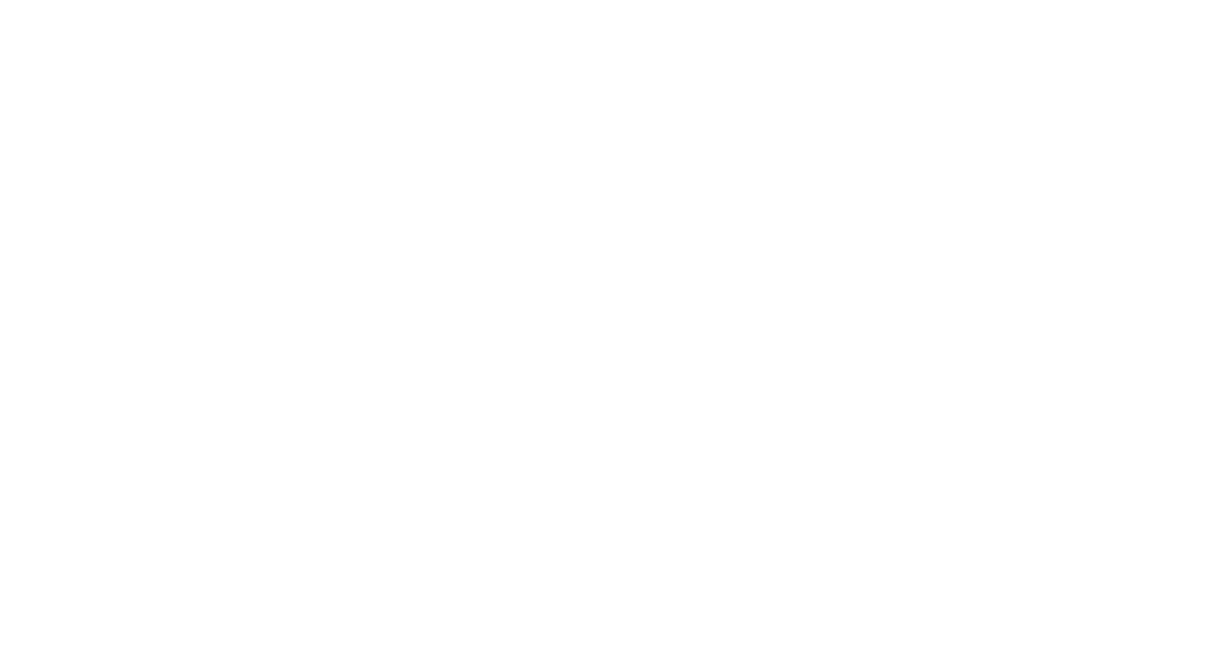 scroll, scrollTop: 0, scrollLeft: 0, axis: both 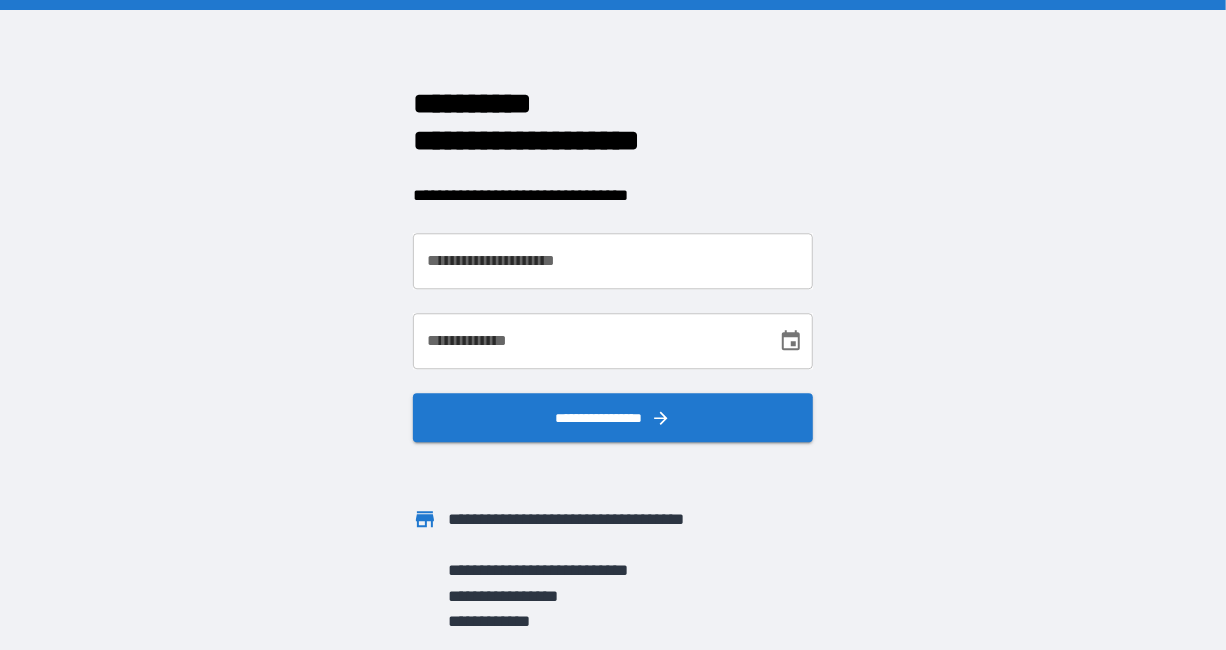 click on "**********" at bounding box center (613, 261) 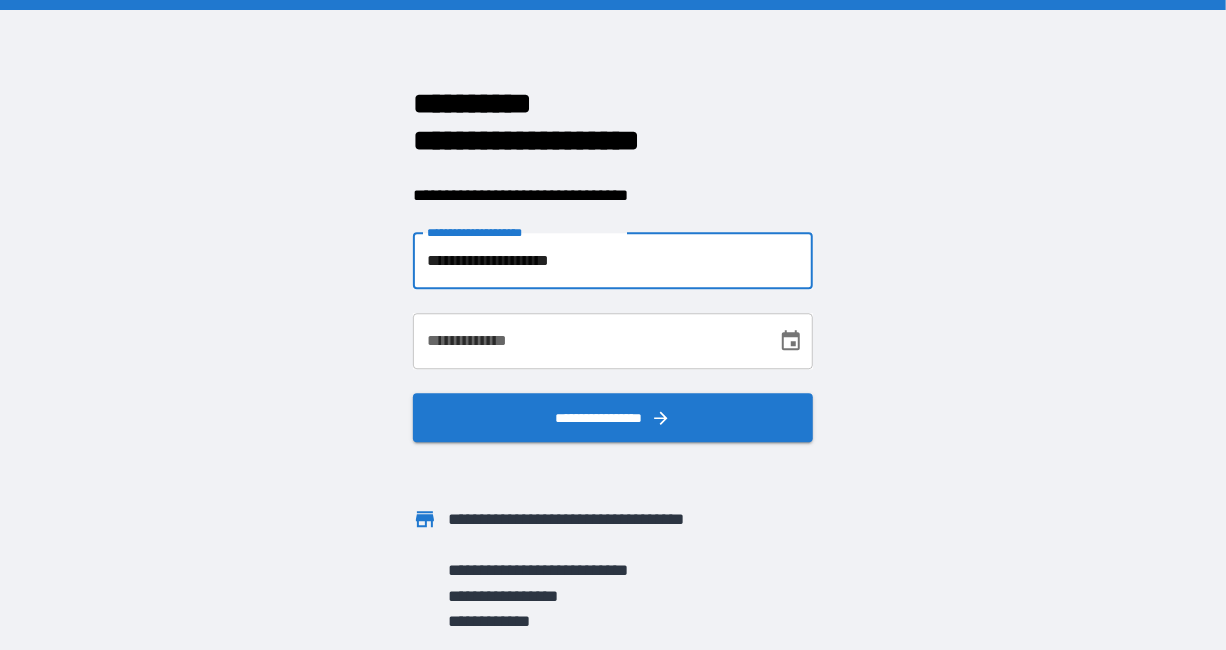 type on "**********" 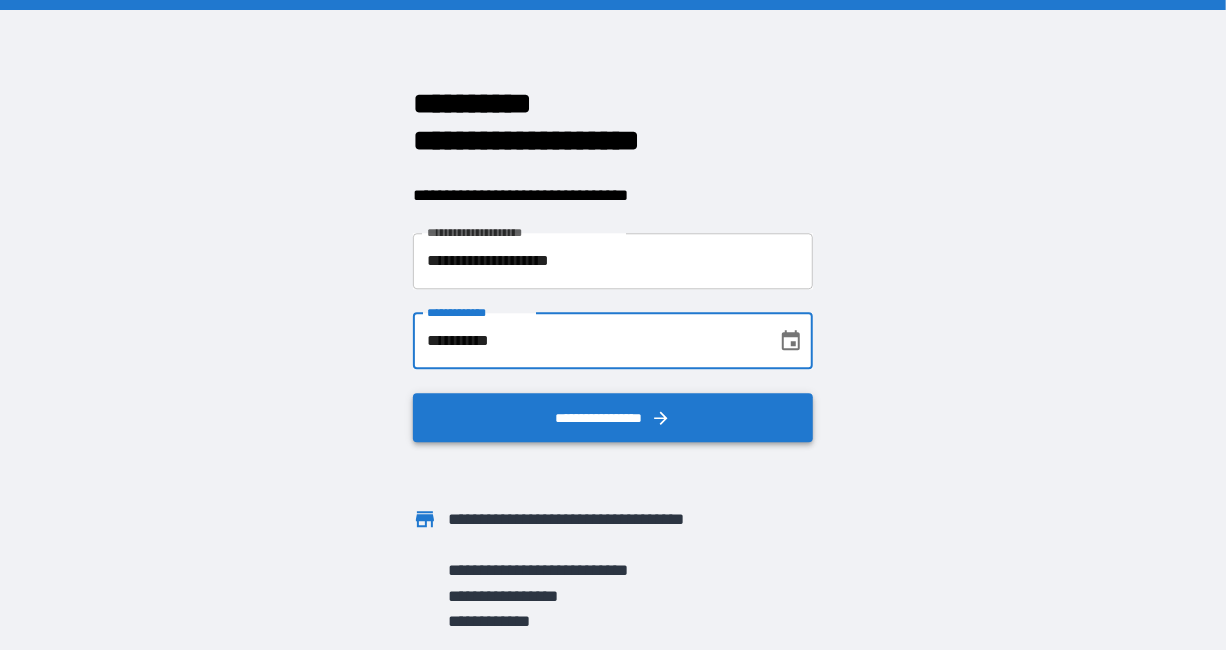 type on "**********" 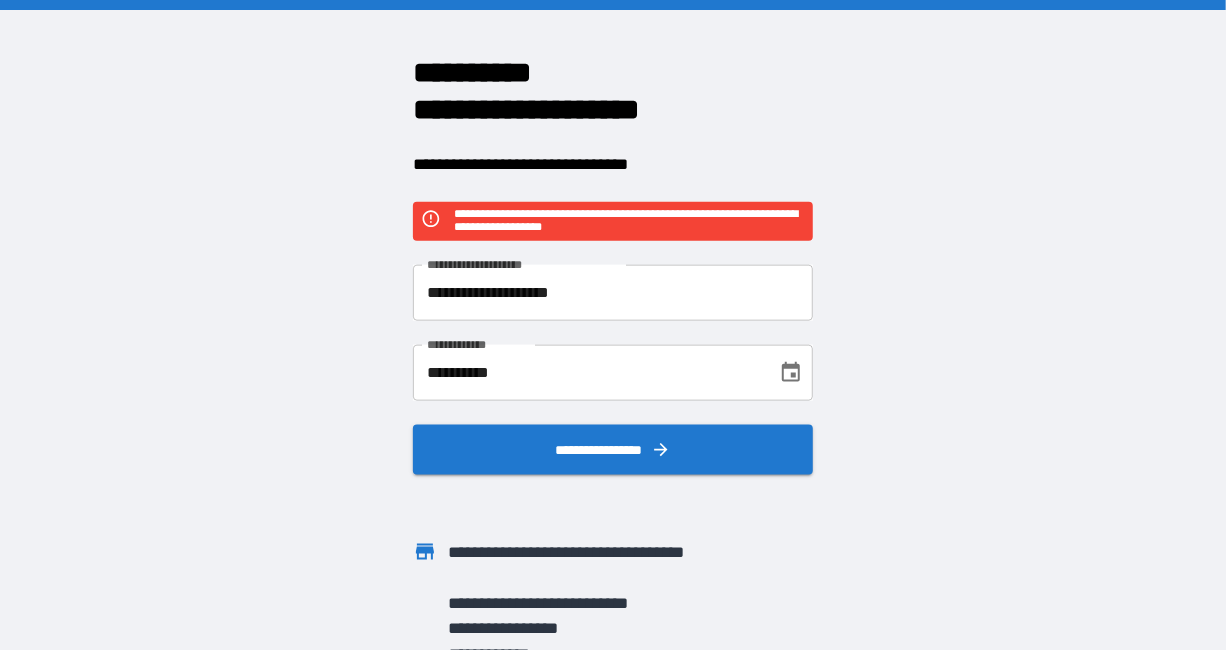 click on "**********" at bounding box center [613, 293] 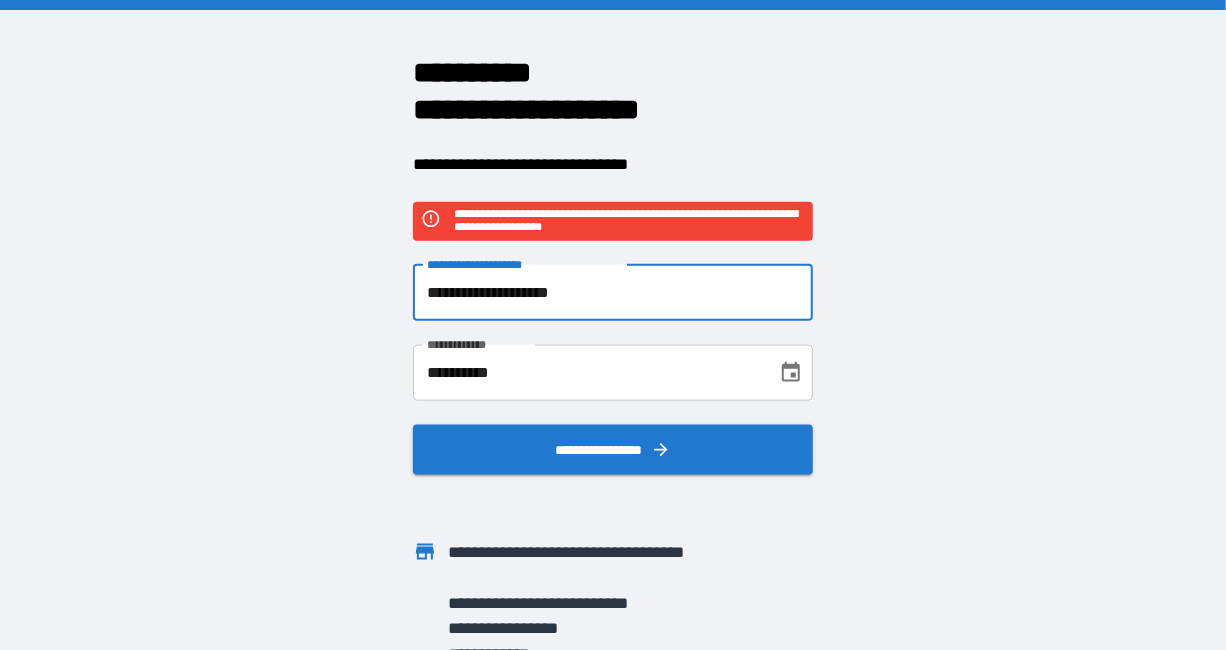 drag, startPoint x: 693, startPoint y: 290, endPoint x: 400, endPoint y: 285, distance: 293.04266 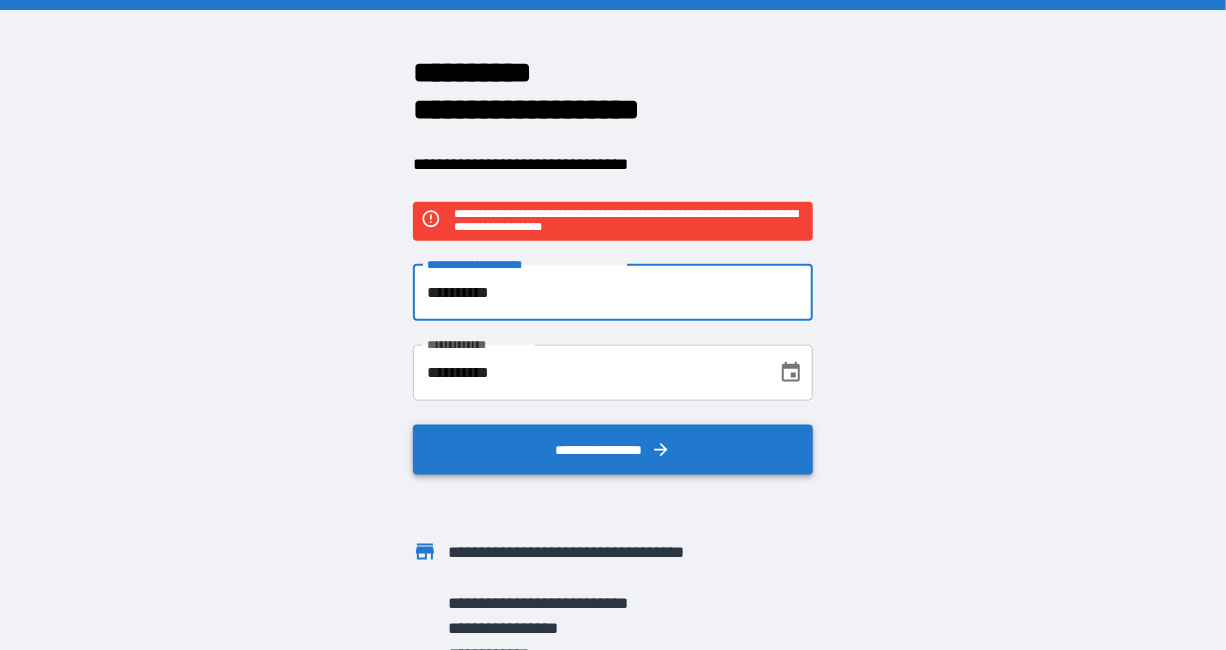 type on "**********" 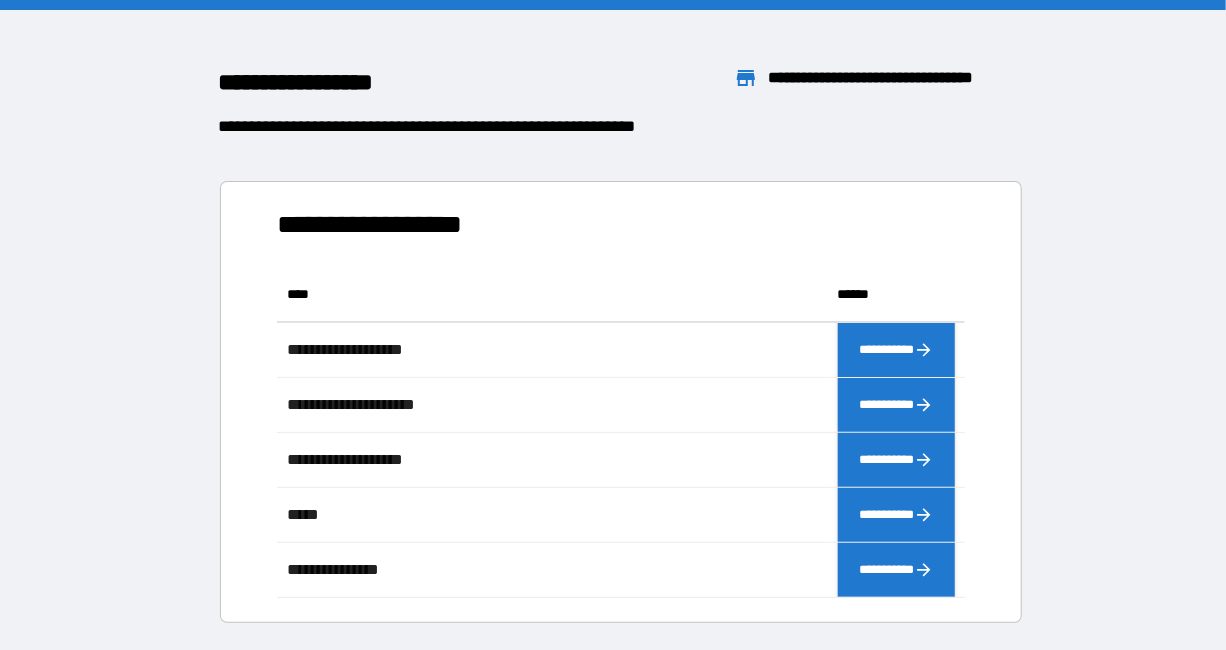 scroll, scrollTop: 0, scrollLeft: 1, axis: horizontal 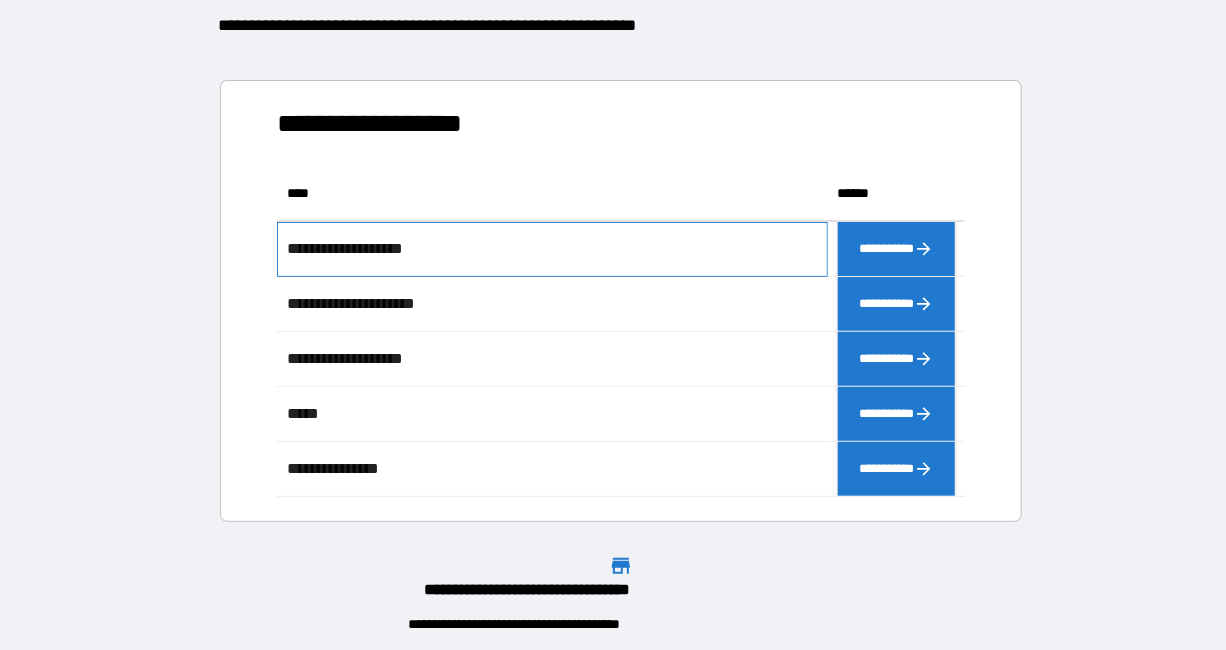 click on "**********" at bounding box center [552, 249] 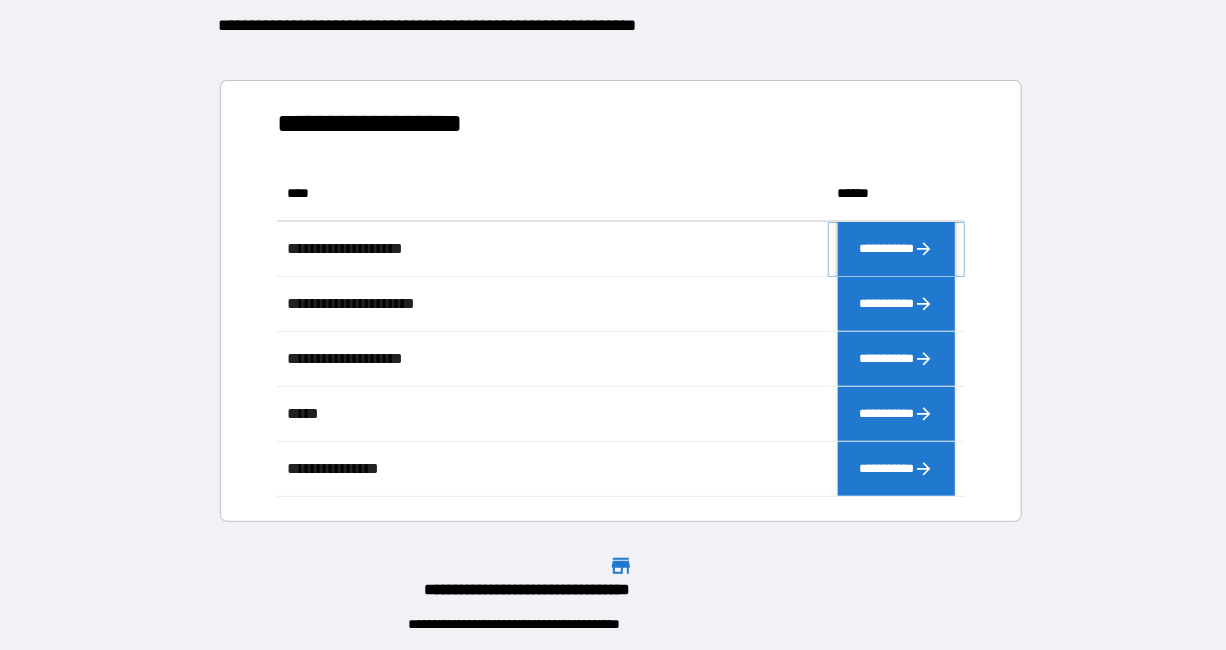 click on "**********" at bounding box center [897, 249] 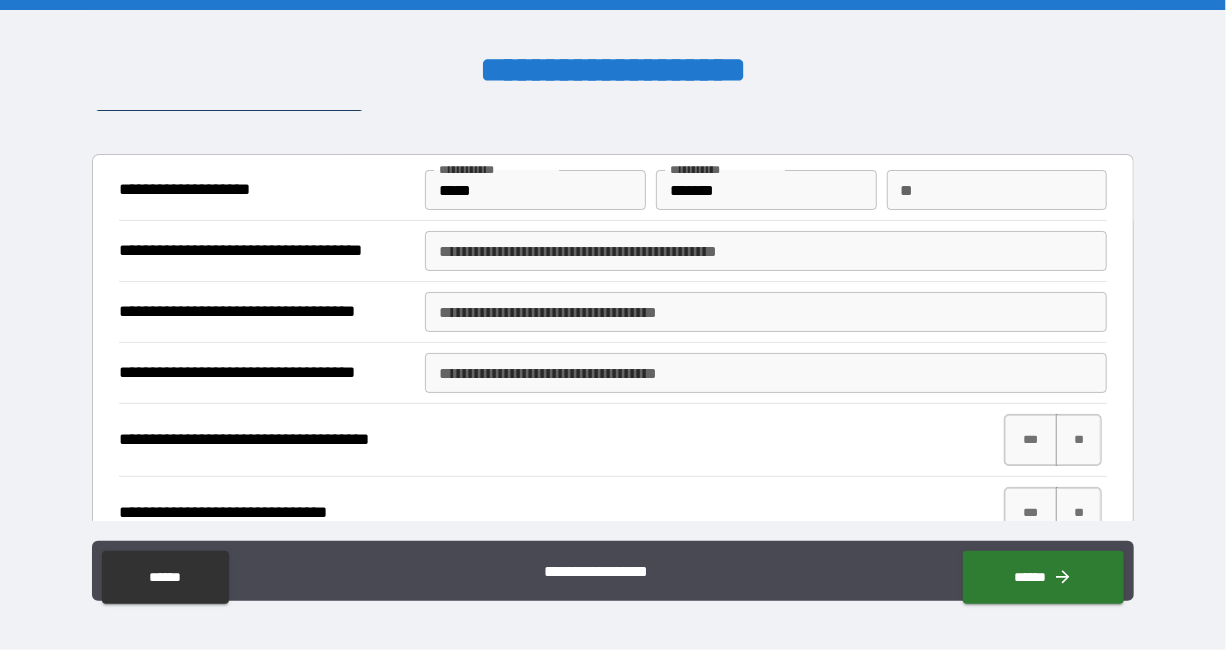 scroll, scrollTop: 42, scrollLeft: 0, axis: vertical 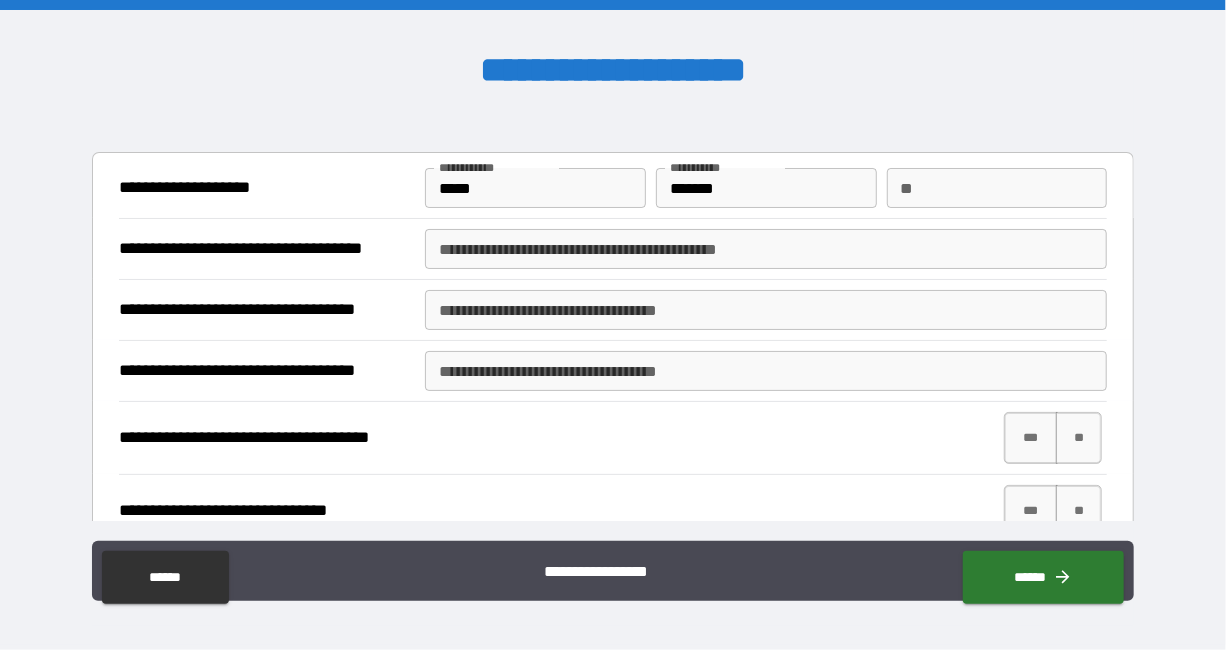 click on "**********" at bounding box center [766, 249] 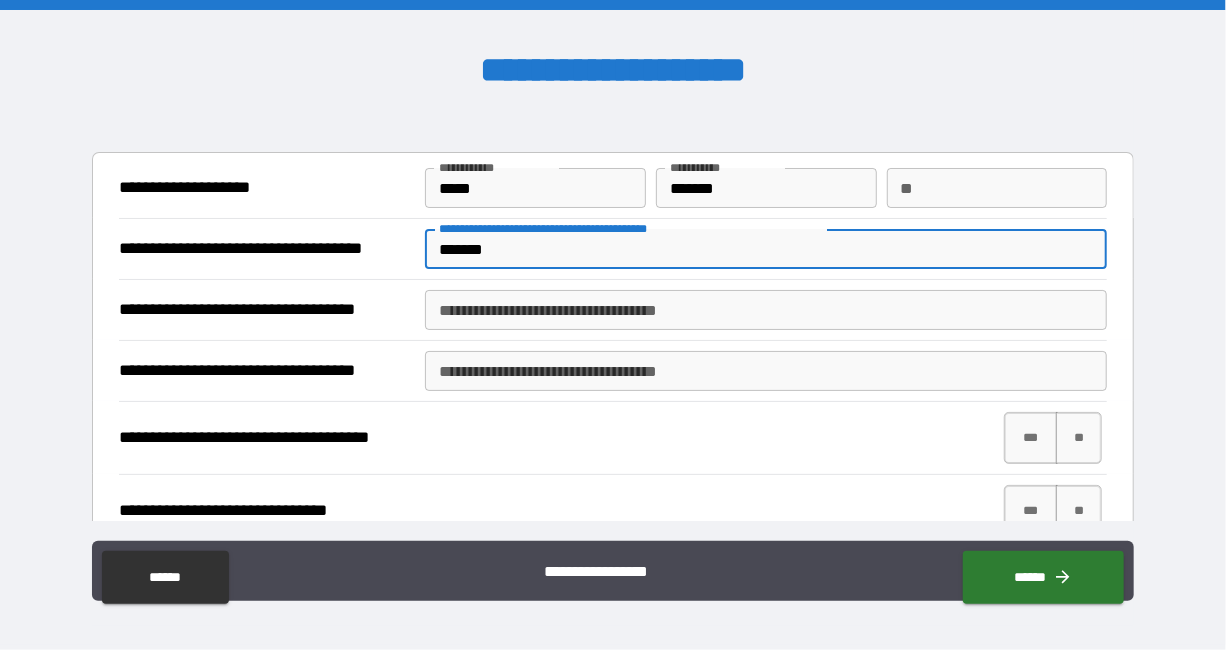 type on "*******" 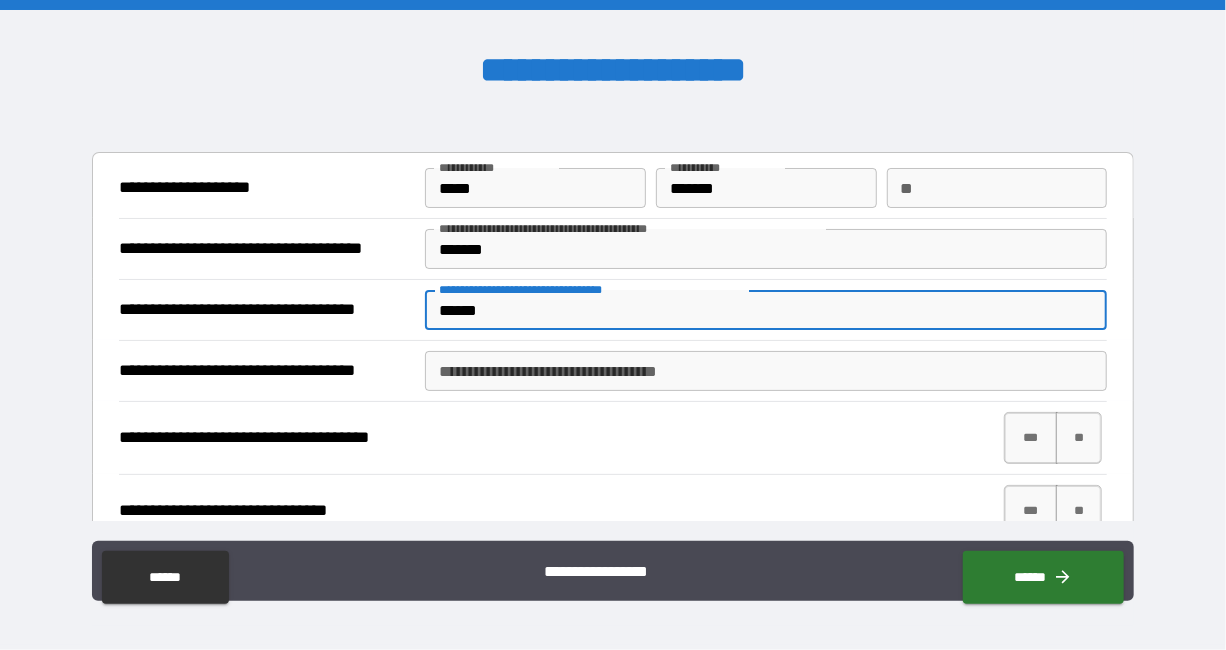 type on "******" 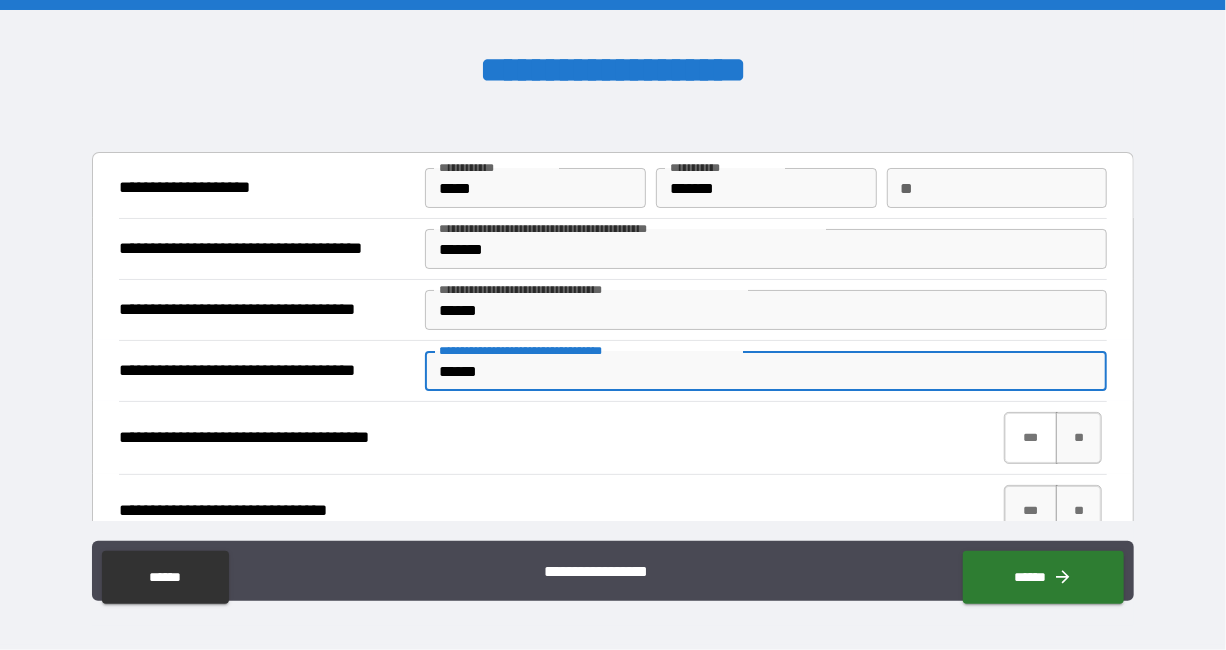 type on "******" 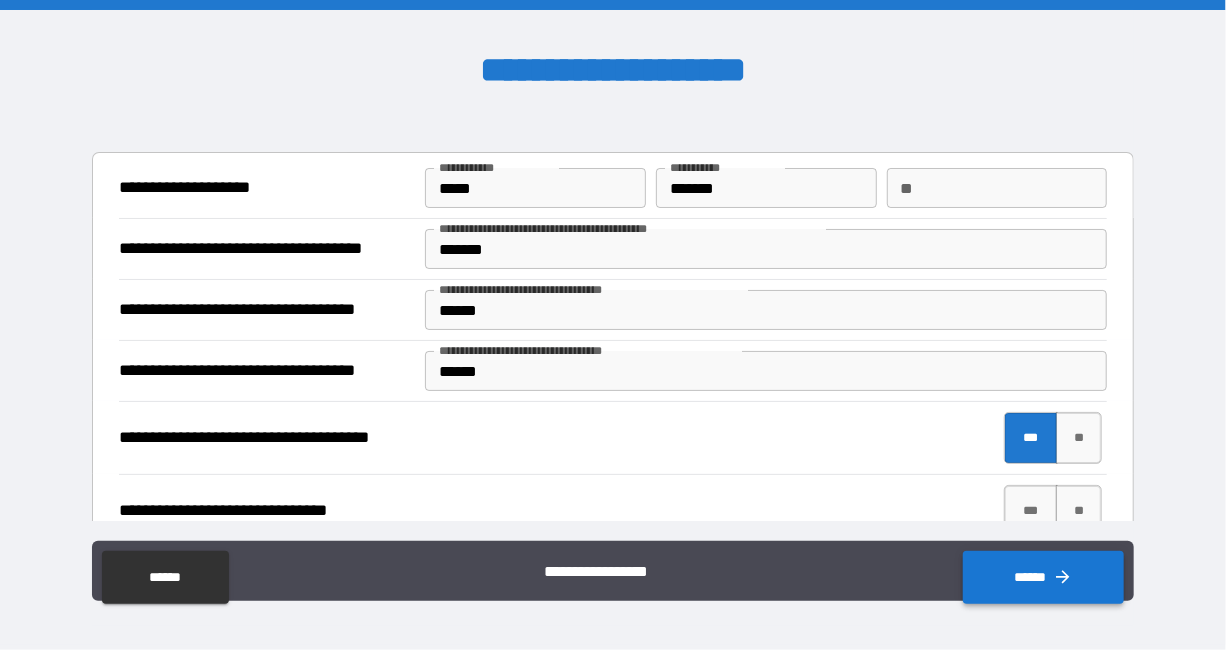 click on "******" at bounding box center (1043, 577) 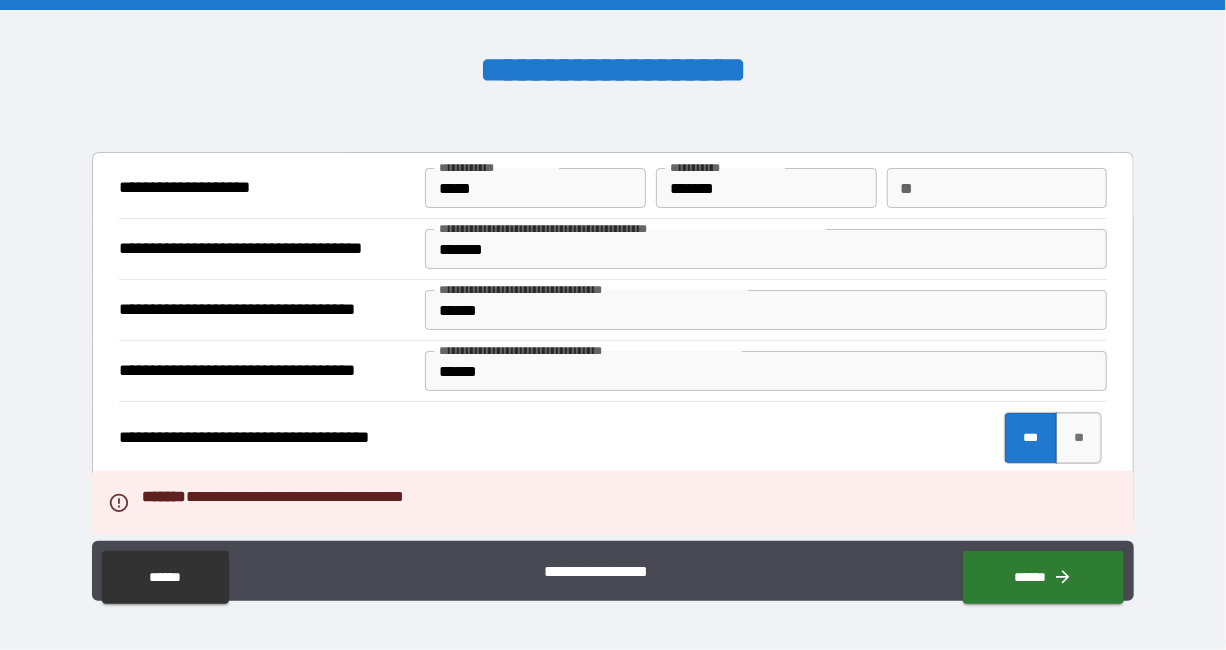 scroll, scrollTop: 215, scrollLeft: 0, axis: vertical 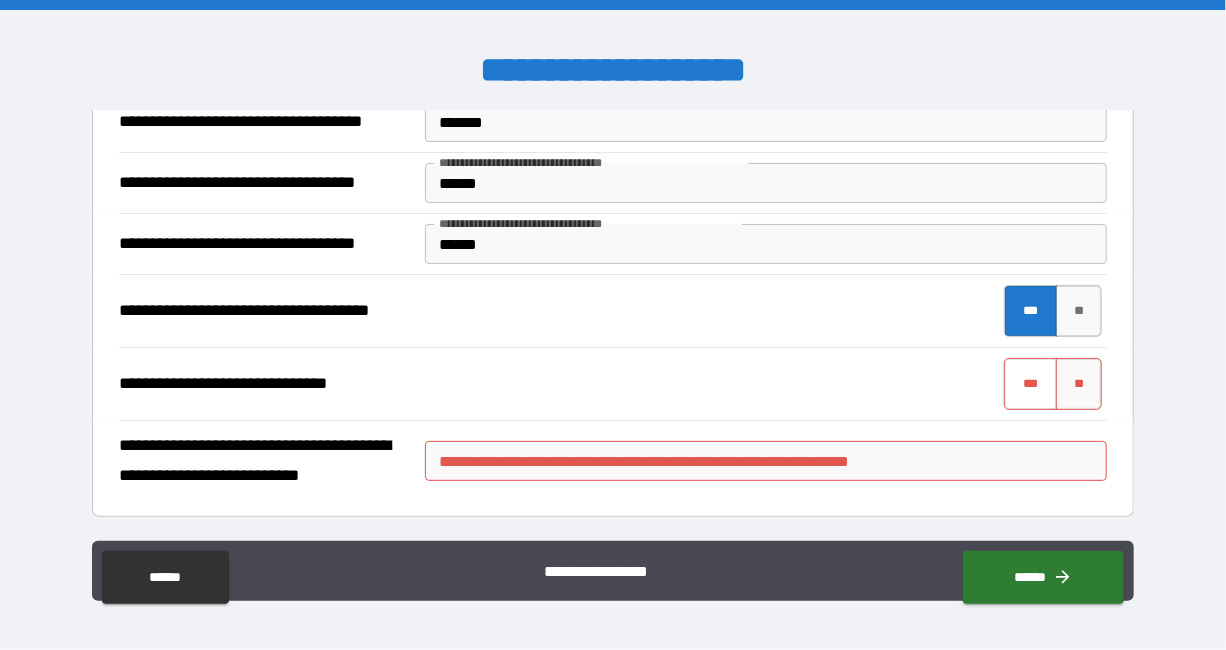 click on "***" at bounding box center [1031, 384] 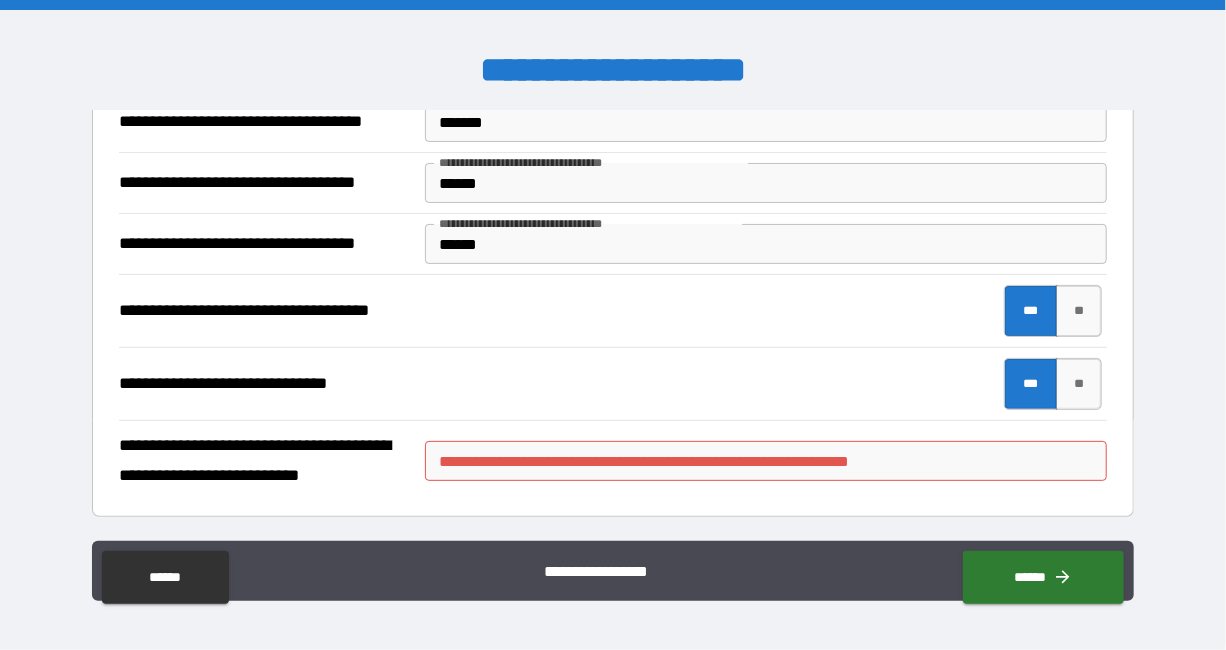 click on "**********" at bounding box center (766, 461) 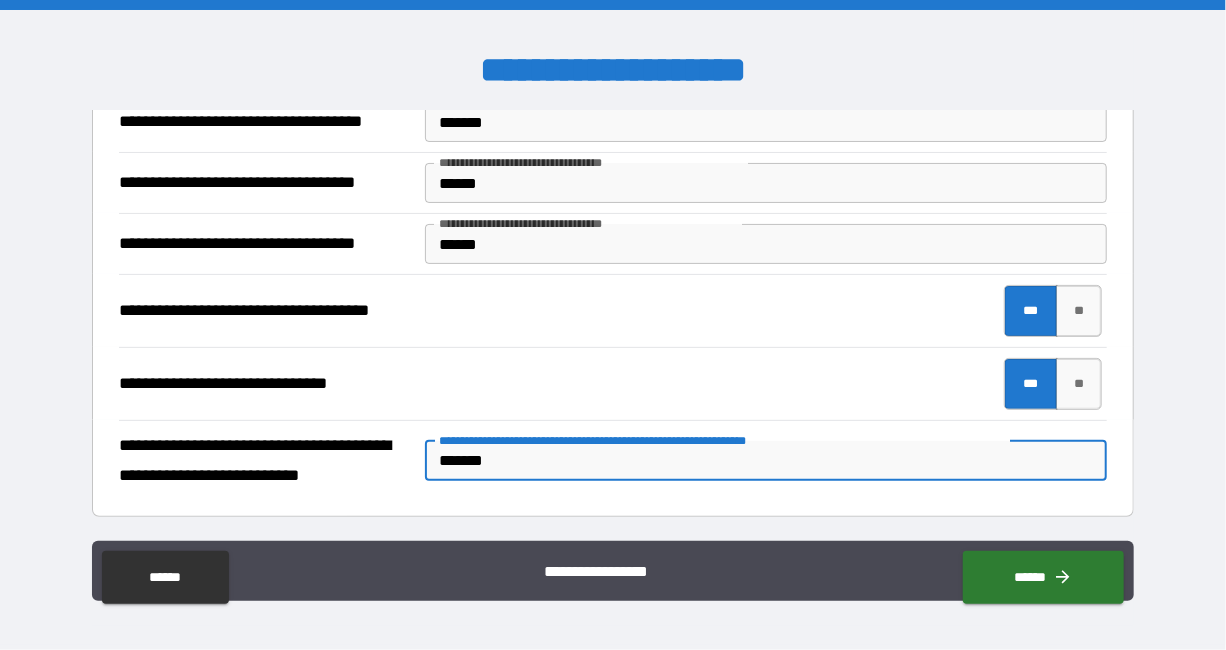 type on "********" 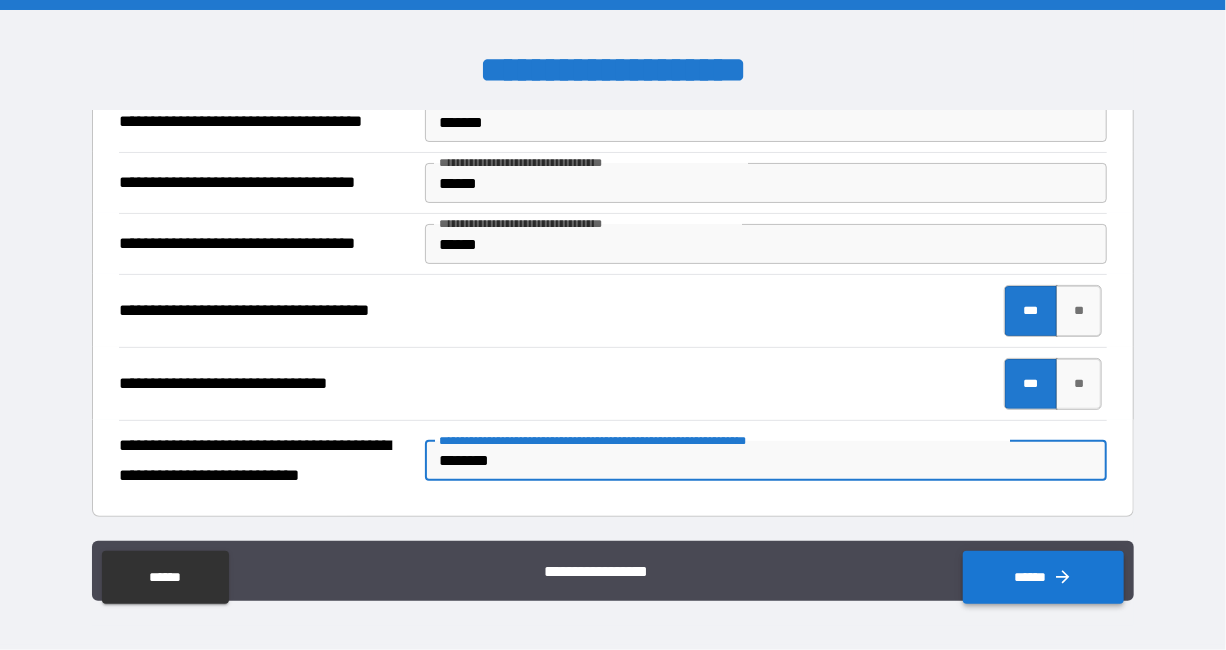click on "******" at bounding box center [1043, 577] 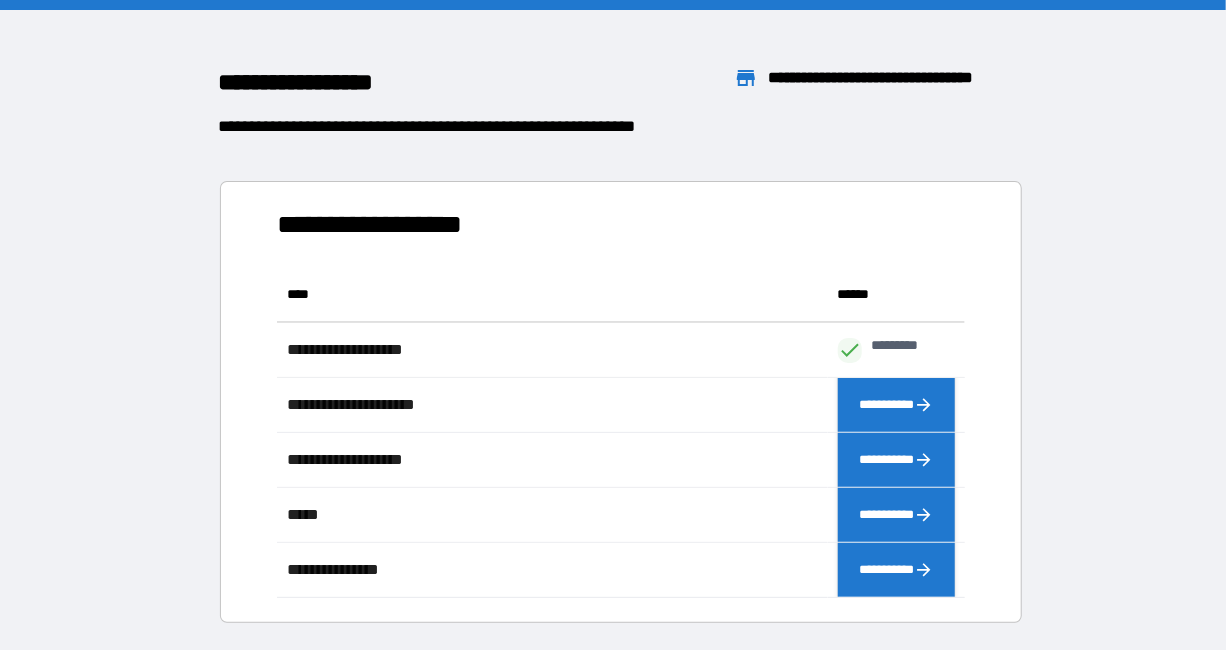 scroll, scrollTop: 0, scrollLeft: 1, axis: horizontal 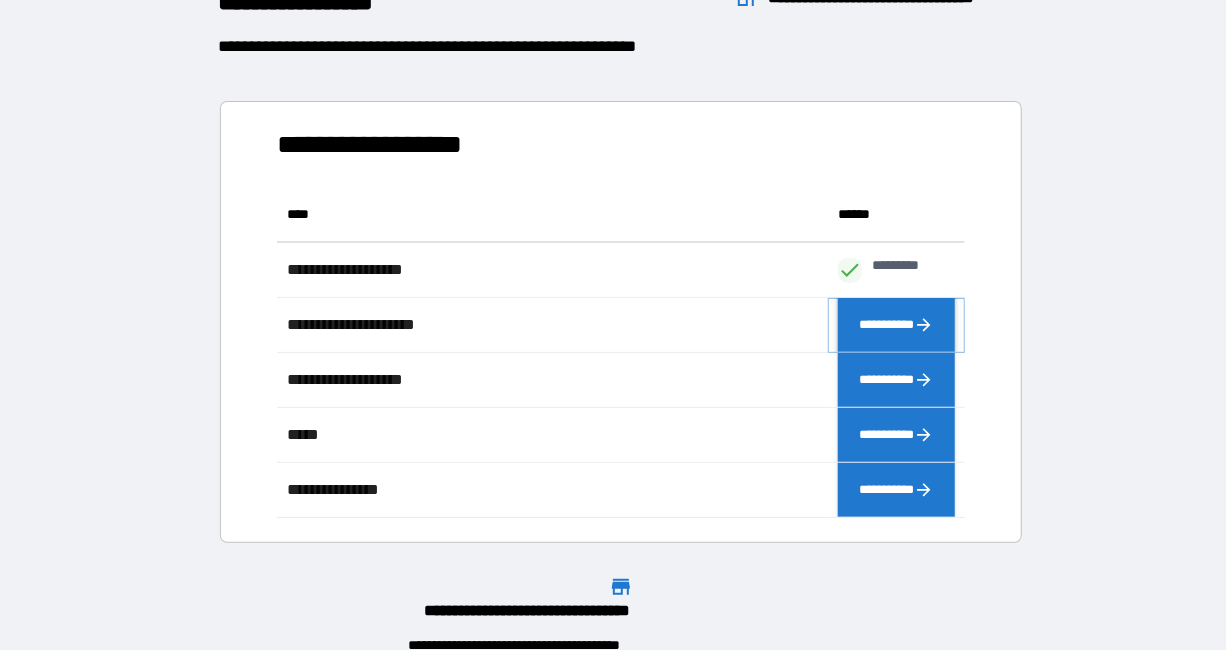 click on "**********" at bounding box center (897, 325) 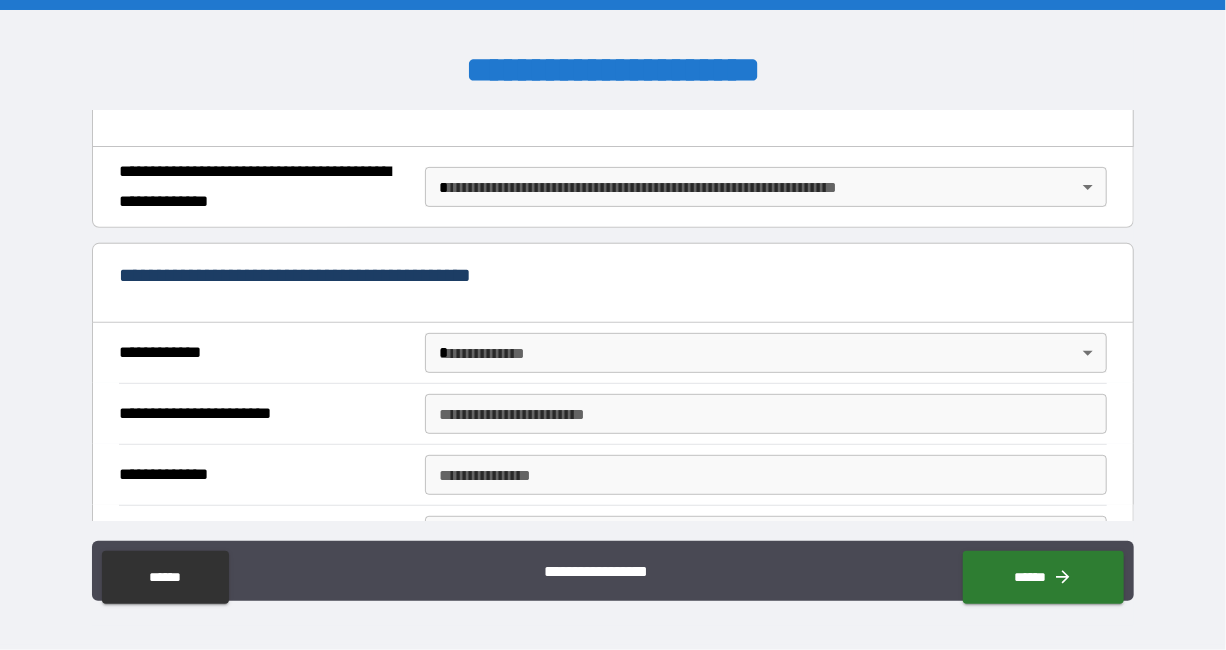 scroll, scrollTop: 293, scrollLeft: 0, axis: vertical 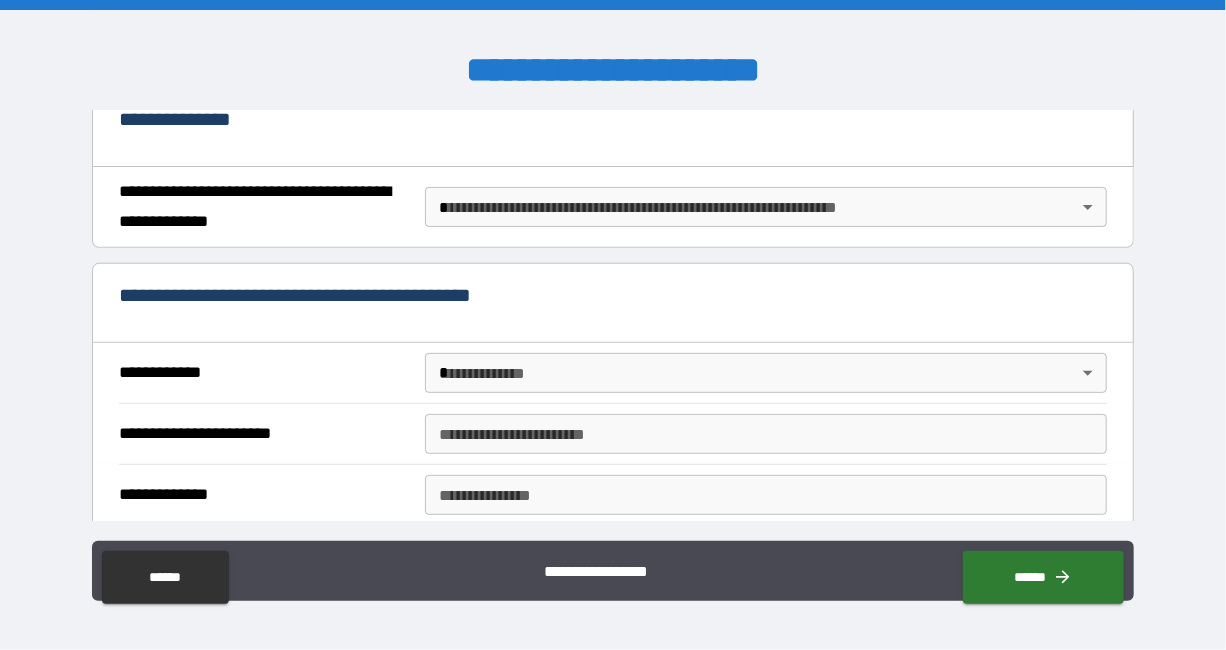 click on "**********" at bounding box center (613, 325) 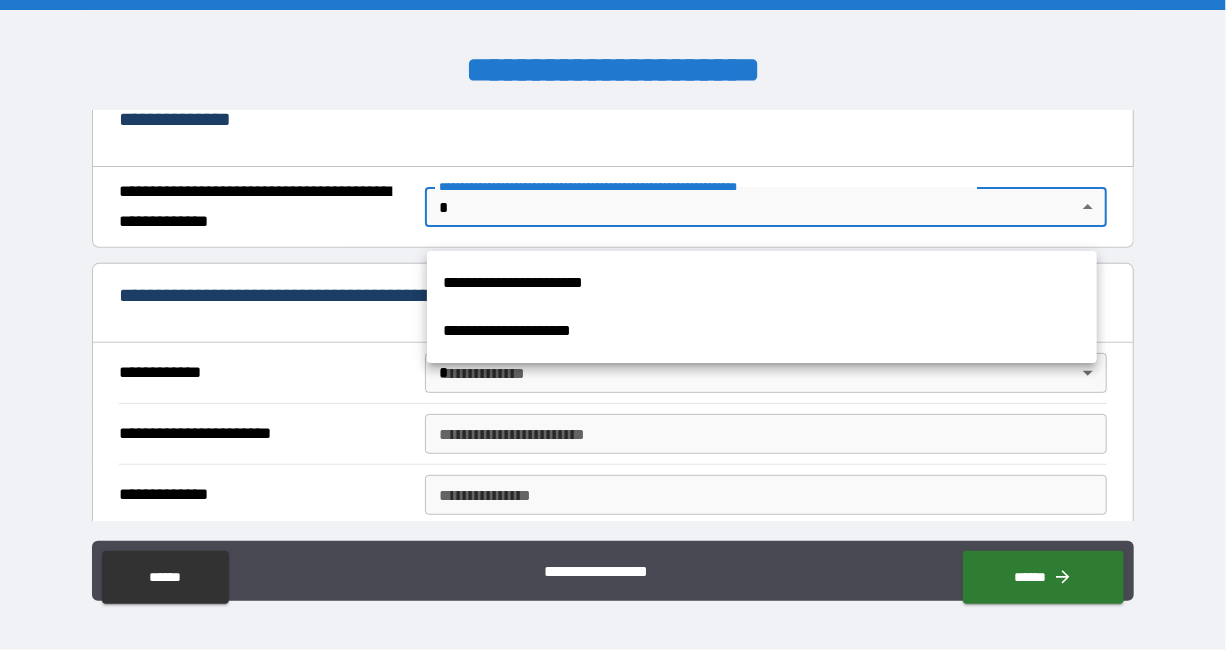 click on "**********" at bounding box center [762, 331] 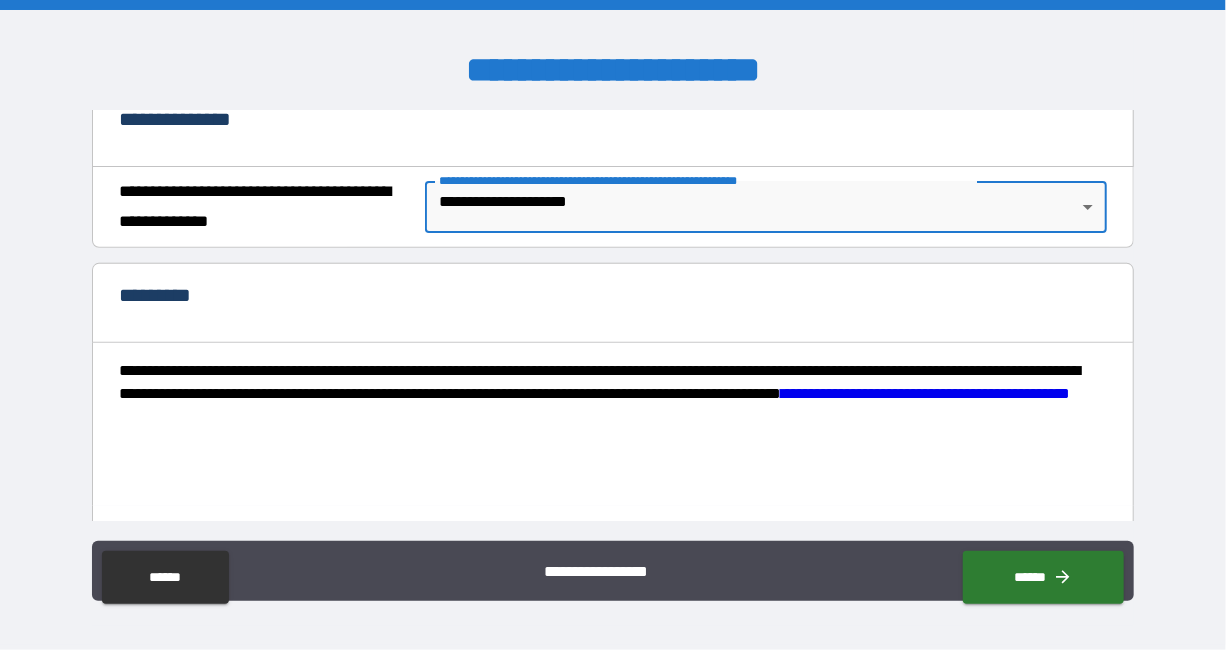 scroll, scrollTop: 505, scrollLeft: 0, axis: vertical 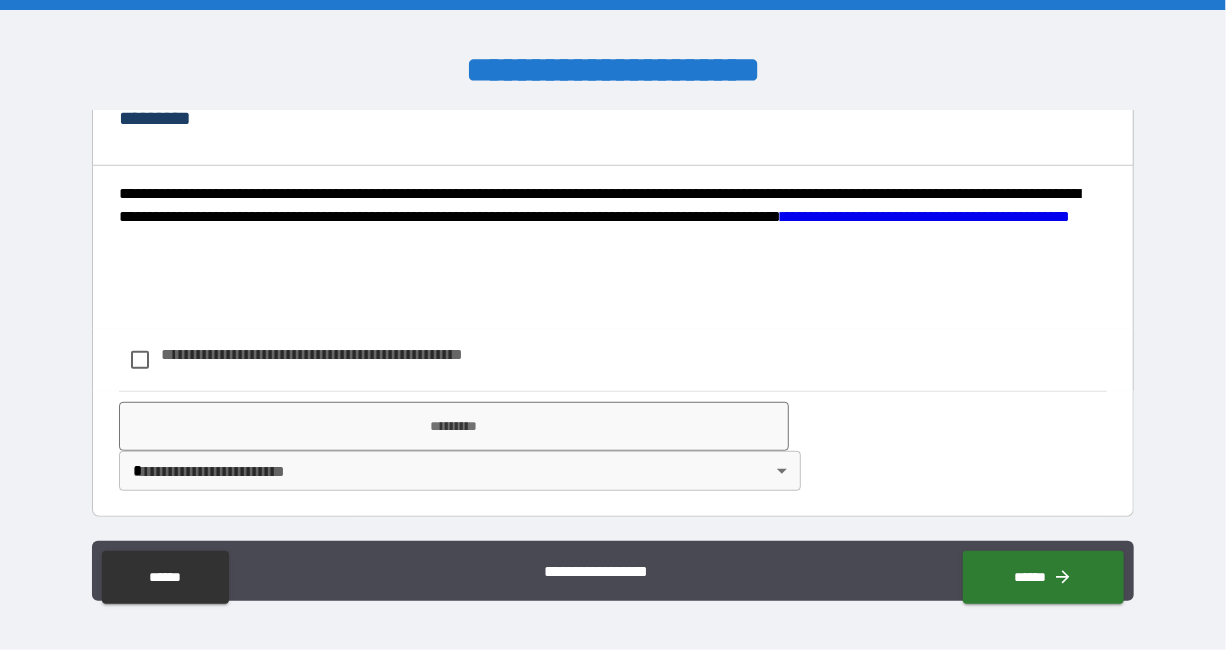 click on "**********" at bounding box center (437, 360) 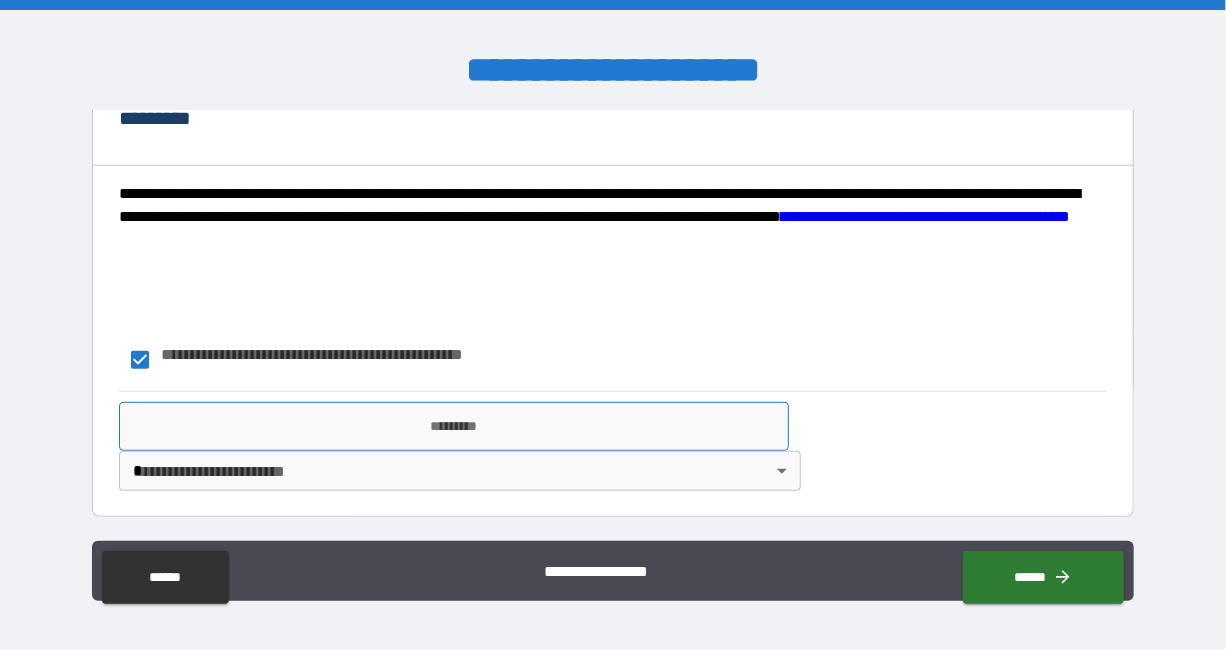 click on "*********" at bounding box center [454, 426] 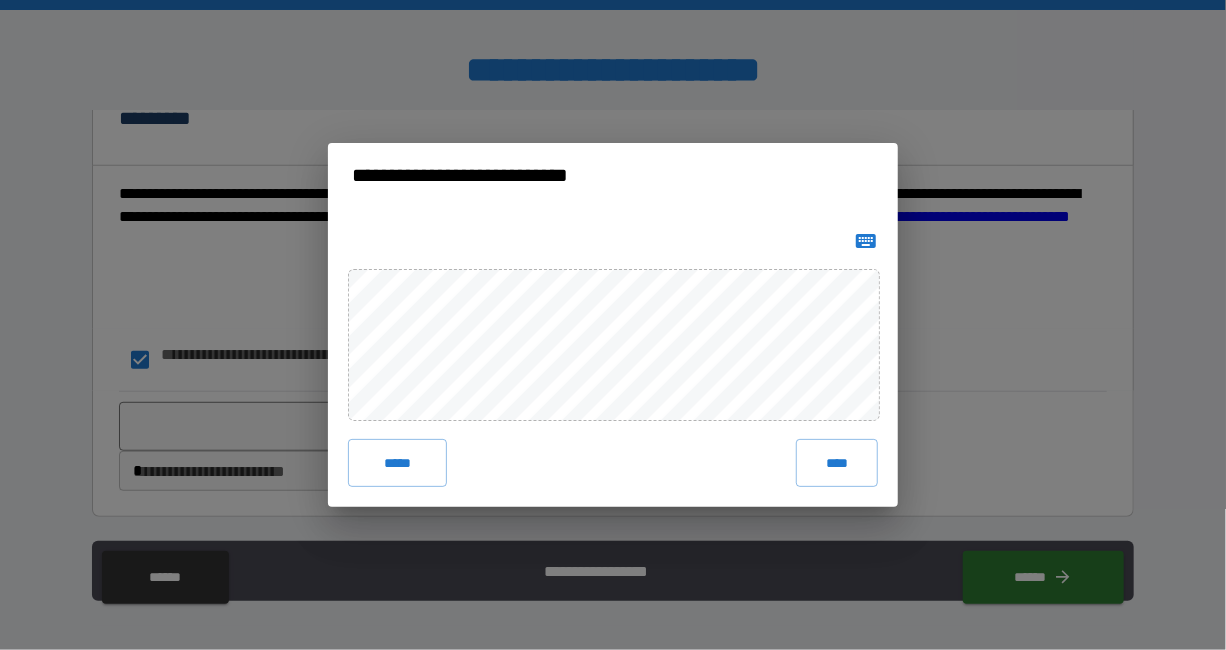 click 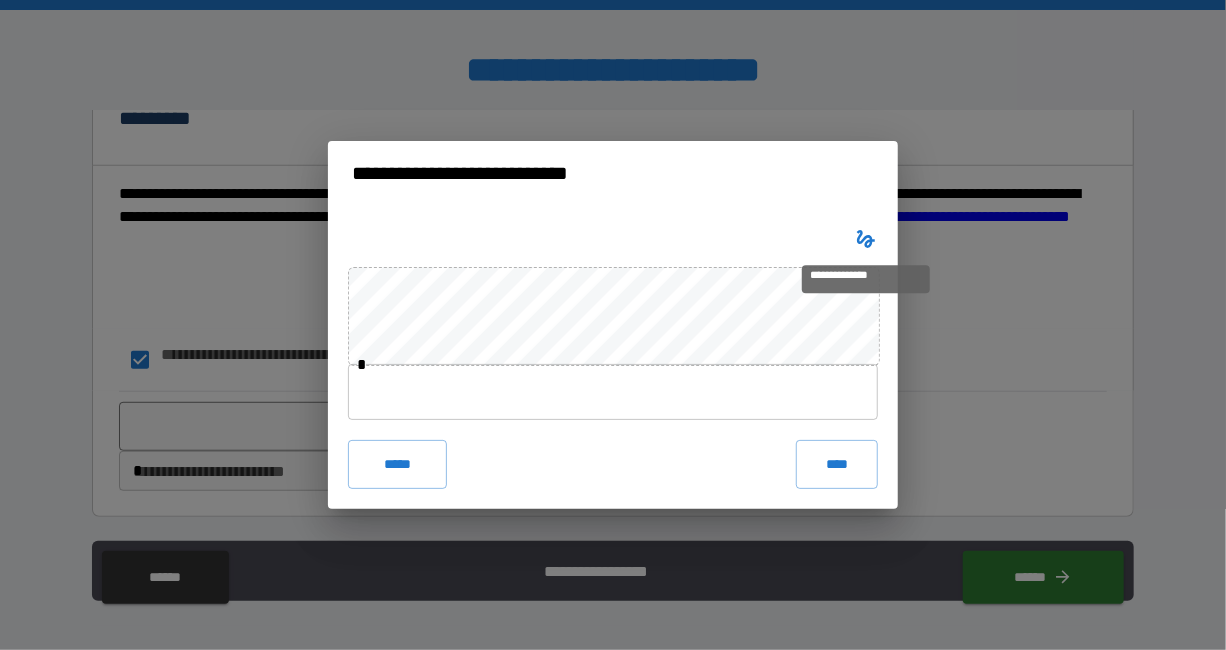 click 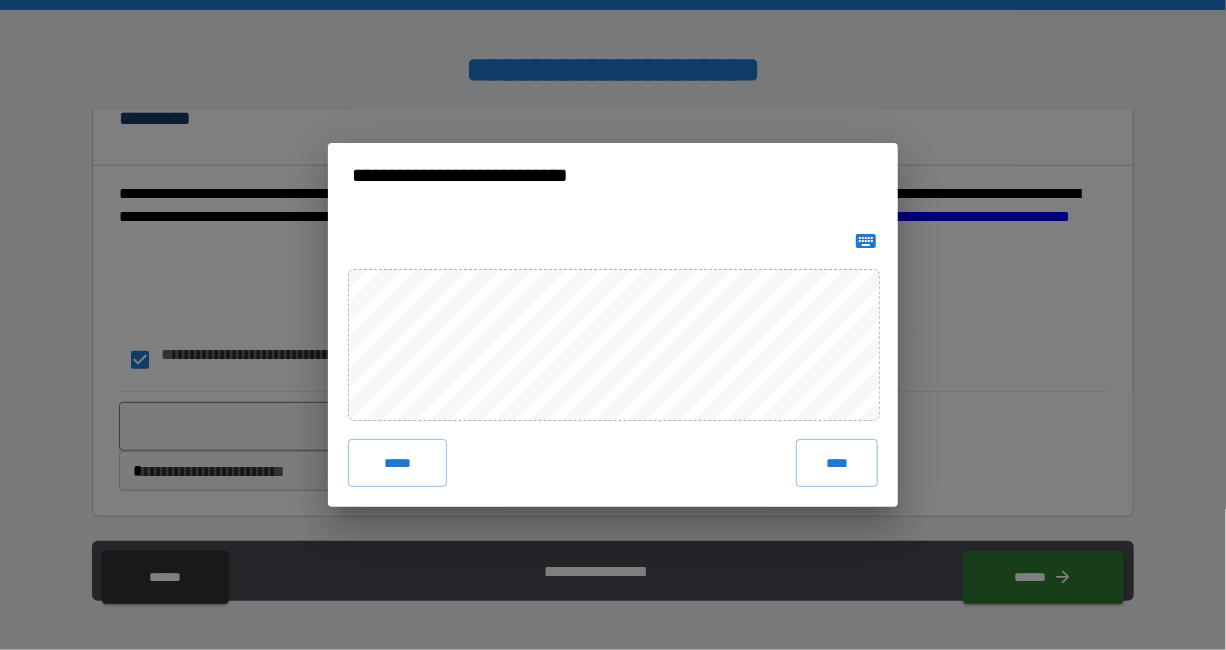 type 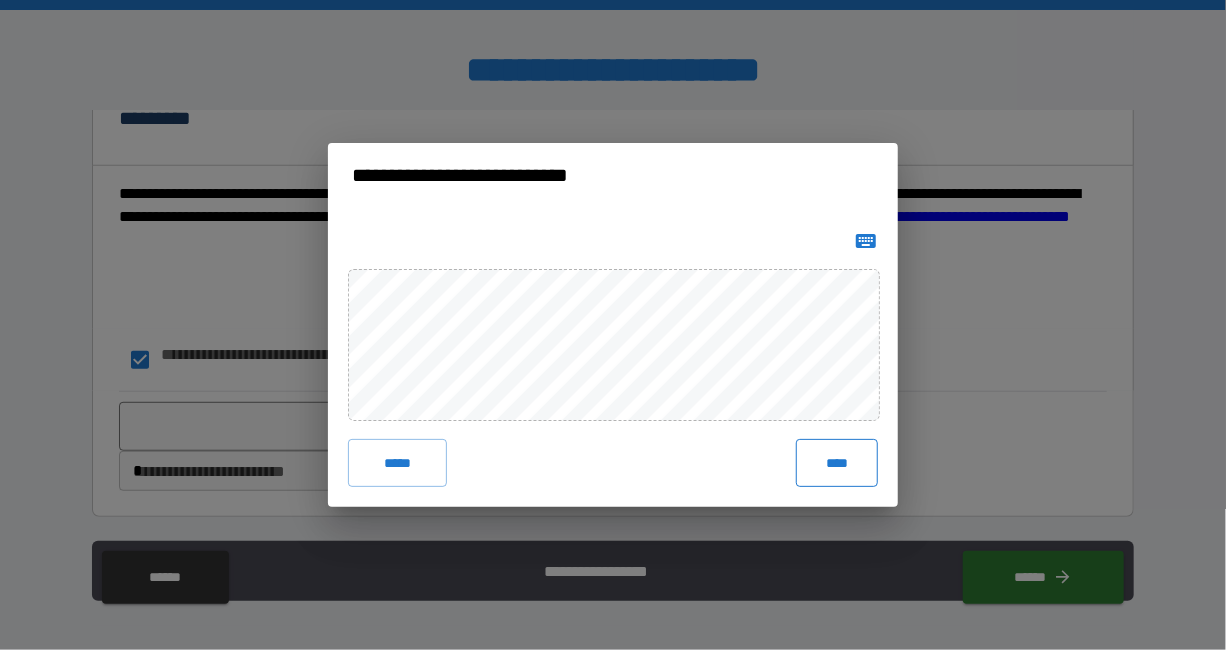 click on "****" at bounding box center (837, 463) 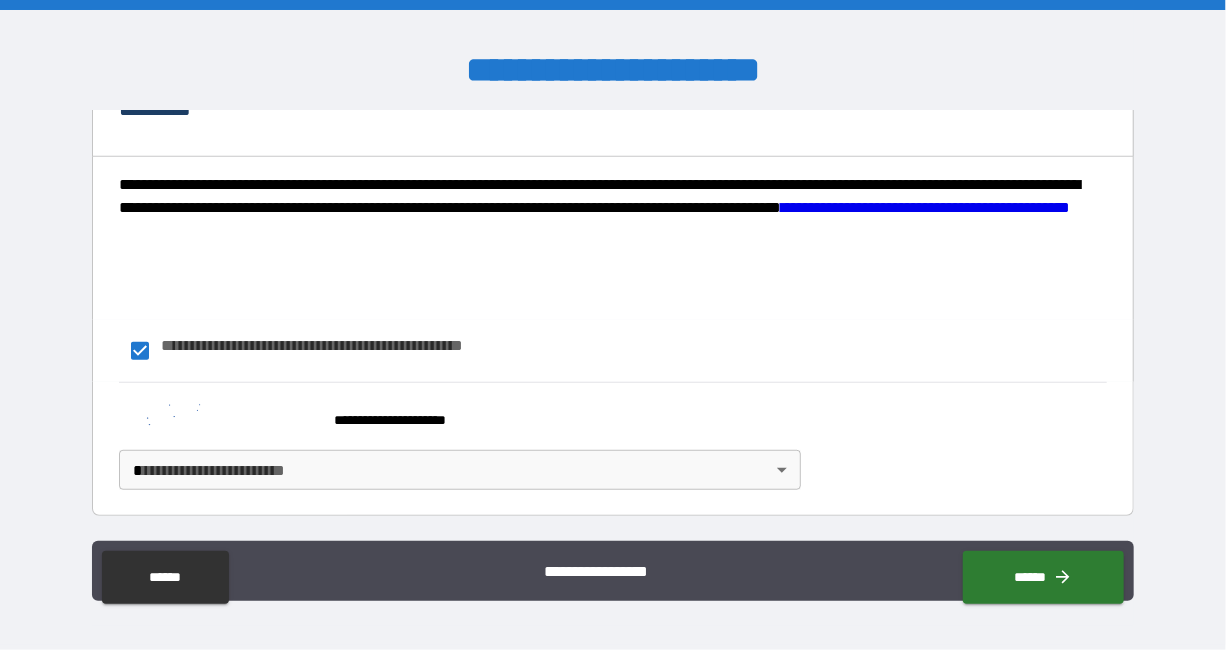 click on "**********" at bounding box center [613, 325] 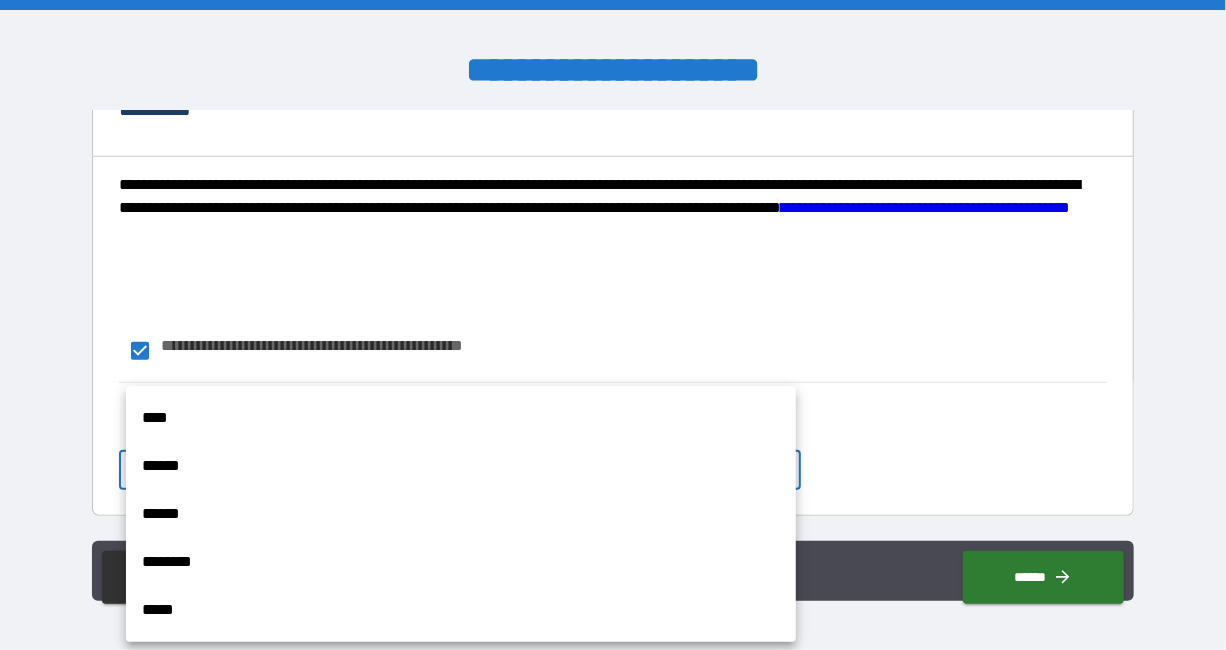 click on "****" at bounding box center (461, 418) 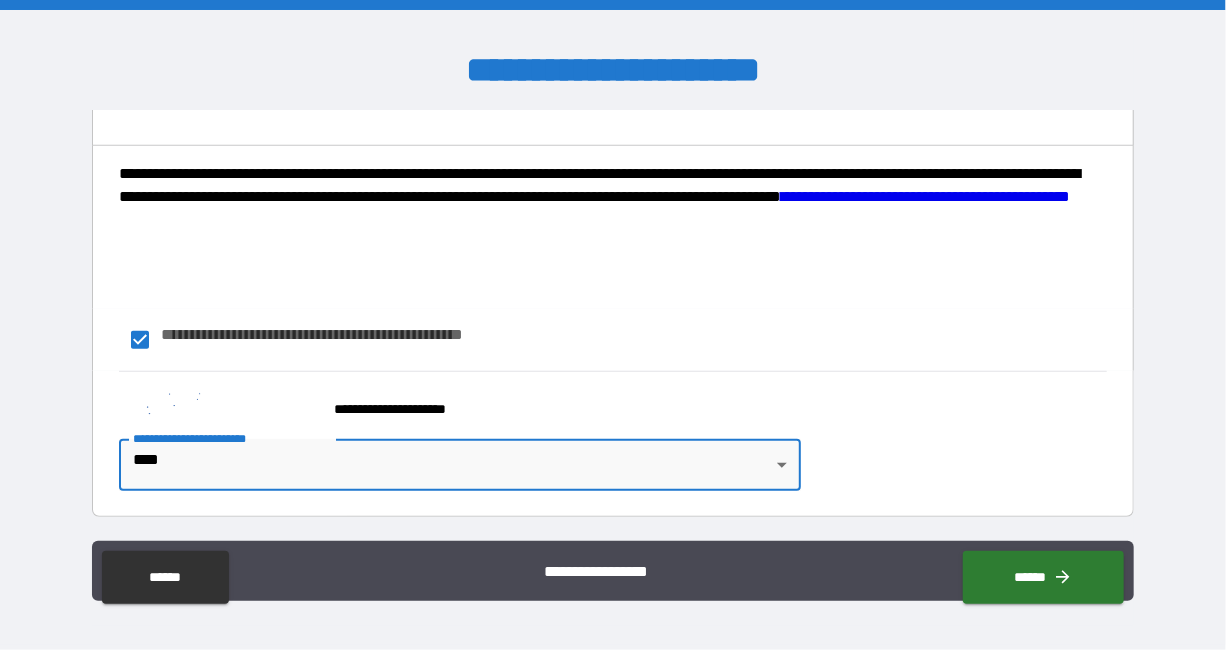scroll, scrollTop: 513, scrollLeft: 0, axis: vertical 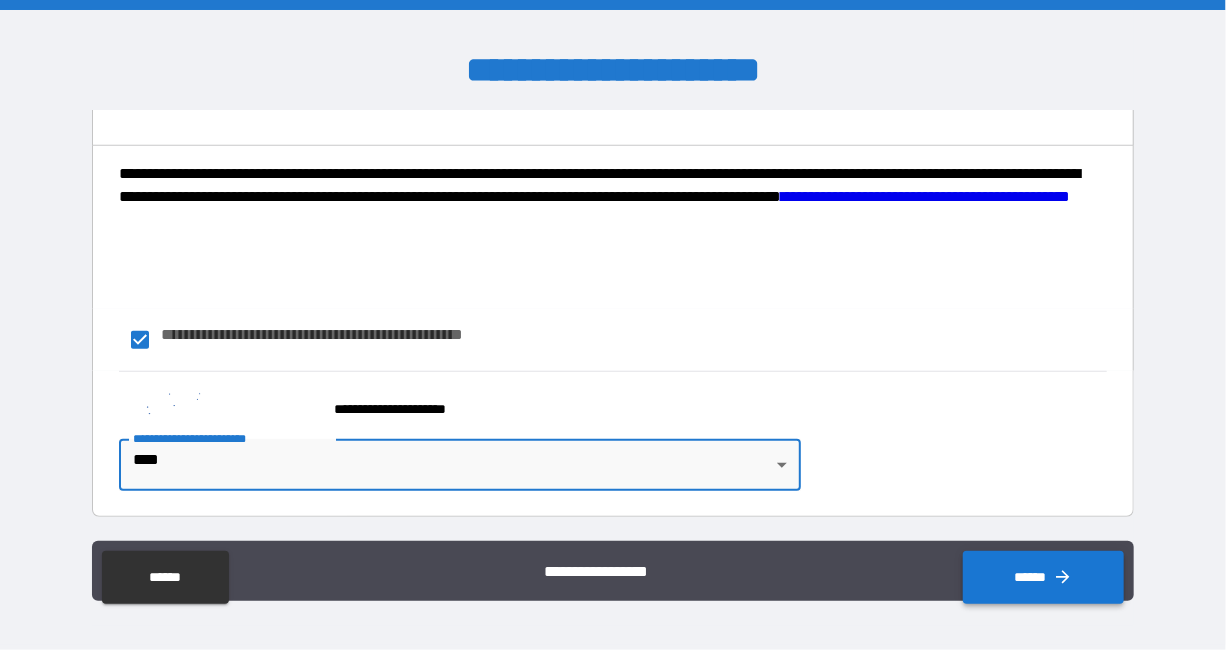 click on "******" at bounding box center (1043, 577) 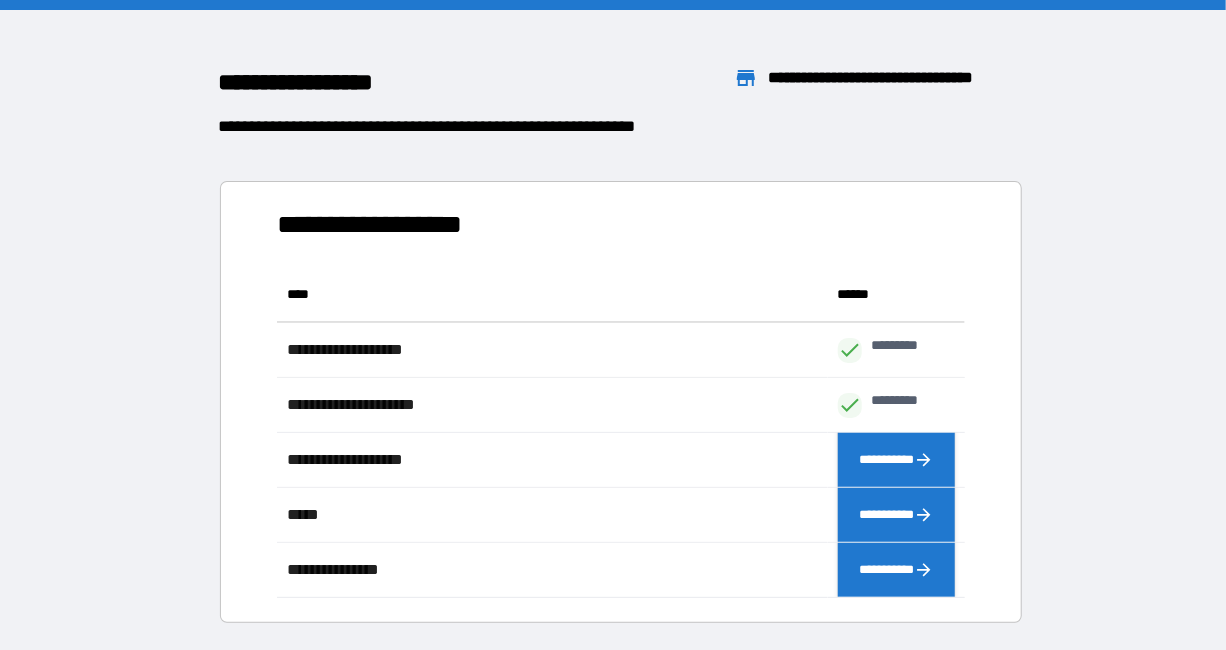 scroll, scrollTop: 0, scrollLeft: 1, axis: horizontal 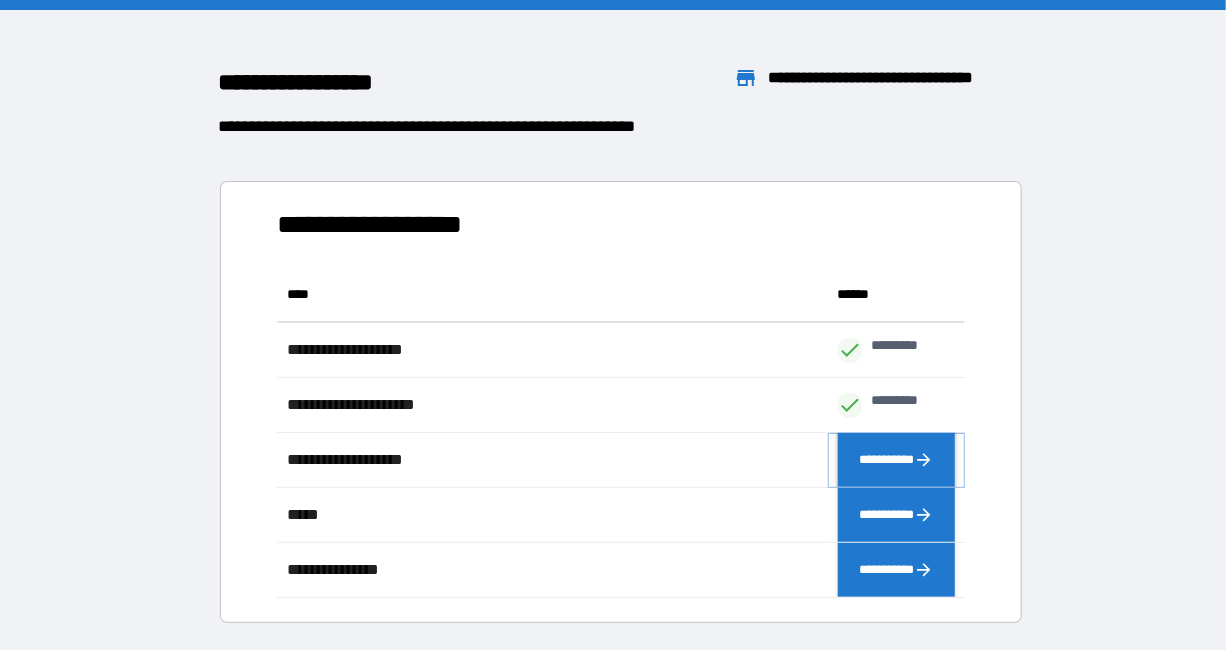 click on "**********" at bounding box center [897, 460] 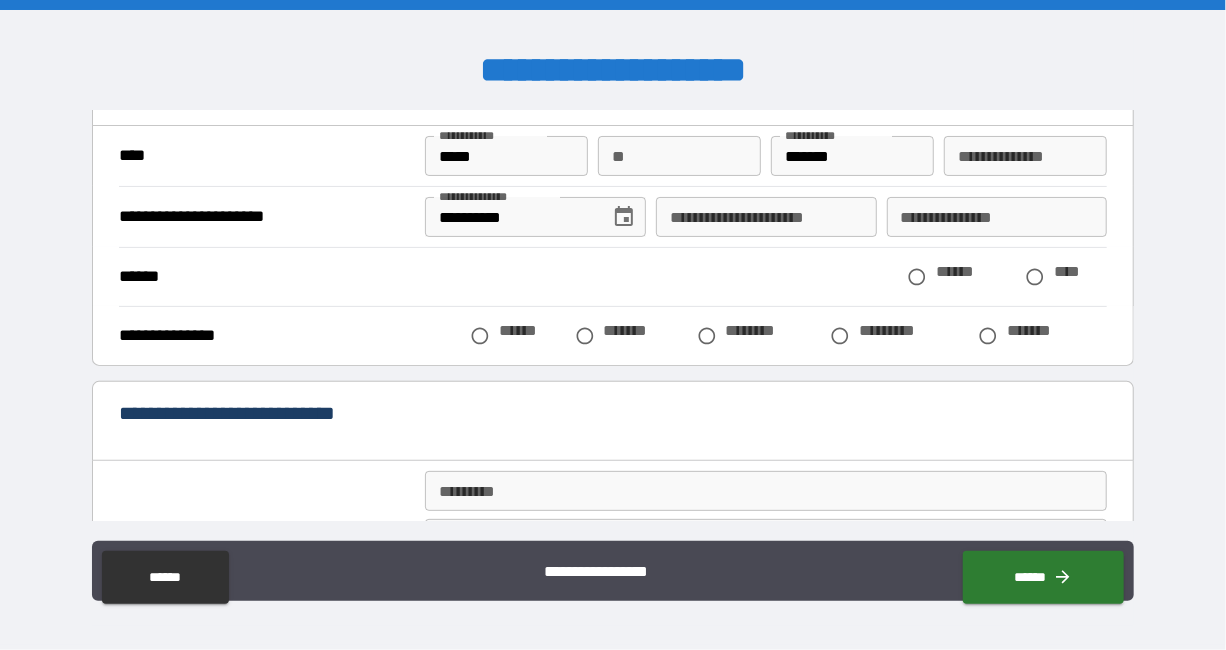 scroll, scrollTop: 167, scrollLeft: 0, axis: vertical 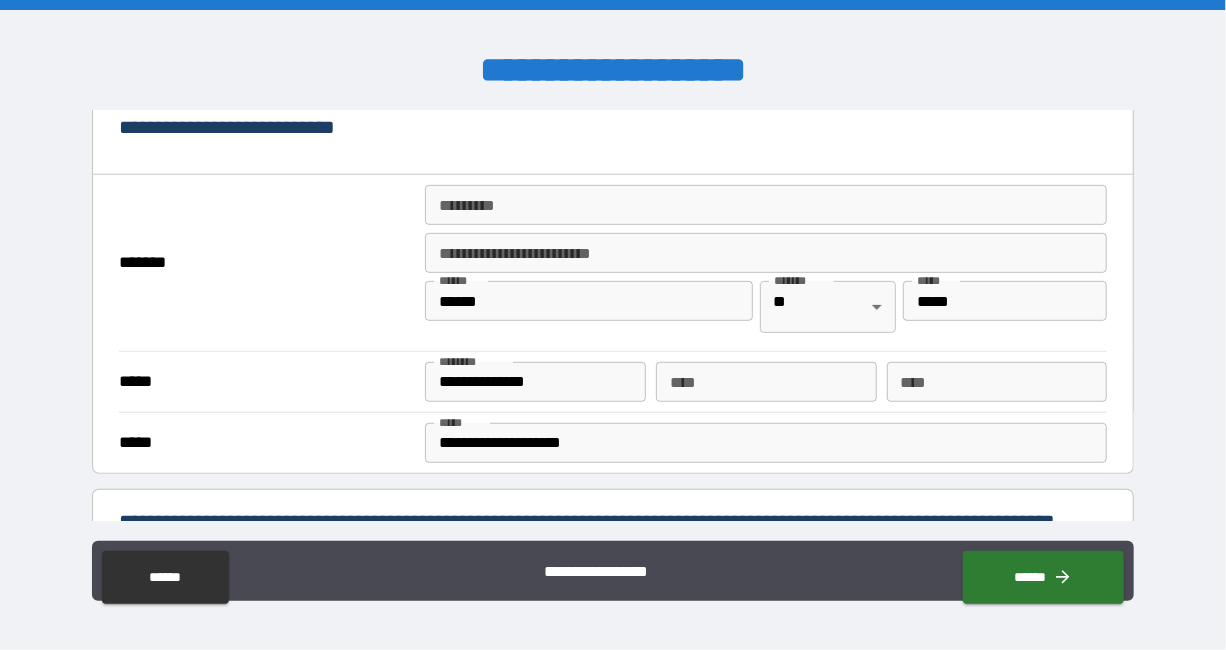 click on "*******   * *******   *" at bounding box center [766, 205] 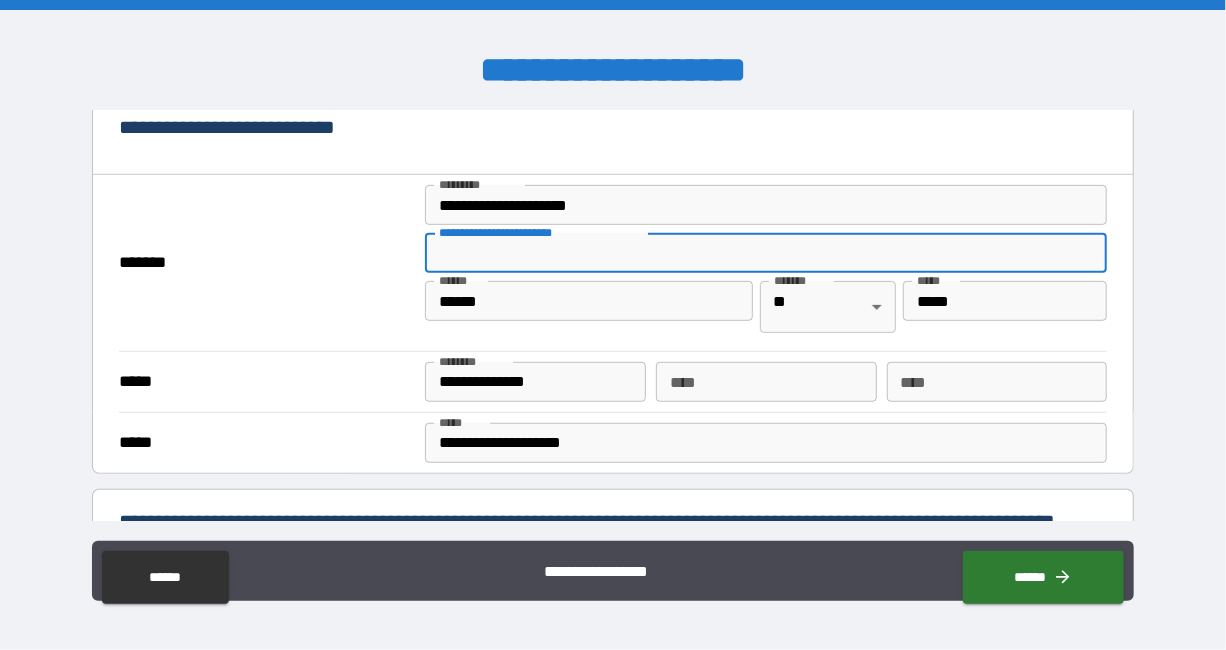type on "**********" 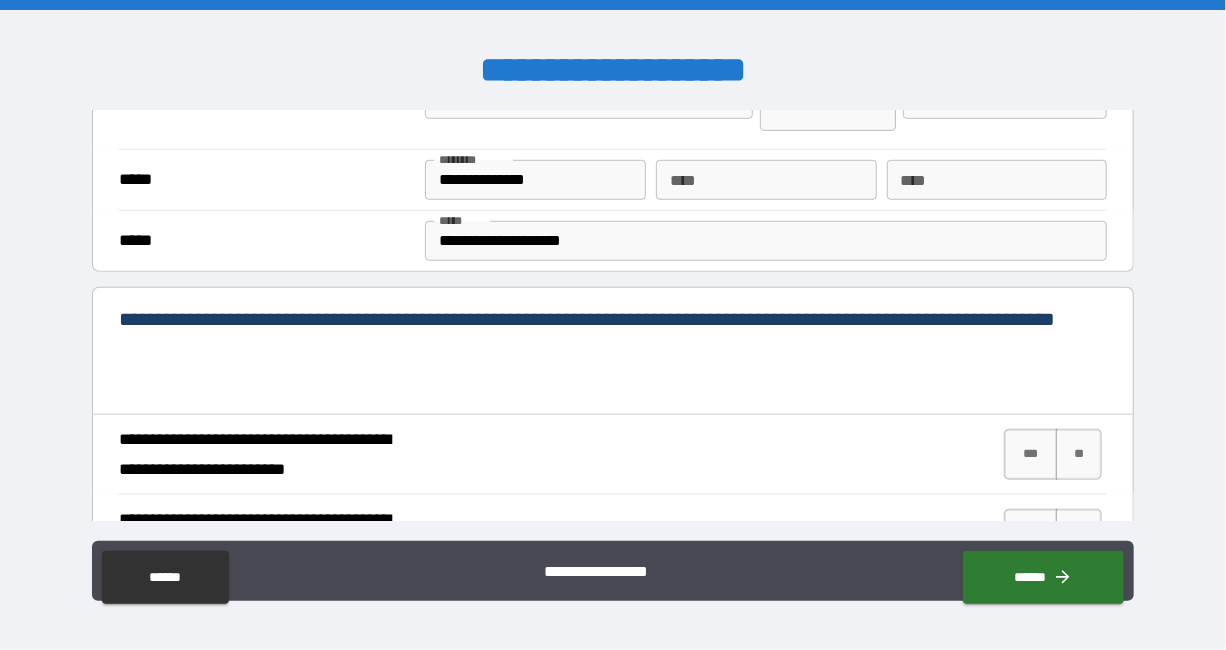 scroll, scrollTop: 656, scrollLeft: 0, axis: vertical 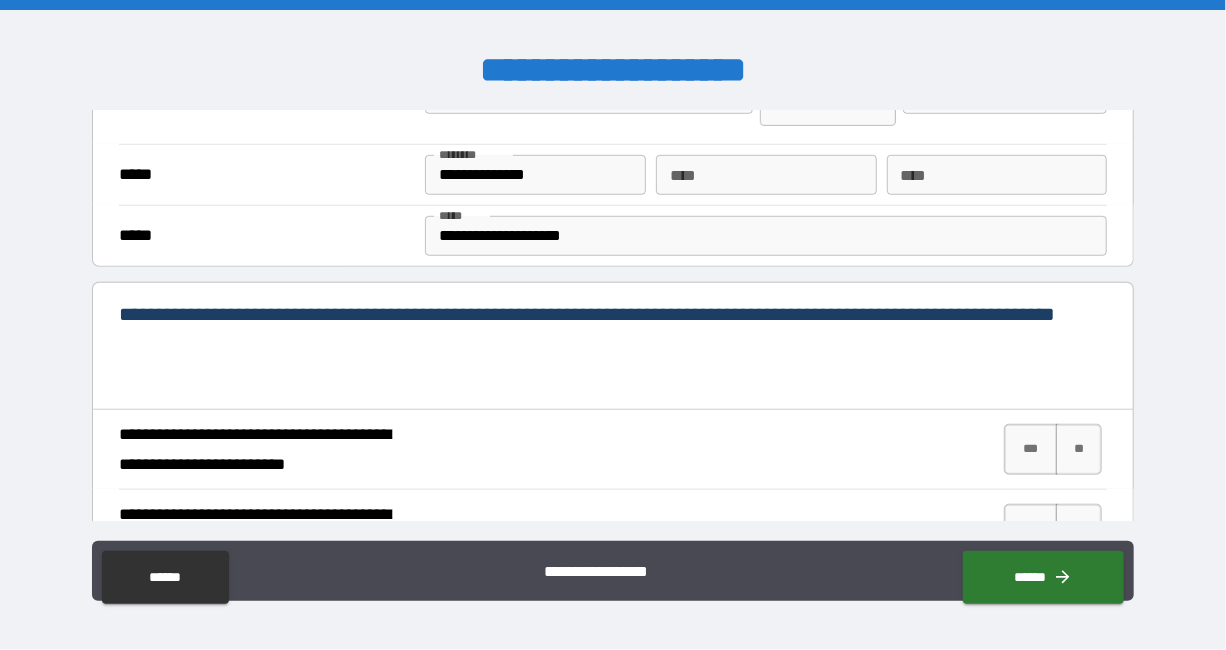 click on "**********" at bounding box center (766, 236) 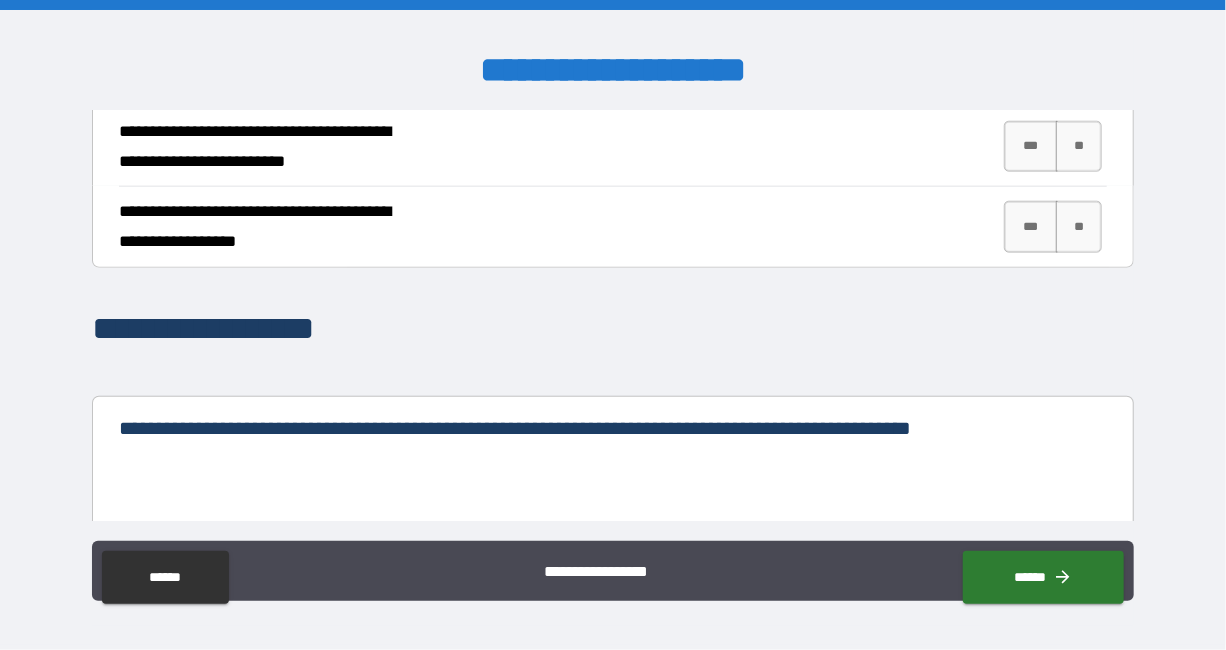 scroll, scrollTop: 1026, scrollLeft: 0, axis: vertical 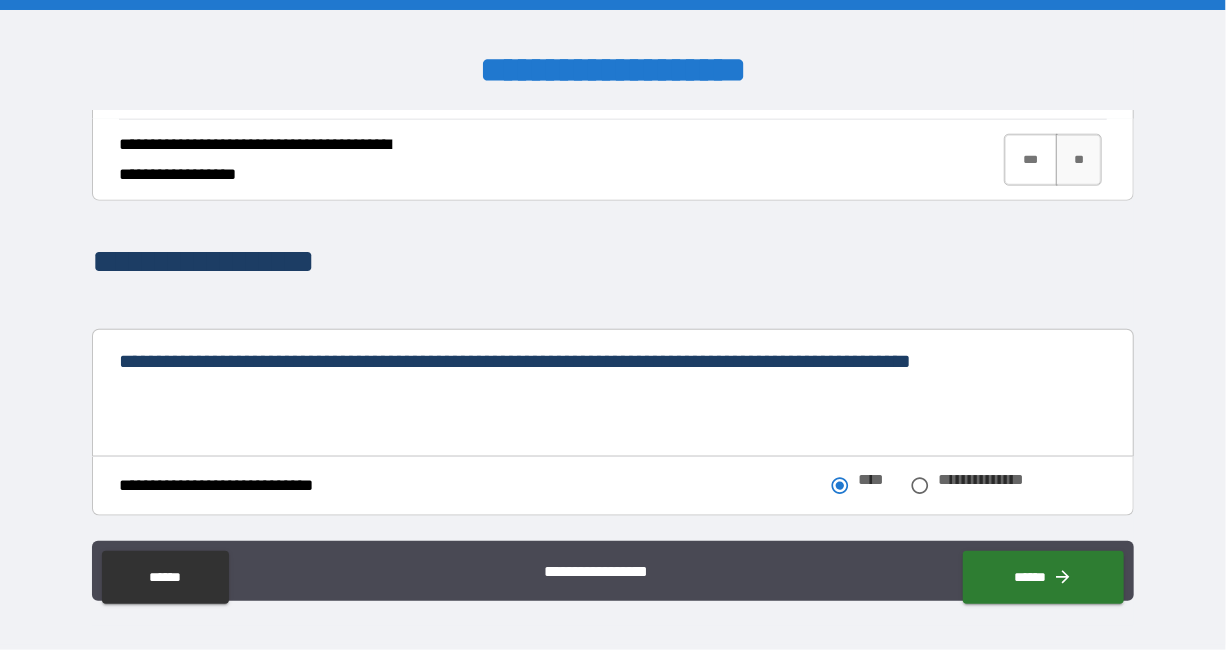 type on "**********" 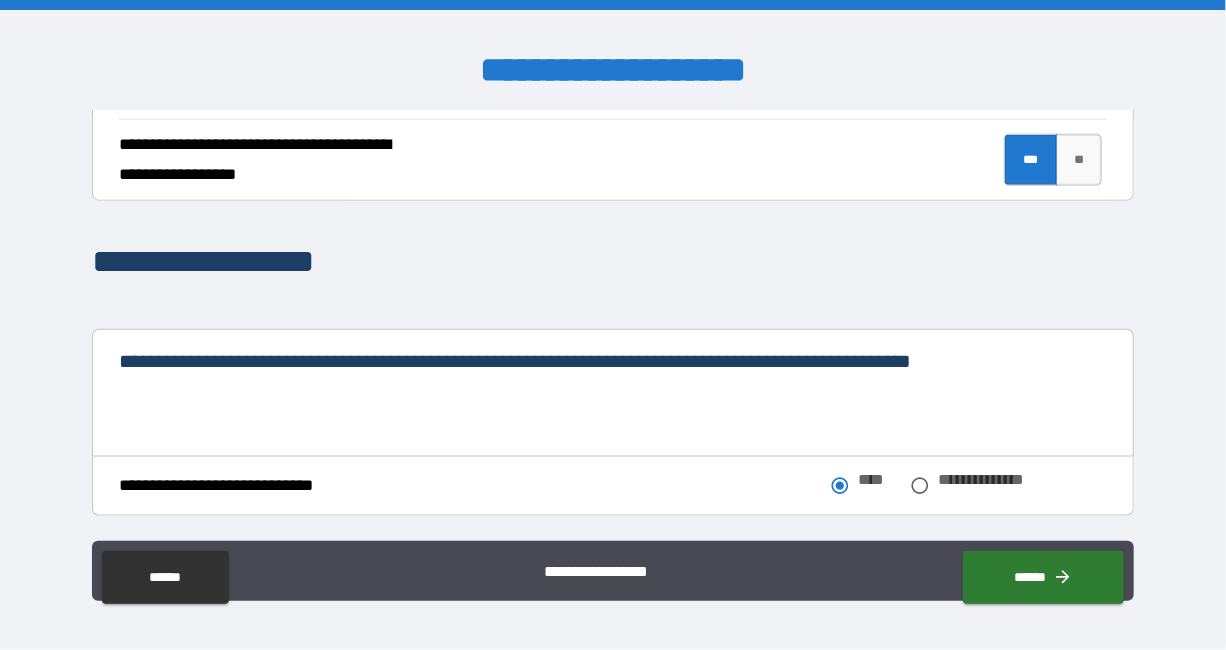 click on "***" at bounding box center [1031, 80] 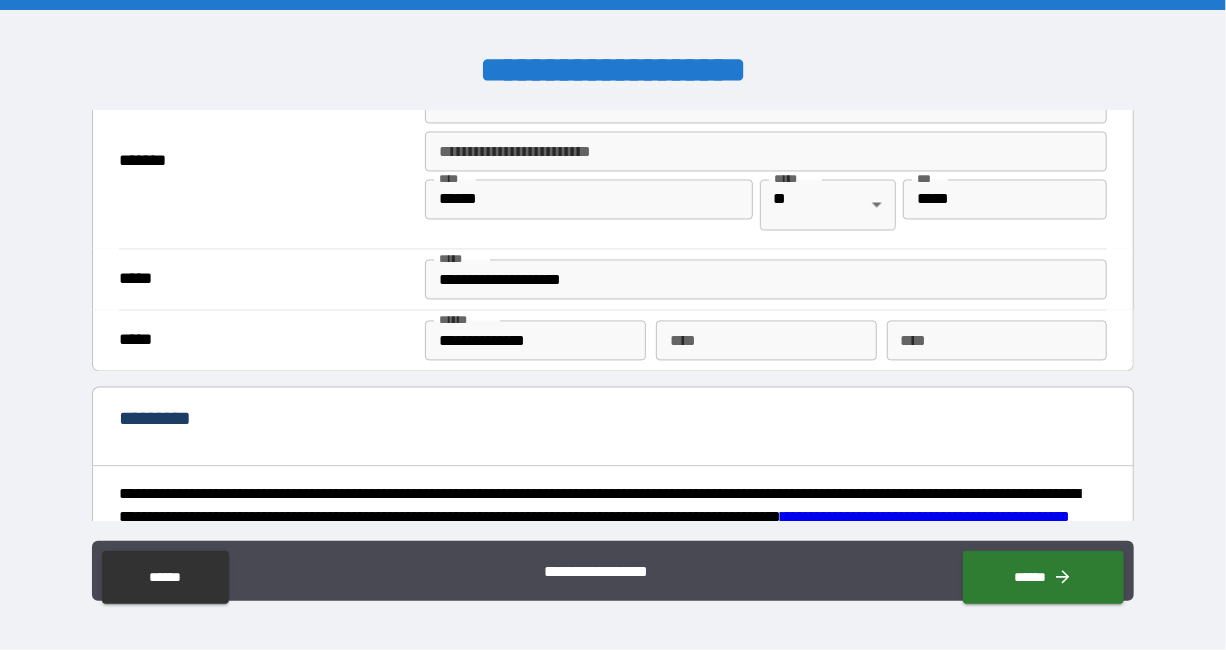 scroll, scrollTop: 1781, scrollLeft: 0, axis: vertical 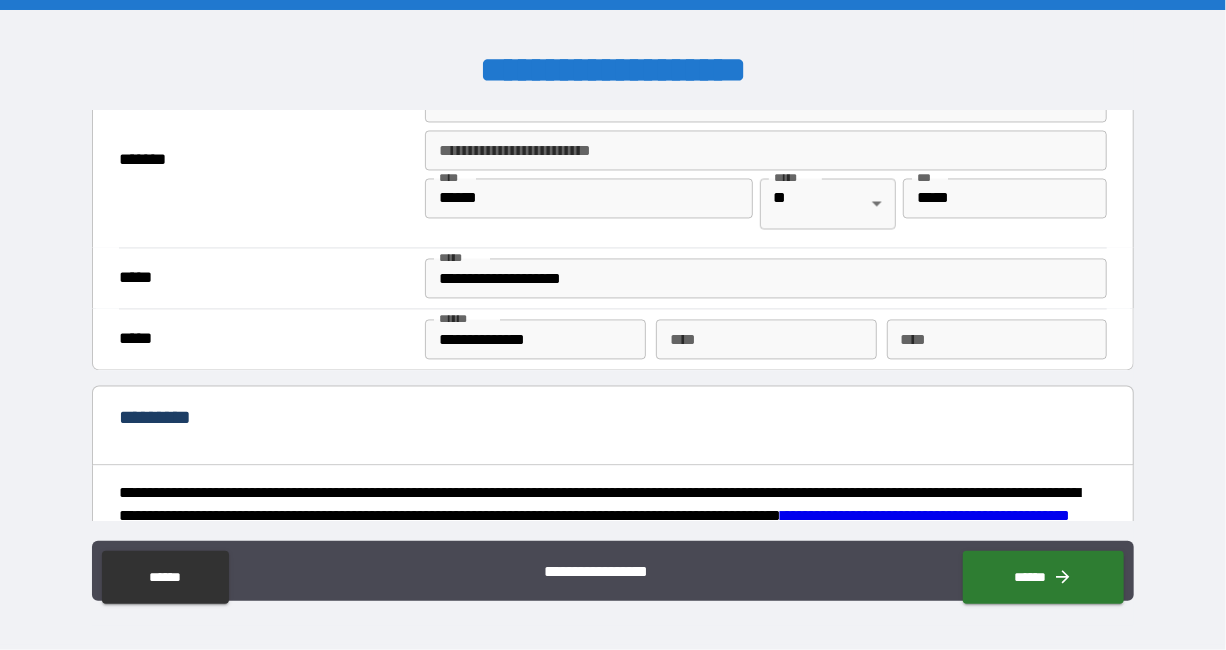 click on "*******" at bounding box center (766, 103) 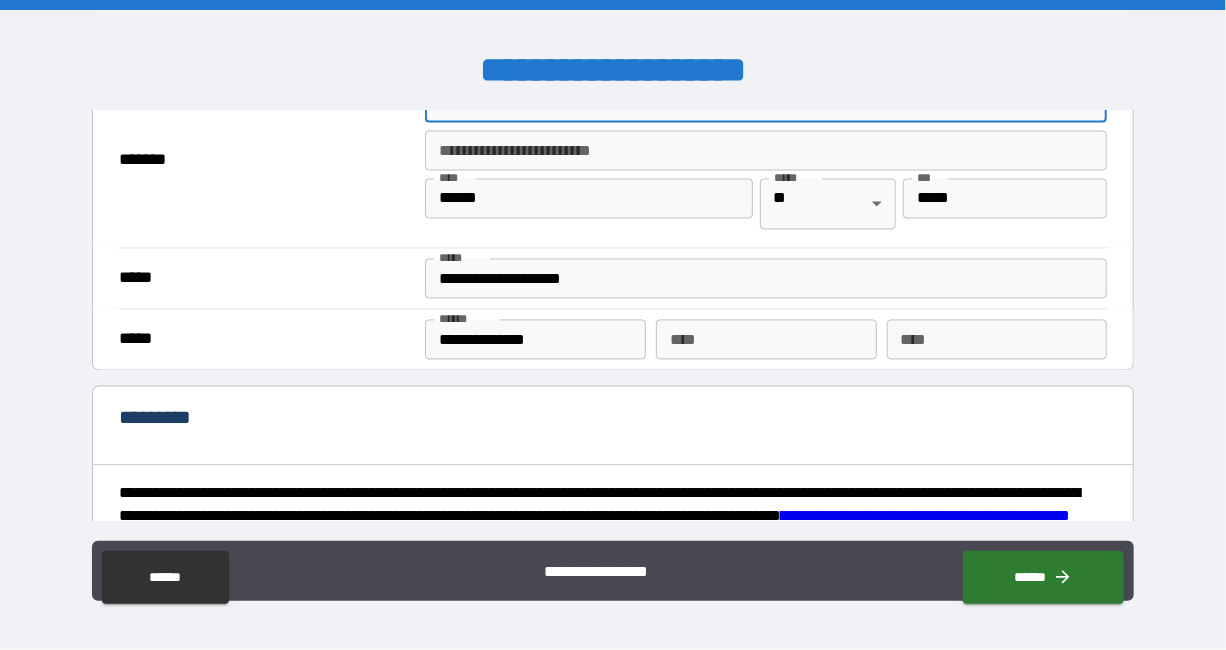 type on "*" 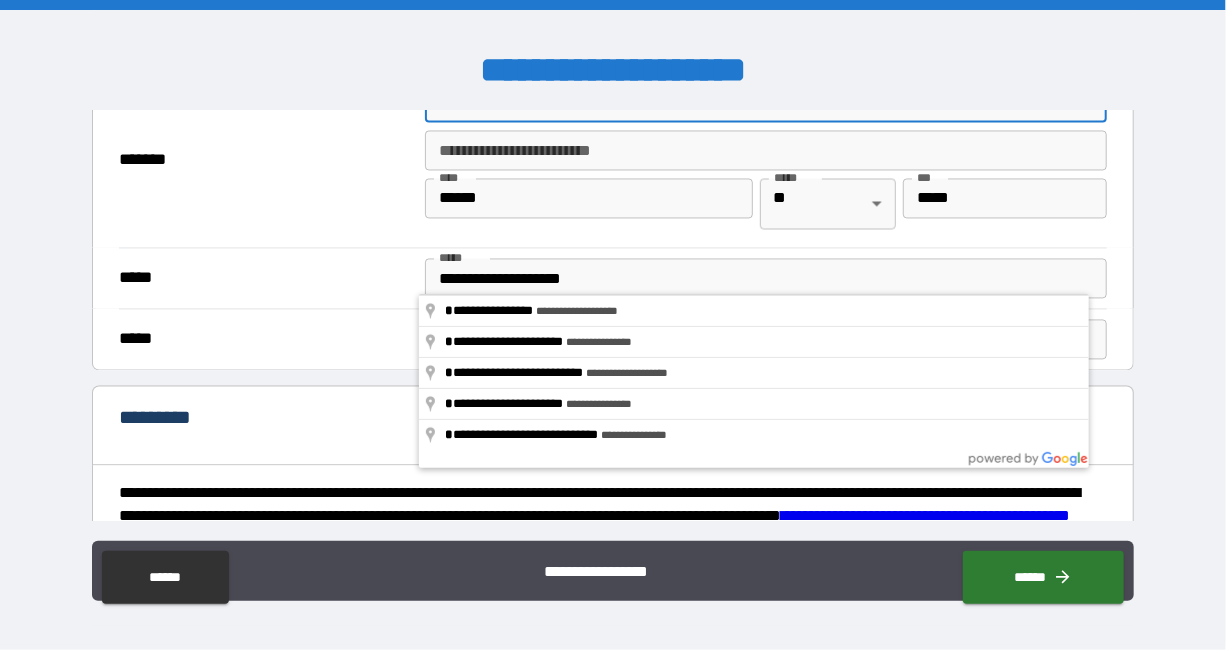 type 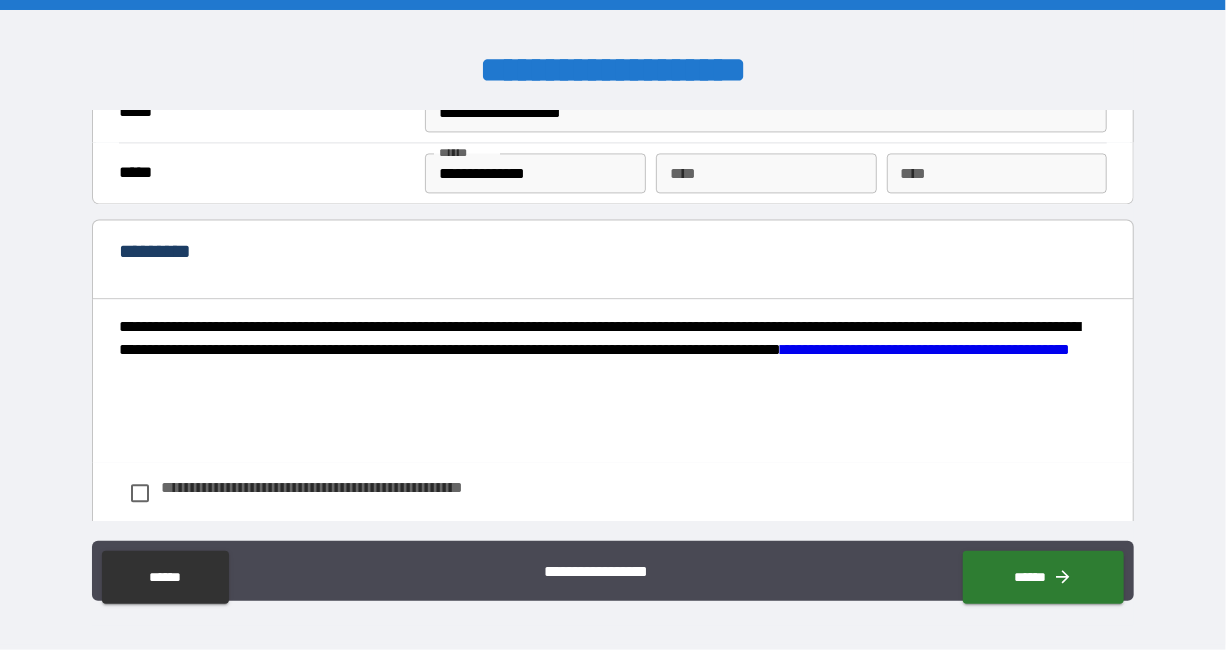 scroll, scrollTop: 1950, scrollLeft: 0, axis: vertical 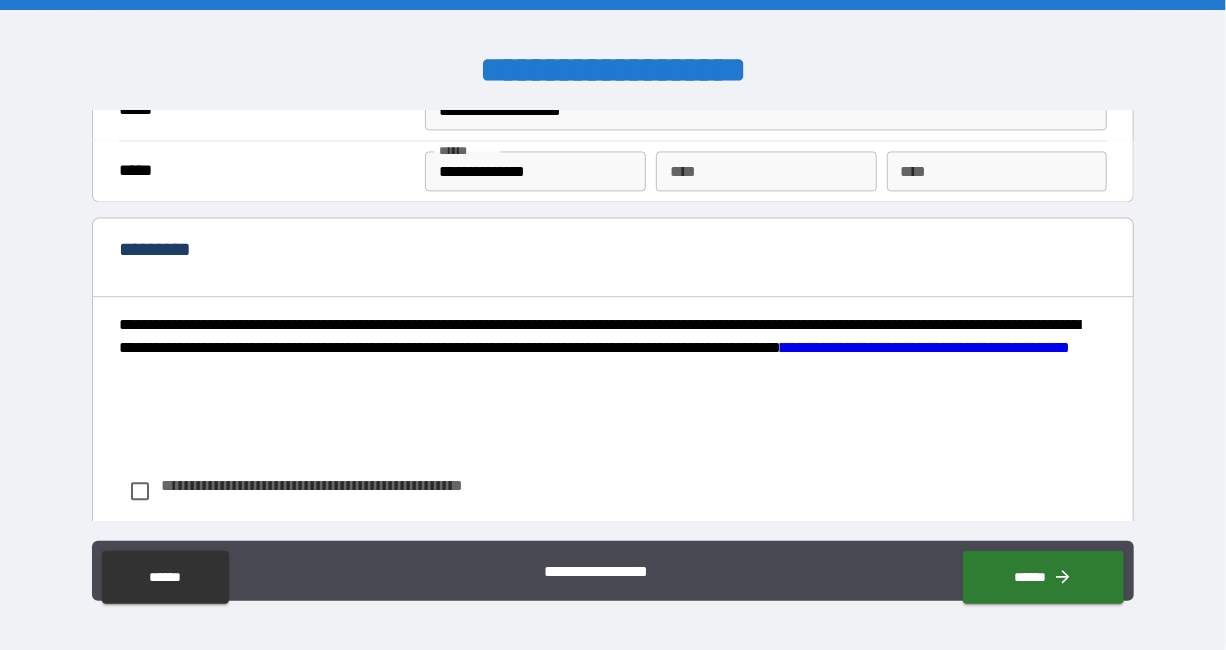 click on "**********" at bounding box center [766, 110] 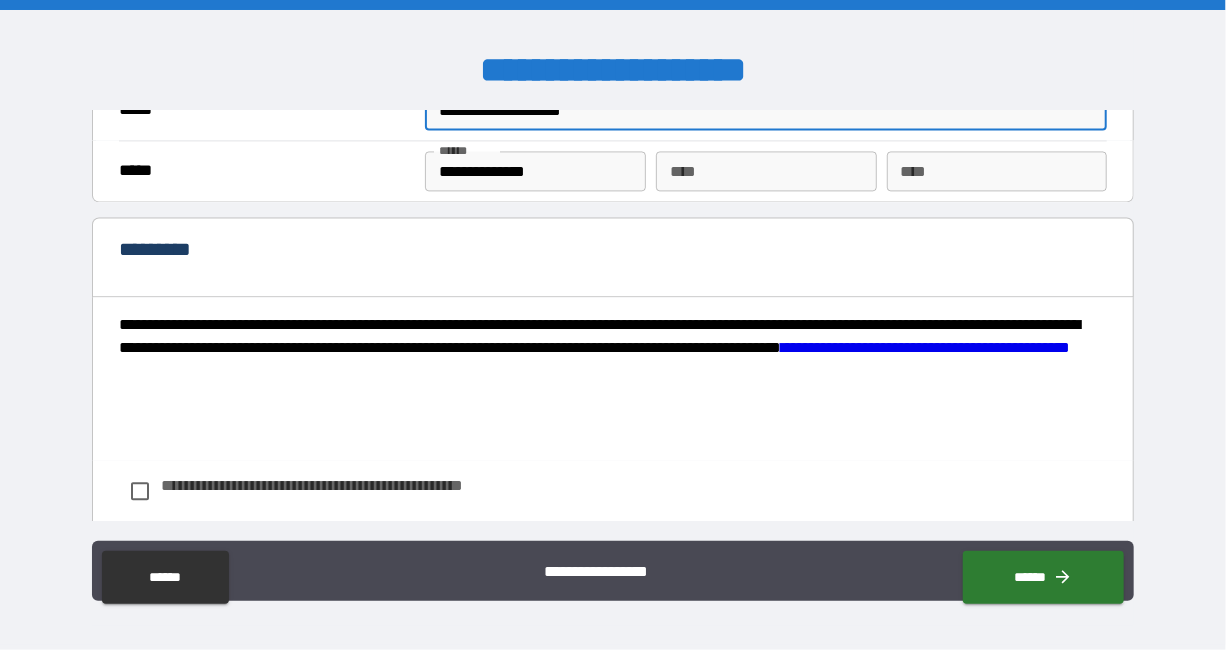 click on "**********" at bounding box center (766, 110) 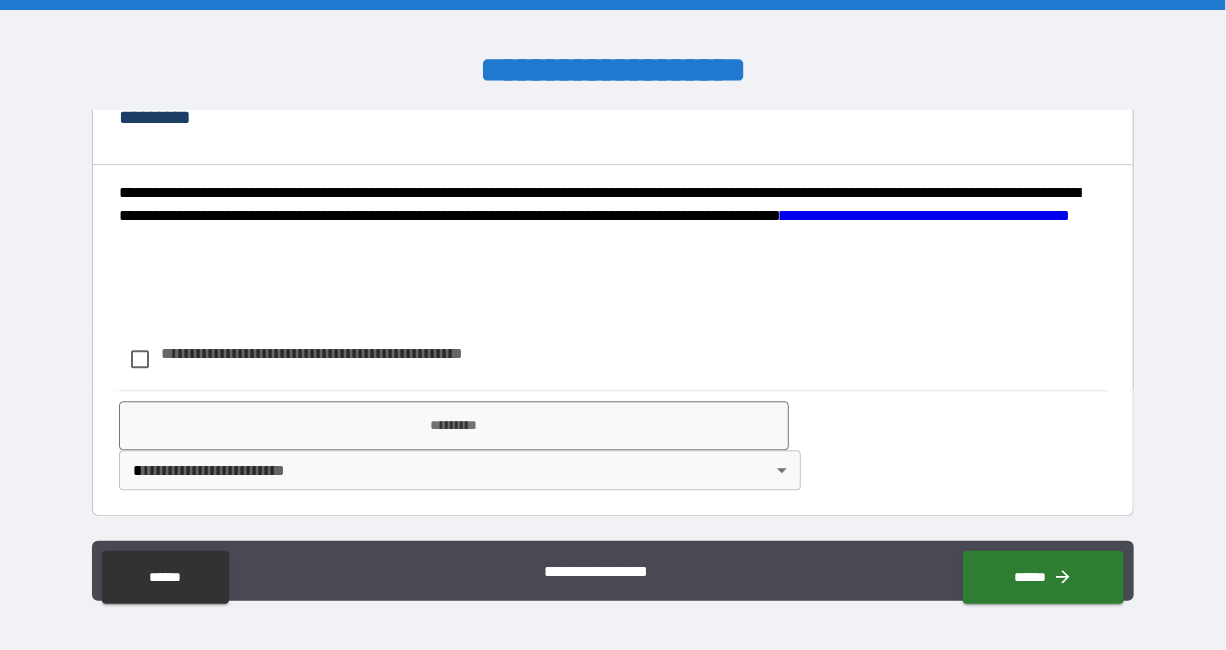 scroll, scrollTop: 2200, scrollLeft: 0, axis: vertical 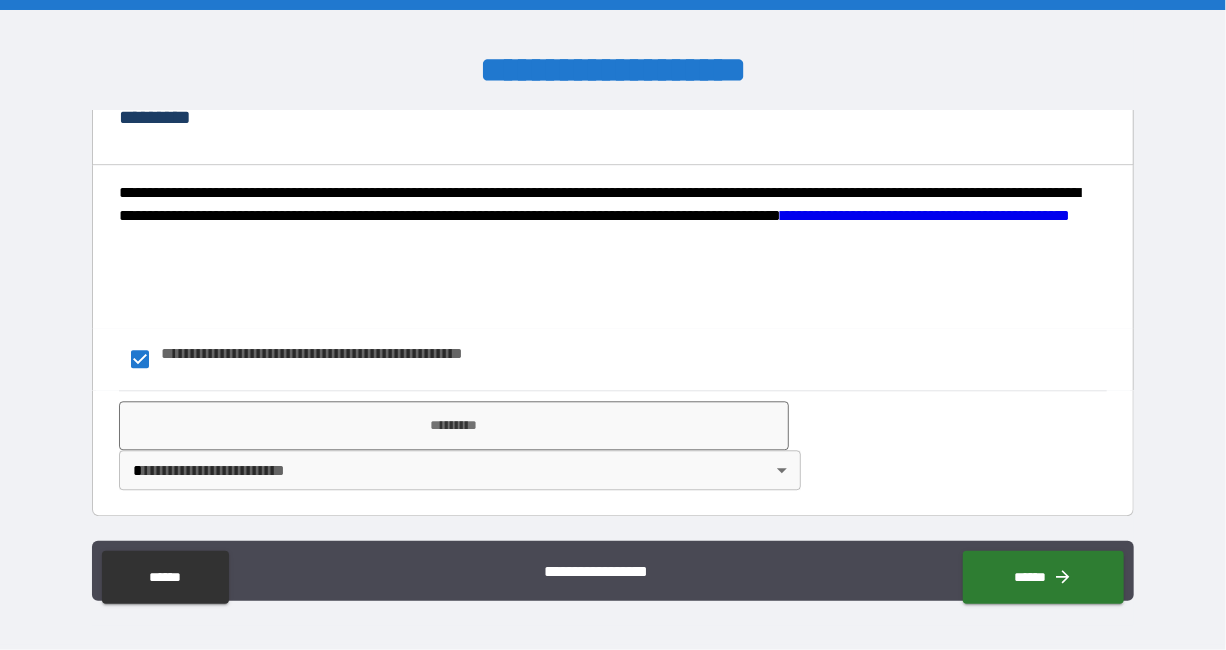 click on "**********" at bounding box center (613, 325) 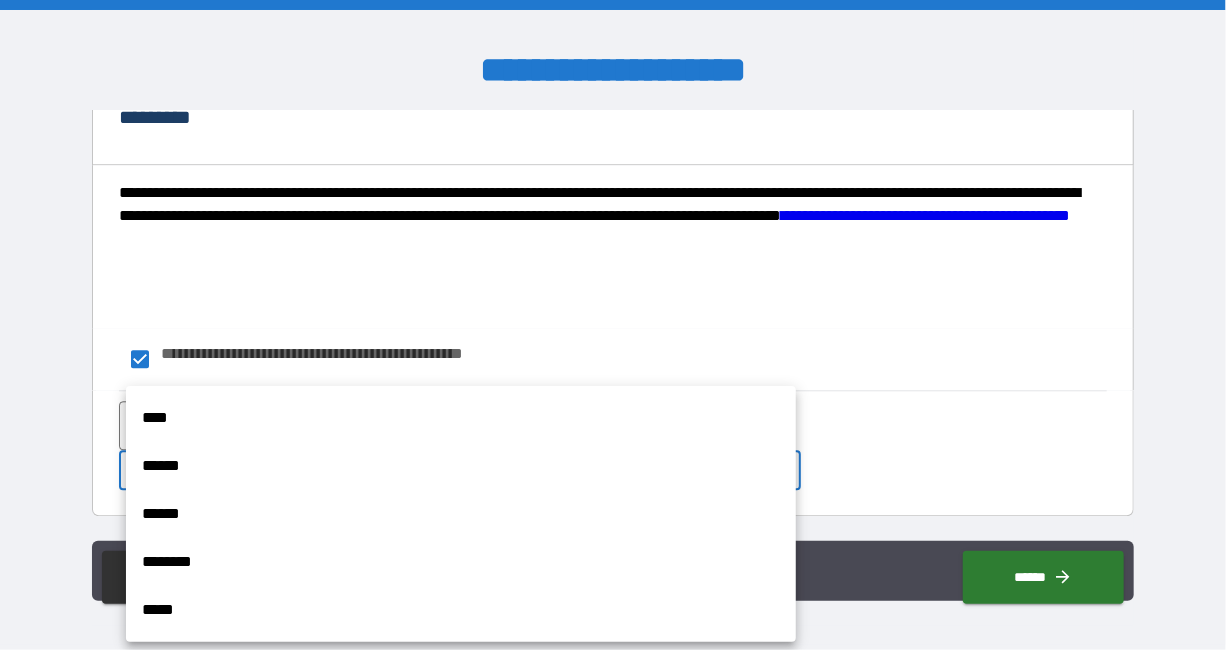 click on "****" at bounding box center [461, 418] 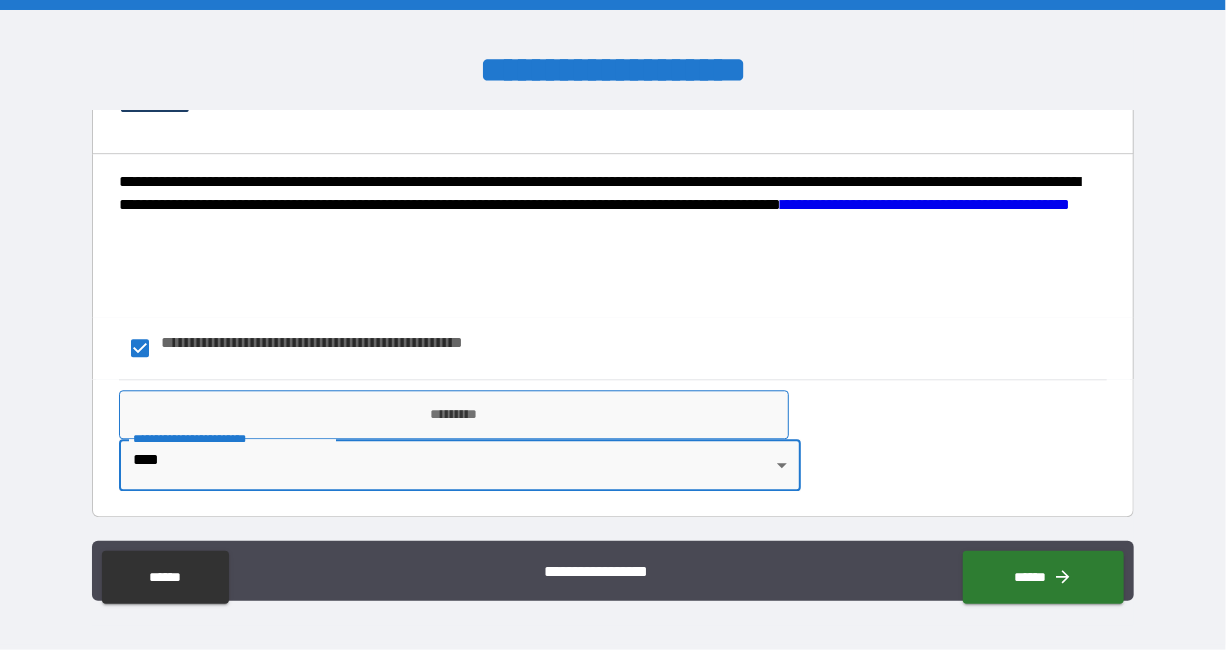 click on "*********" at bounding box center (454, 414) 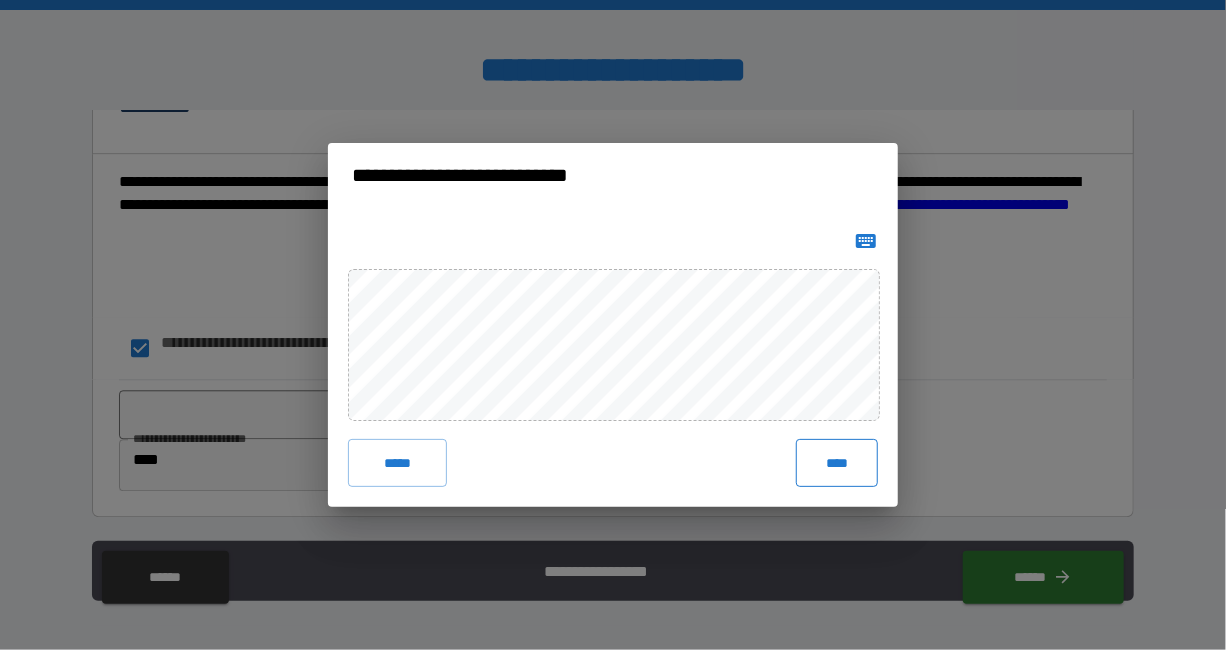 click on "****" at bounding box center [837, 463] 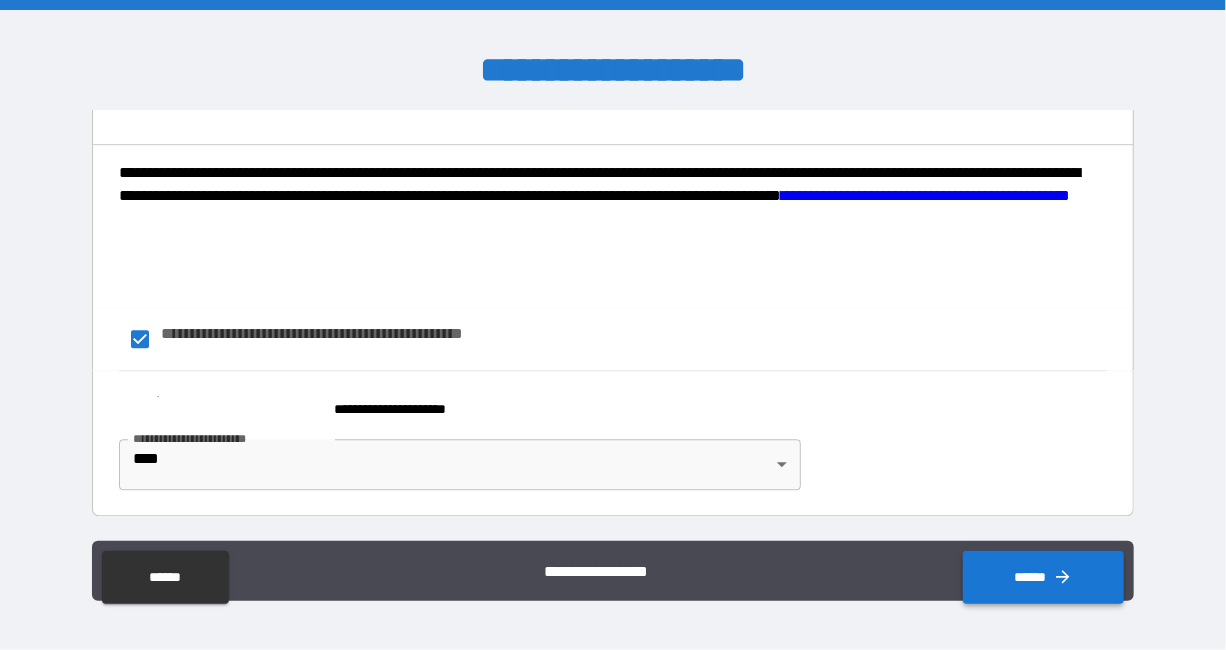 click on "******" at bounding box center (1043, 577) 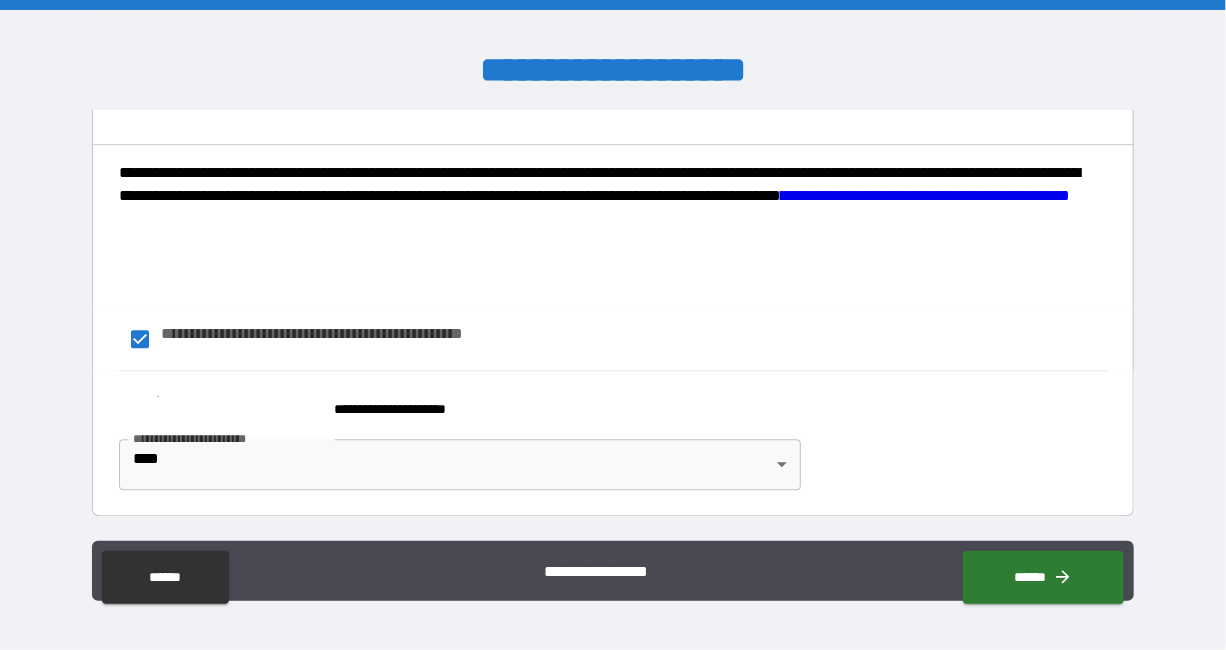 scroll, scrollTop: 1880, scrollLeft: 0, axis: vertical 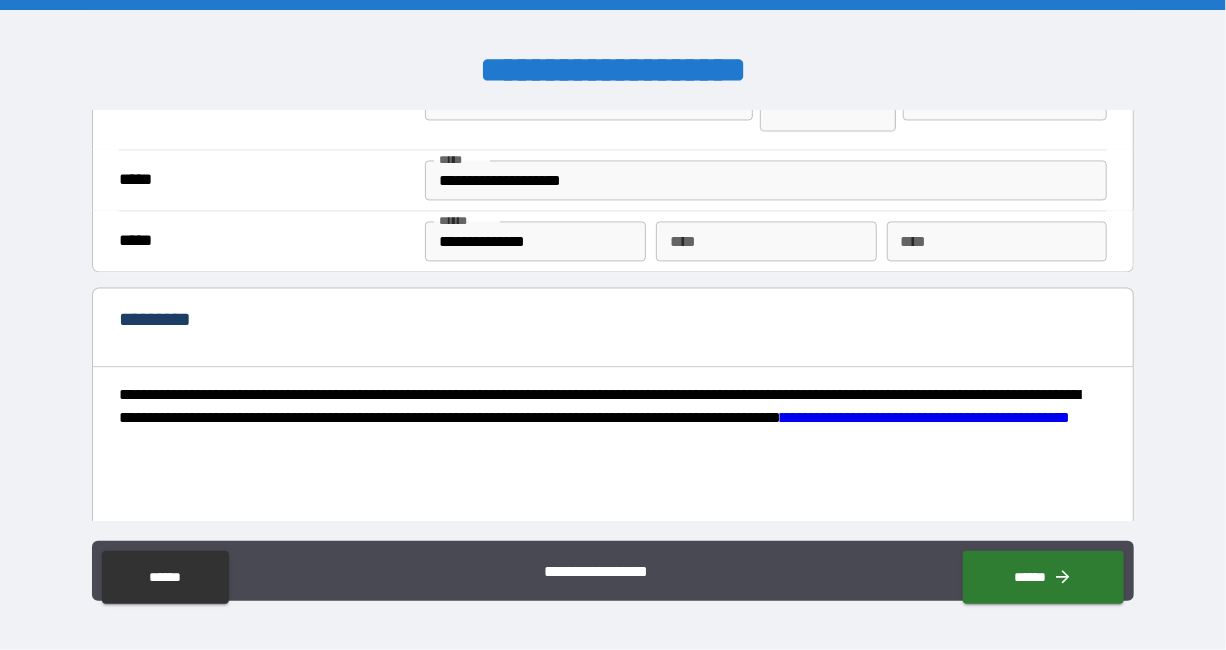 click on "*****" at bounding box center (1005, 100) 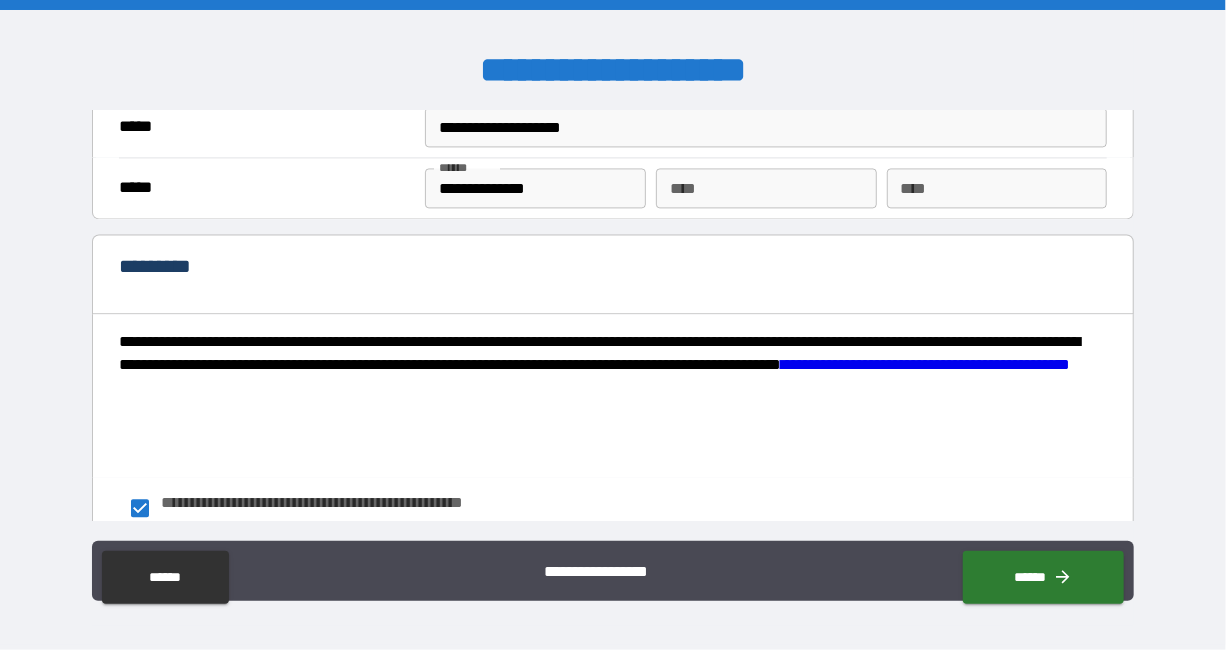scroll, scrollTop: 1931, scrollLeft: 0, axis: vertical 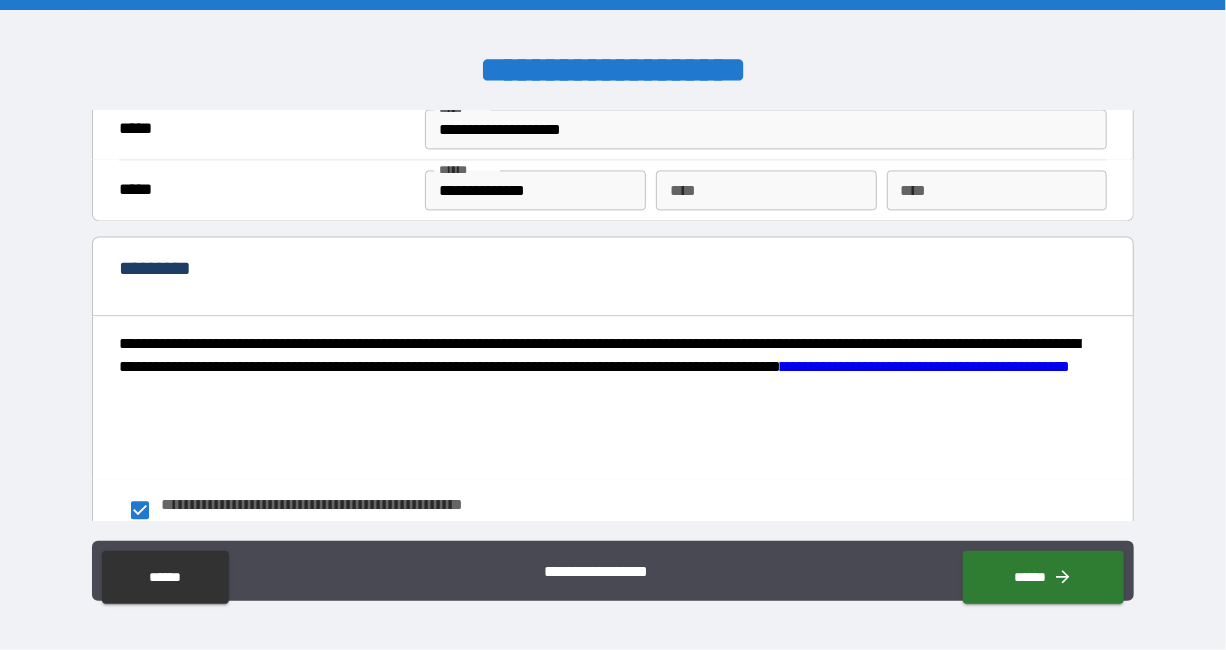 click on "******" at bounding box center [588, 49] 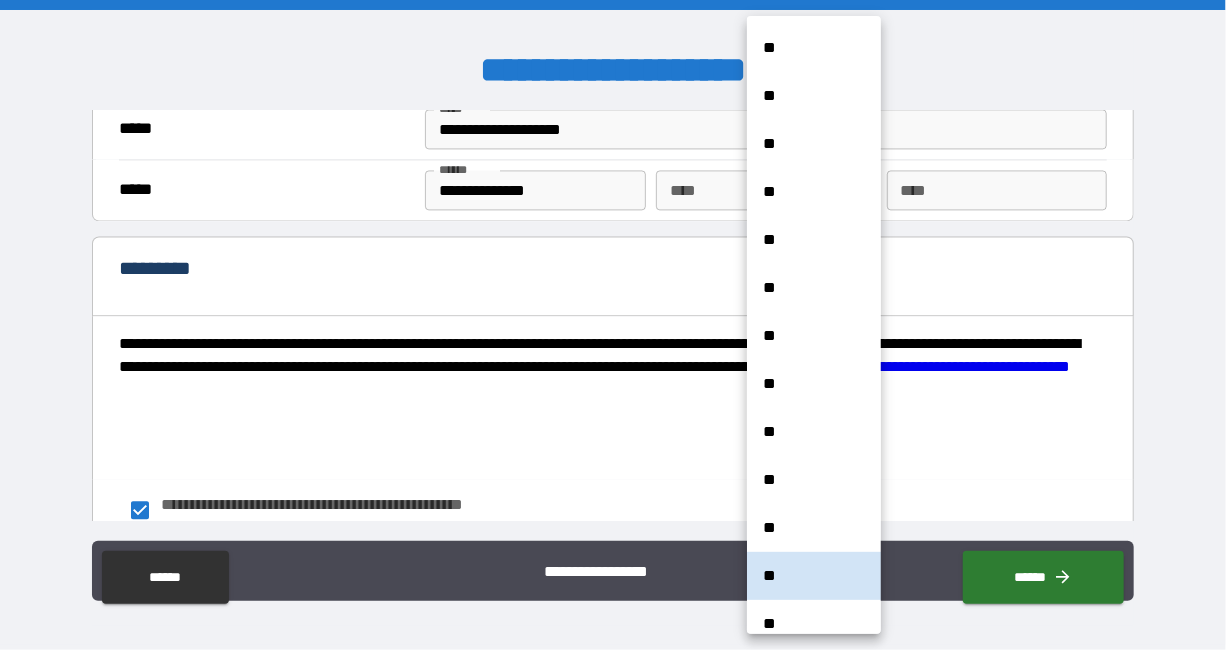 click at bounding box center [613, 325] 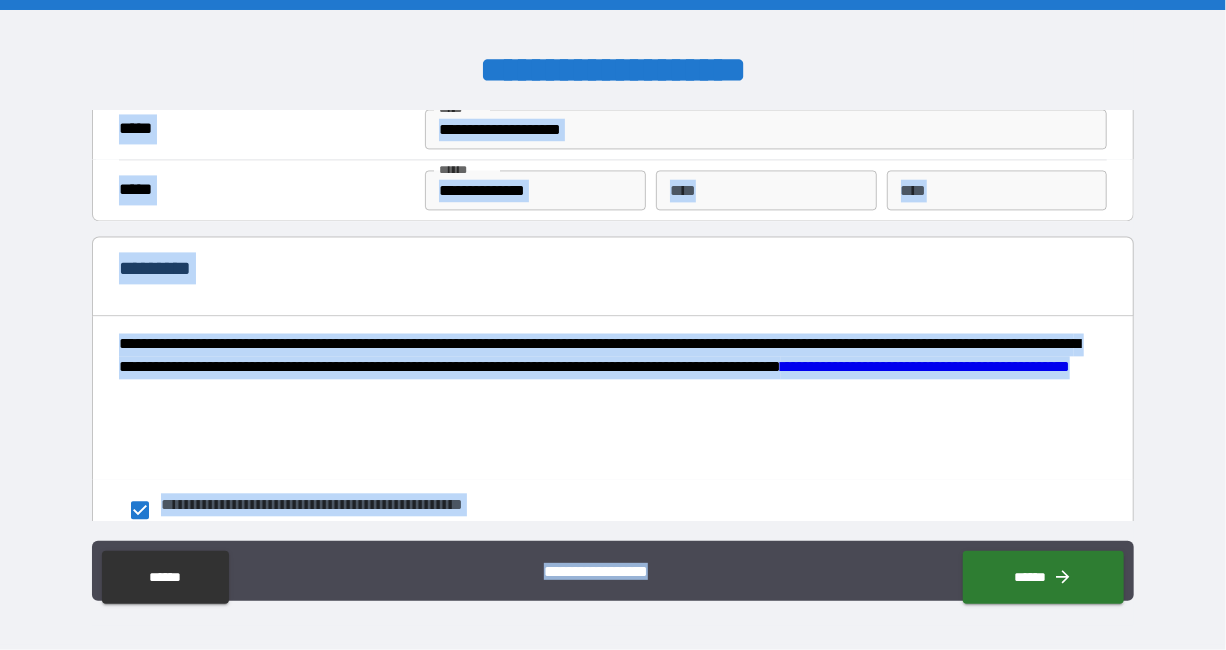 drag, startPoint x: 1040, startPoint y: 237, endPoint x: 948, endPoint y: 243, distance: 92.19544 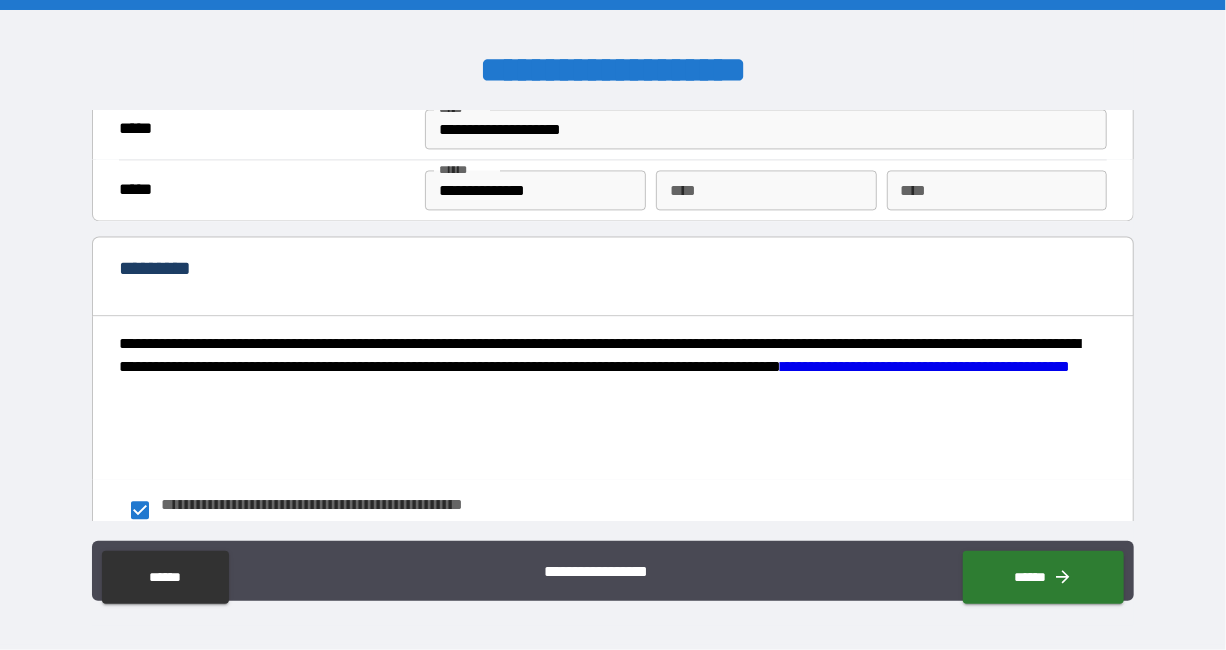 drag, startPoint x: 1007, startPoint y: 262, endPoint x: 900, endPoint y: 255, distance: 107.22873 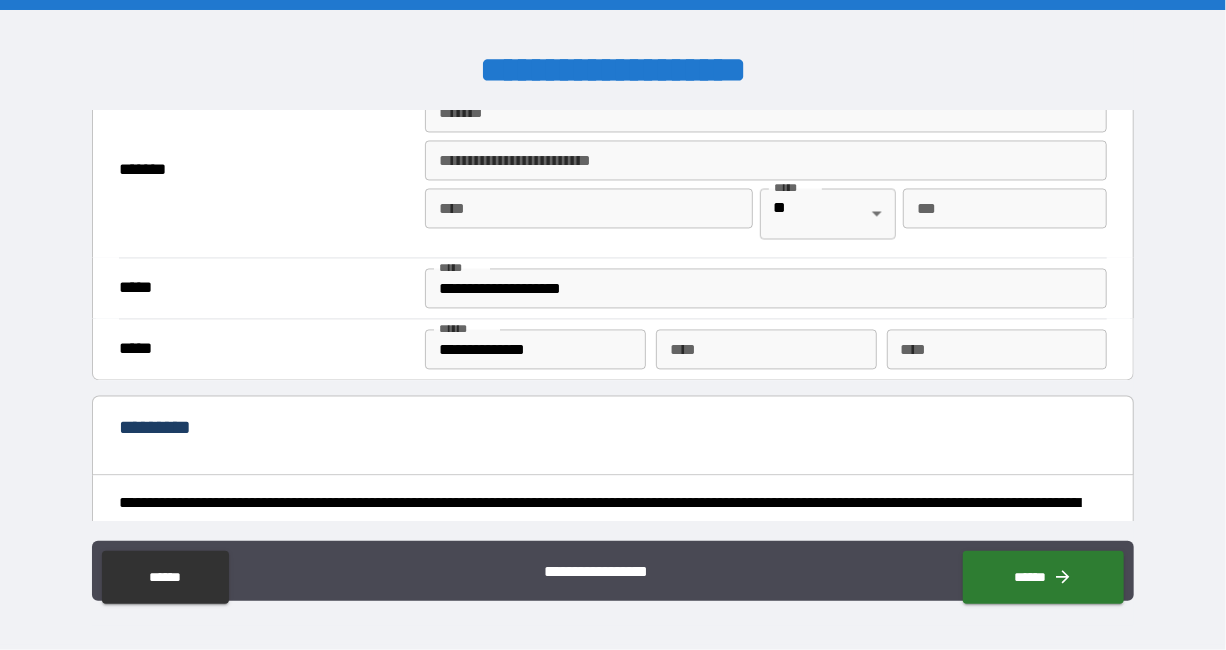 scroll, scrollTop: 1777, scrollLeft: 0, axis: vertical 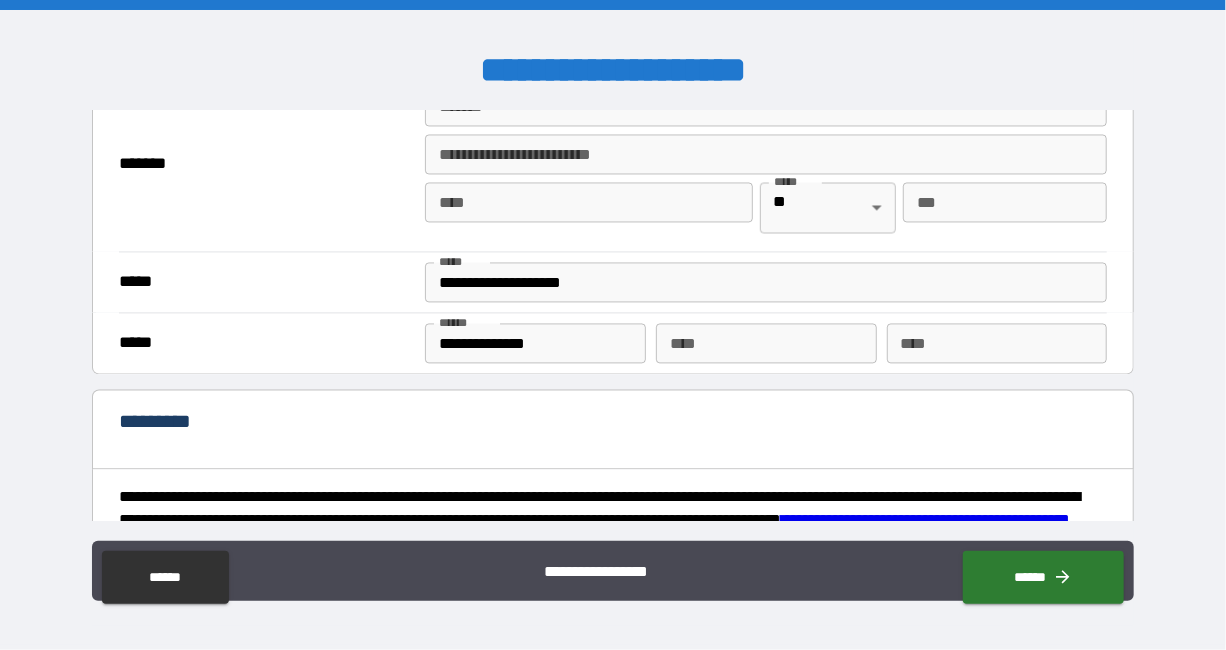 click on "*******" at bounding box center (766, 107) 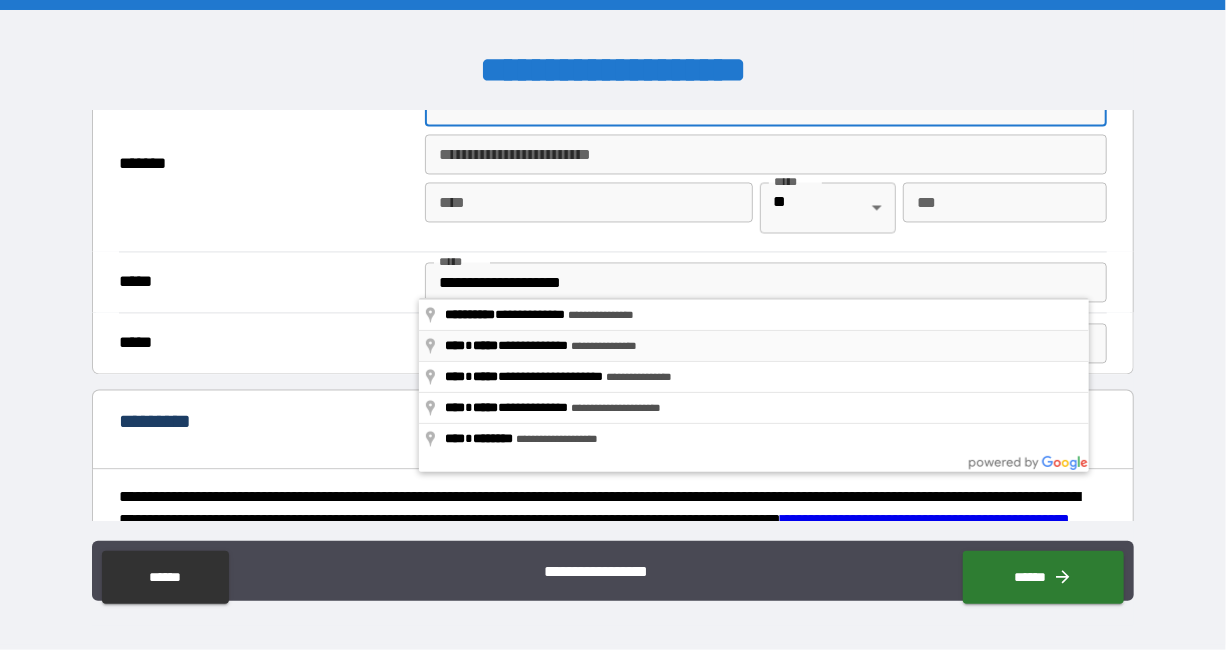 type on "**********" 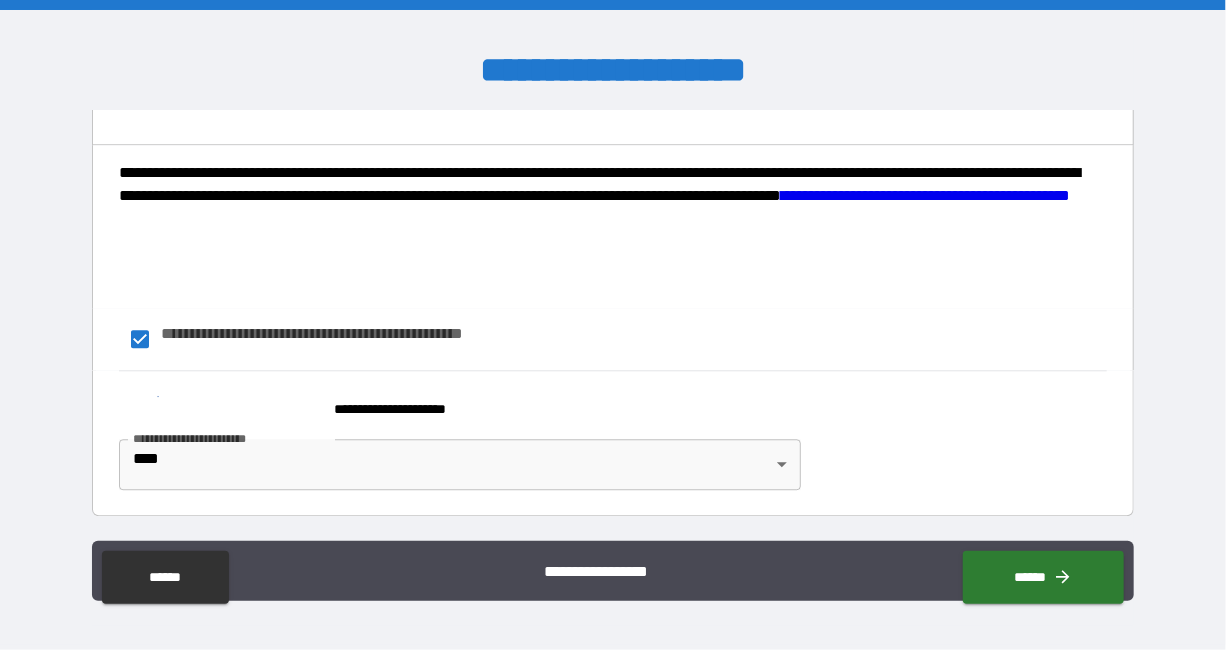 scroll, scrollTop: 2247, scrollLeft: 0, axis: vertical 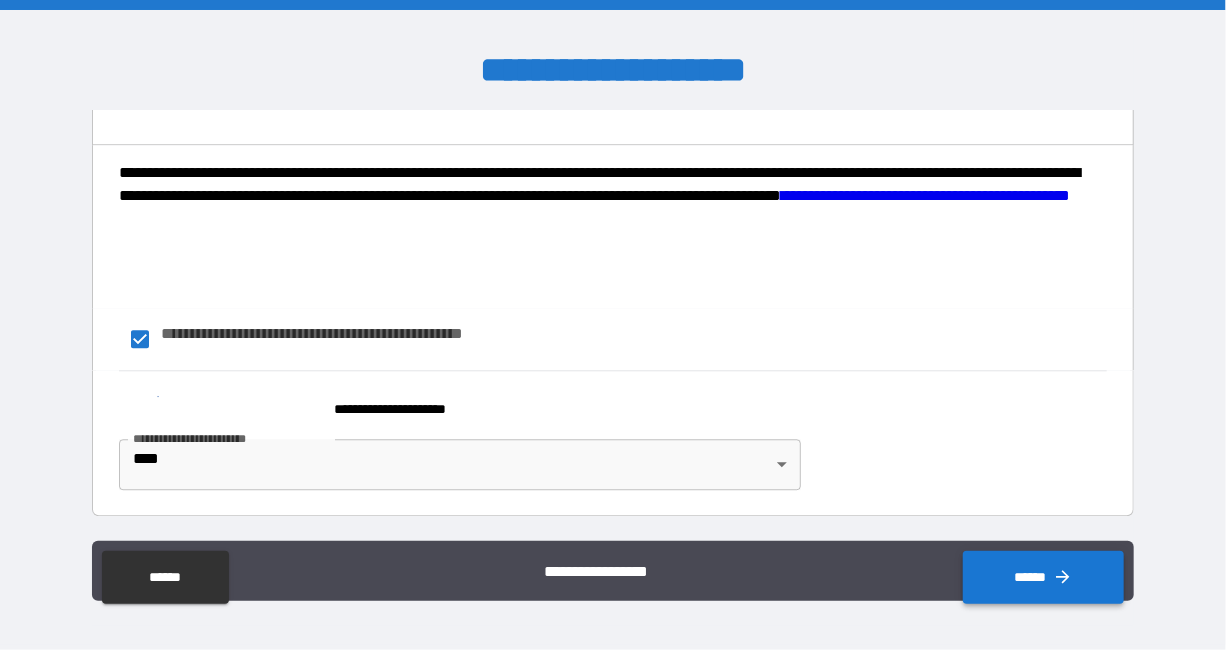 click on "******" at bounding box center (1043, 577) 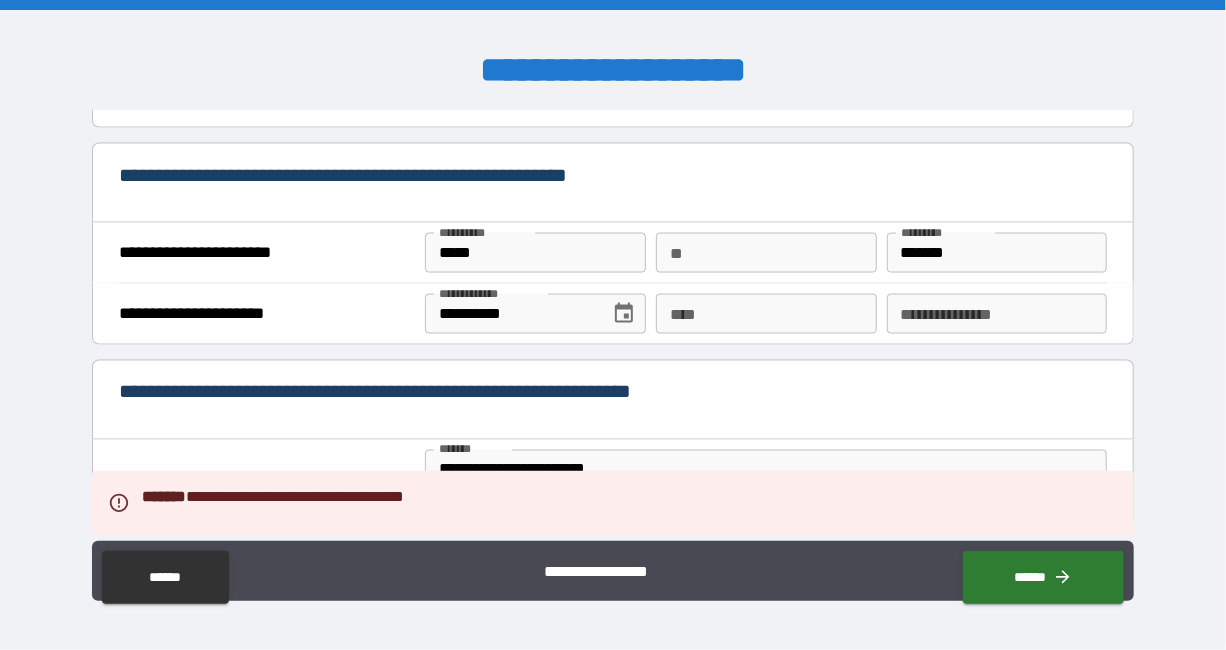 scroll, scrollTop: 1528, scrollLeft: 0, axis: vertical 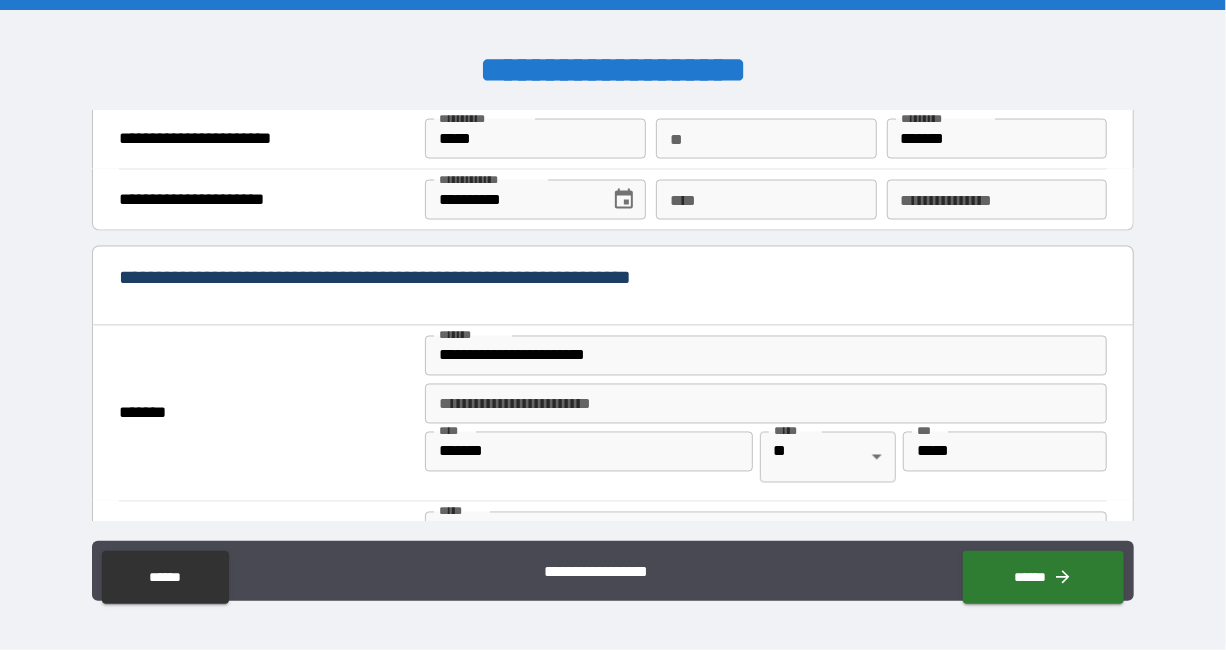 click on "**********" at bounding box center (997, 200) 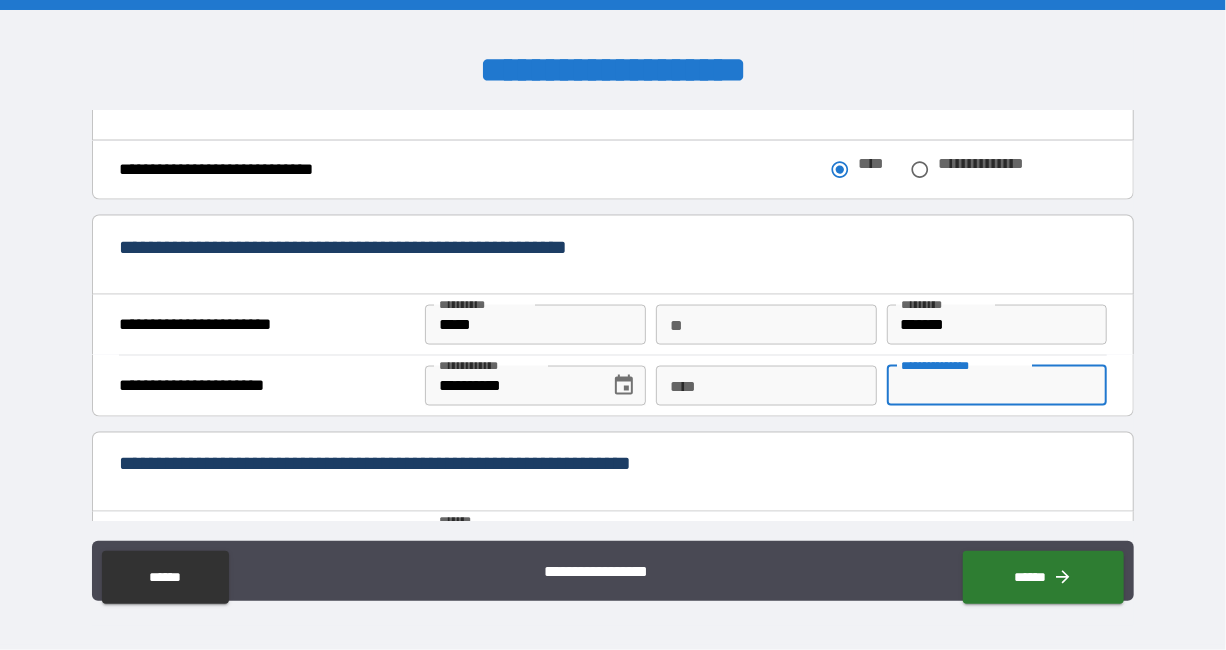 scroll, scrollTop: 1395, scrollLeft: 0, axis: vertical 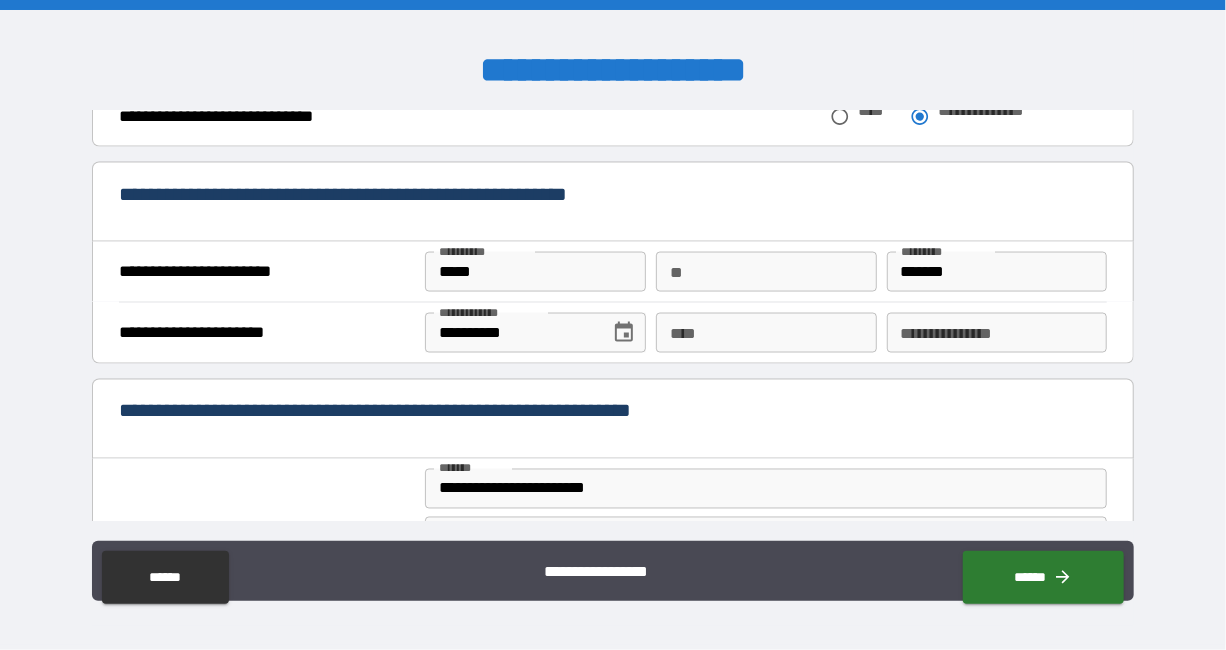 click on "**" at bounding box center [766, 272] 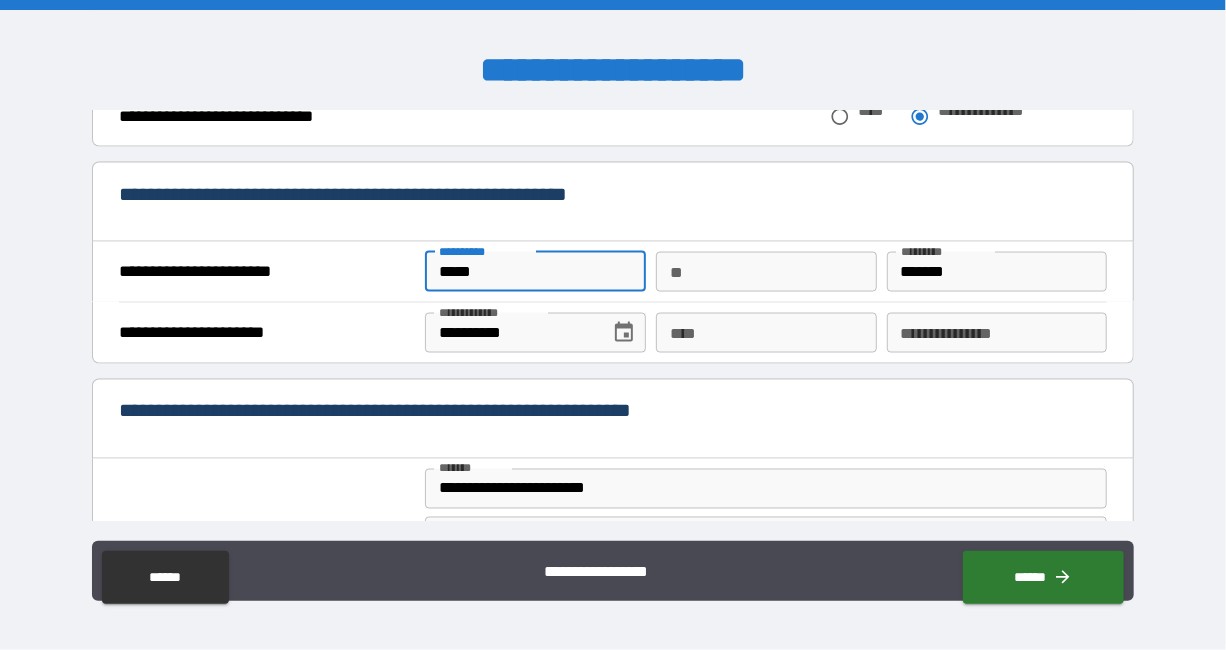 drag, startPoint x: 534, startPoint y: 426, endPoint x: 396, endPoint y: 419, distance: 138.17743 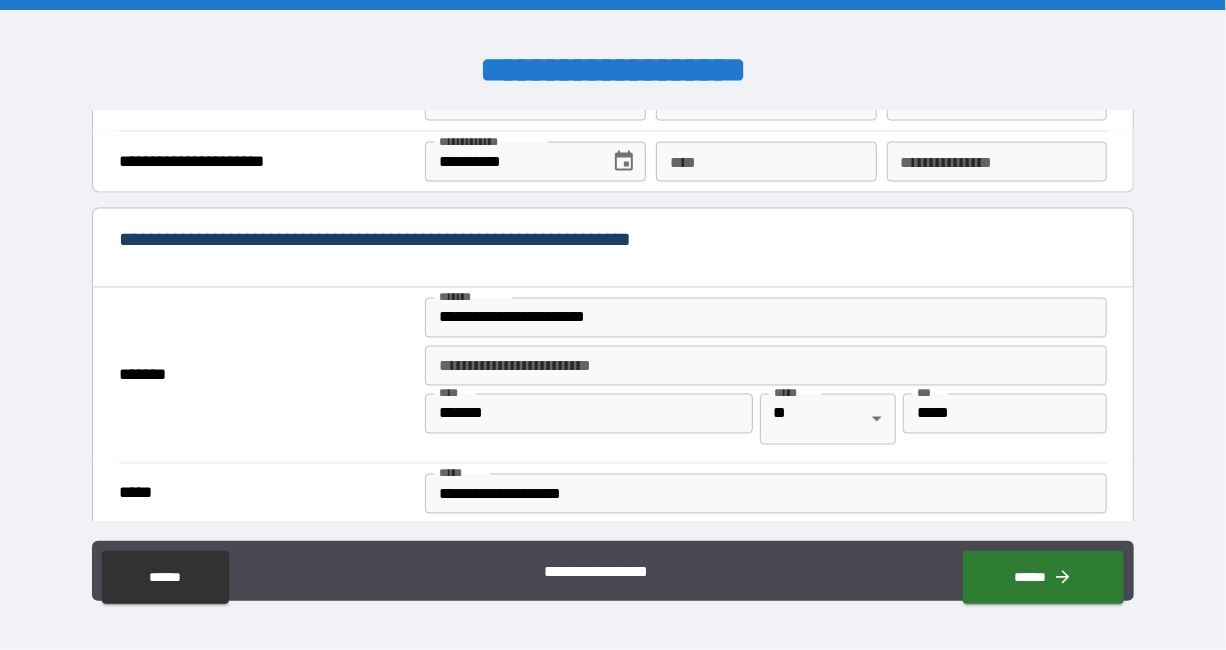 scroll, scrollTop: 1635, scrollLeft: 0, axis: vertical 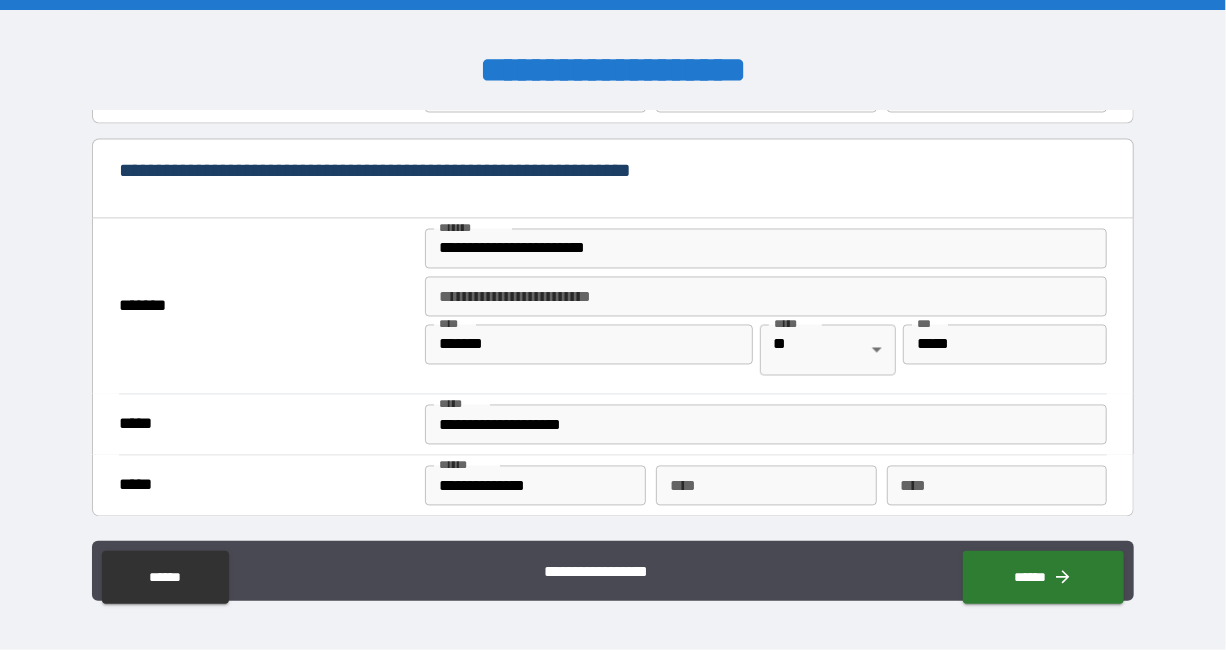 click on "**********" at bounding box center (997, 93) 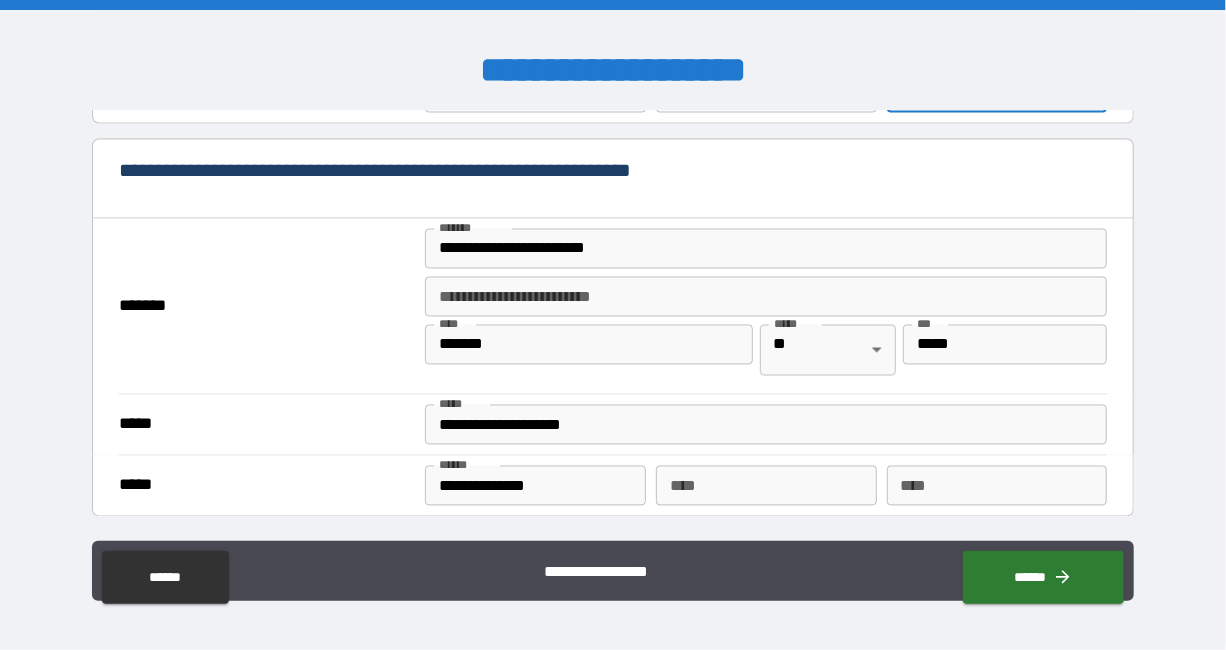 click on "**********" at bounding box center [997, 93] 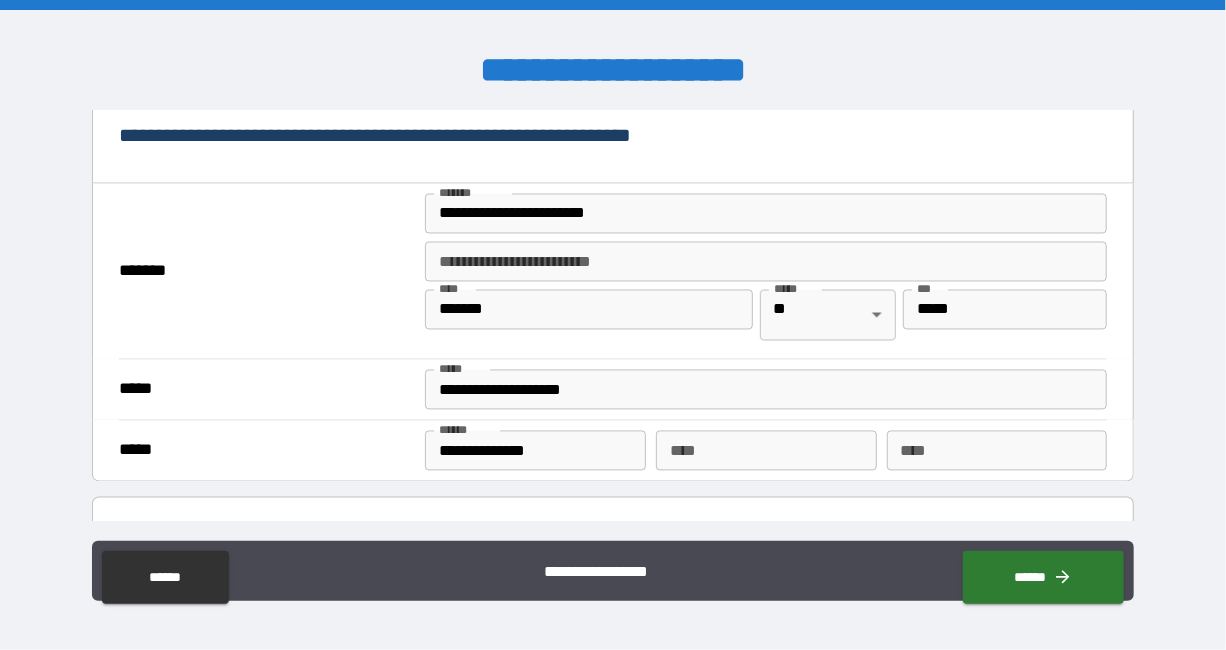 scroll, scrollTop: 1624, scrollLeft: 0, axis: vertical 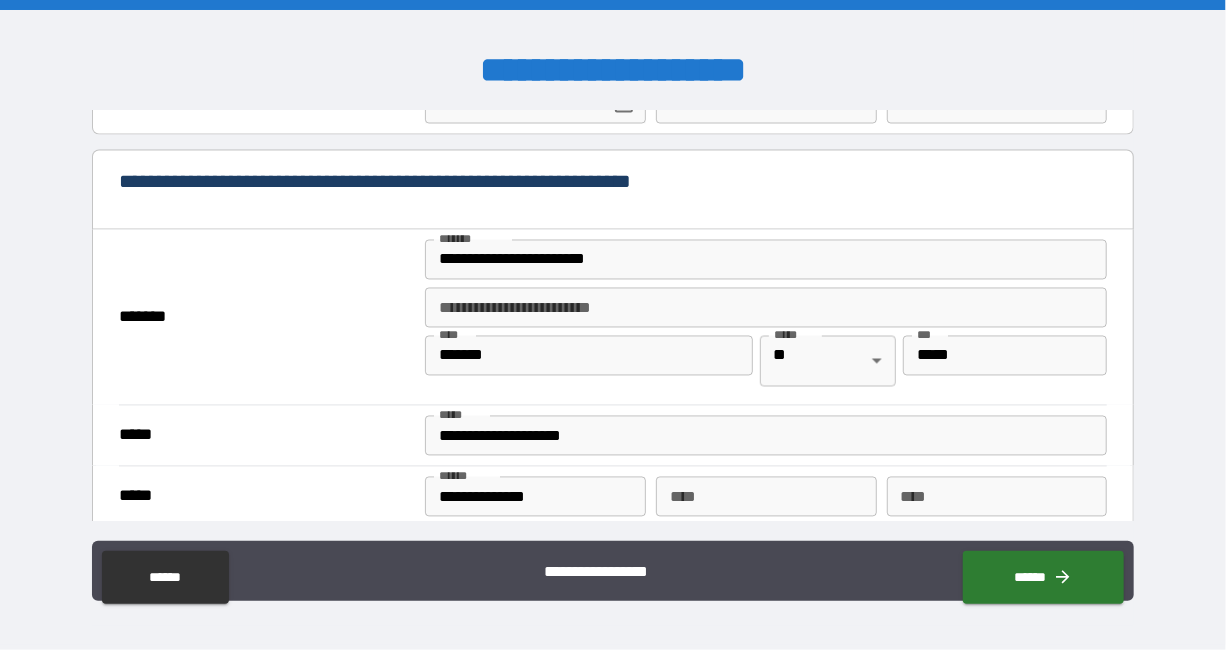 click on "**********" at bounding box center (997, 104) 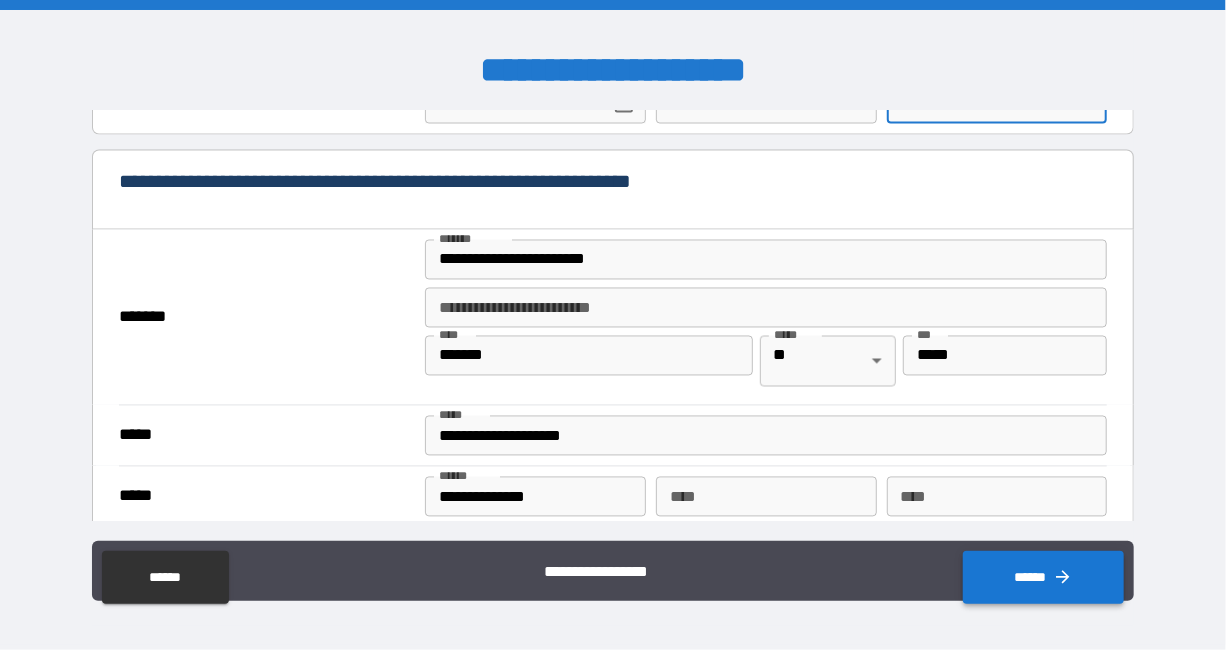 click on "******" at bounding box center [1043, 577] 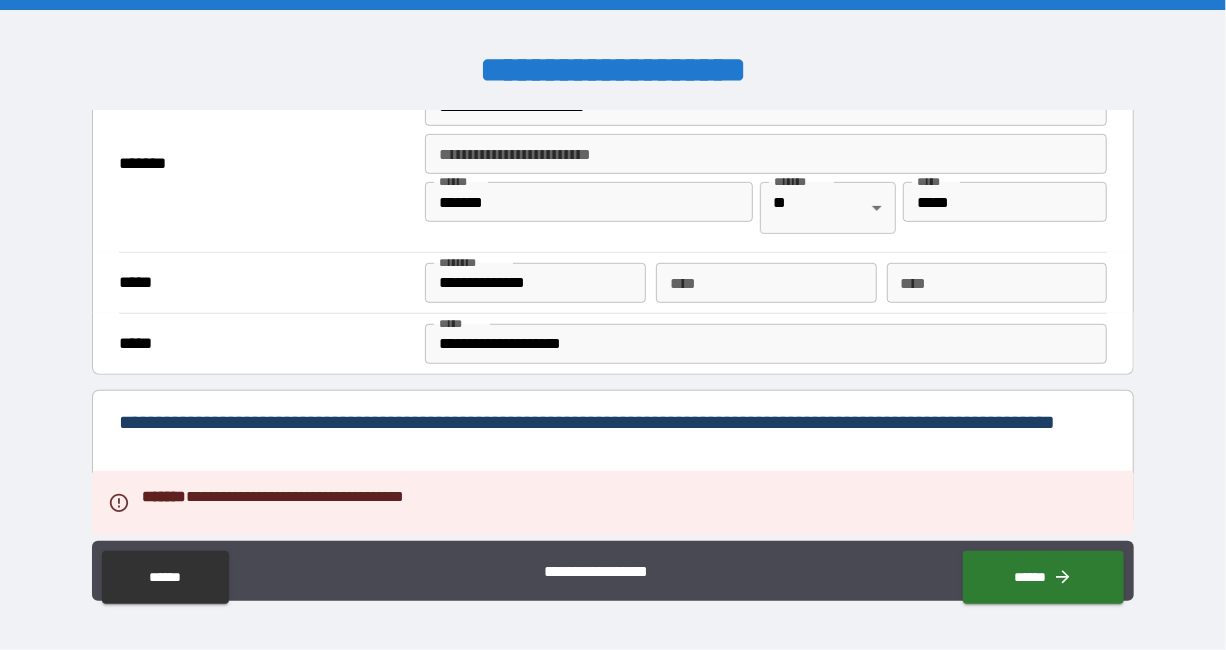 scroll, scrollTop: 512, scrollLeft: 0, axis: vertical 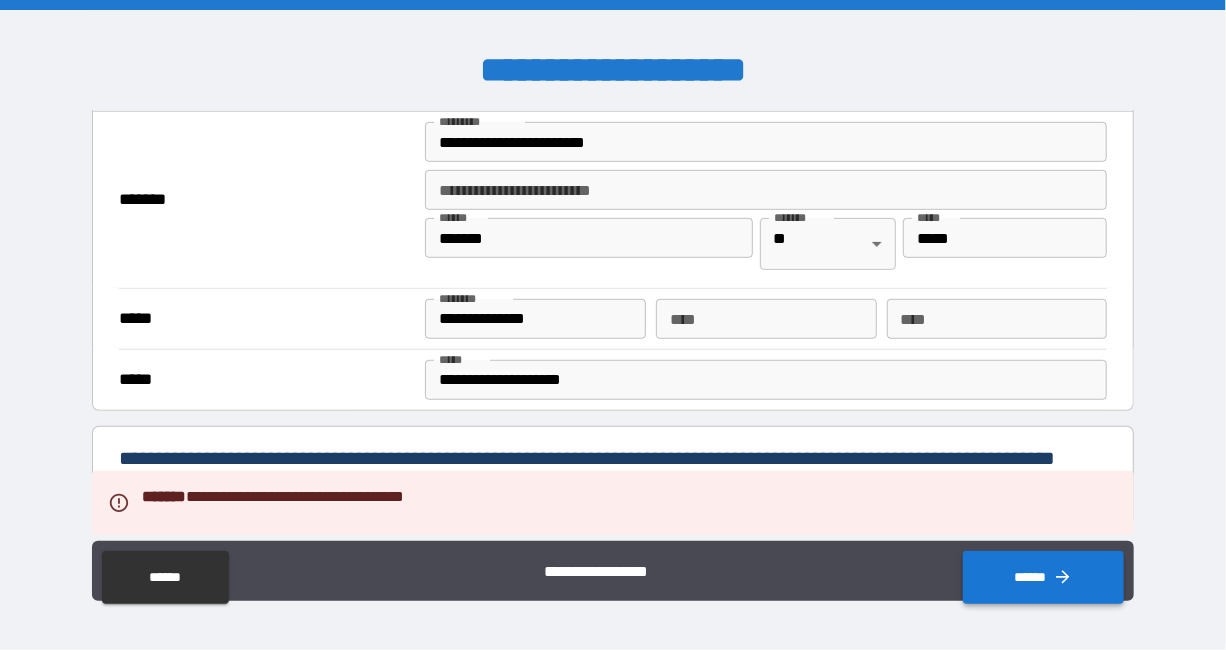 click 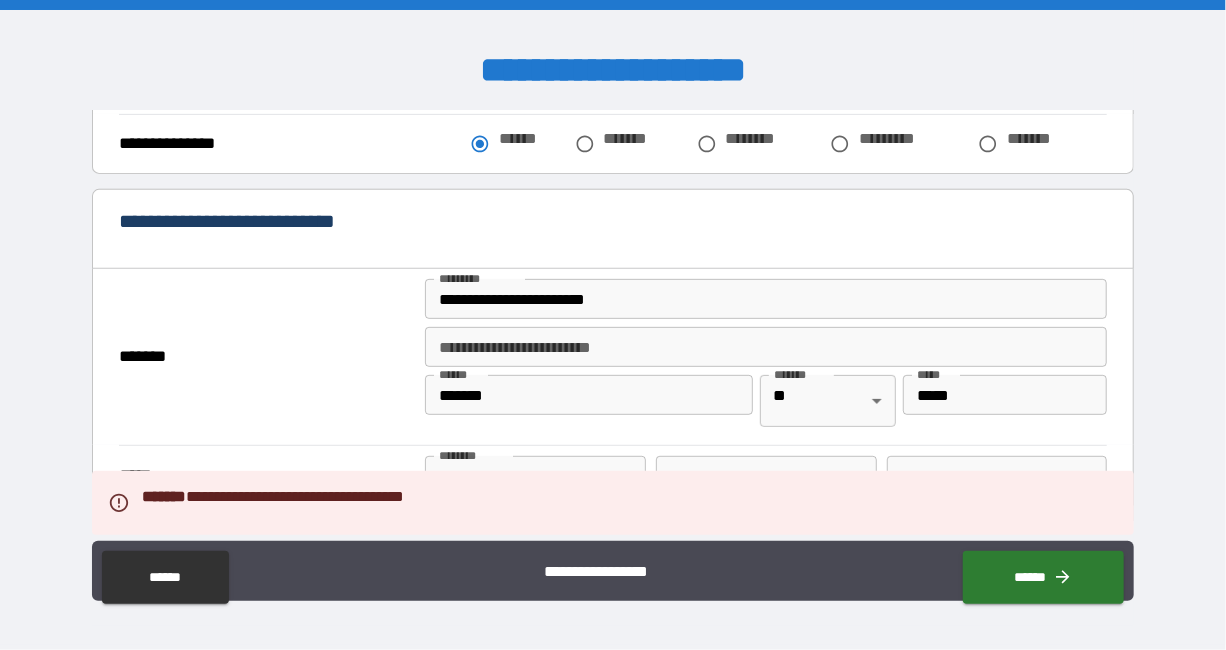 scroll, scrollTop: 561, scrollLeft: 0, axis: vertical 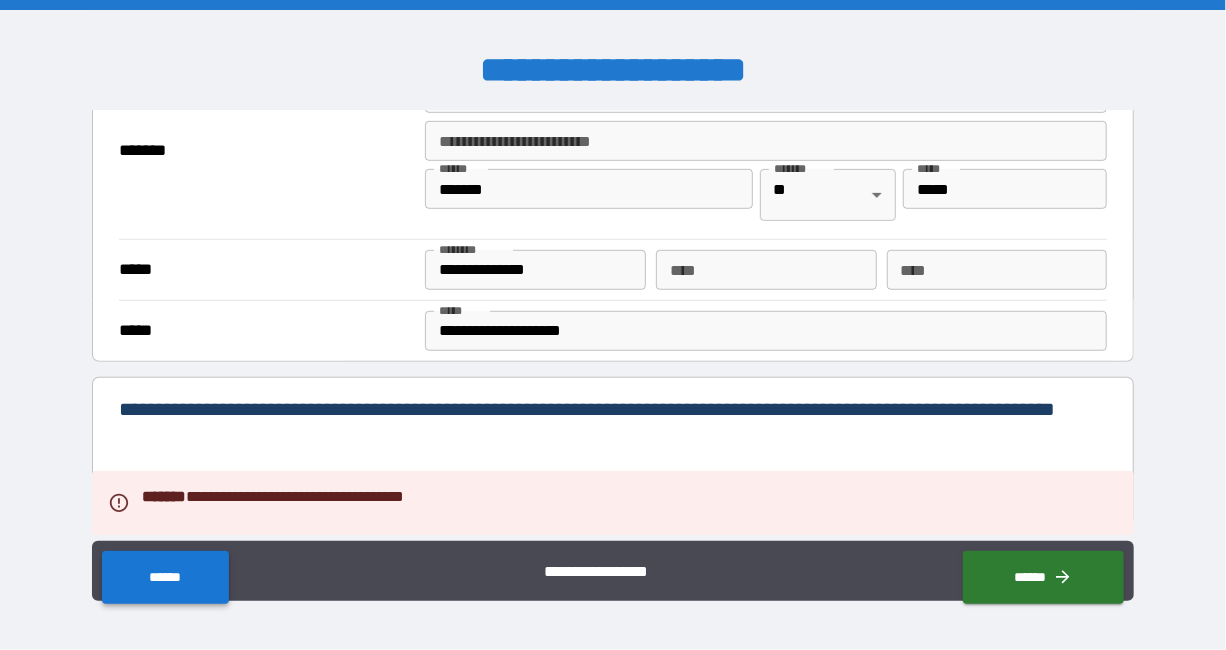 click on "******" at bounding box center [165, 577] 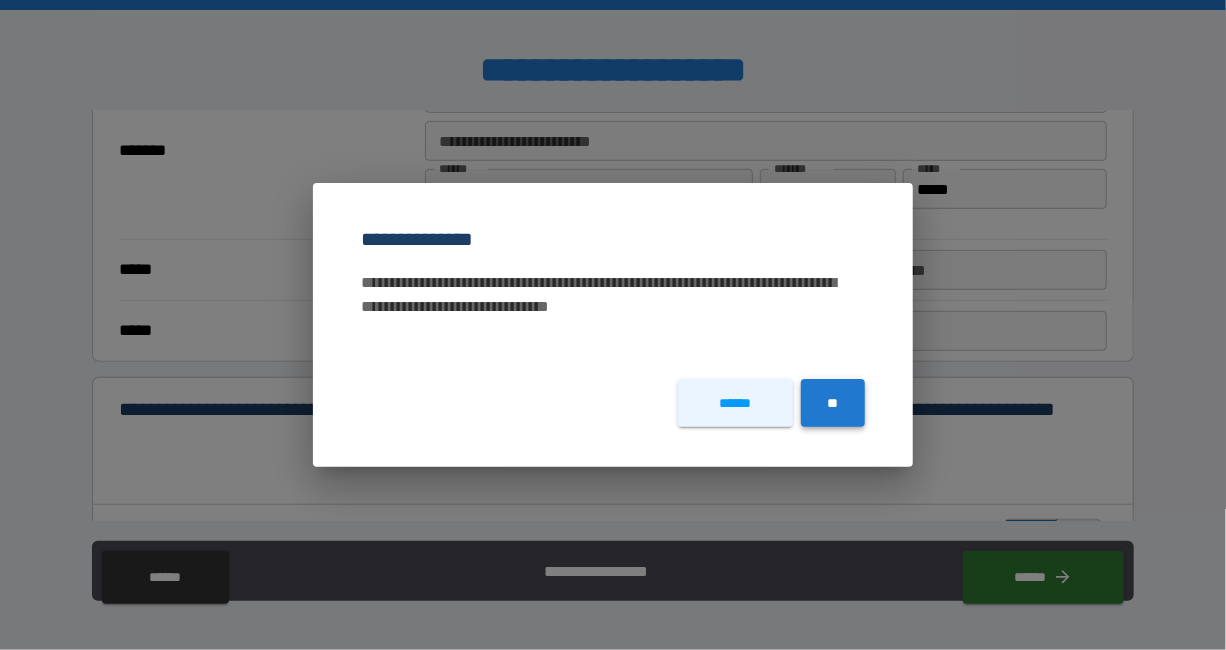 click on "**" at bounding box center (833, 403) 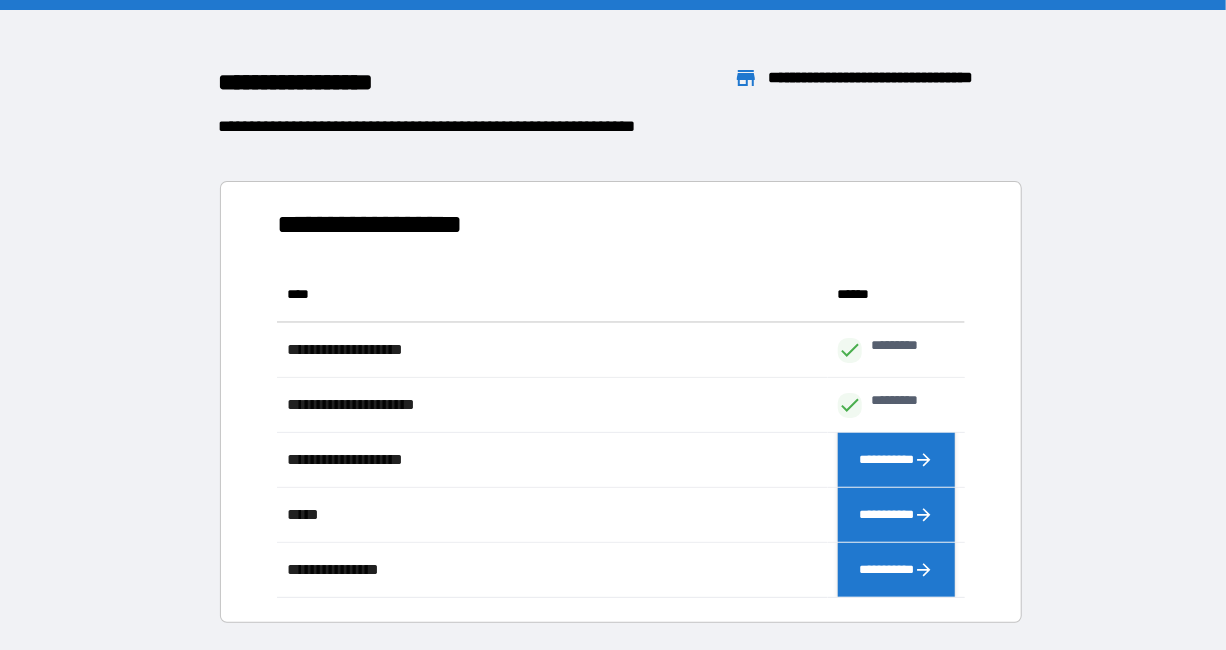 scroll, scrollTop: 0, scrollLeft: 1, axis: horizontal 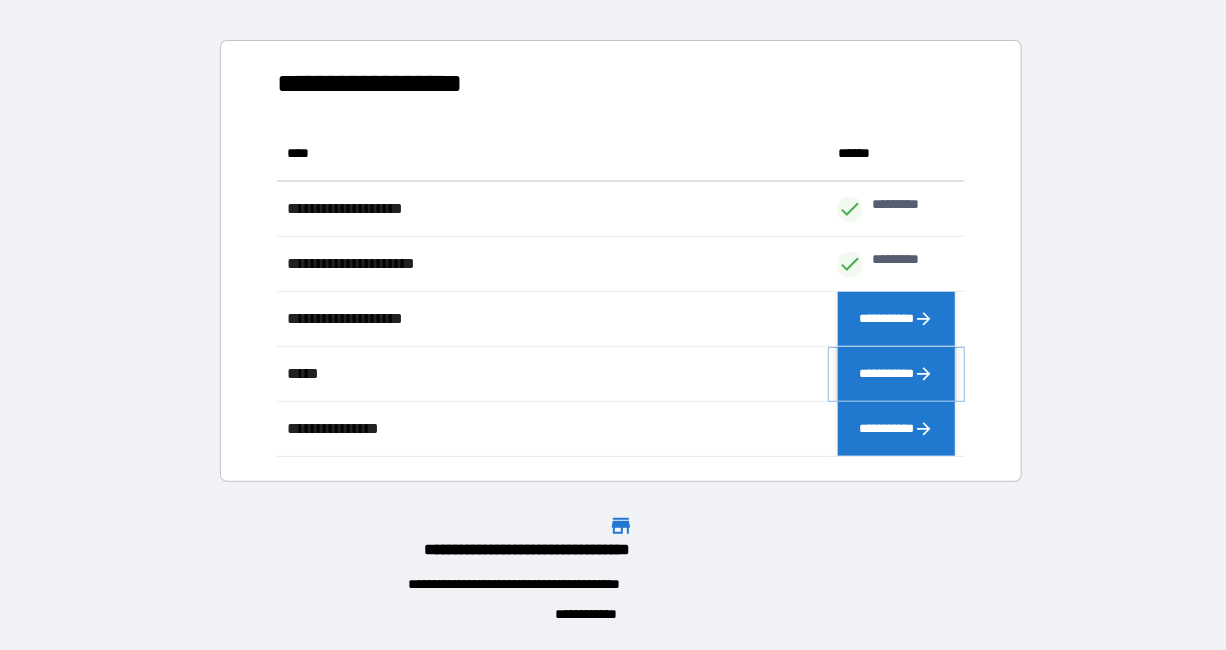 click on "**********" at bounding box center [897, 374] 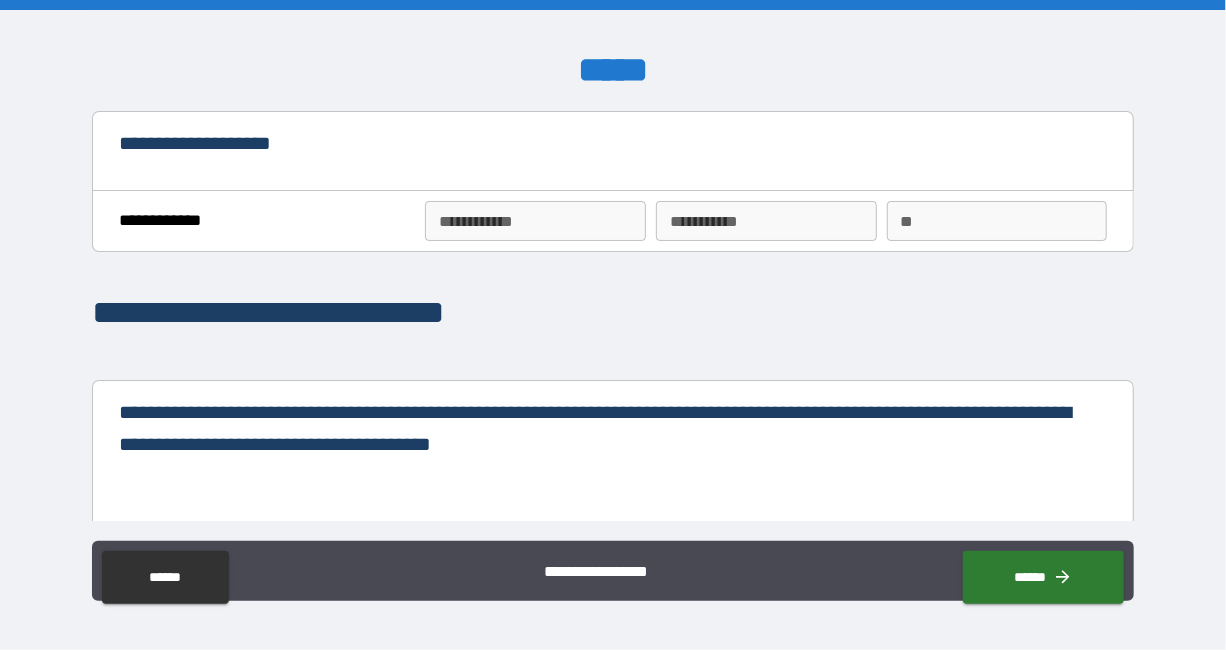 scroll, scrollTop: 6, scrollLeft: 0, axis: vertical 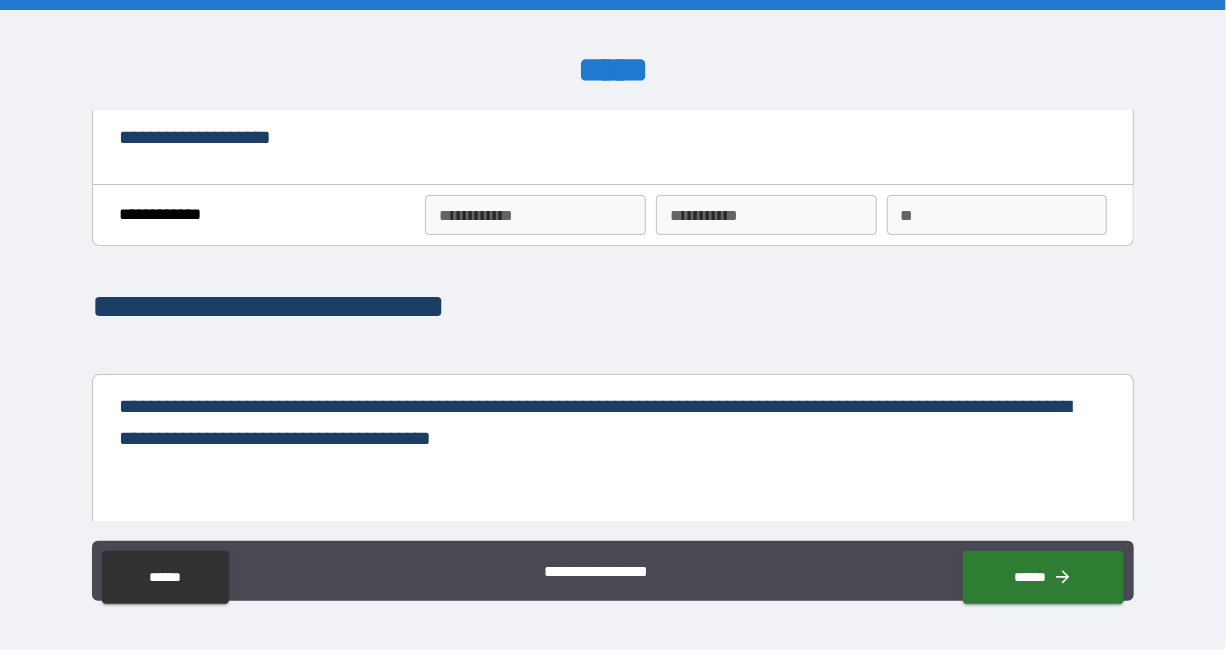 click on "**********" at bounding box center [535, 215] 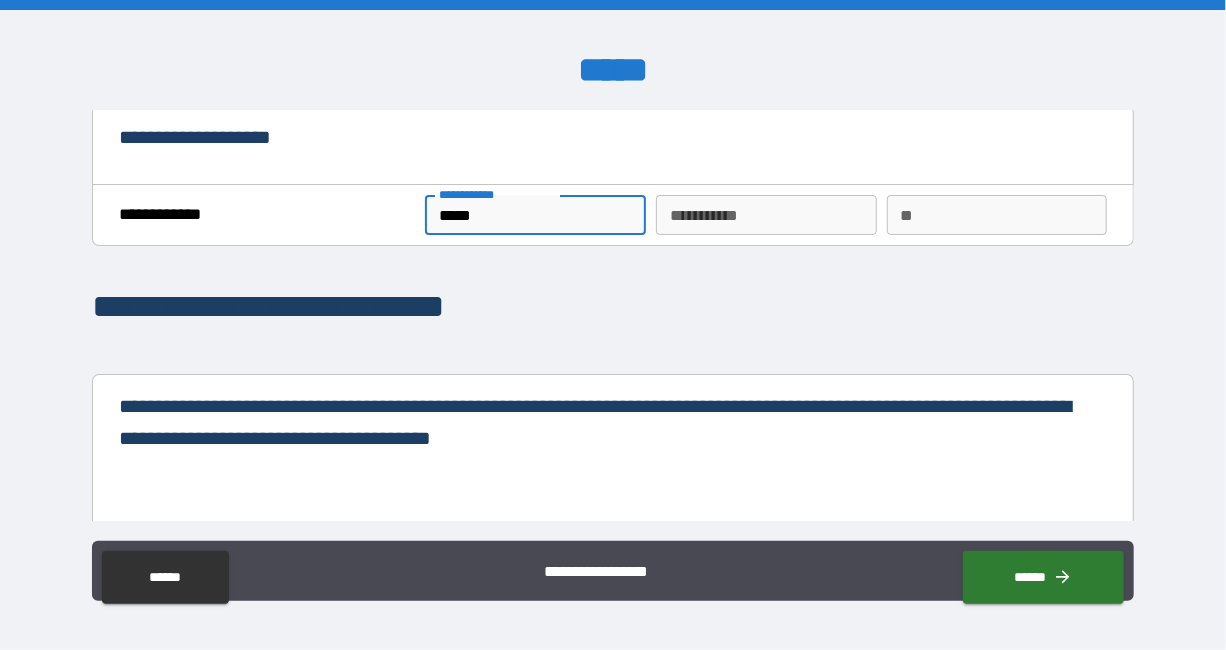 type on "*****" 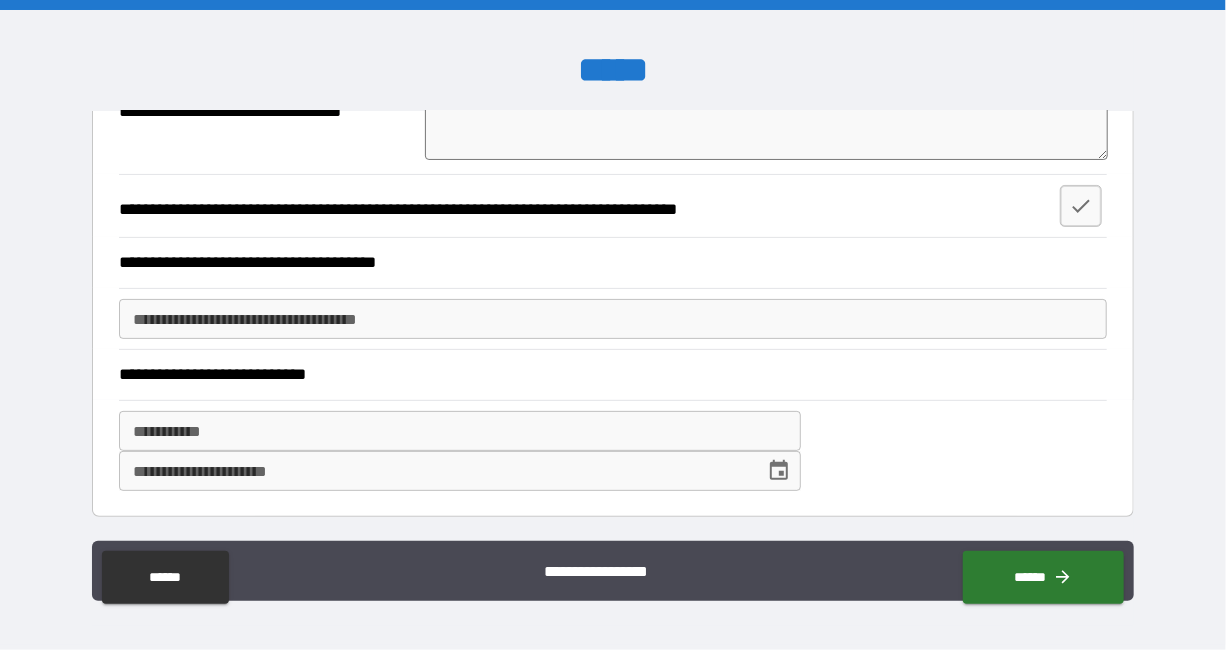 scroll, scrollTop: 6947, scrollLeft: 0, axis: vertical 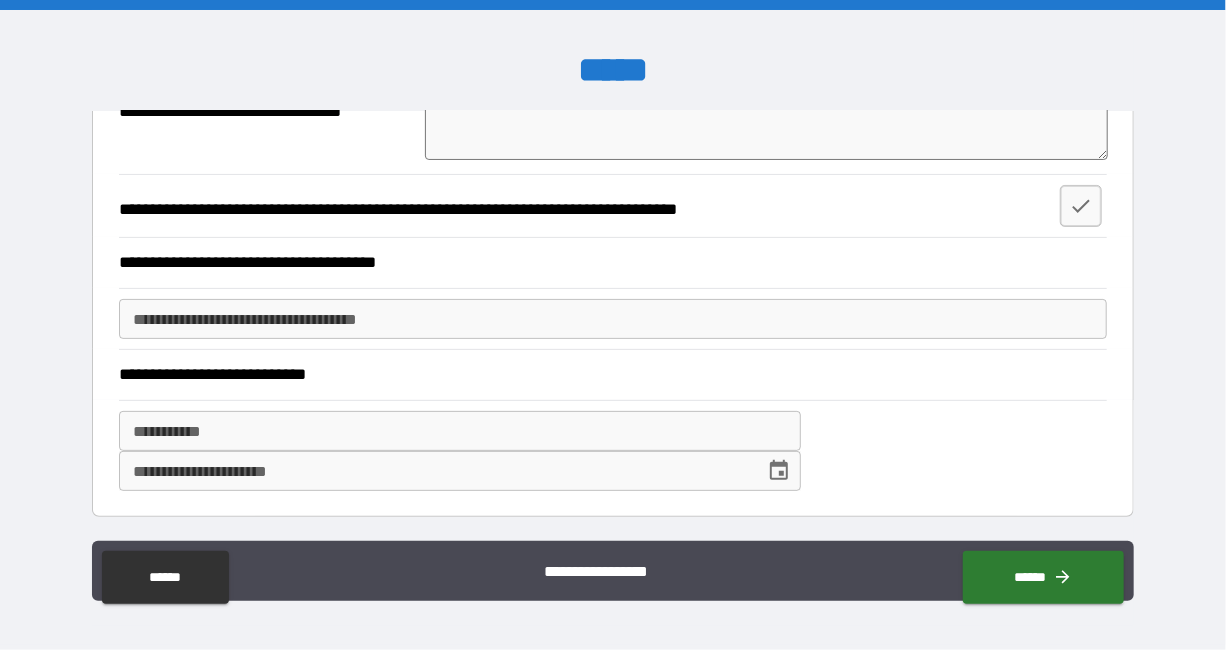 click 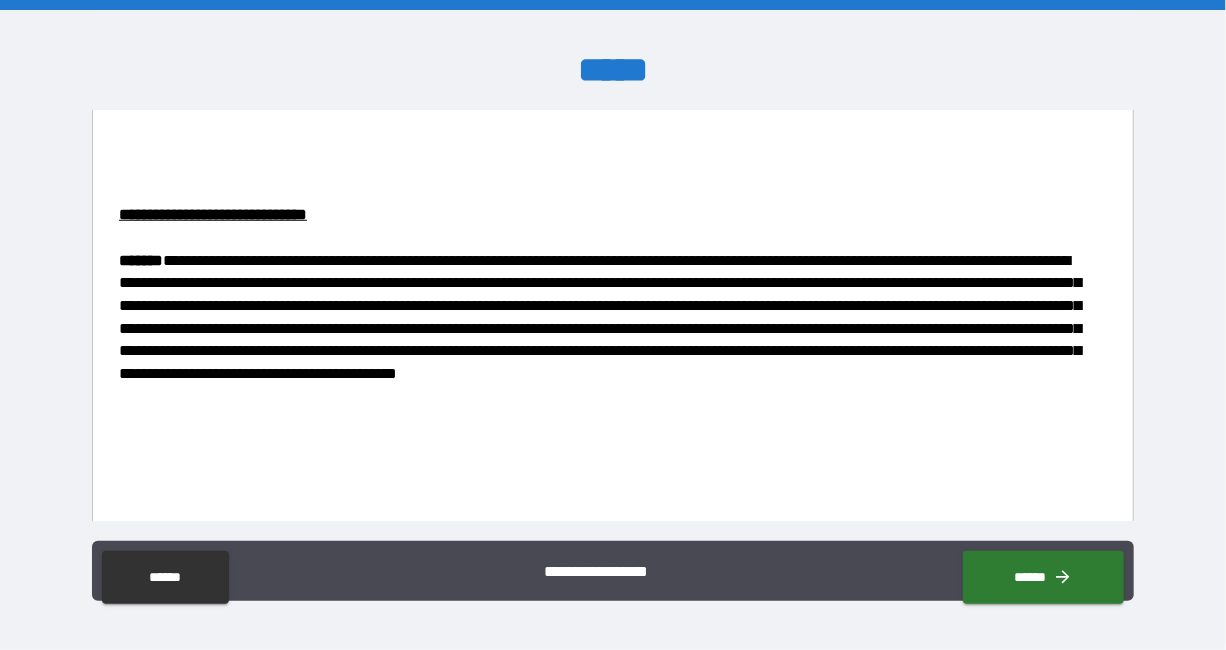 scroll, scrollTop: 4107, scrollLeft: 0, axis: vertical 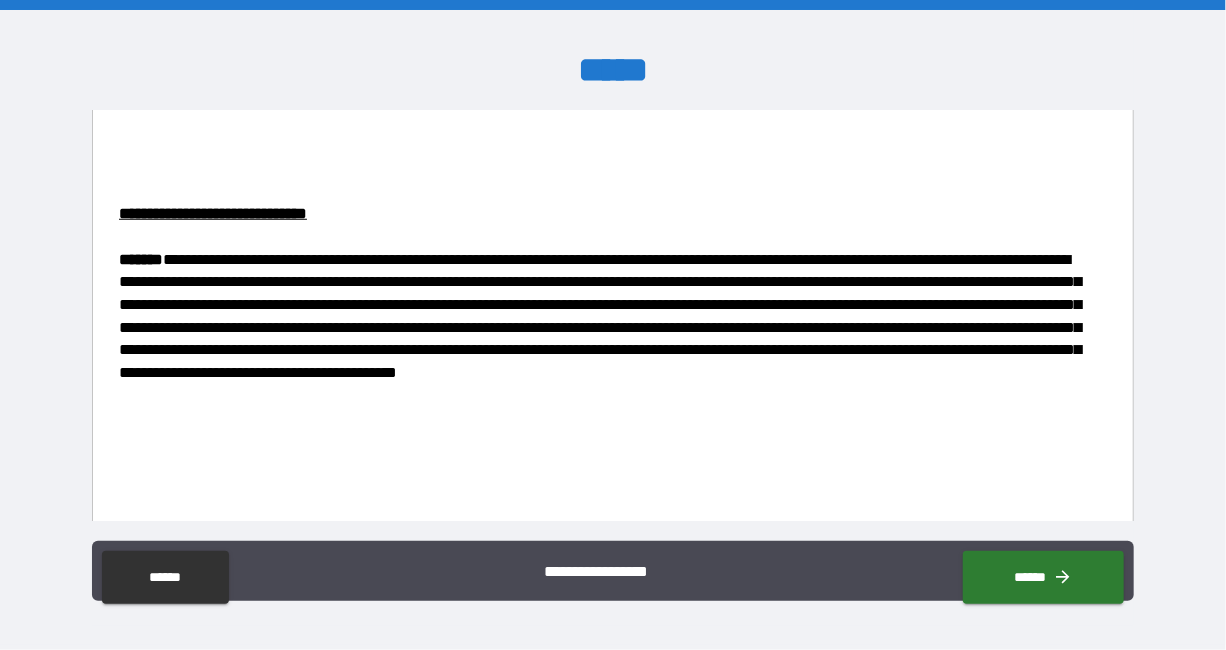 drag, startPoint x: 263, startPoint y: 278, endPoint x: 850, endPoint y: 280, distance: 587.0034 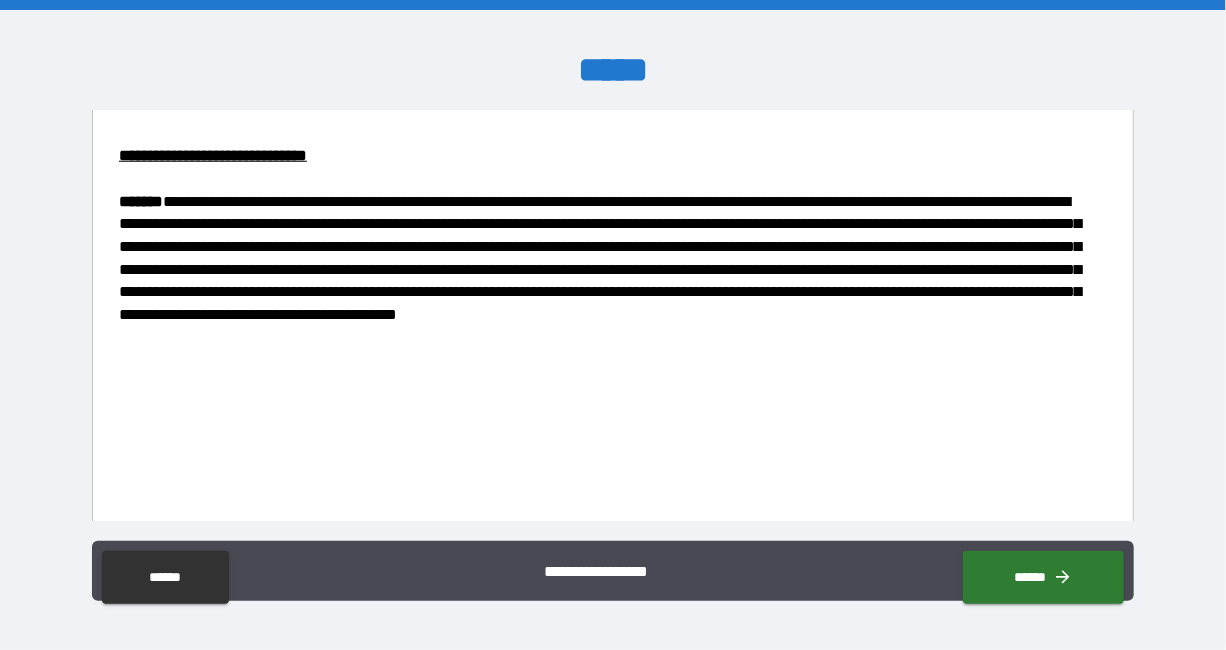 scroll, scrollTop: 4170, scrollLeft: 0, axis: vertical 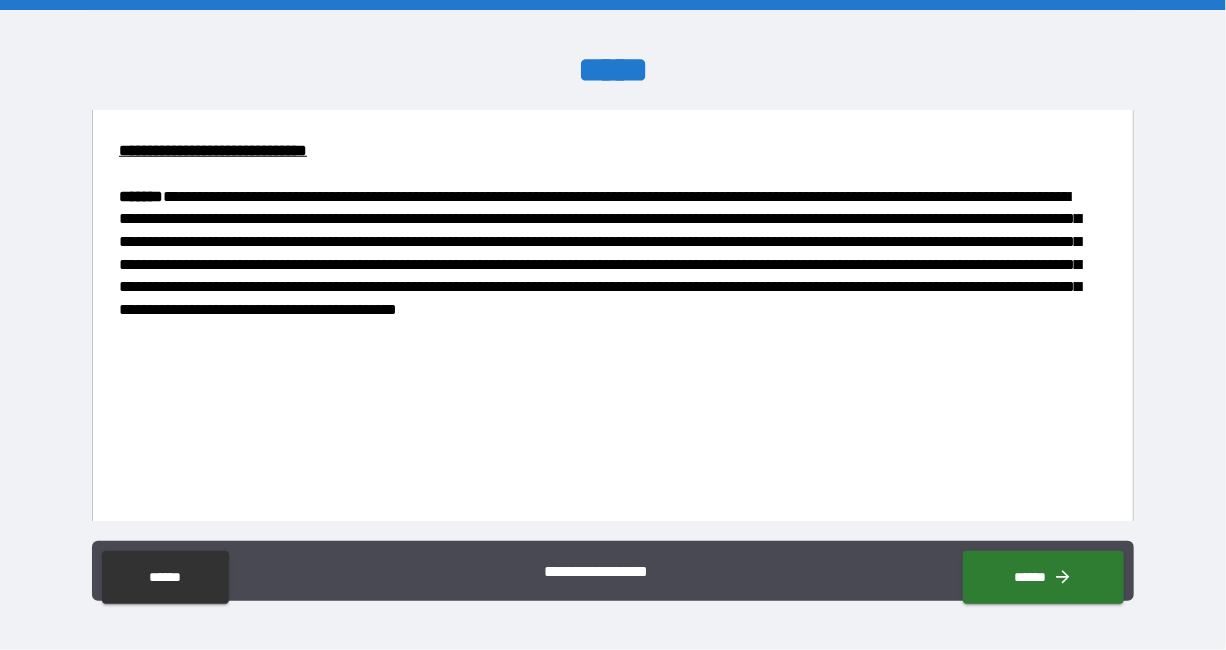 click on "**********" at bounding box center [604, -2] 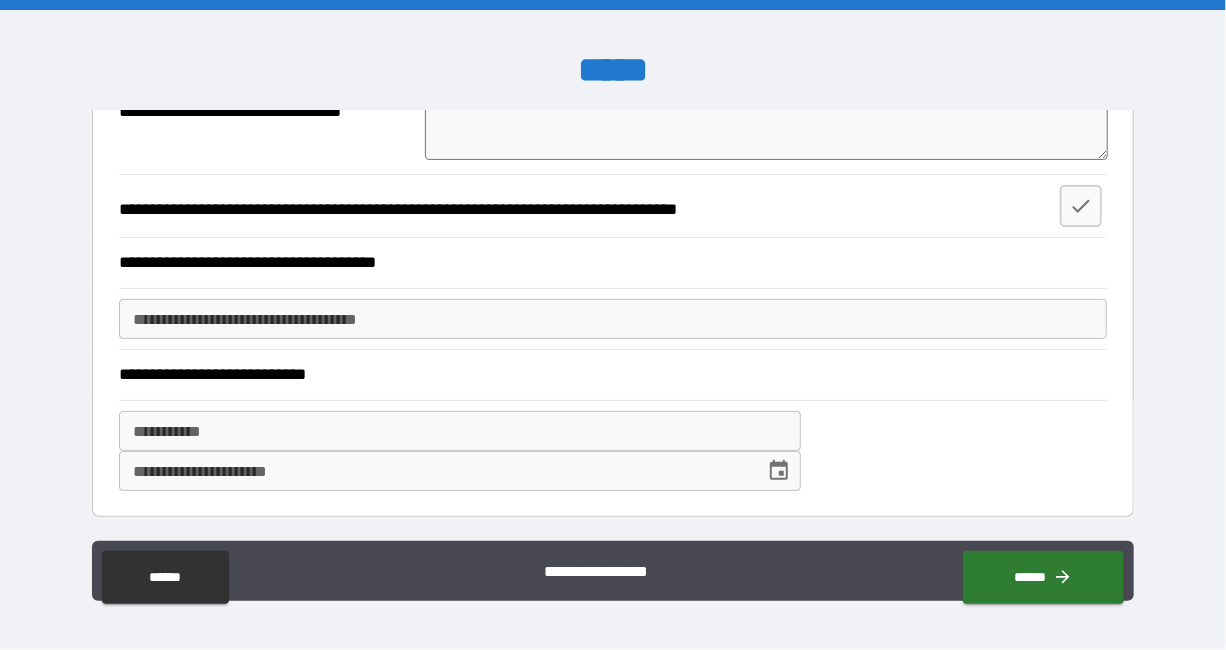 scroll, scrollTop: 7033, scrollLeft: 0, axis: vertical 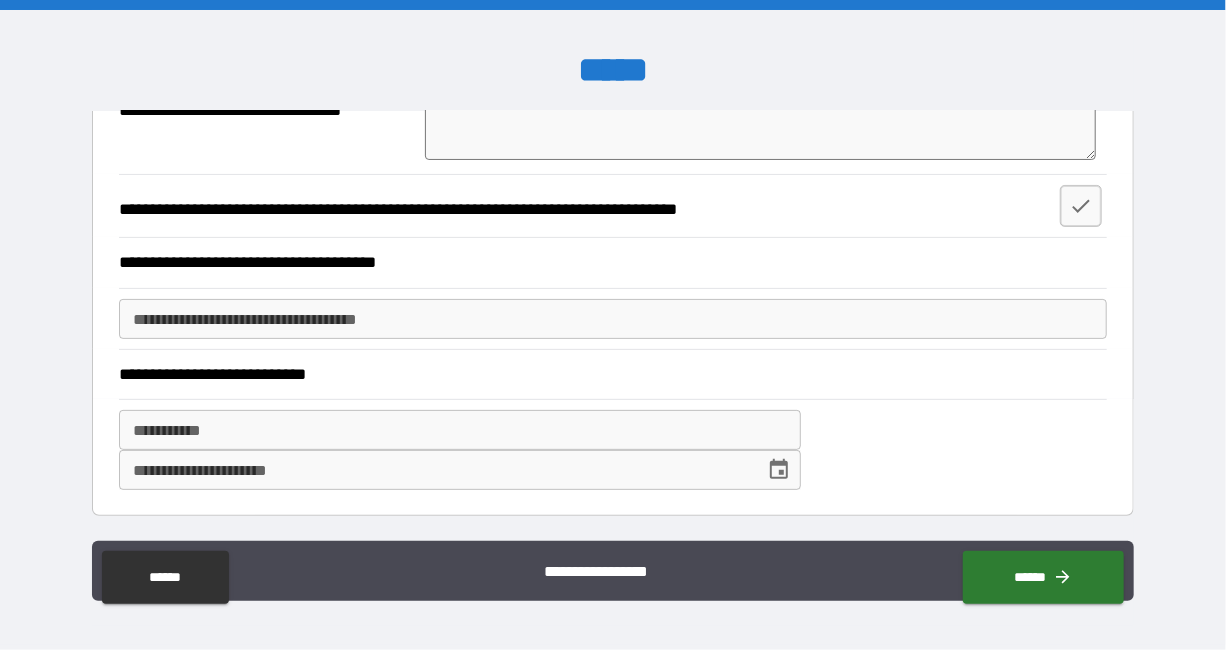 type on "***" 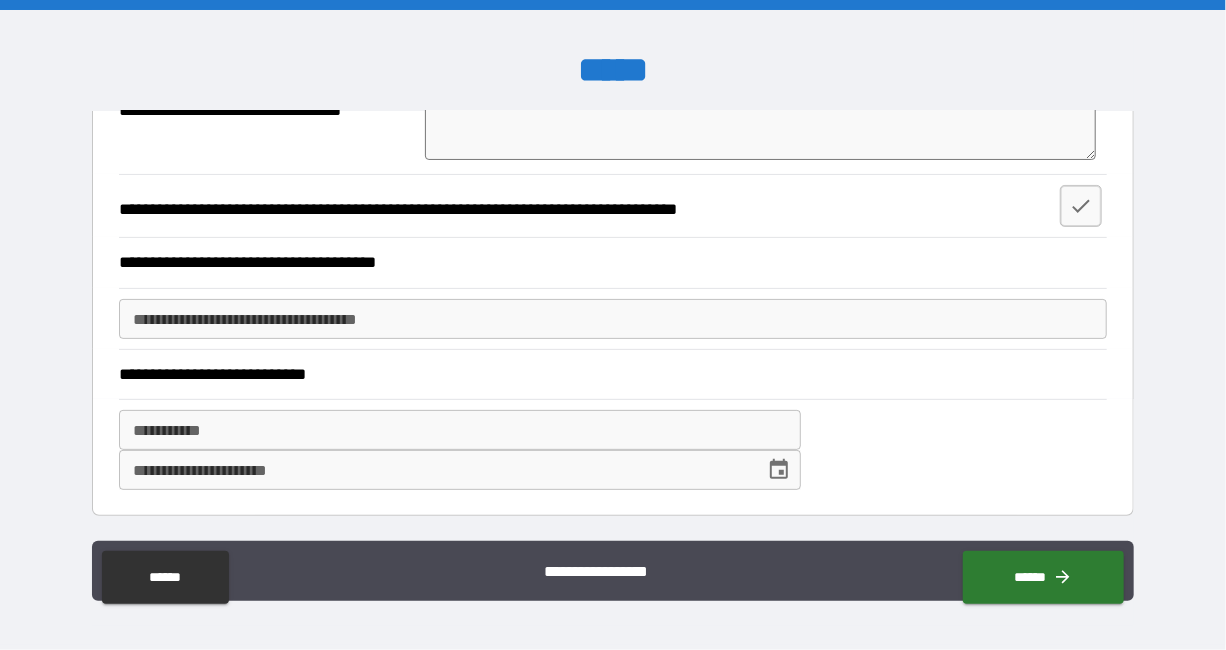 type on "**********" 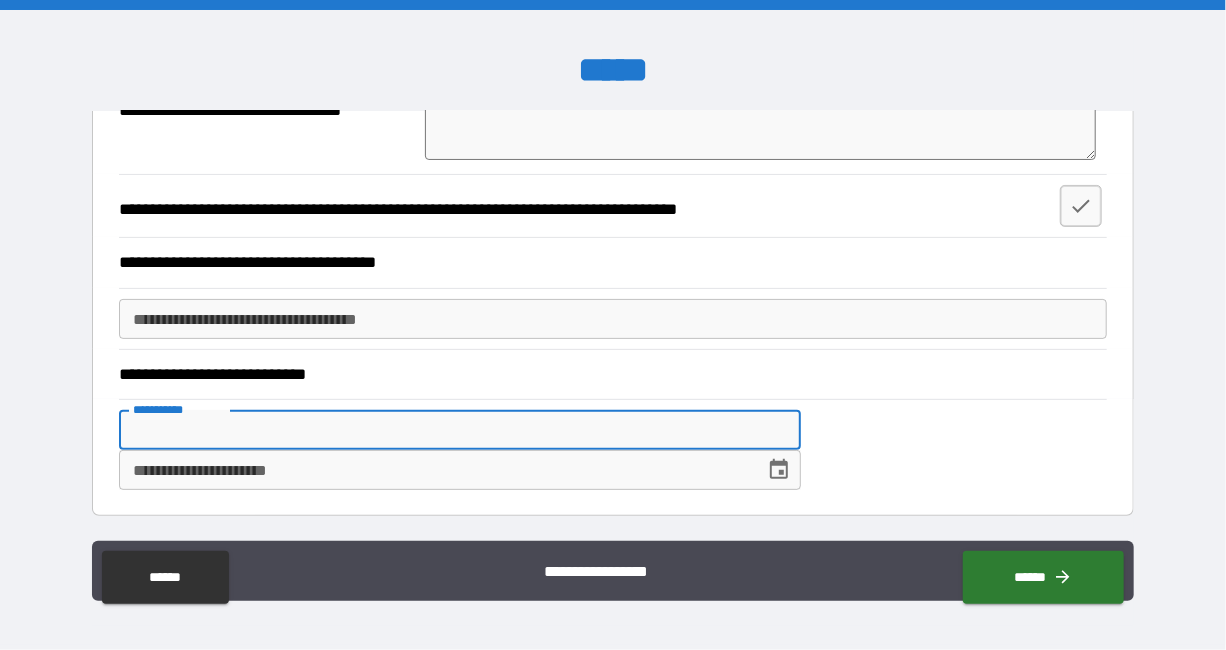 click on "**********" at bounding box center [613, 319] 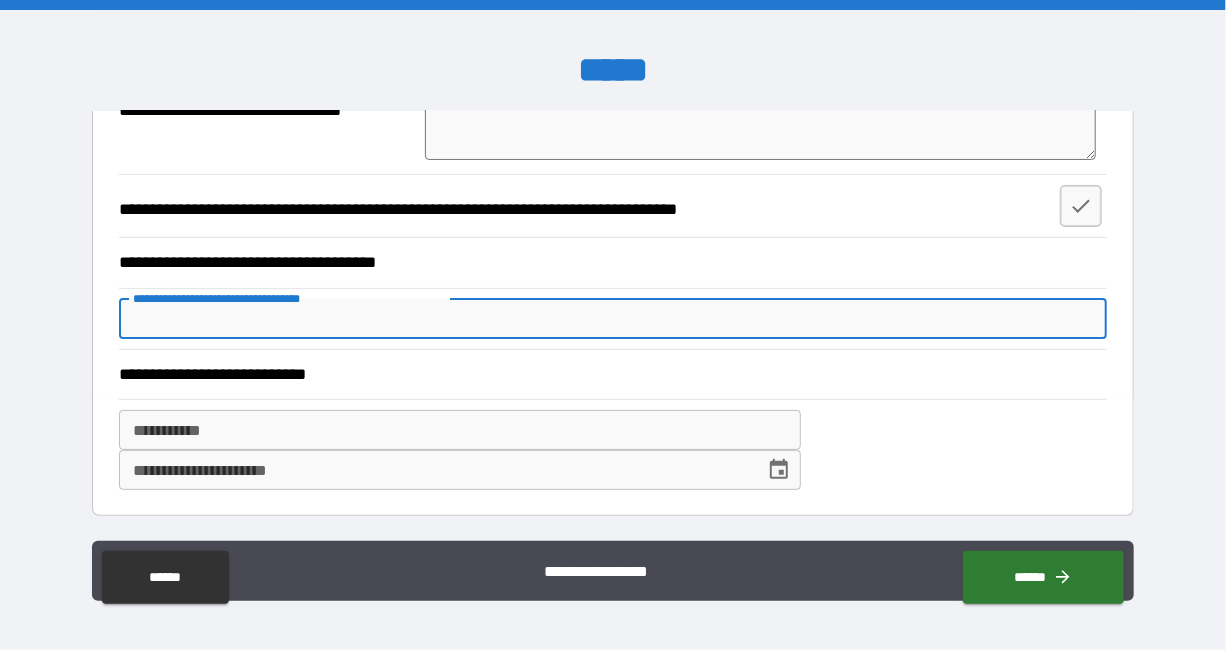 click on "**********" at bounding box center (613, 450) 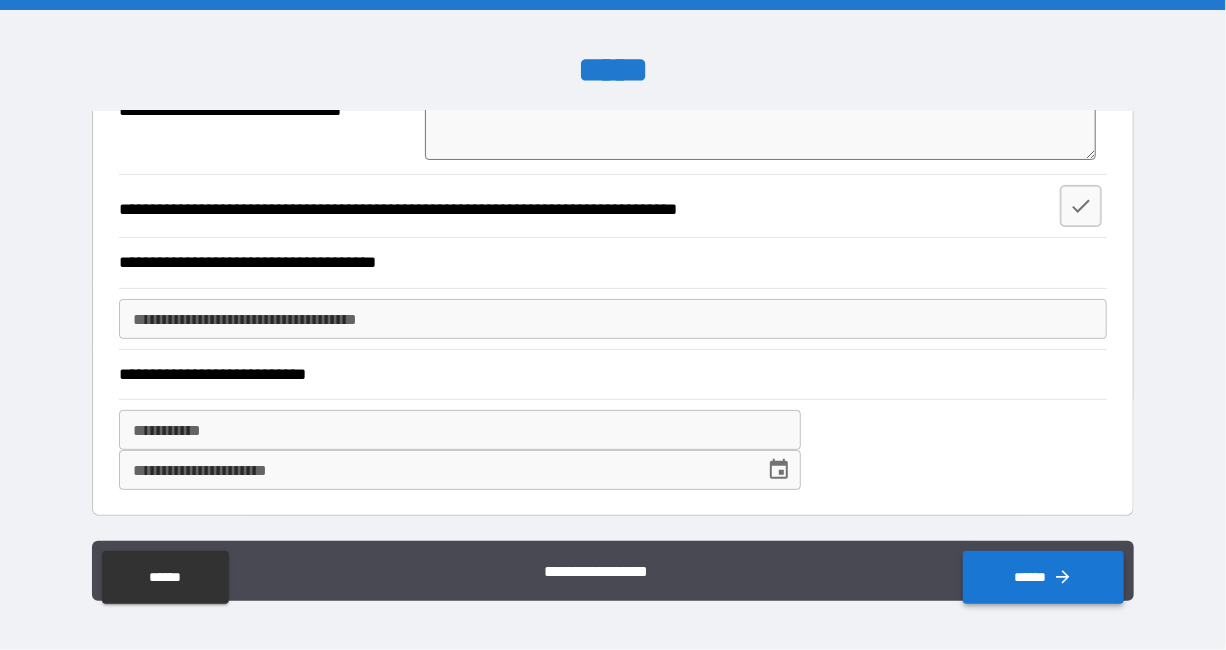 click on "******" at bounding box center (1043, 577) 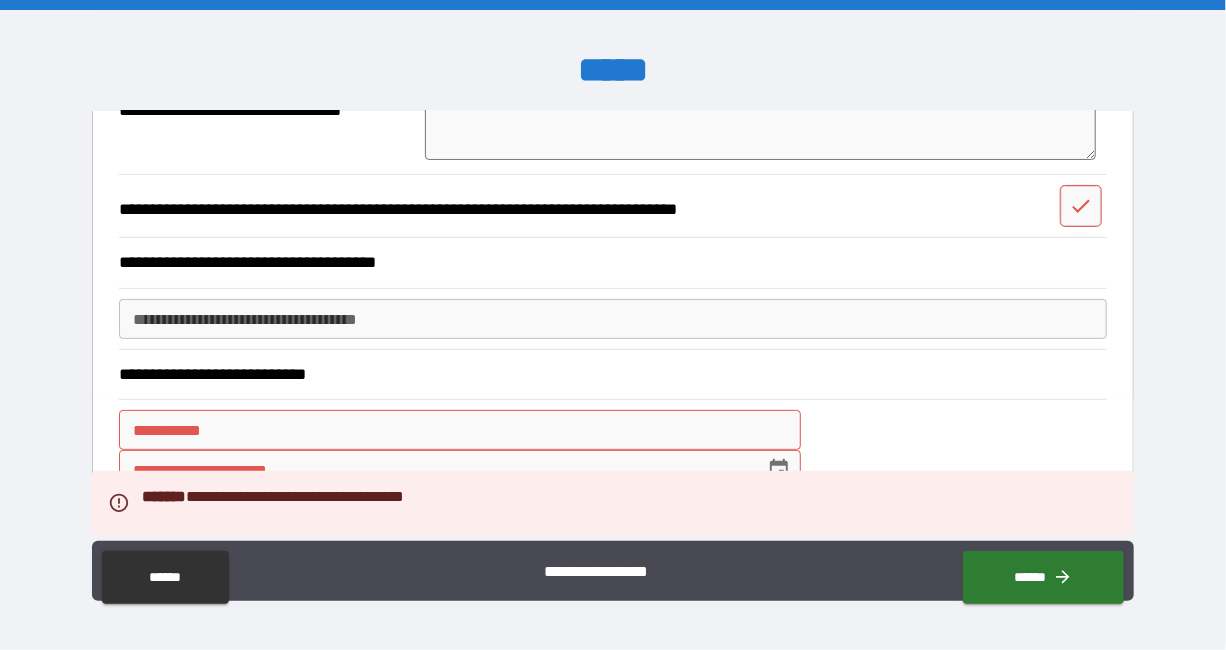 click on "*********   *" at bounding box center (460, 430) 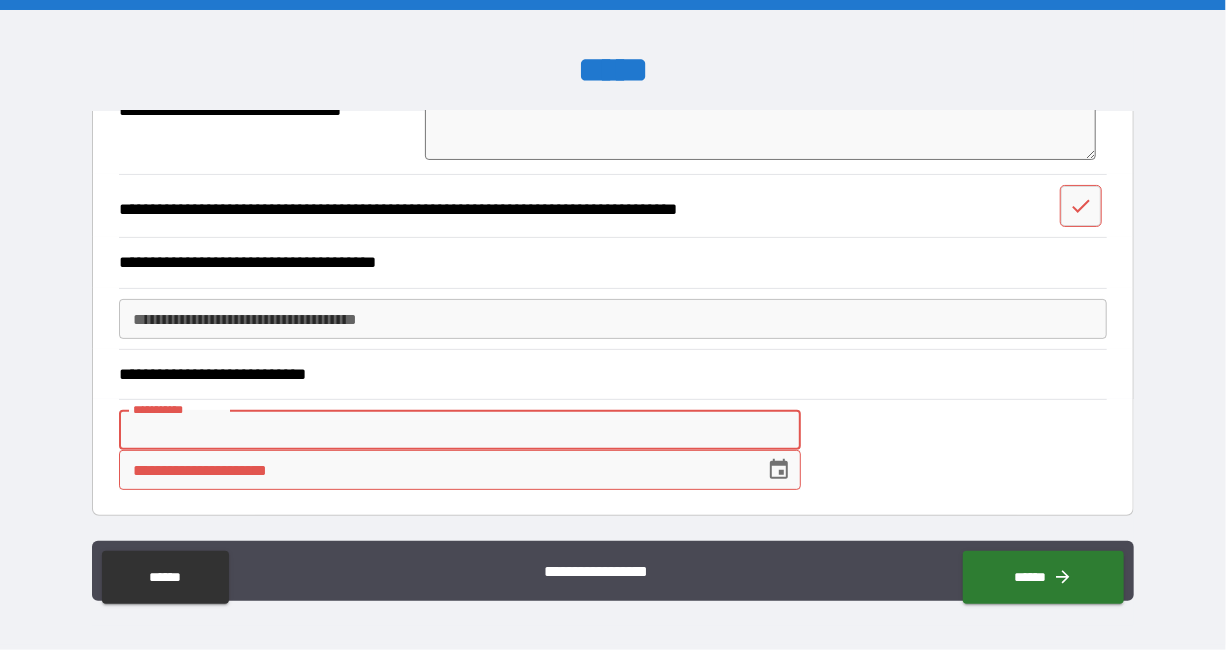 type on "*" 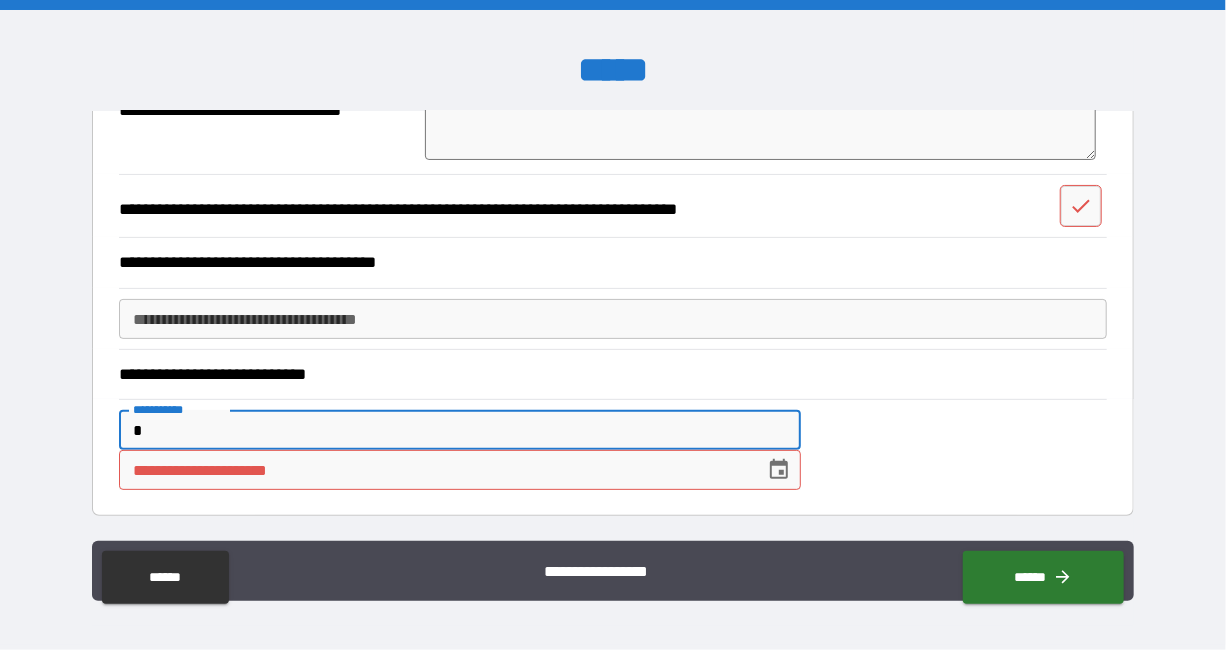 type on "*" 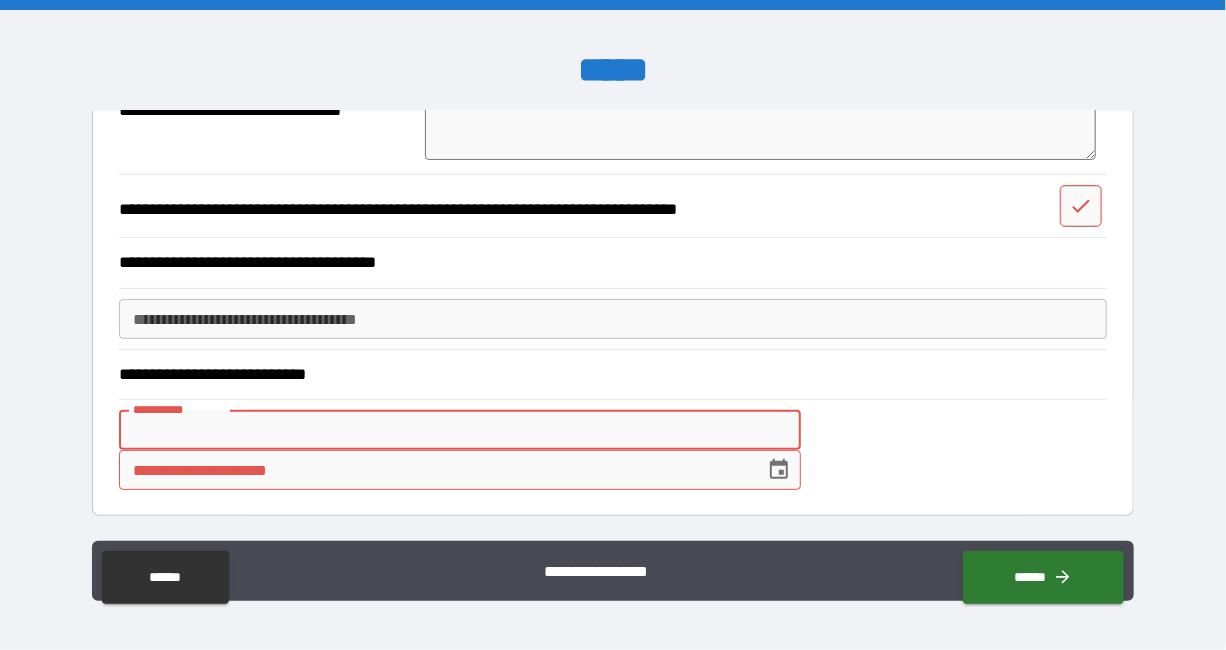 type on "*" 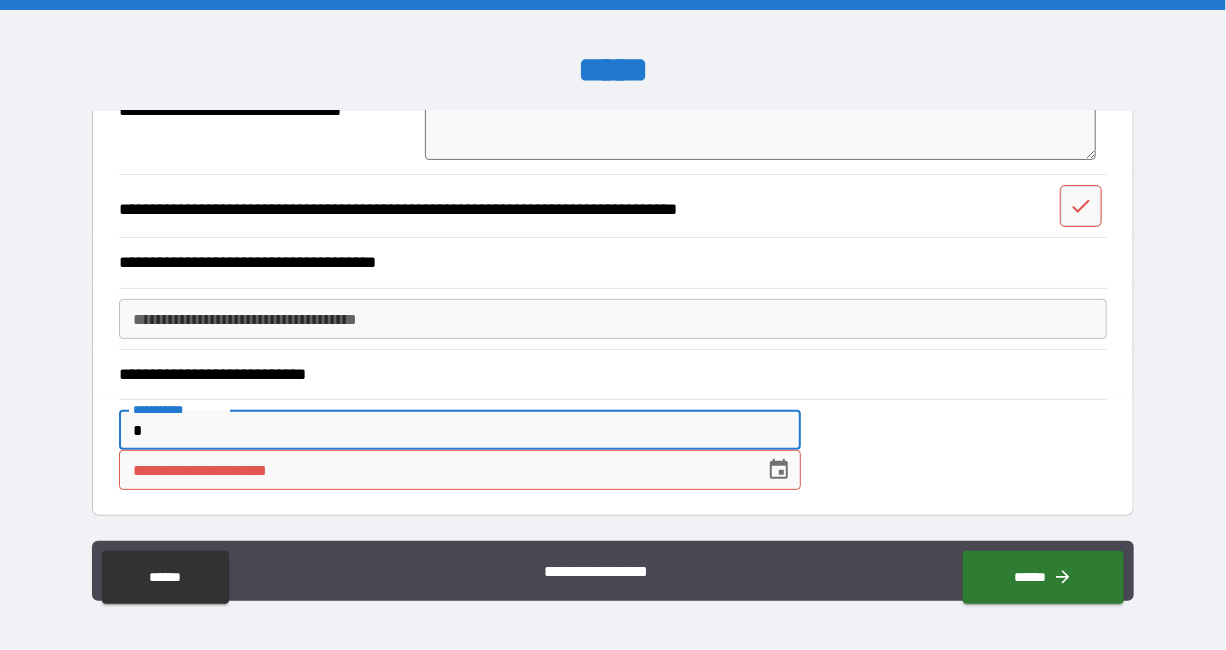 type on "*" 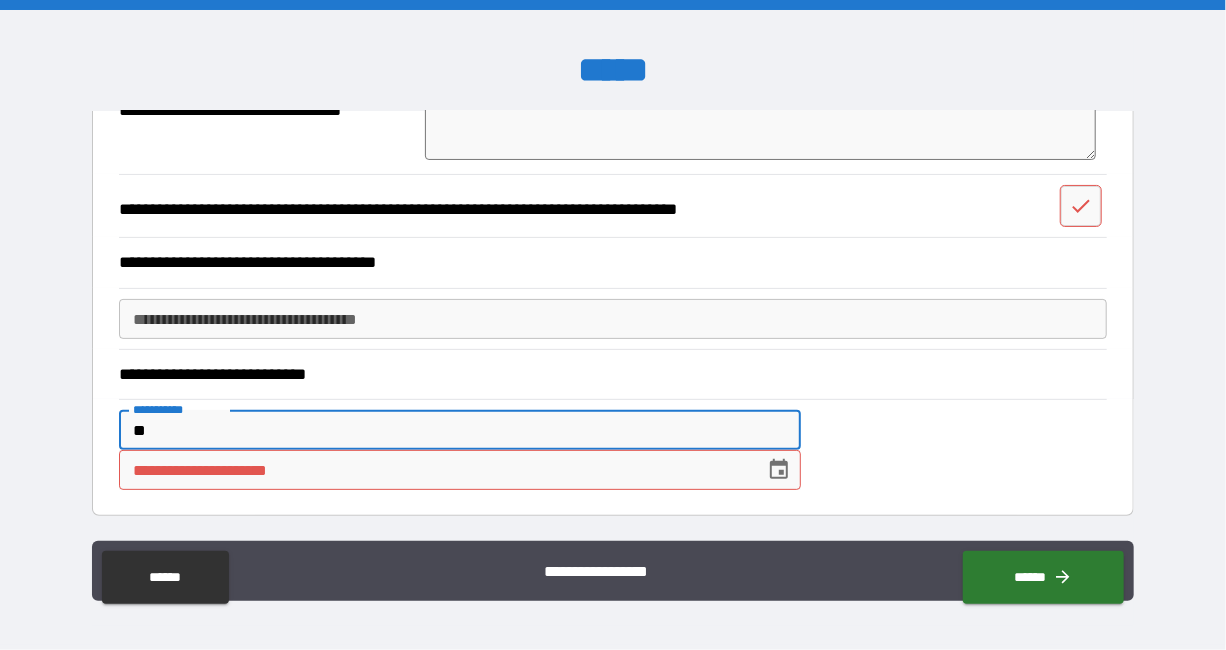 type on "***" 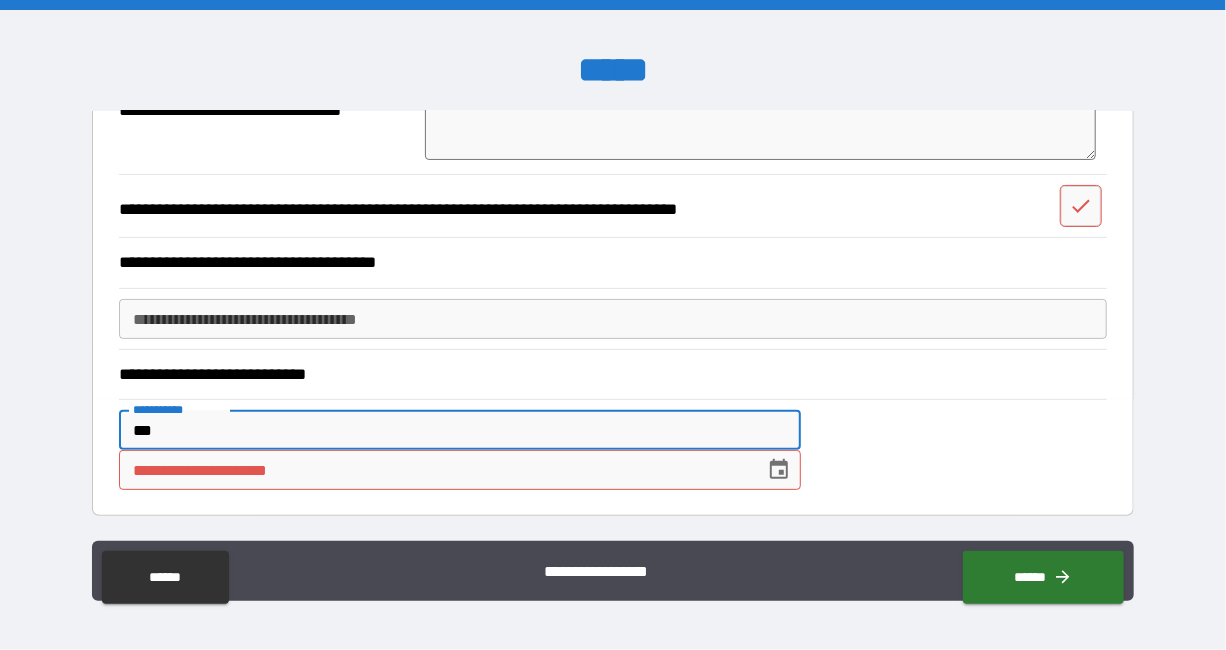 type on "*" 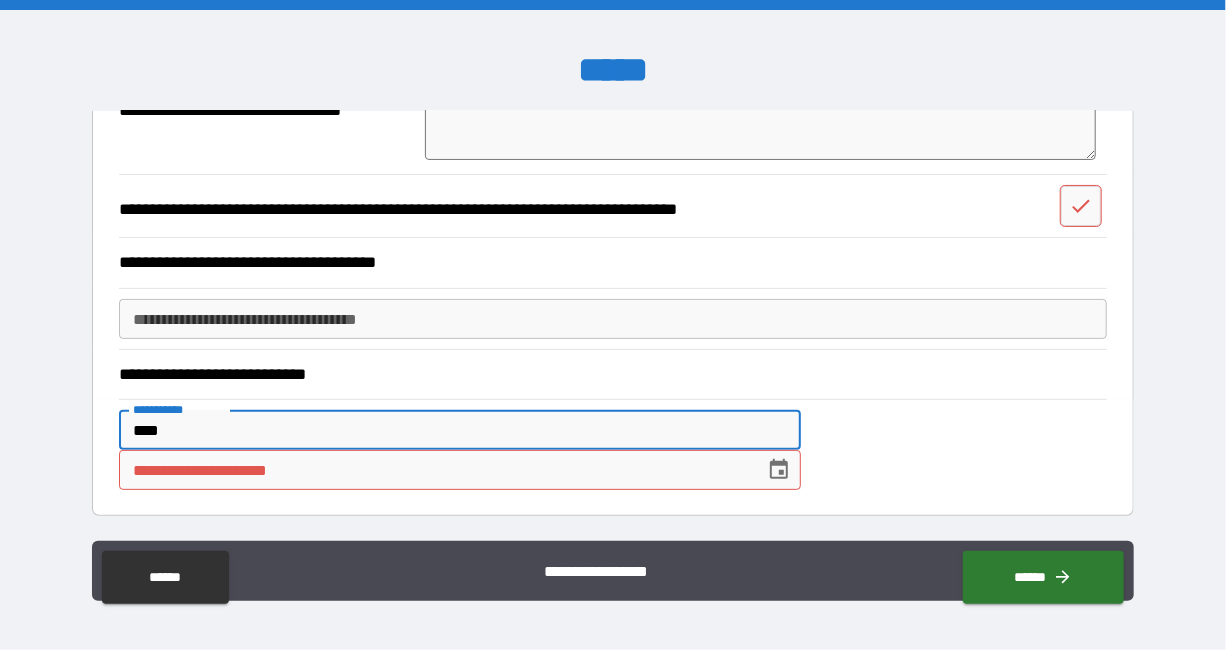 type on "*" 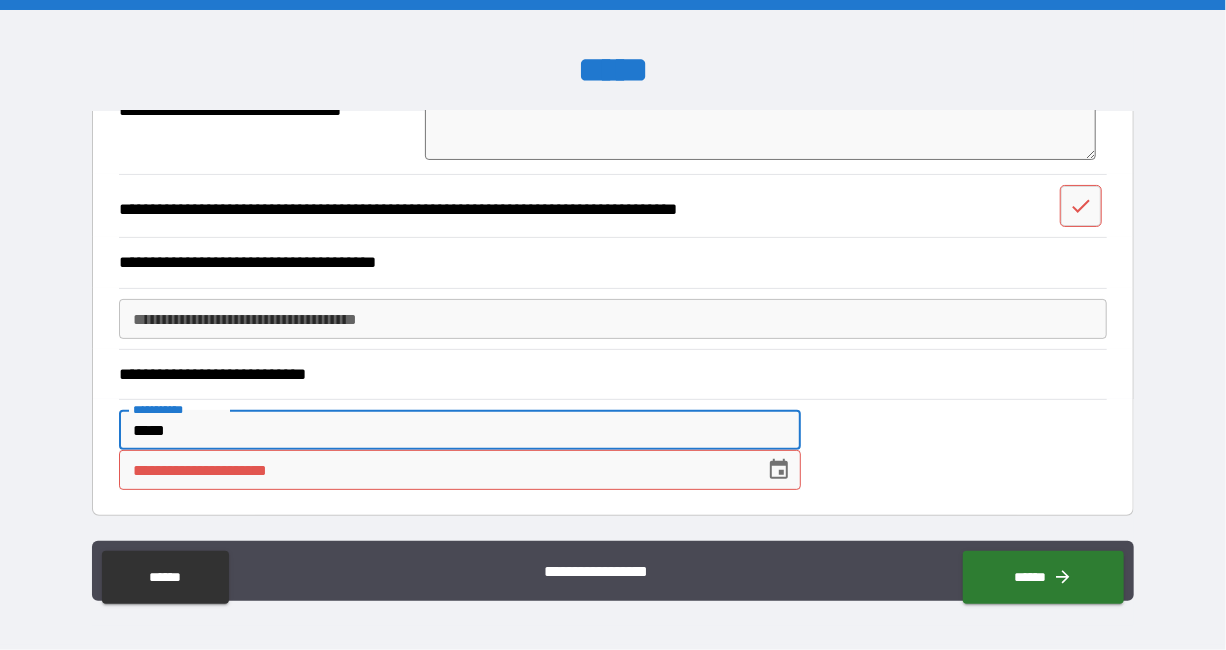 type on "*" 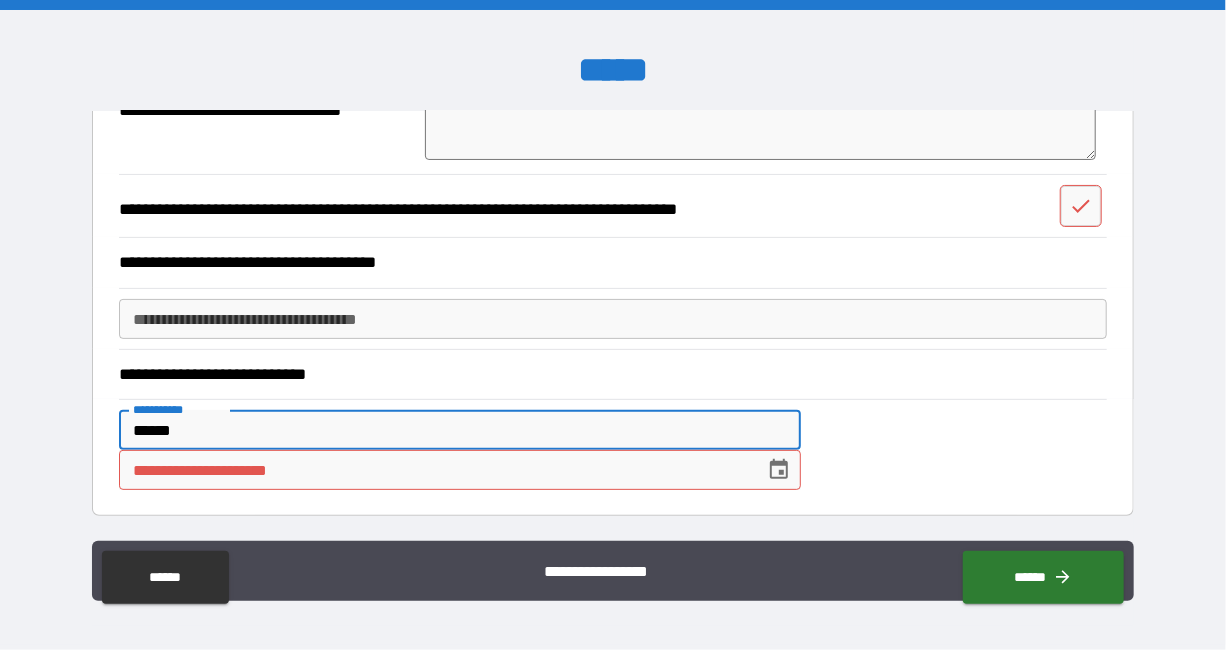 type on "*" 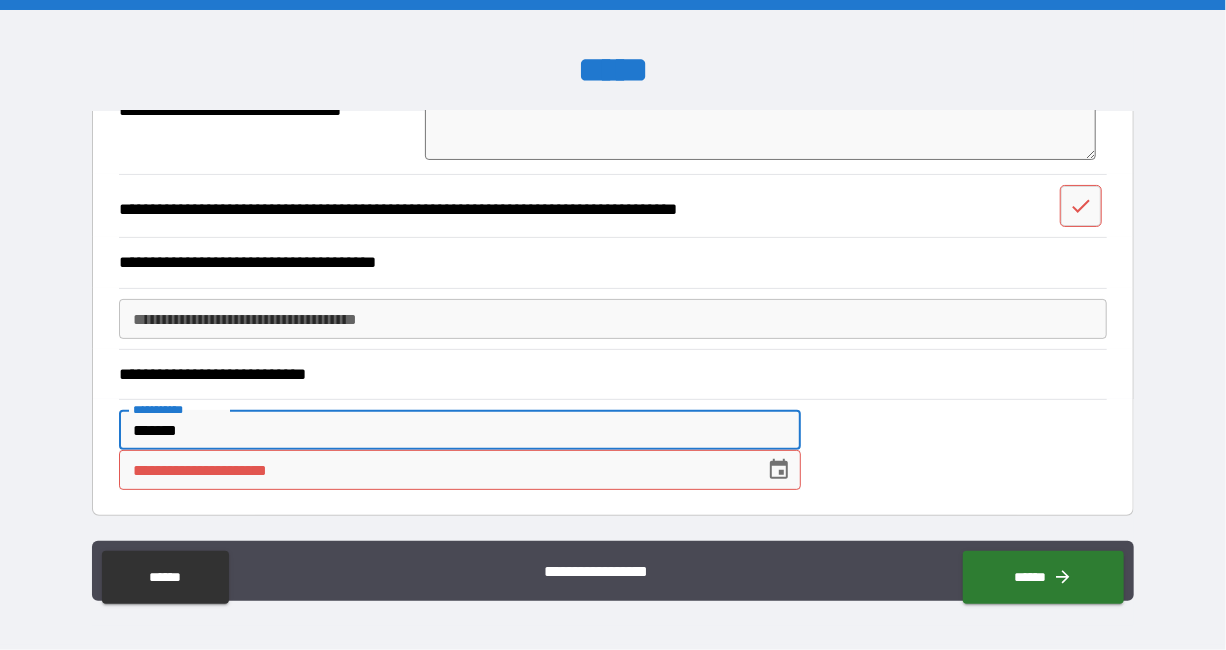 type on "********" 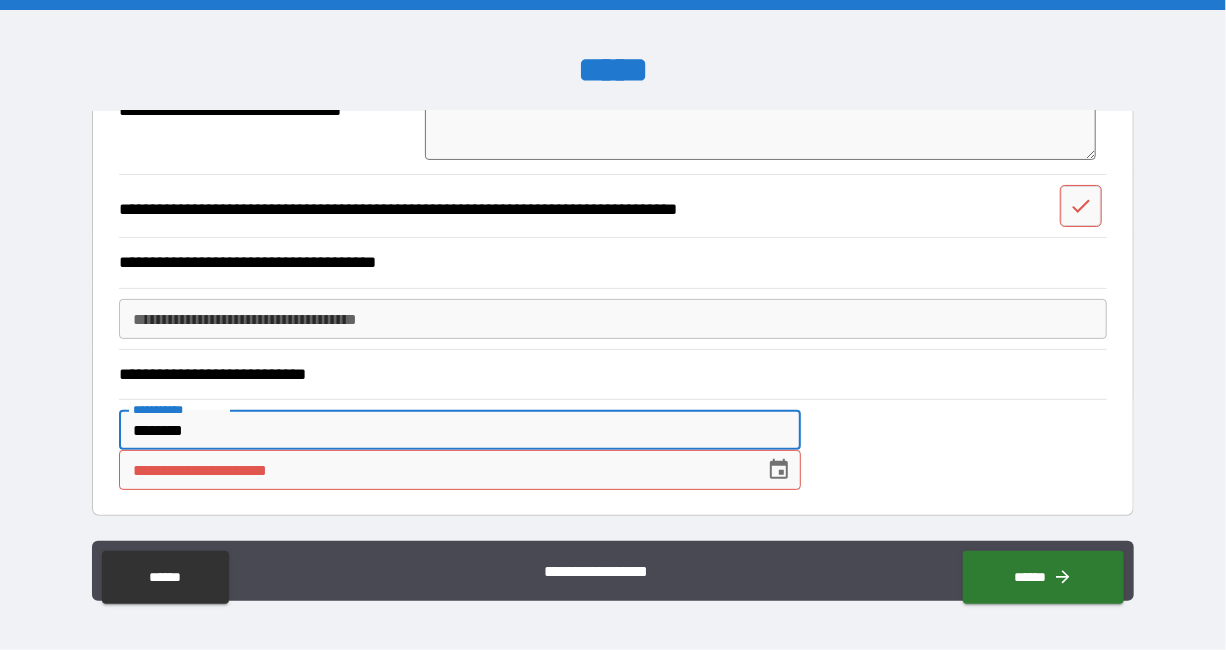 type on "*" 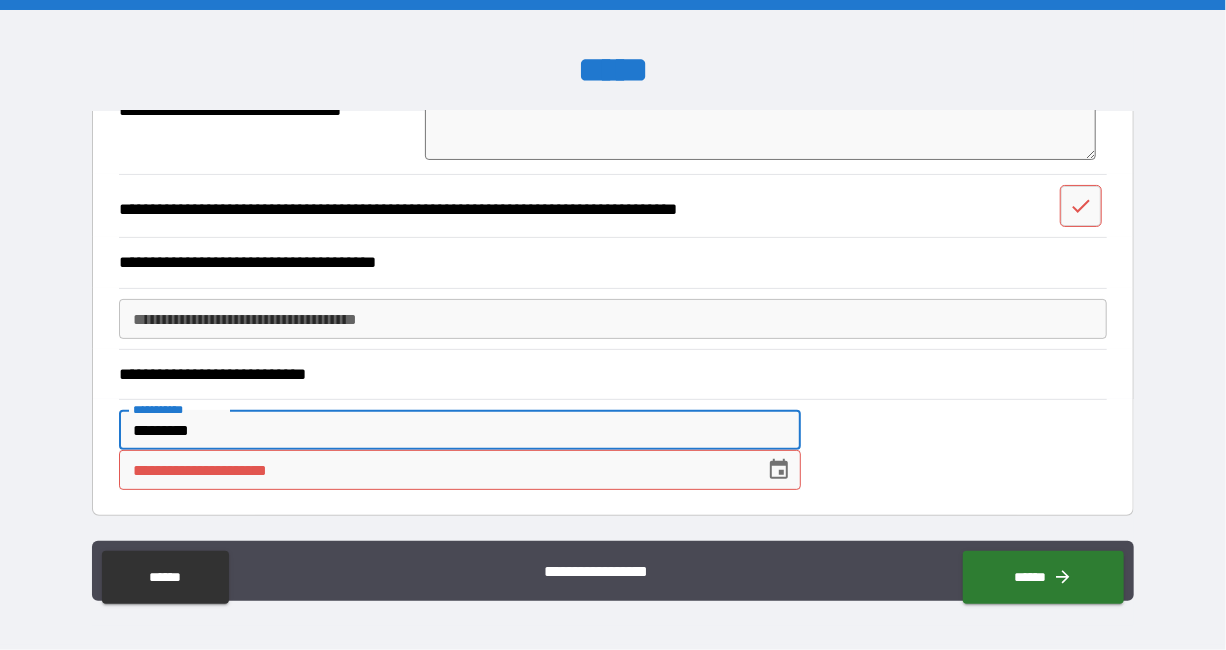 type on "*" 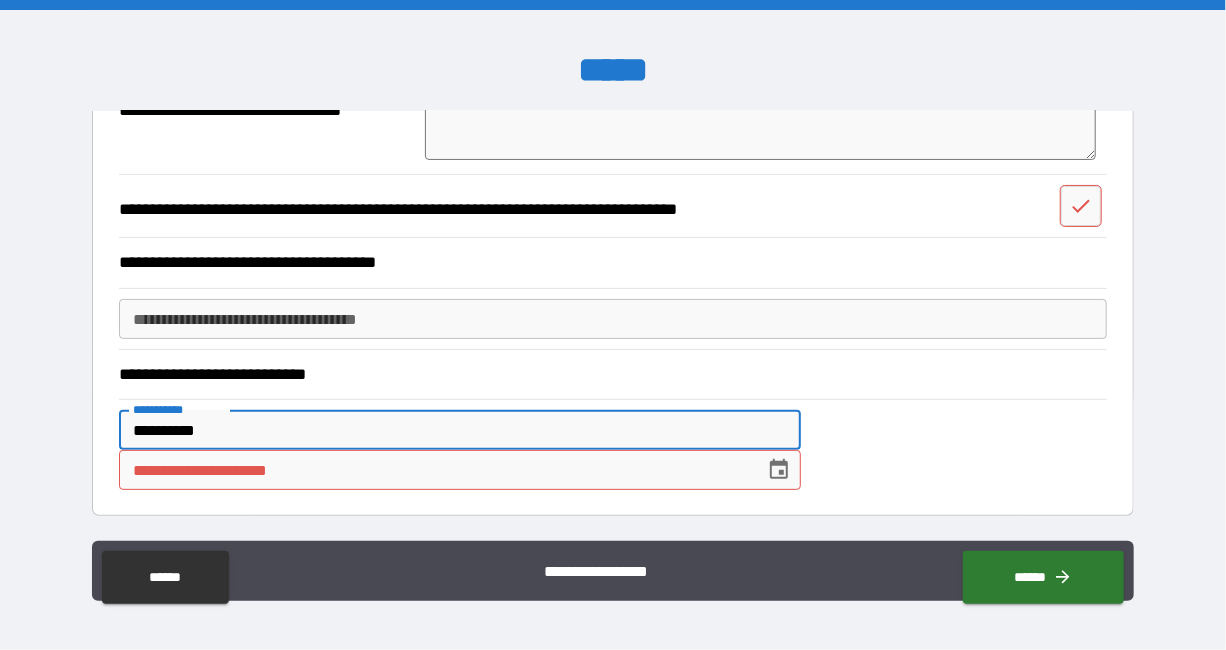 type on "*" 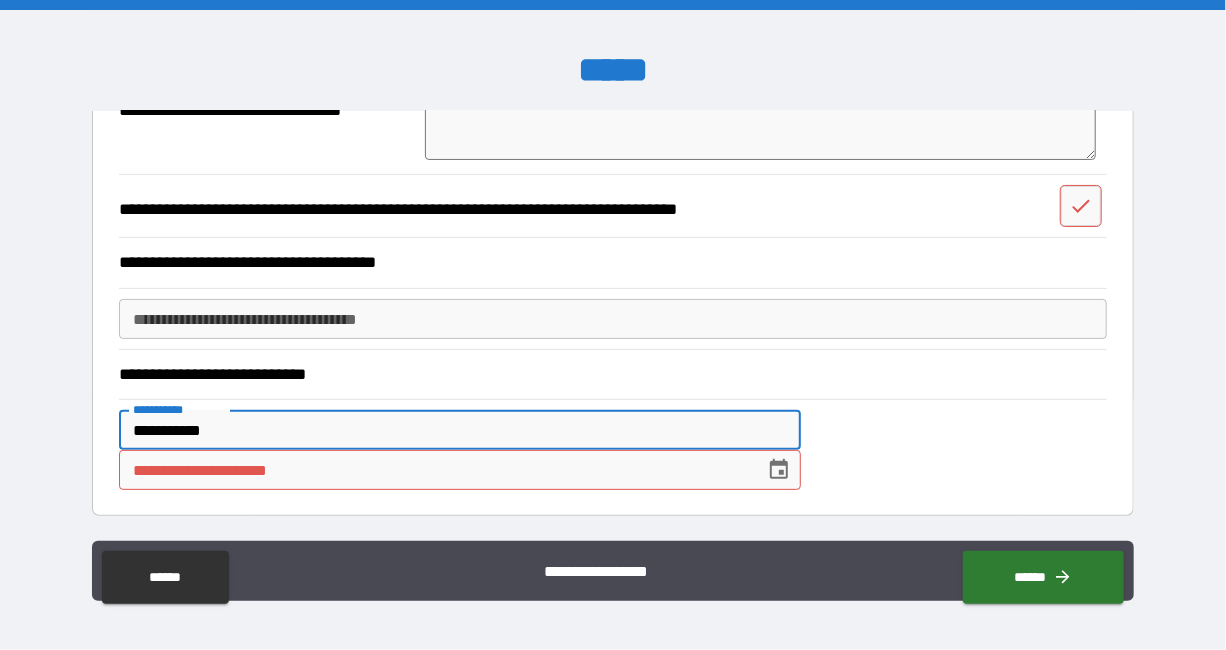 type on "*" 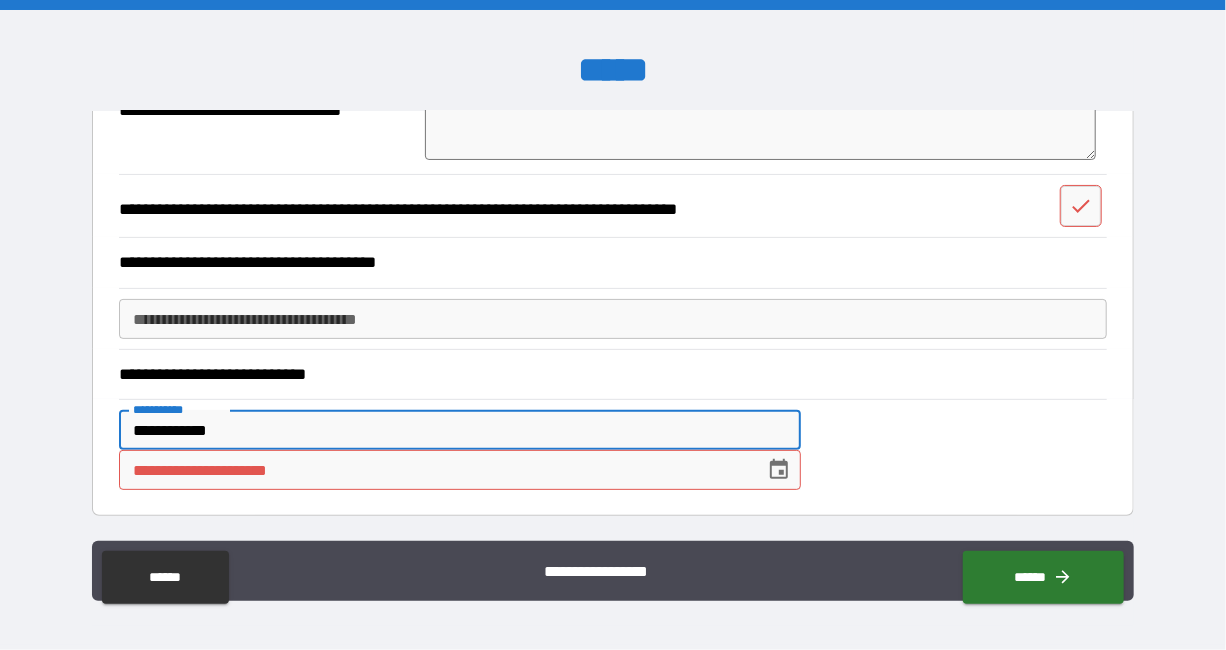 type on "*" 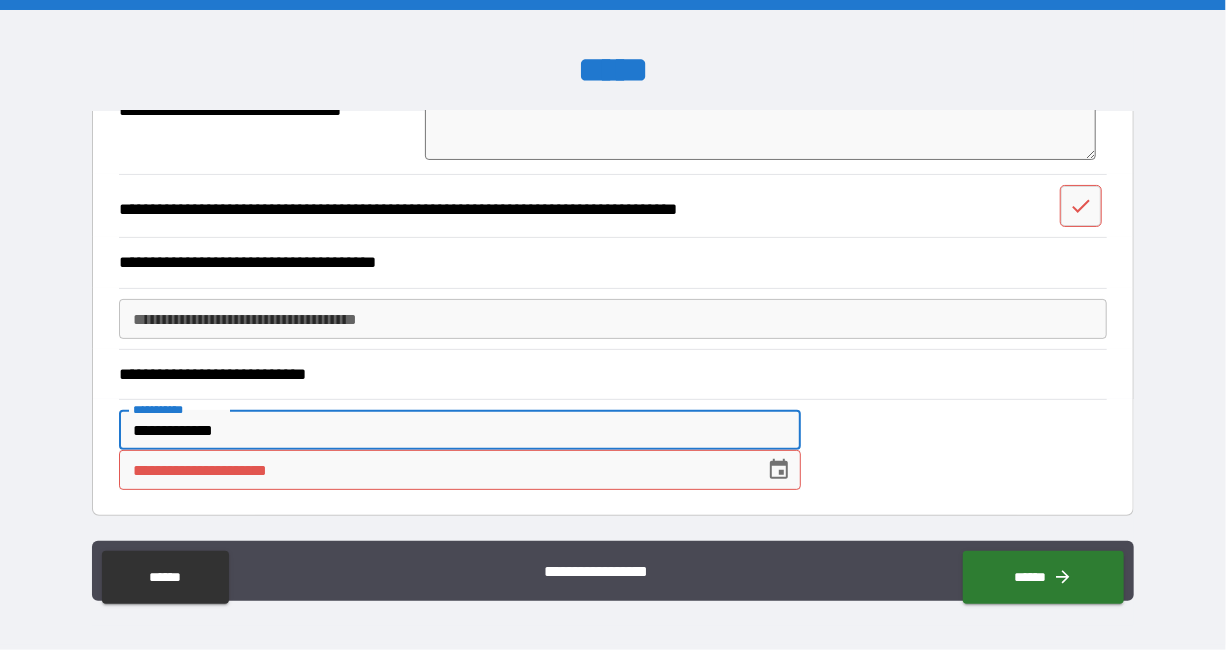 type on "*" 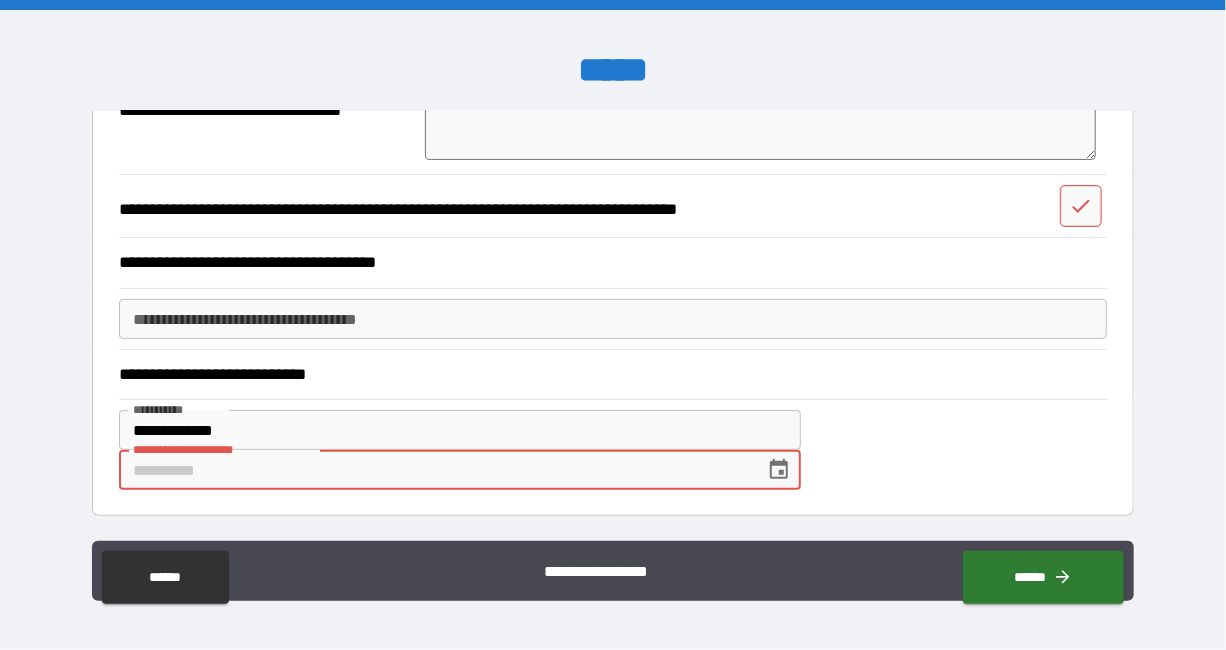 type on "*" 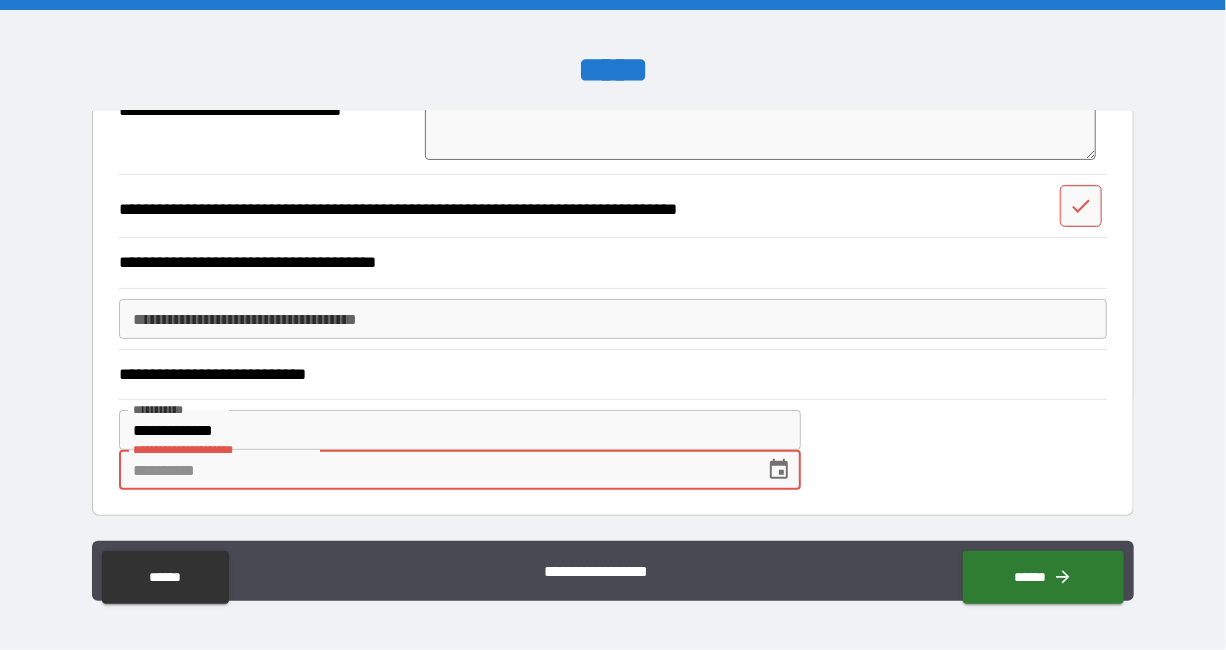 type on "*" 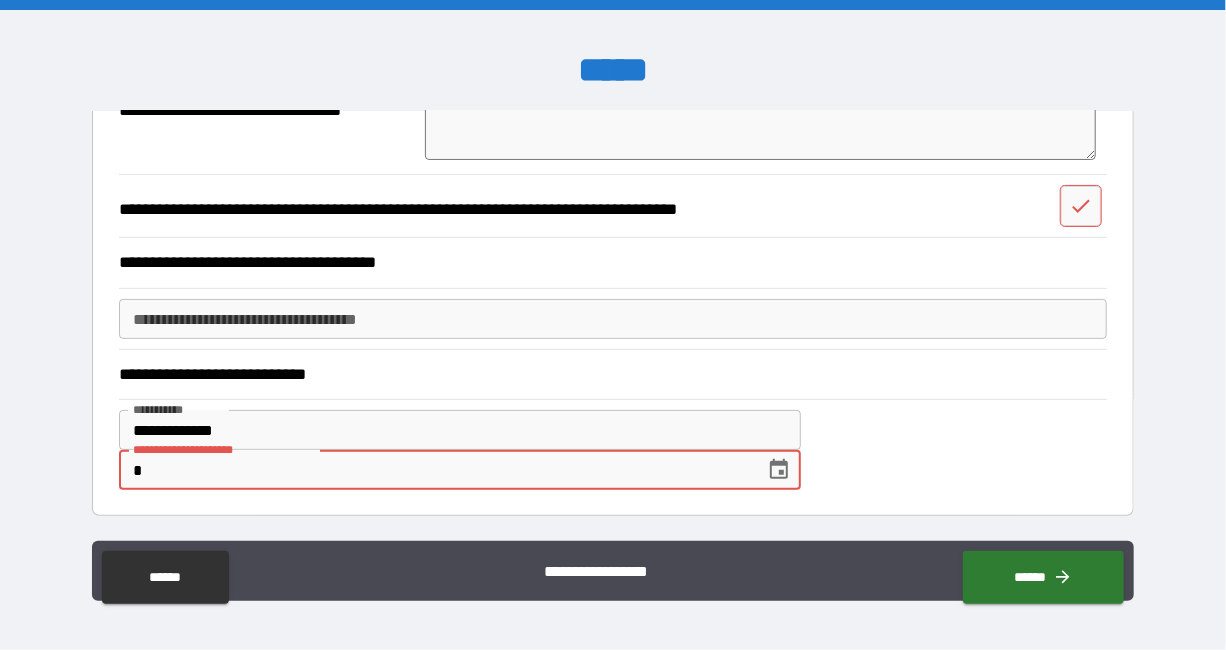 type on "*" 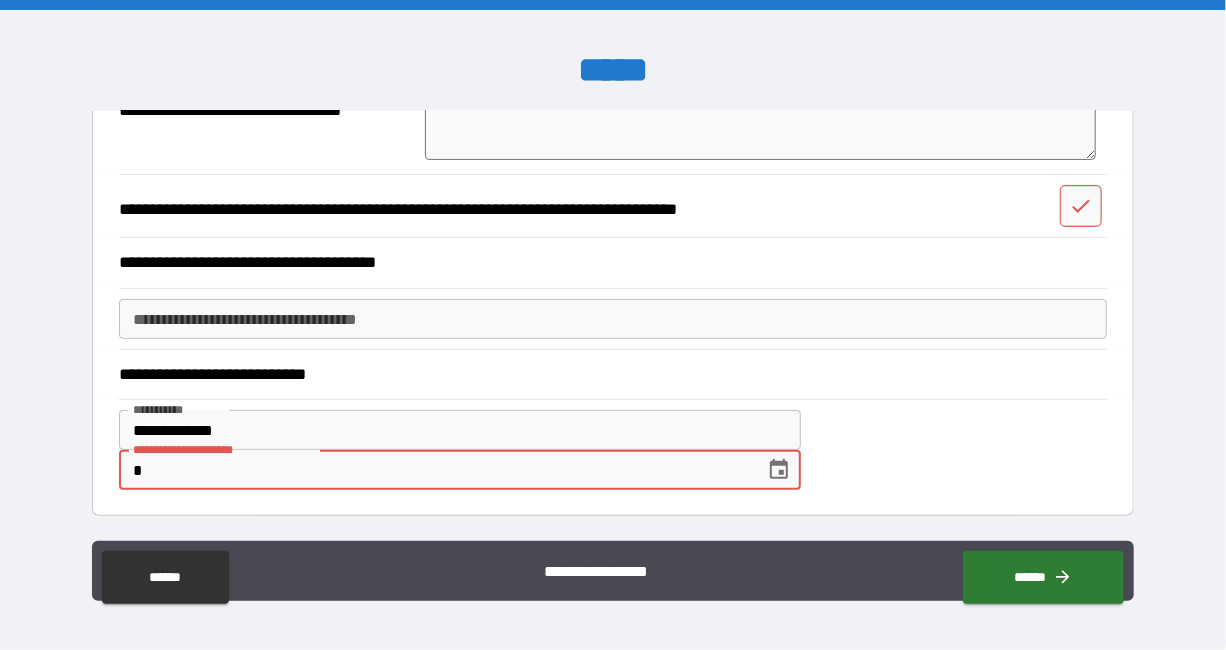 type on "***" 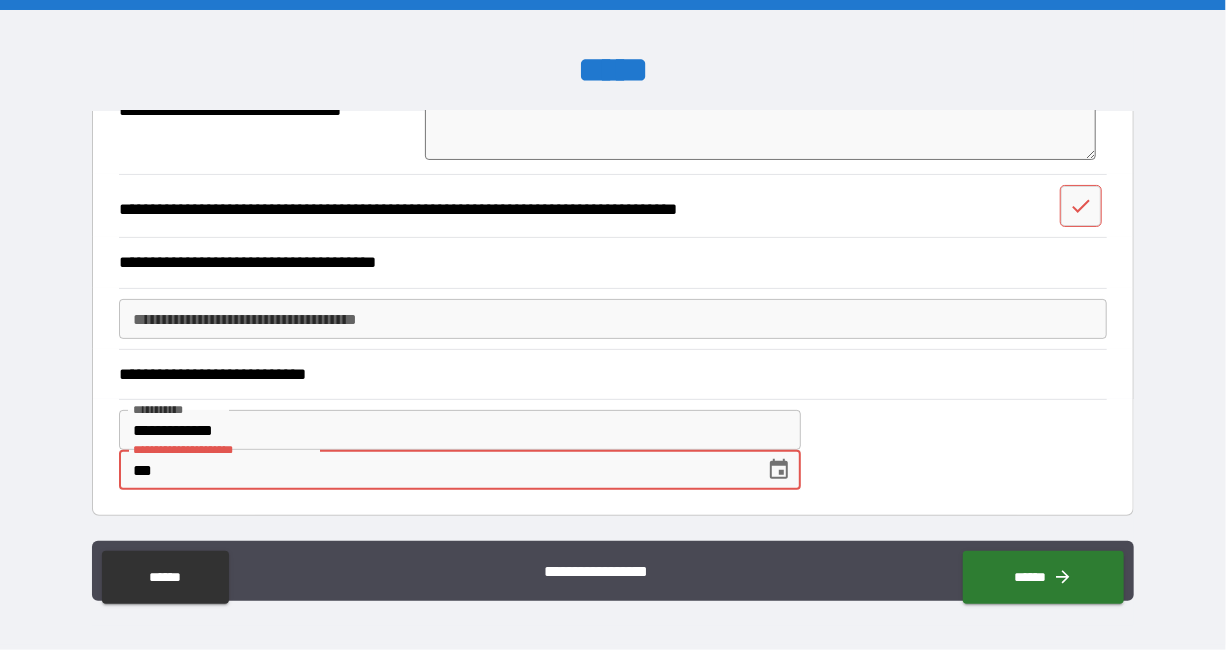 type on "*" 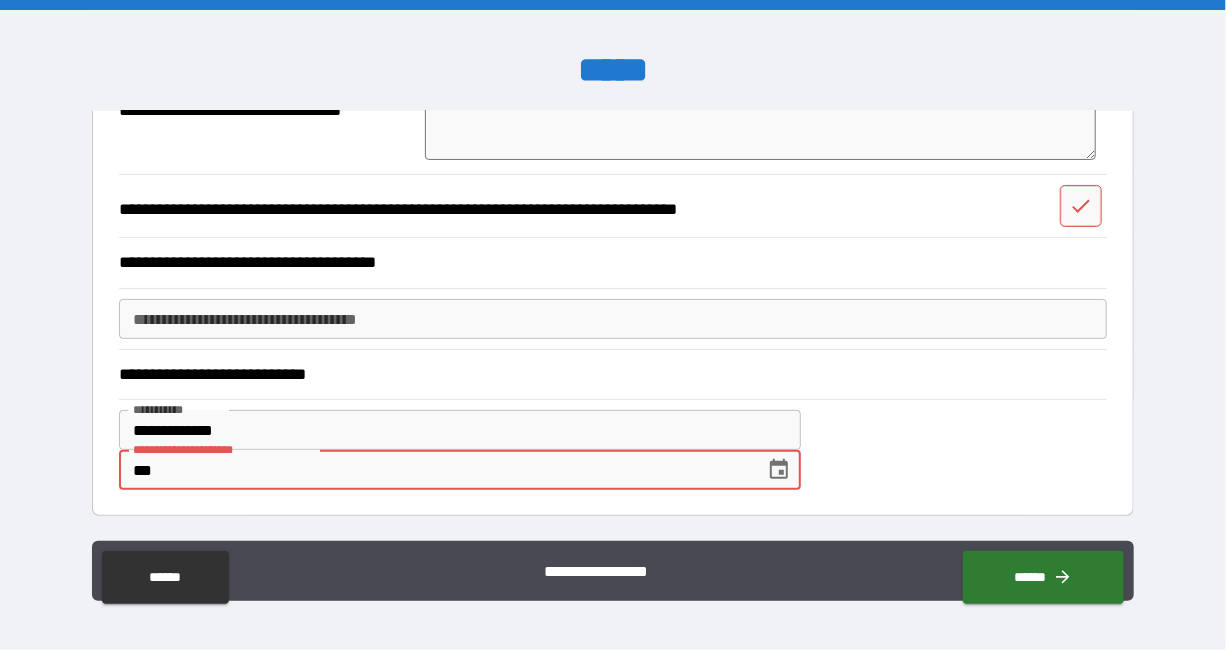 type on "***" 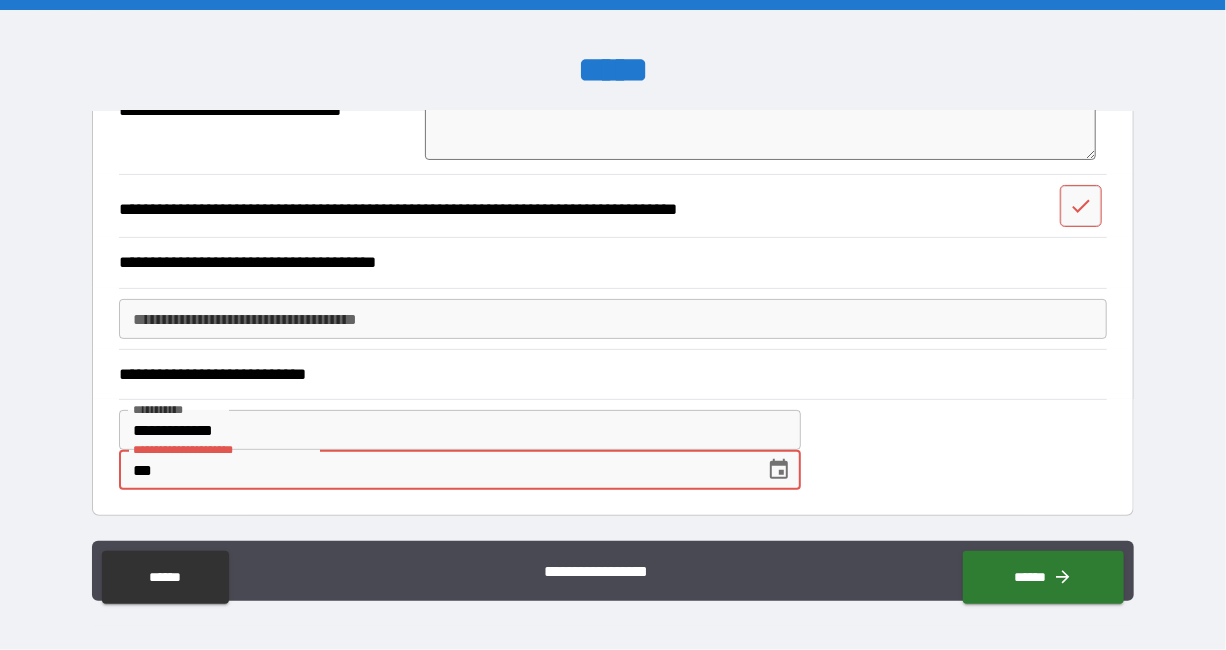 type on "*" 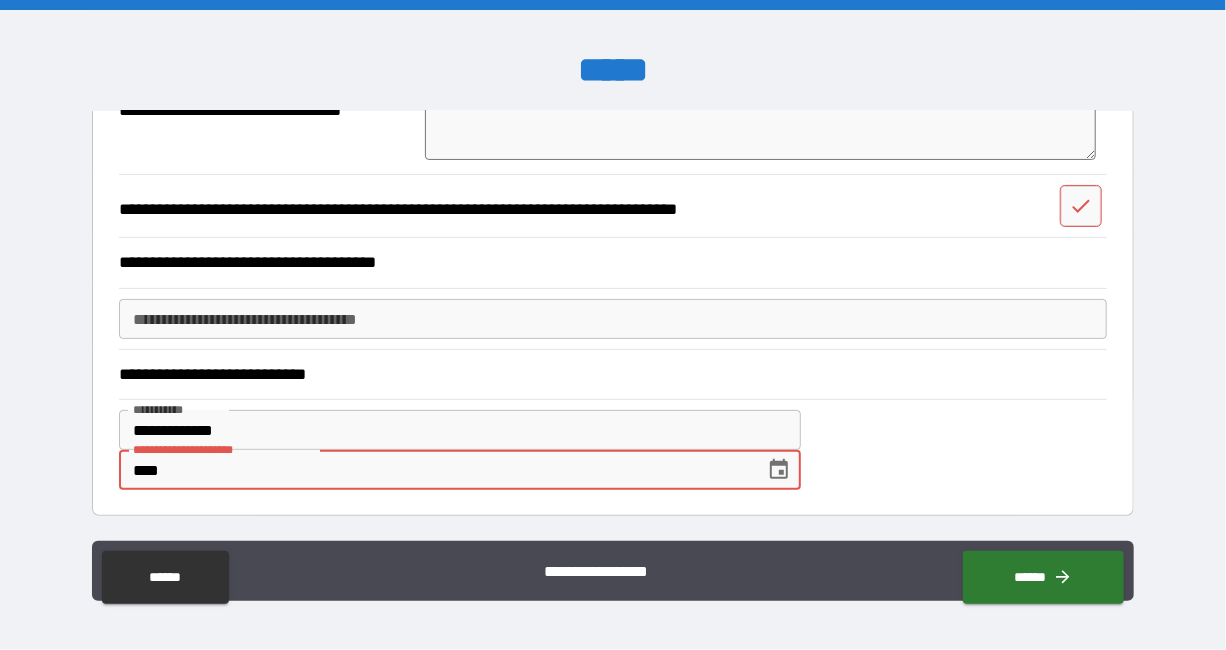 type on "*" 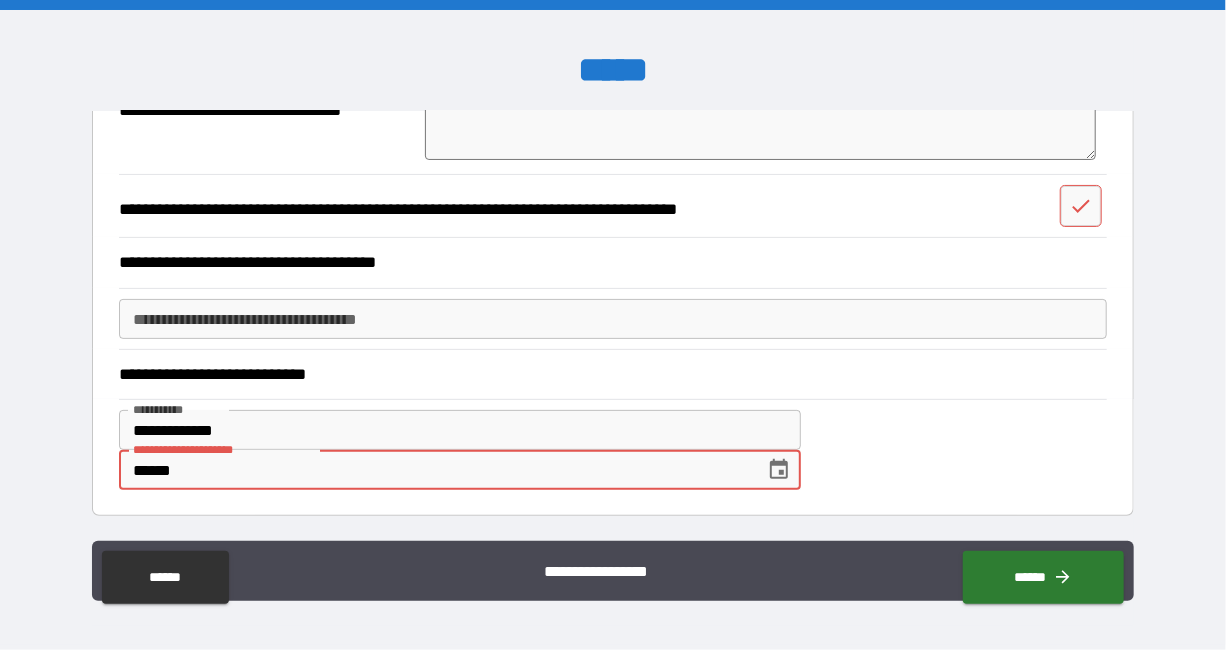 type on "*" 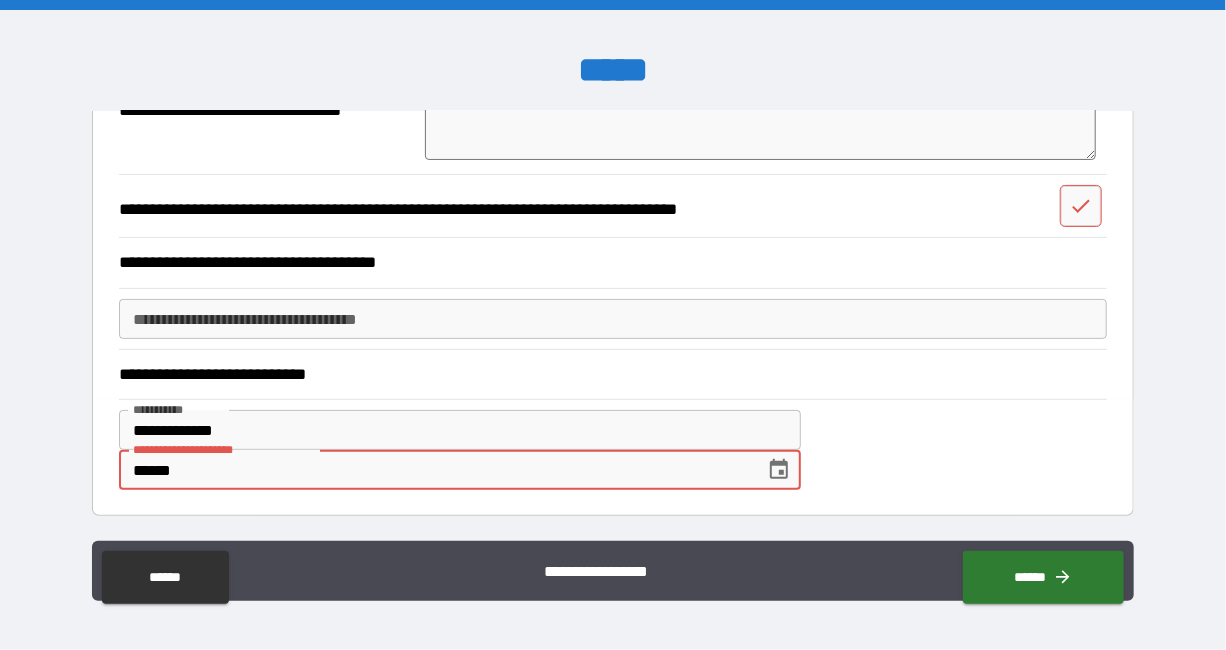 type on "*******" 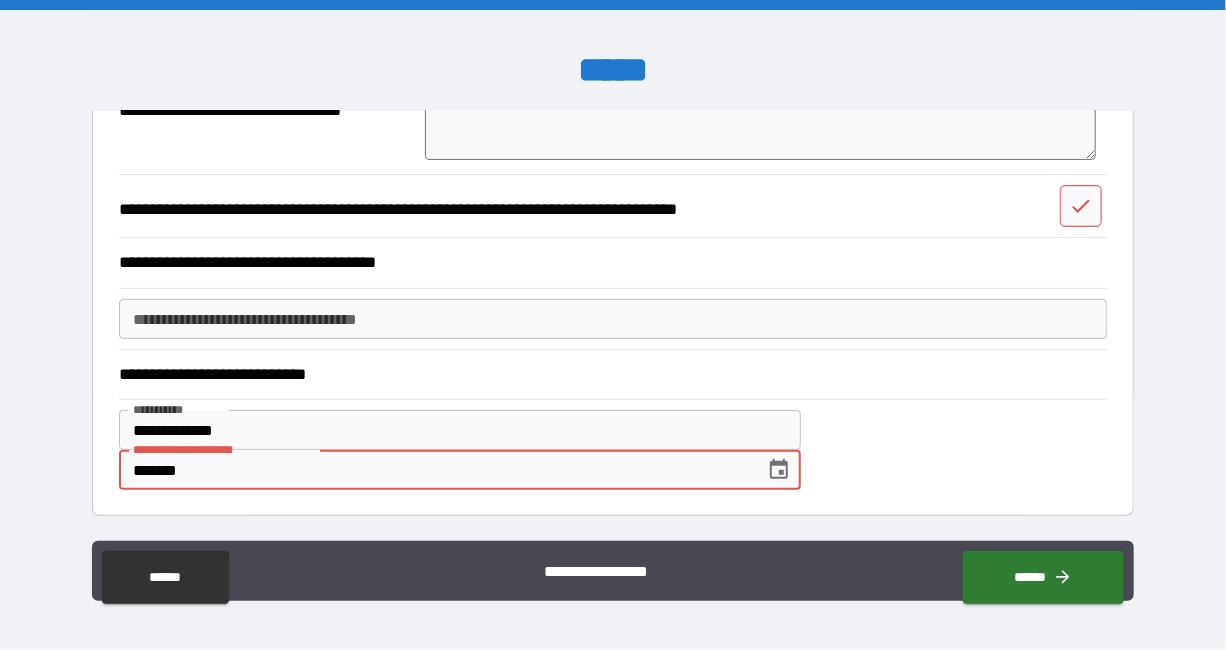 type on "*" 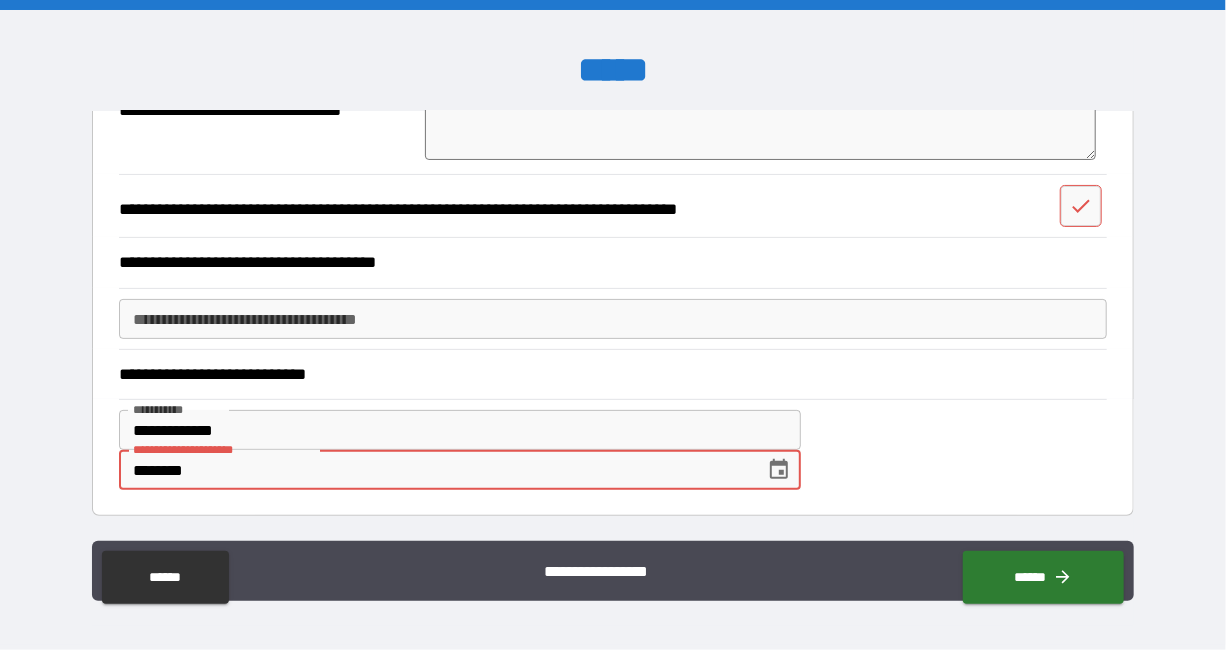 type on "*" 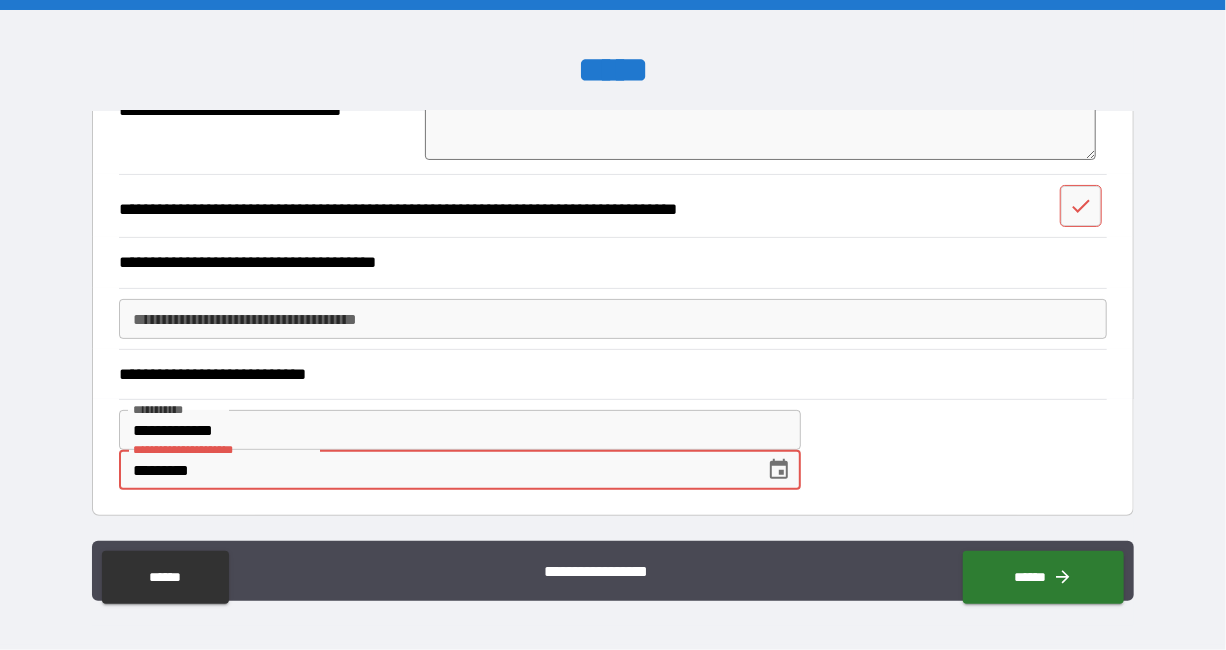 type on "*" 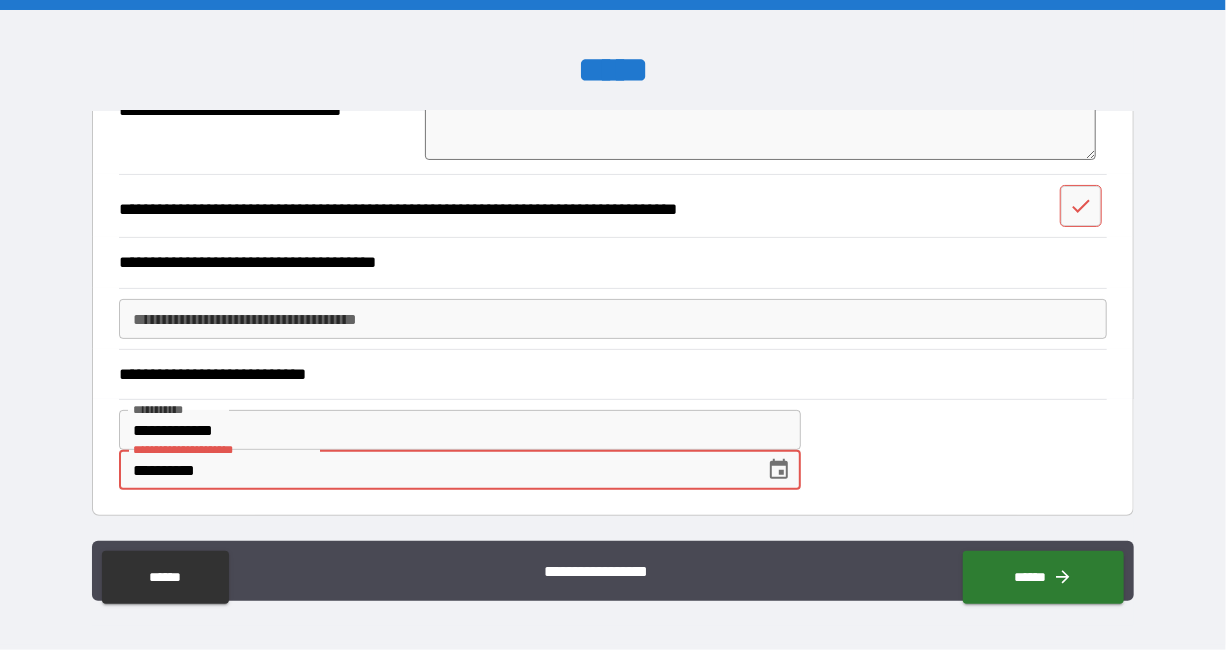 type on "*" 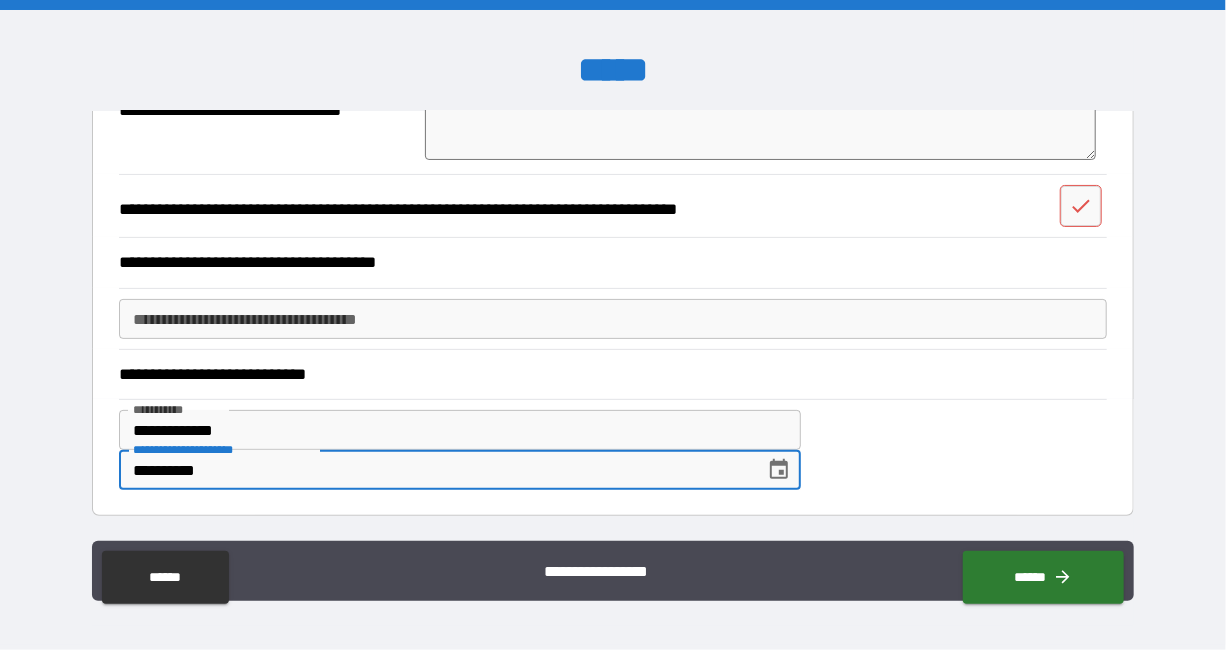 scroll, scrollTop: 7206, scrollLeft: 0, axis: vertical 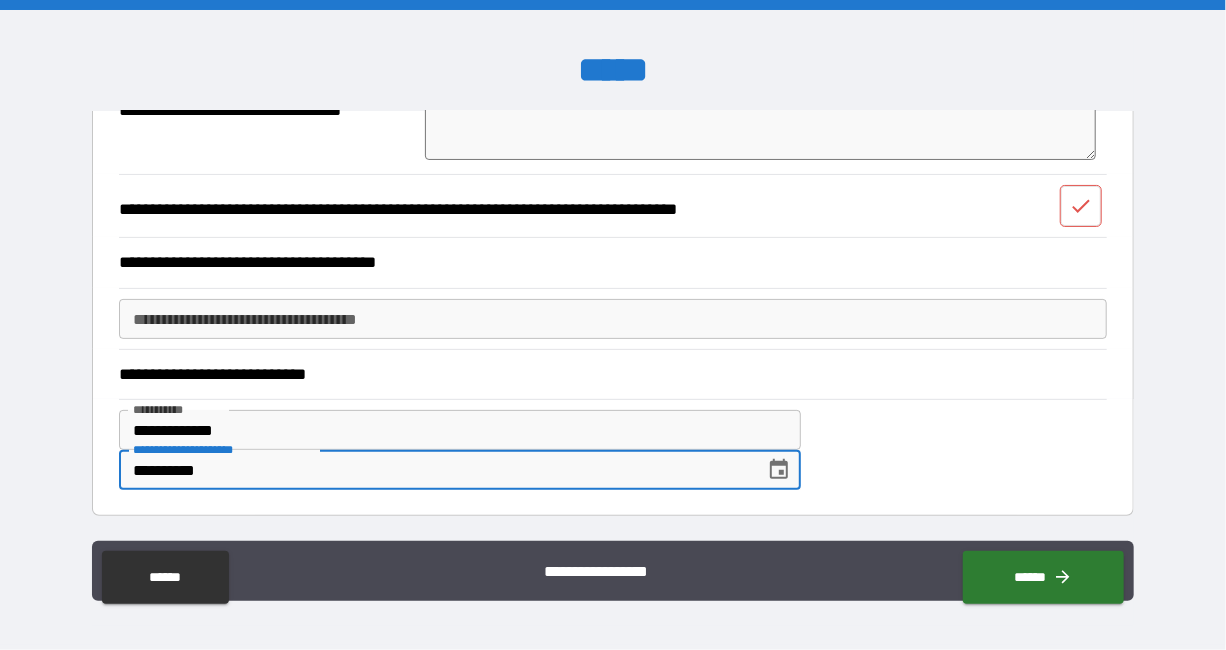 type on "**********" 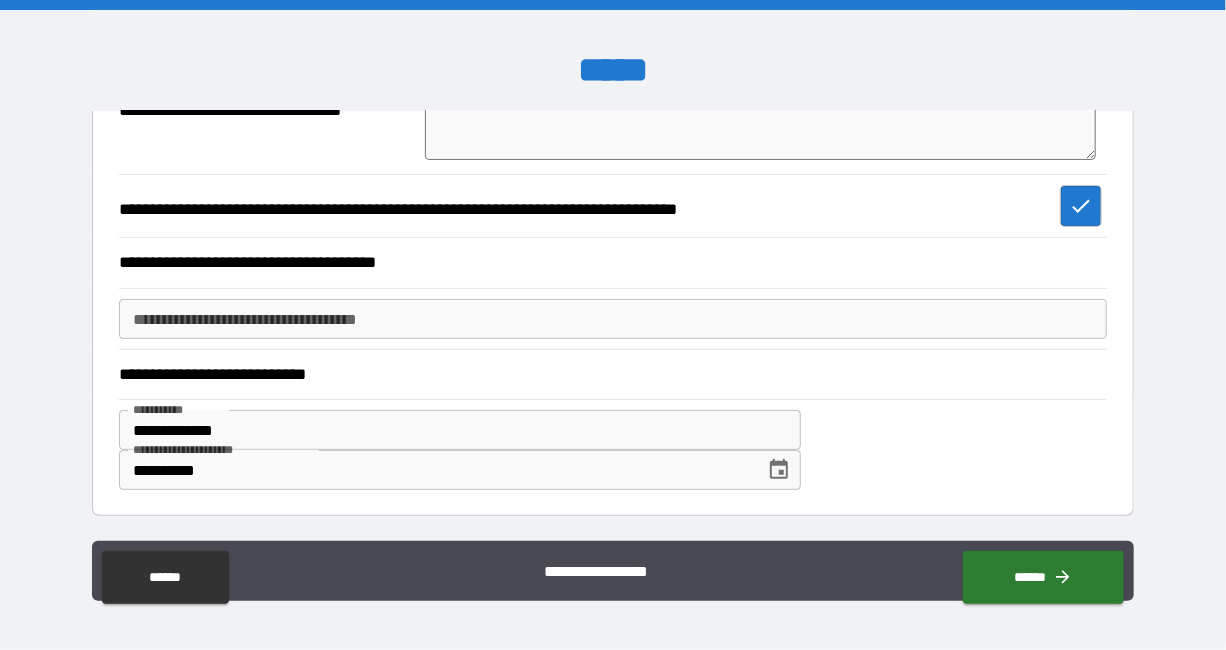 scroll, scrollTop: 6910, scrollLeft: 0, axis: vertical 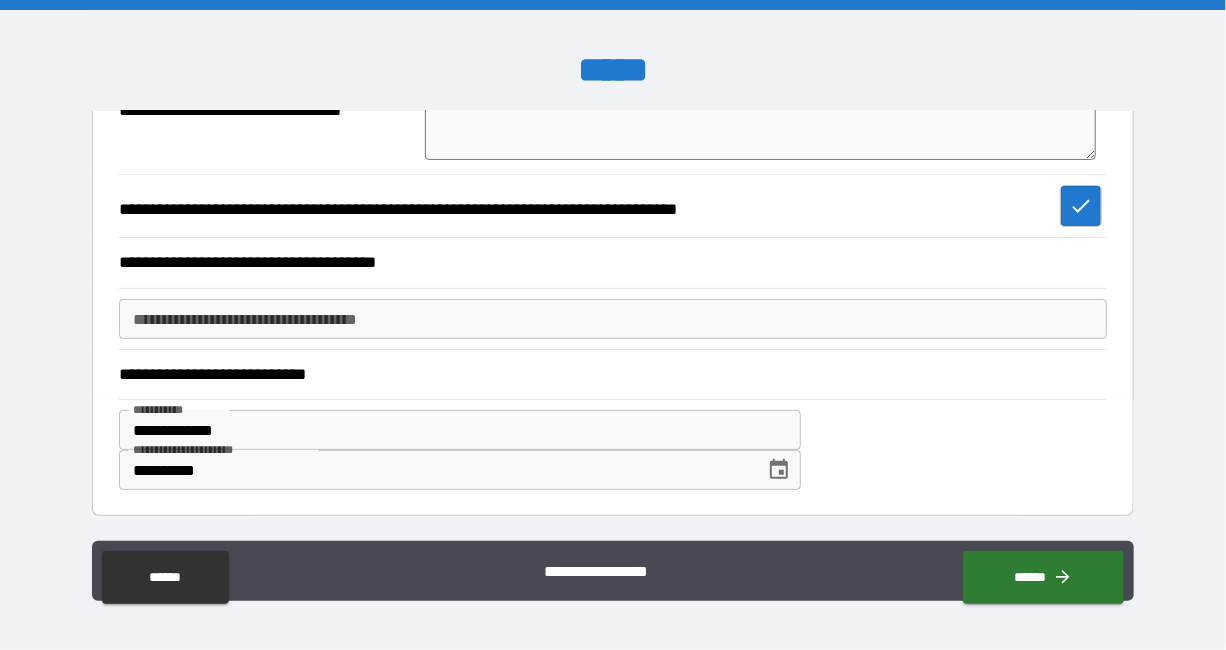 click 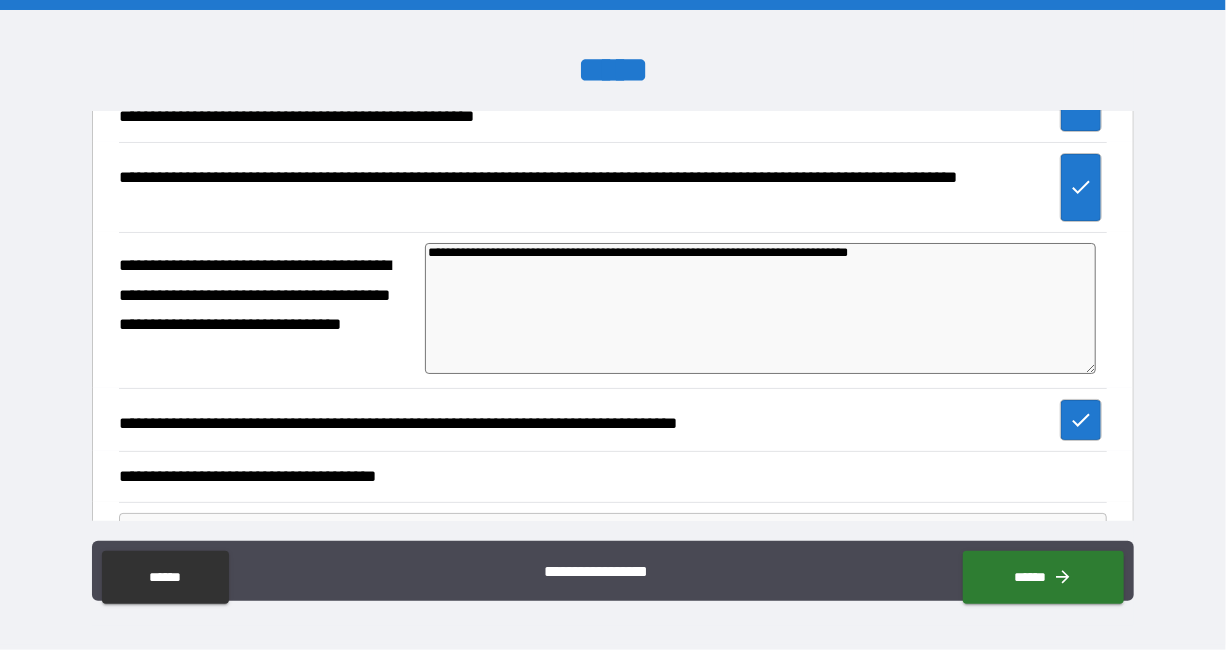 scroll, scrollTop: 7415, scrollLeft: 0, axis: vertical 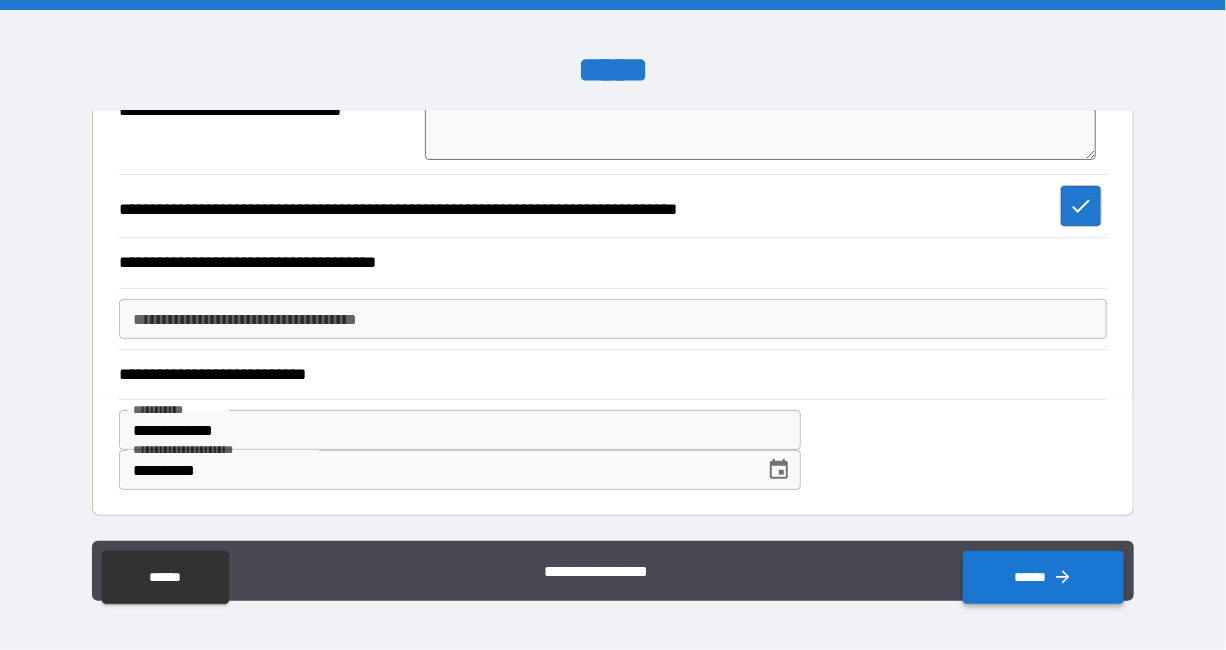 click on "******" at bounding box center (1043, 577) 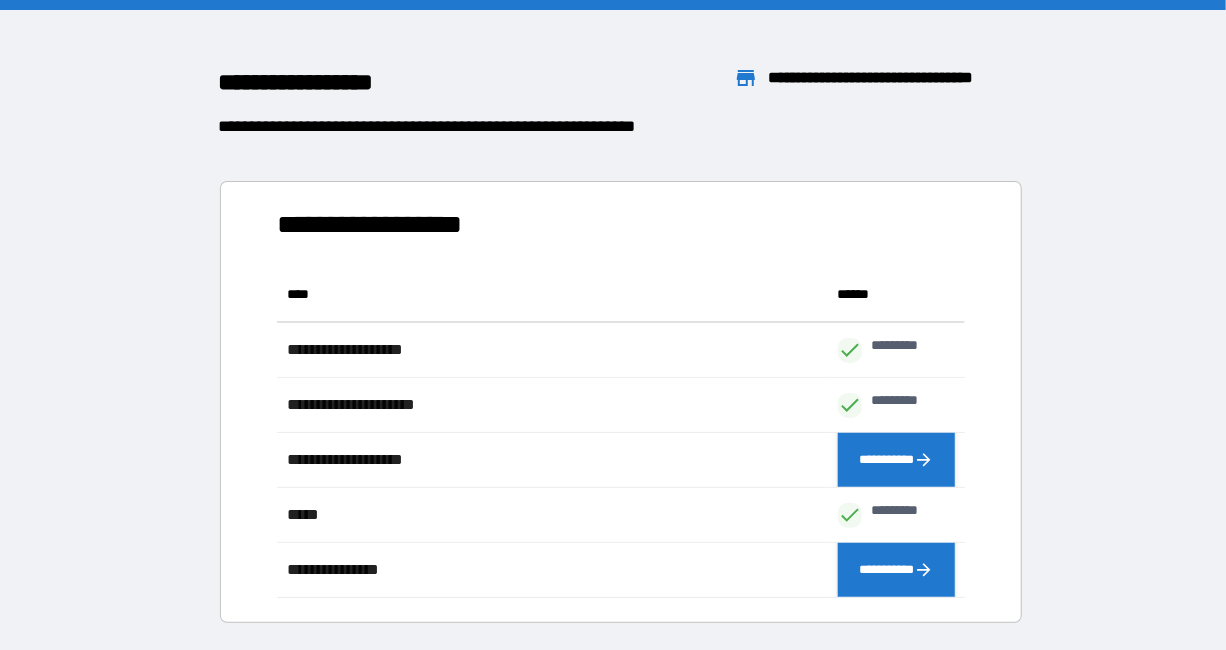 scroll, scrollTop: 0, scrollLeft: 1, axis: horizontal 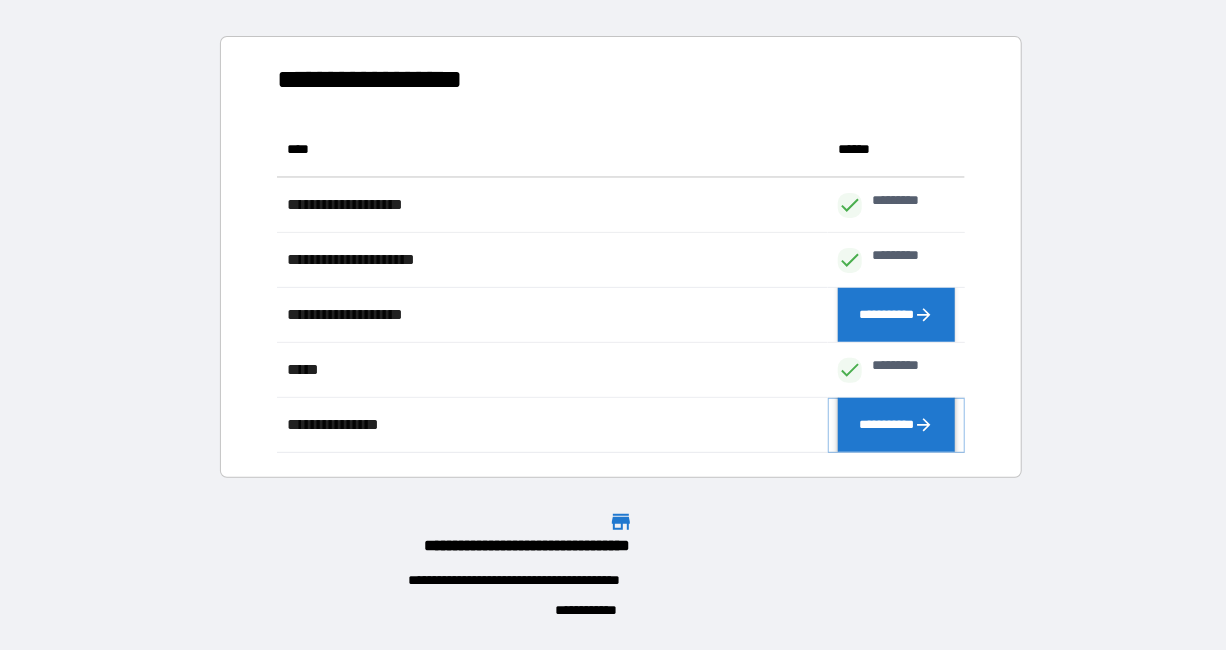 click on "**********" at bounding box center [897, 425] 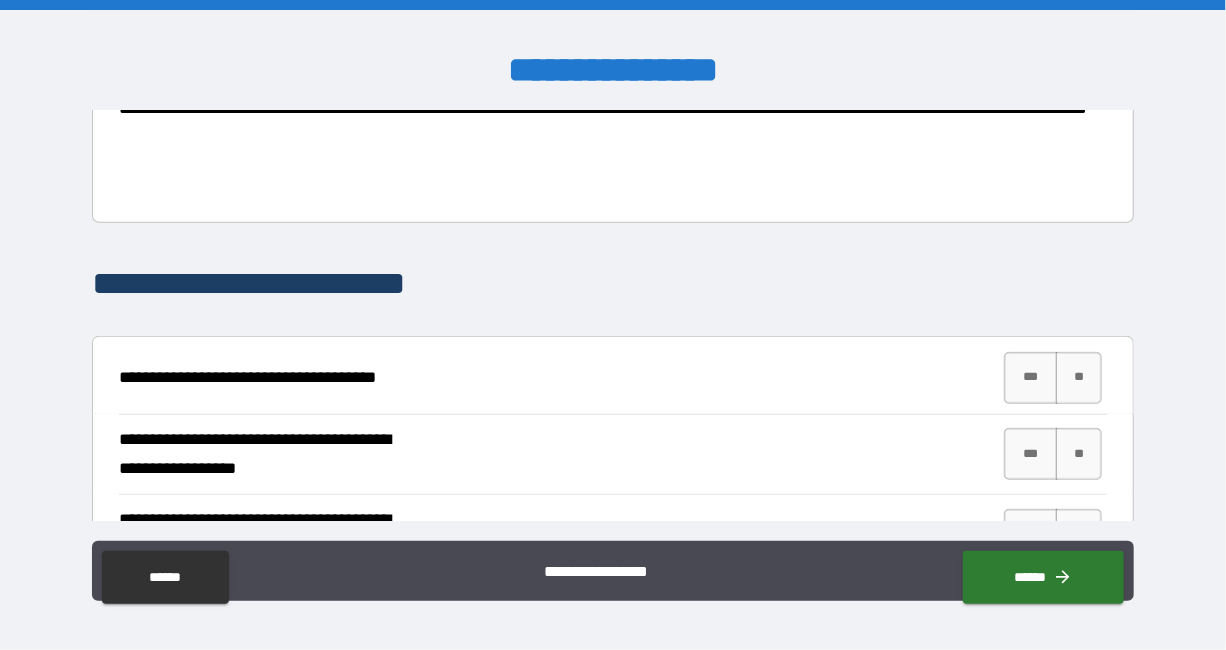 scroll, scrollTop: 450, scrollLeft: 0, axis: vertical 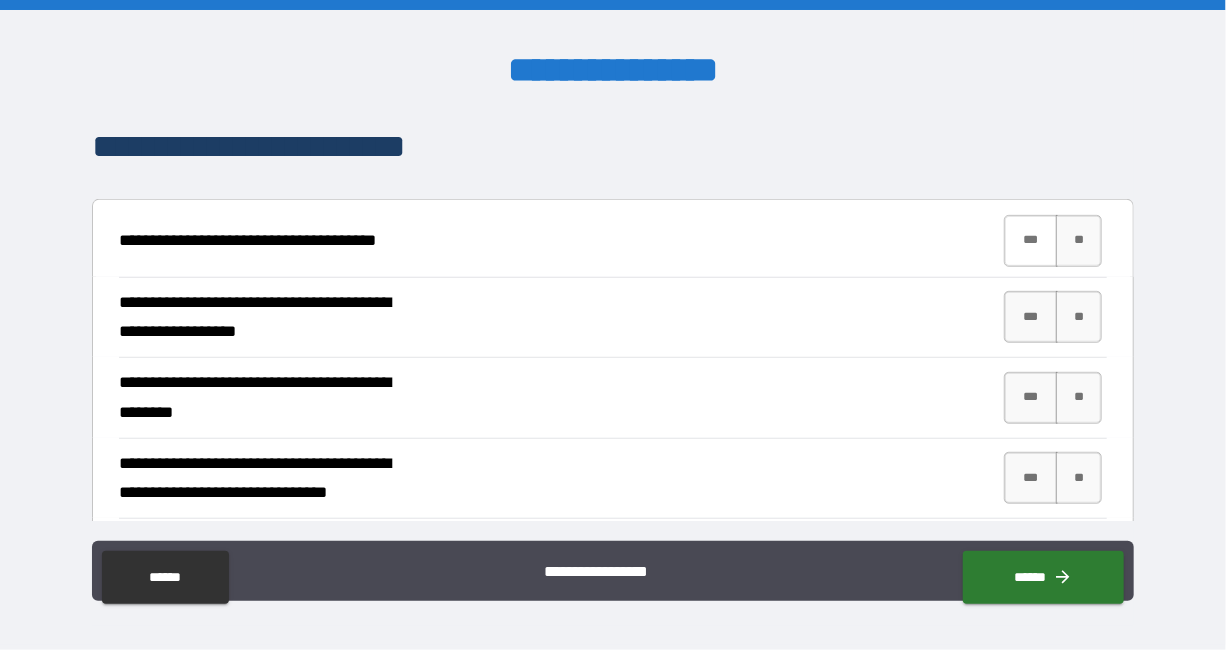 click on "***" at bounding box center [1031, 241] 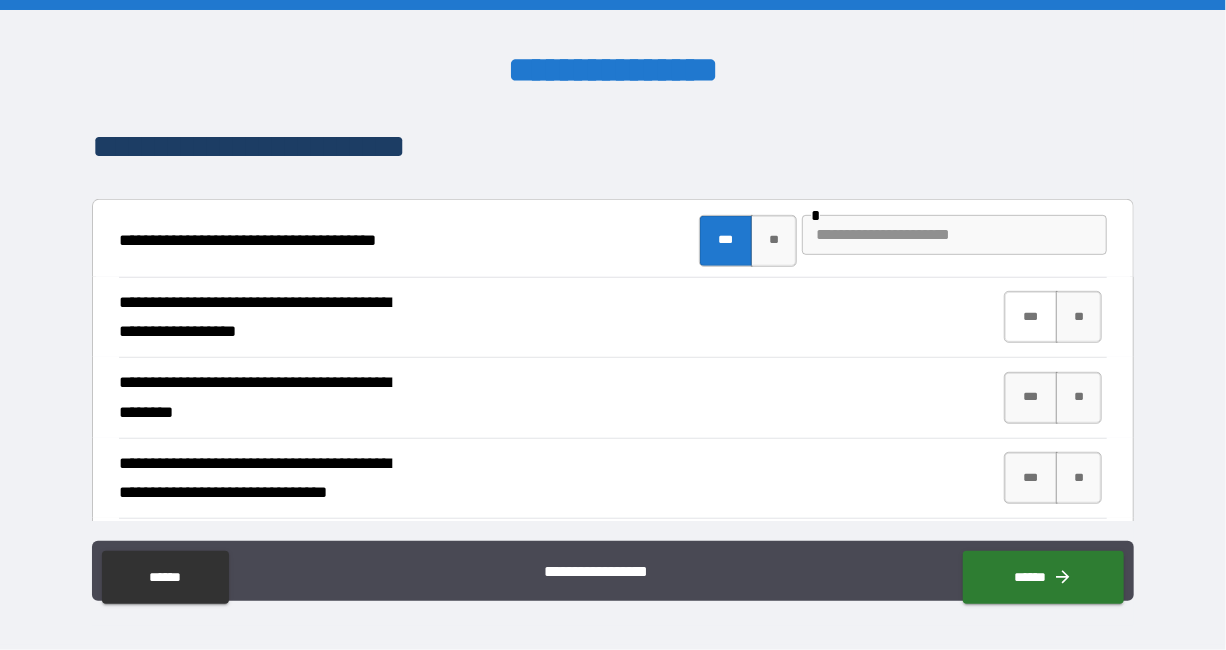 click on "***" at bounding box center (1031, 317) 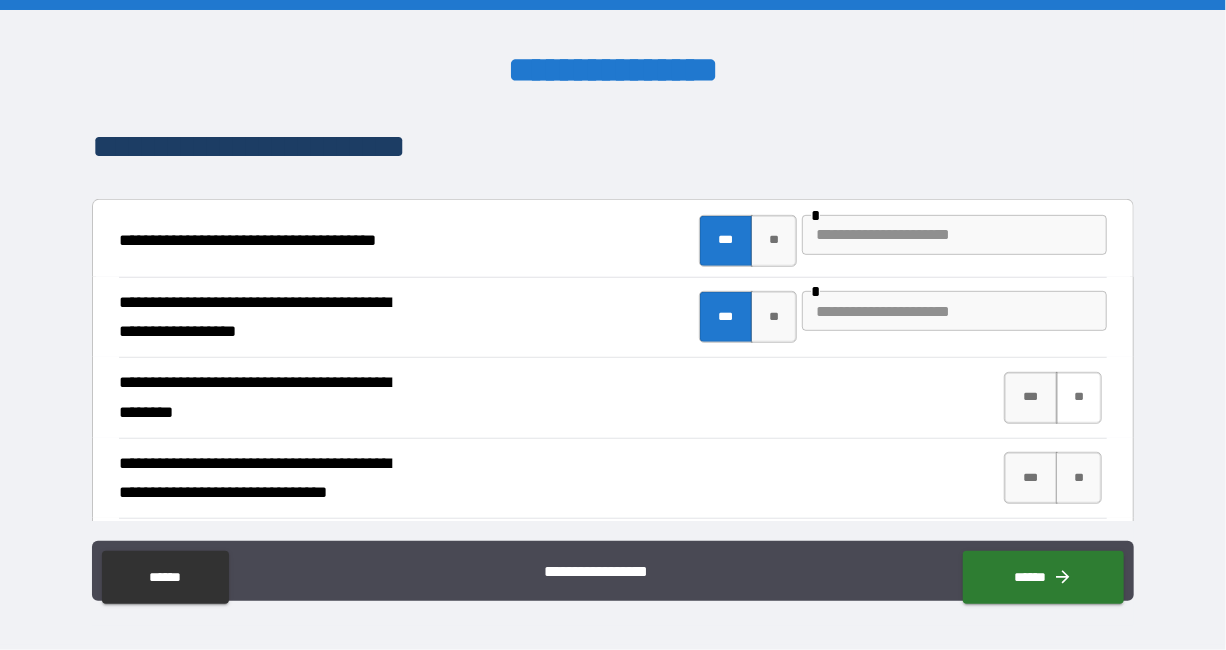 click on "**" at bounding box center (1079, 398) 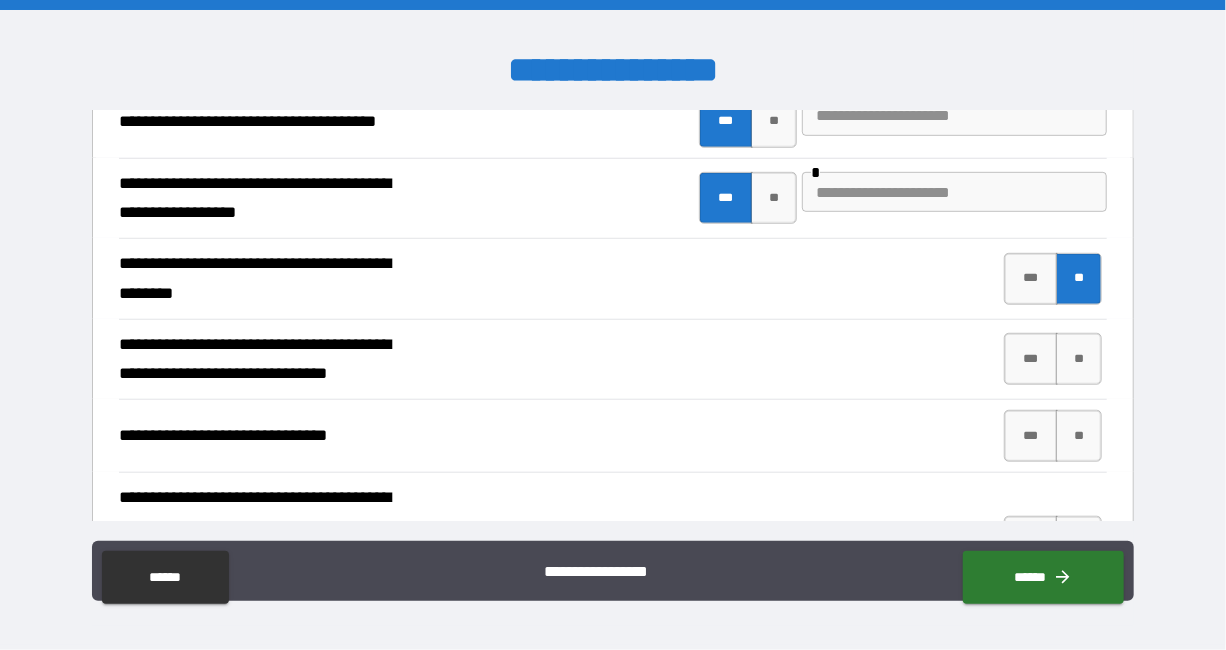 scroll, scrollTop: 570, scrollLeft: 0, axis: vertical 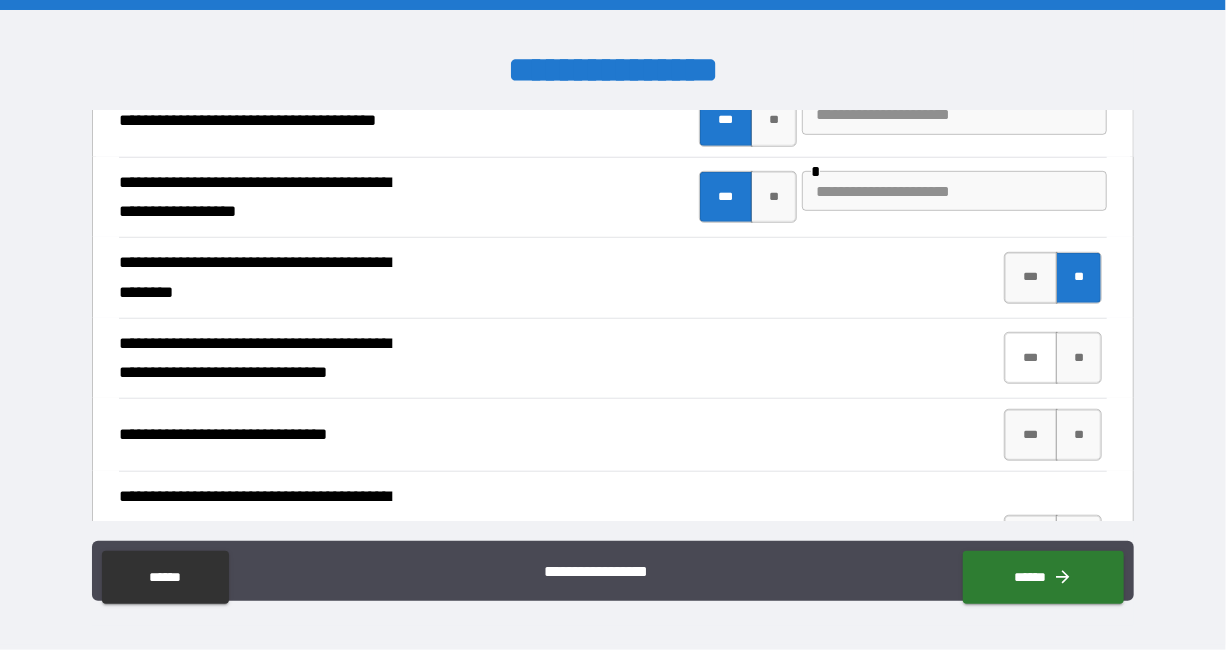 click on "***" at bounding box center (1031, 358) 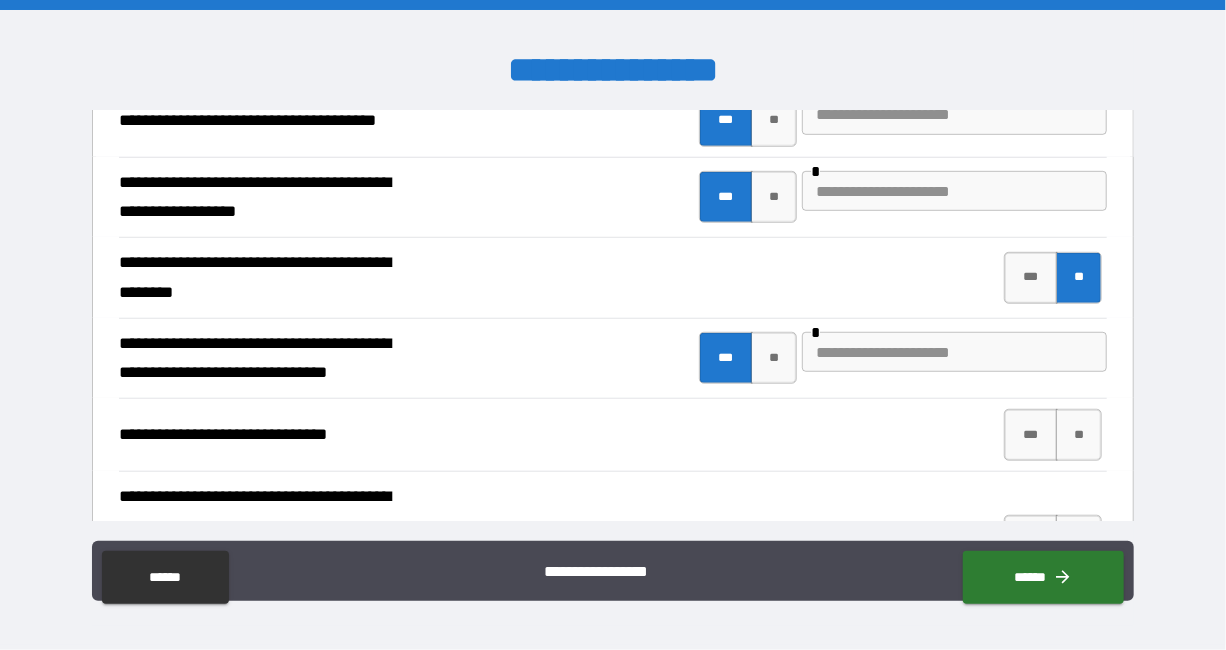 click at bounding box center [954, 352] 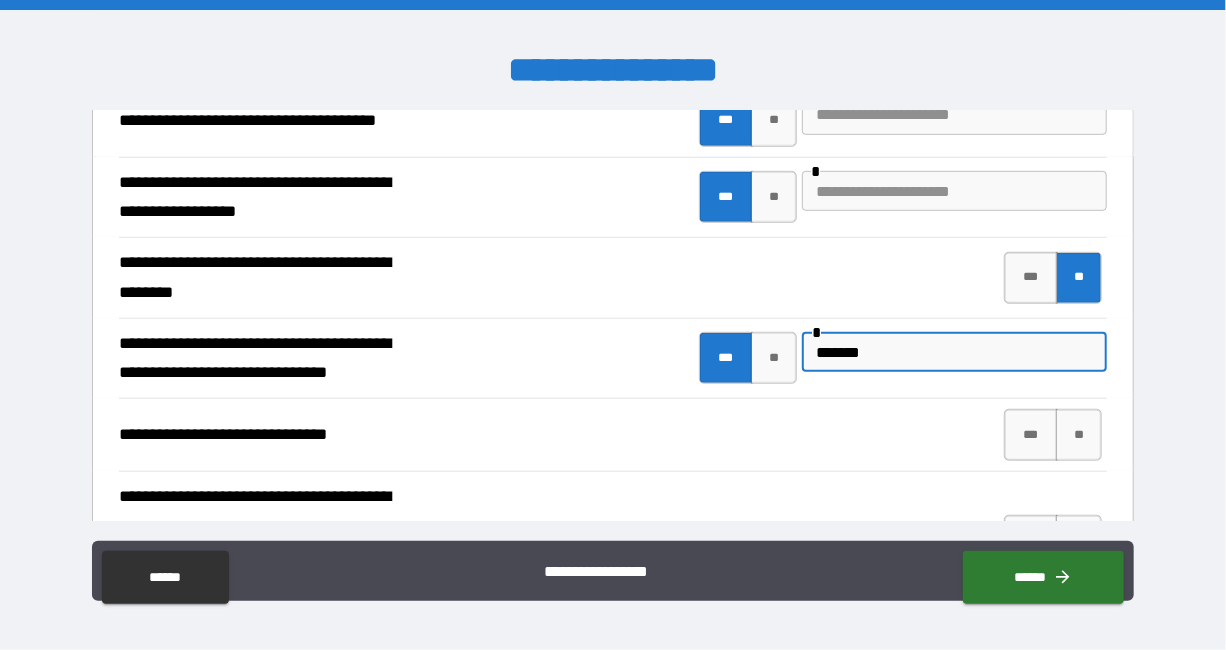 click on "*******" at bounding box center (954, 352) 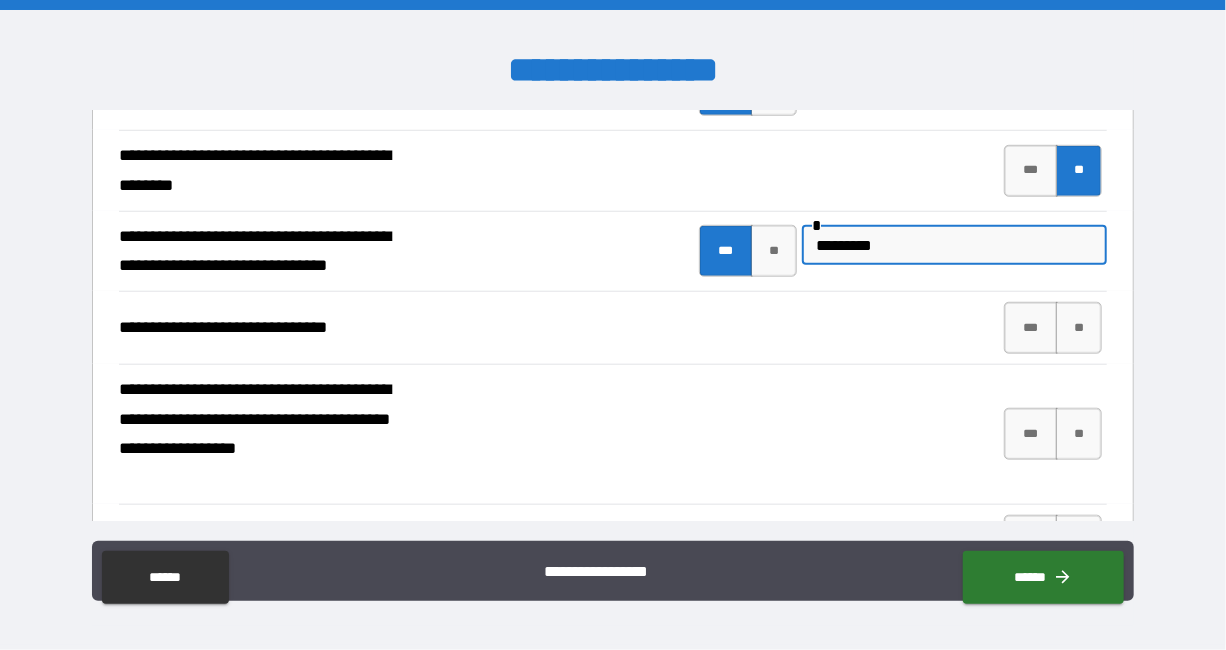 scroll, scrollTop: 680, scrollLeft: 0, axis: vertical 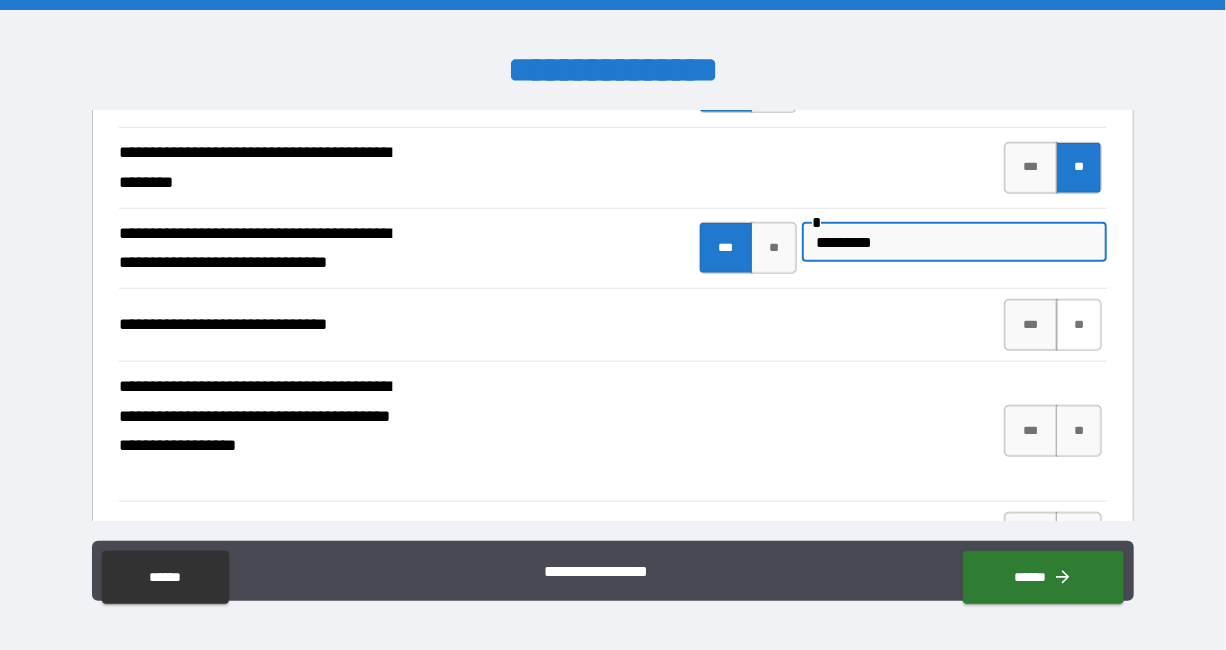 type on "*********" 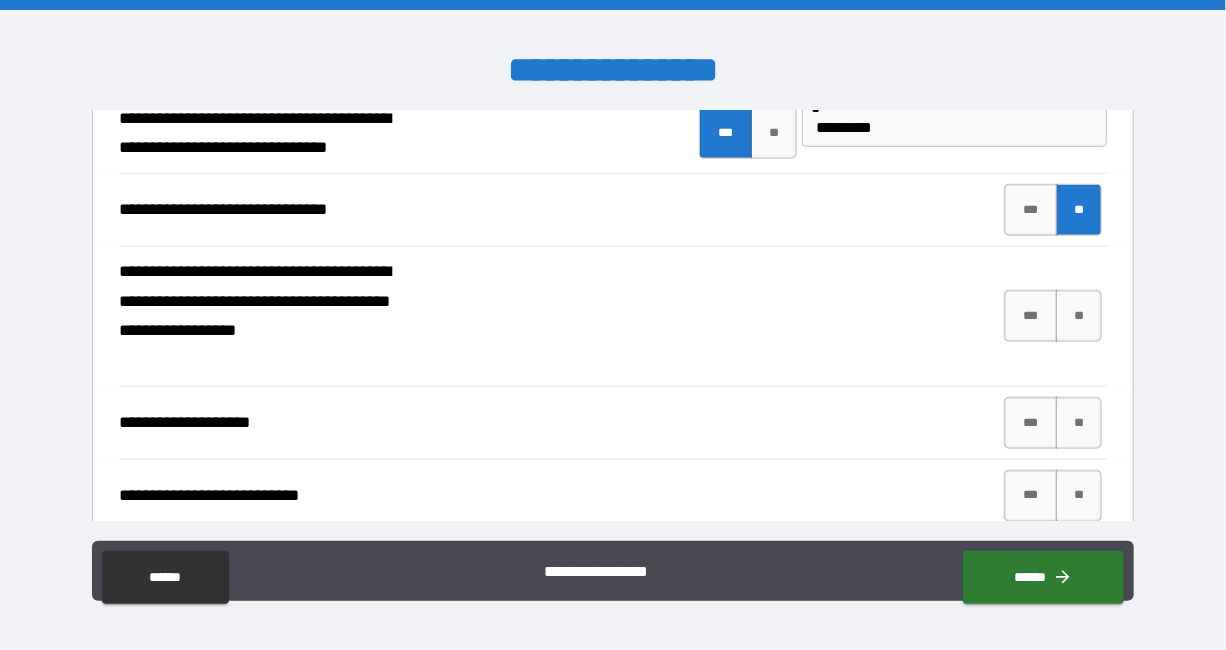 scroll, scrollTop: 800, scrollLeft: 0, axis: vertical 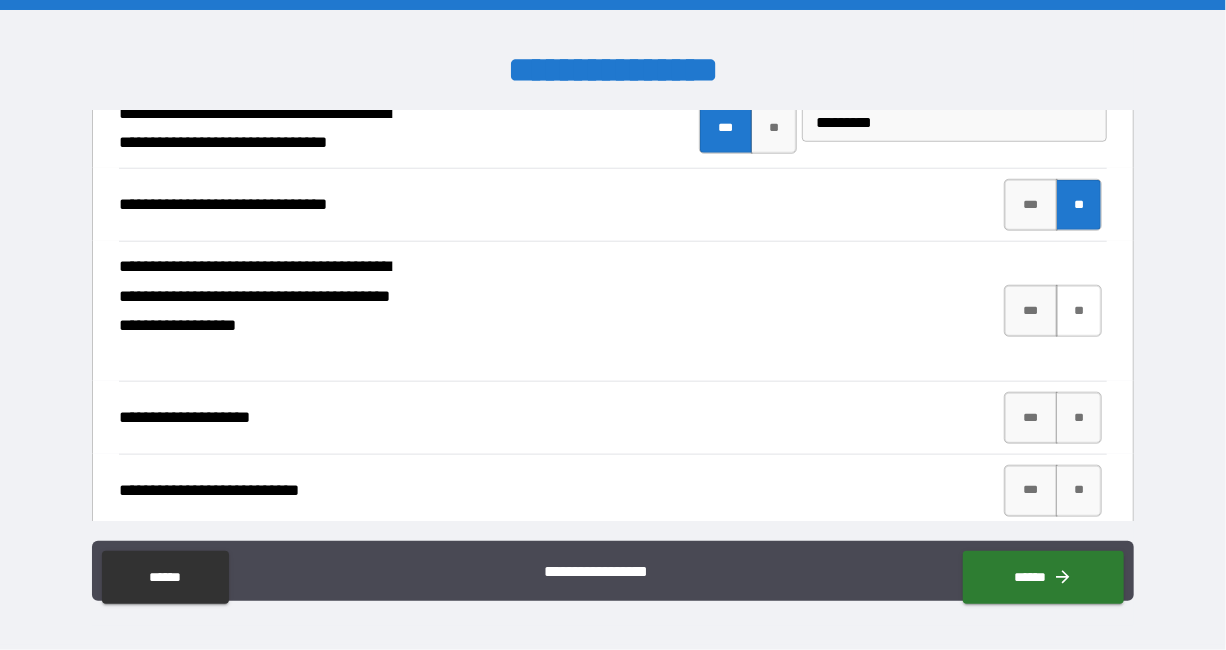 click on "**" at bounding box center (1079, 311) 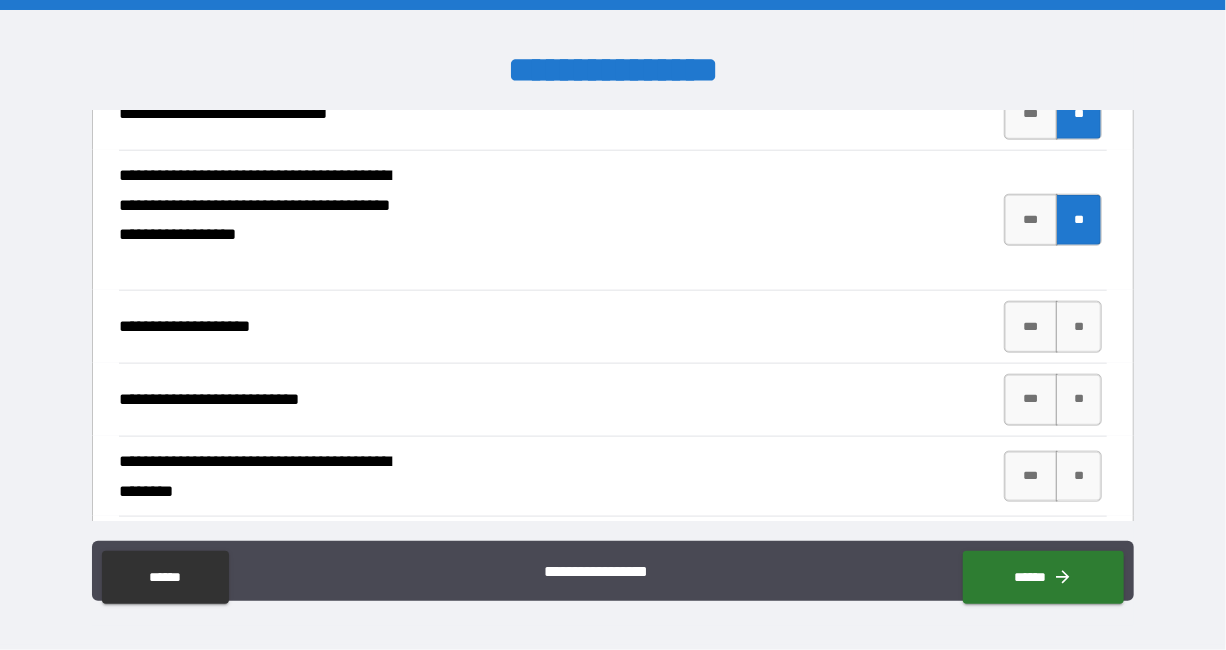 scroll, scrollTop: 893, scrollLeft: 0, axis: vertical 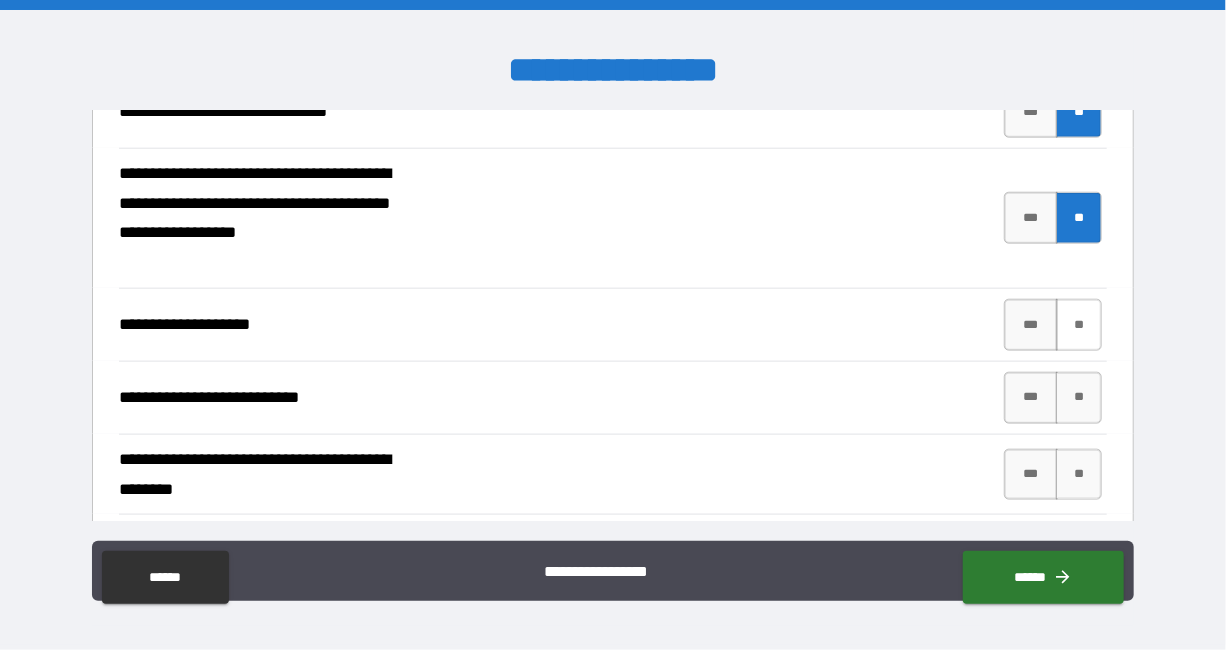 click on "**" at bounding box center (1079, 325) 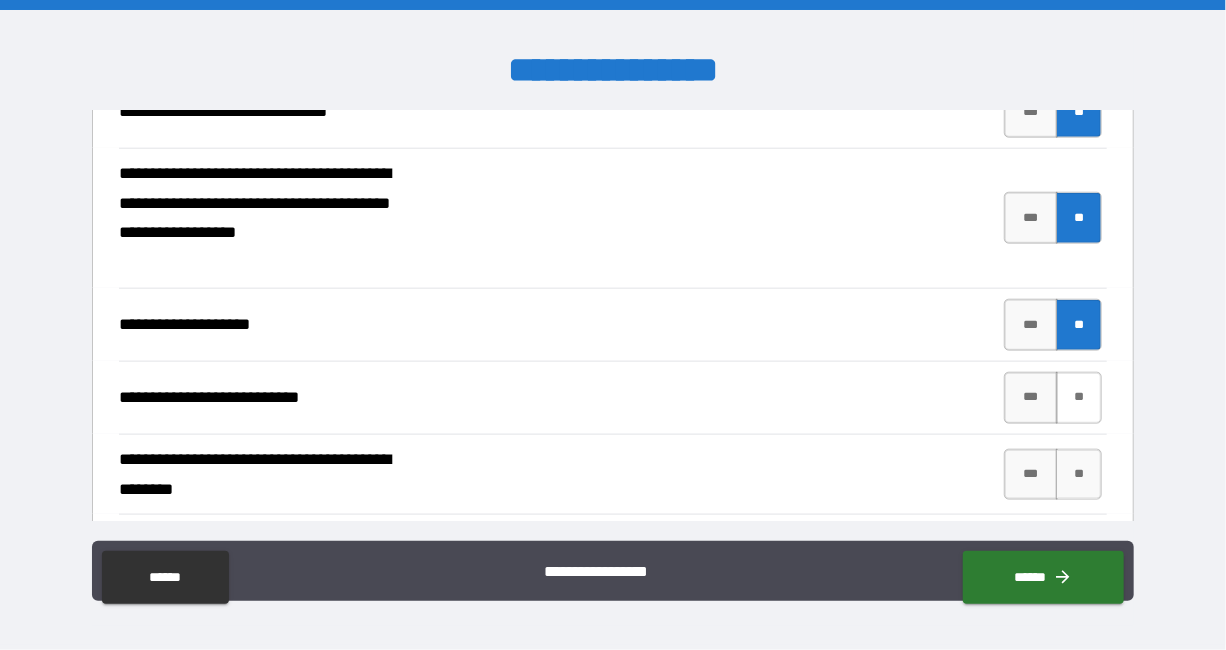 click on "**" at bounding box center (1079, 398) 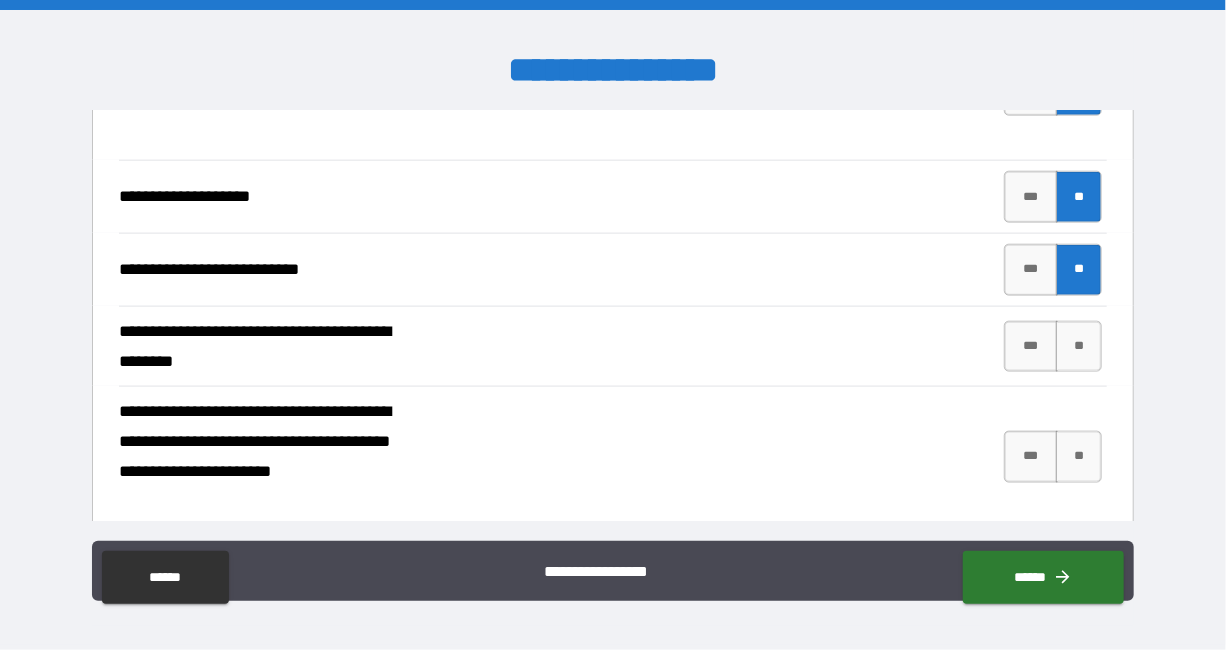 scroll, scrollTop: 1025, scrollLeft: 0, axis: vertical 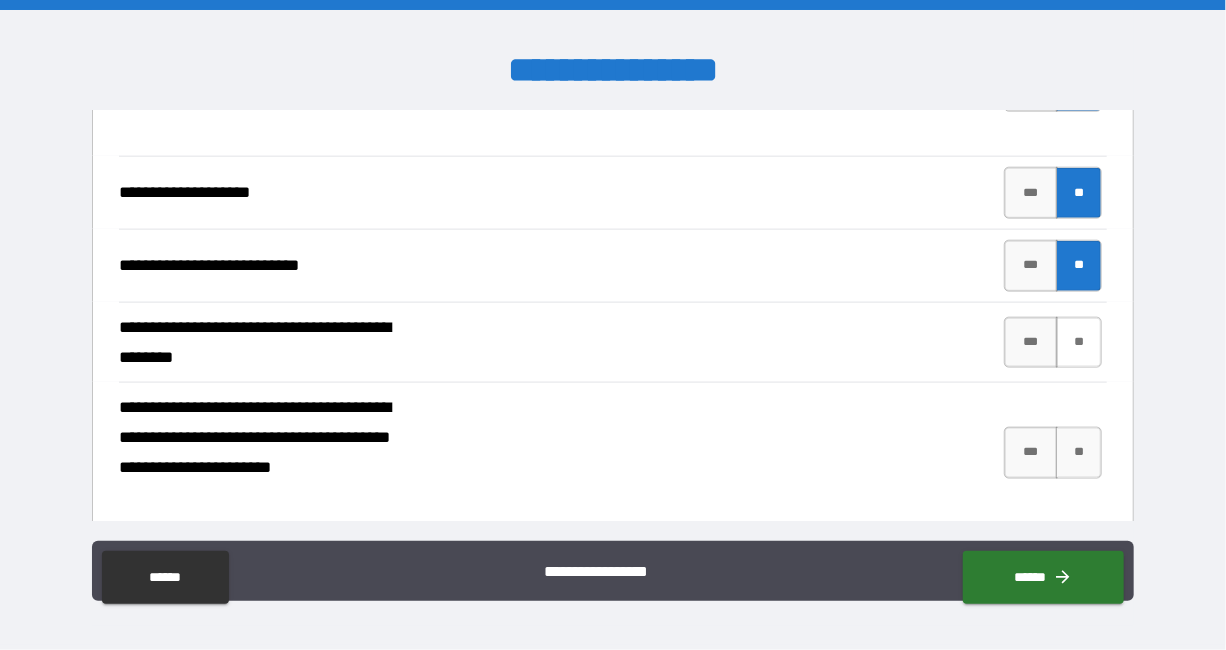 click on "**" at bounding box center [1079, 343] 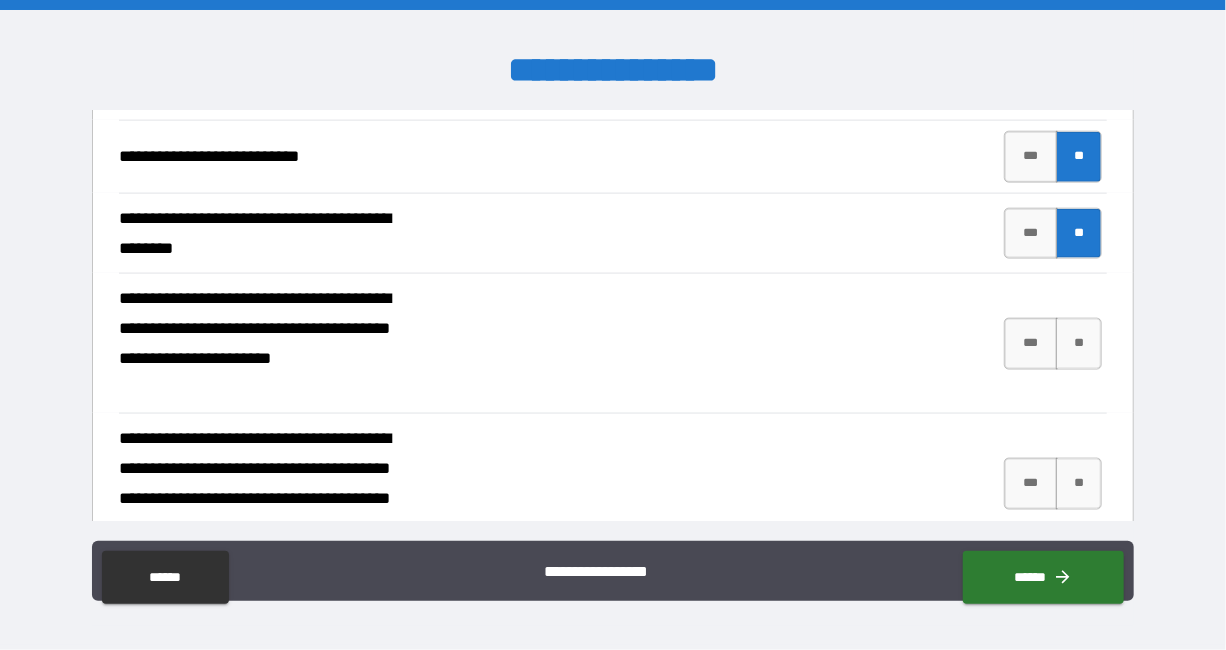 scroll, scrollTop: 1175, scrollLeft: 0, axis: vertical 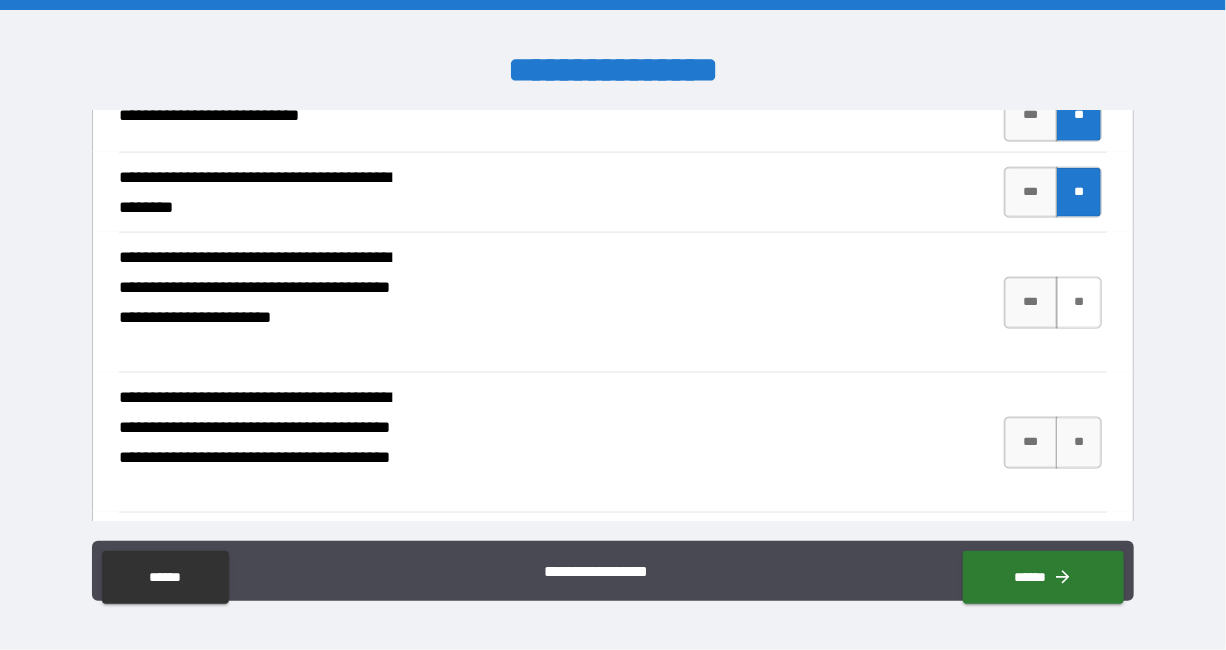click on "**" at bounding box center (1079, 303) 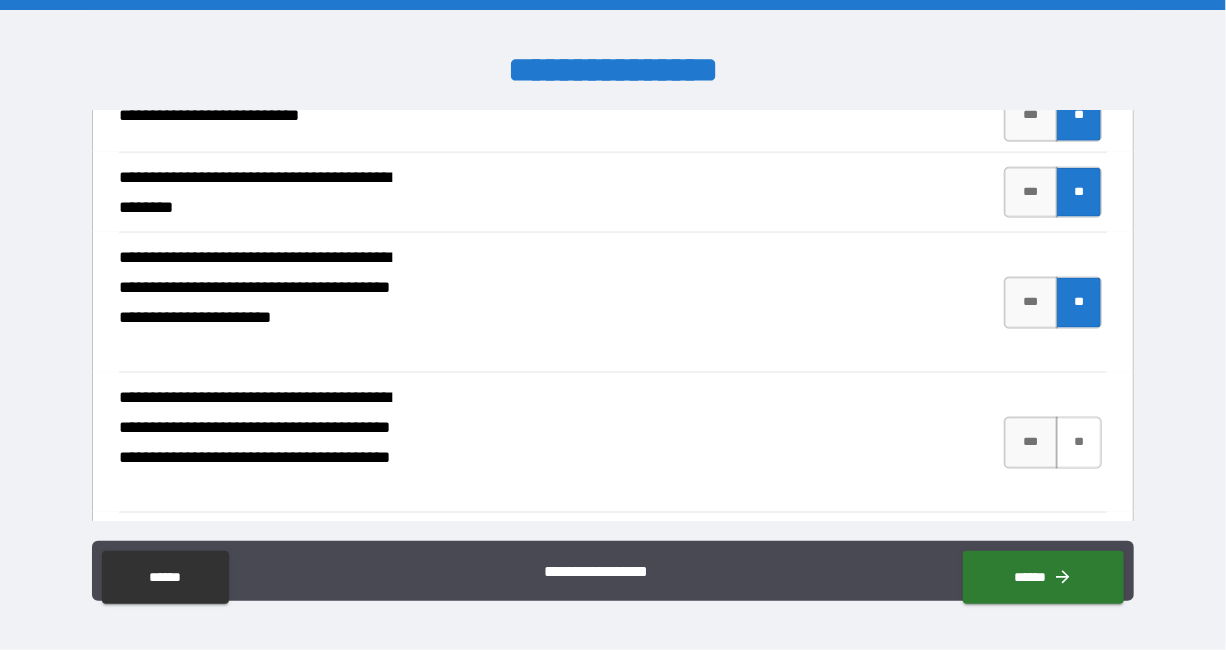 click on "**" at bounding box center [1079, 443] 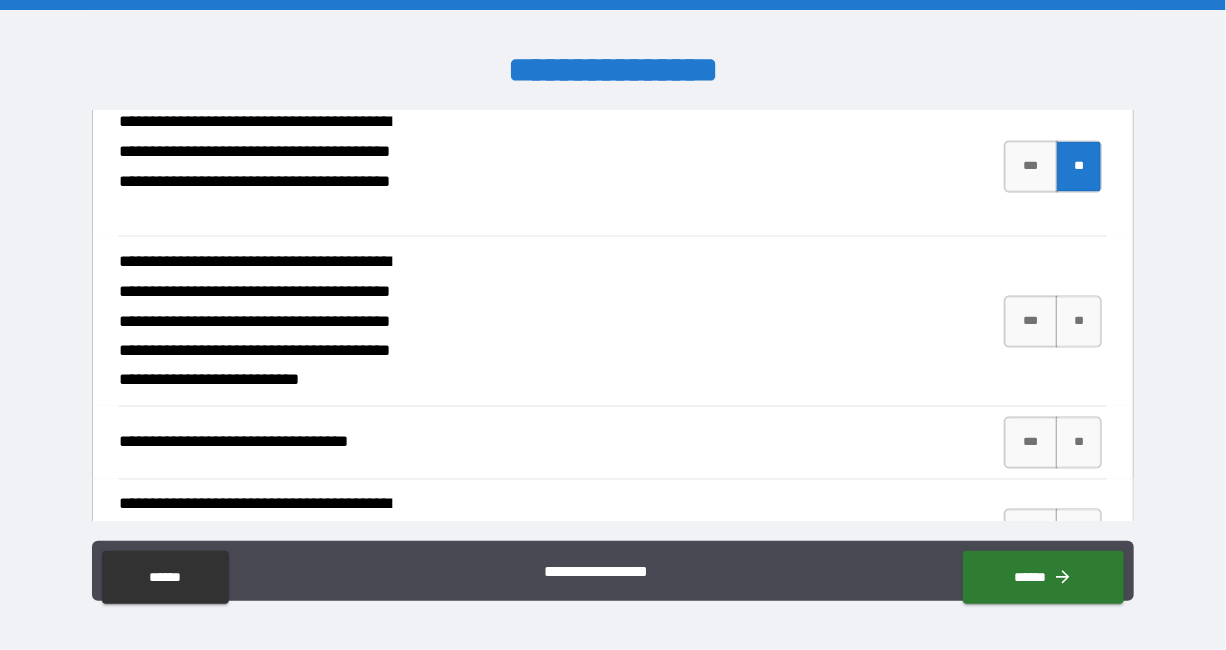 scroll, scrollTop: 1461, scrollLeft: 0, axis: vertical 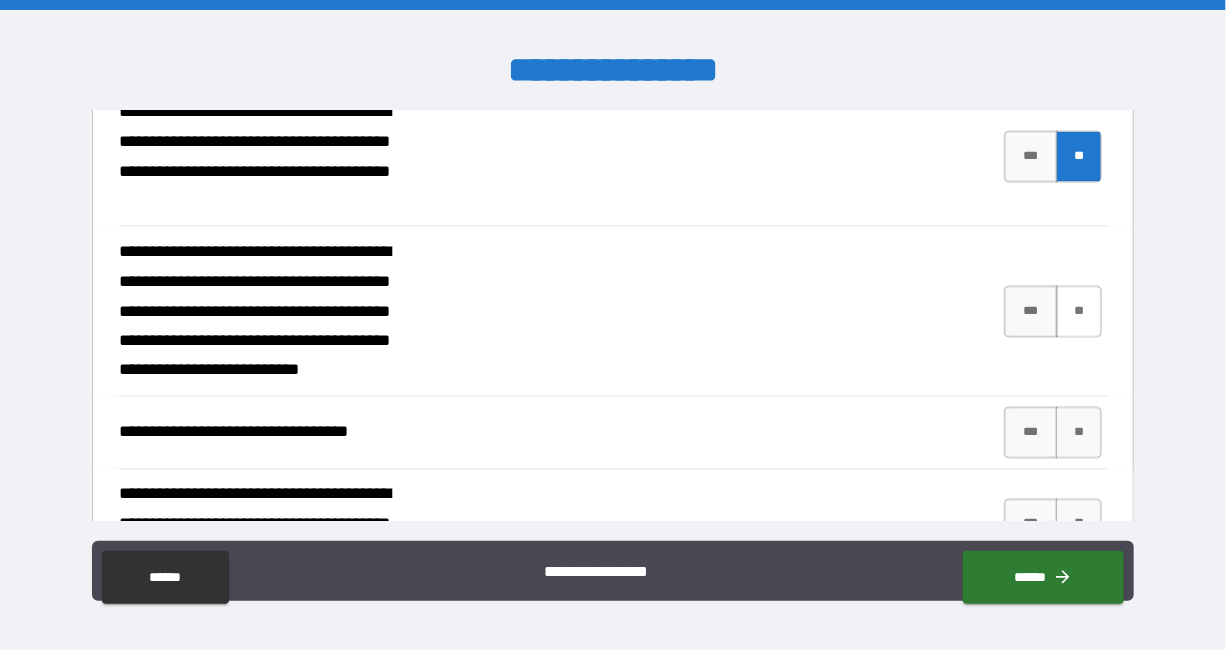 click on "**" at bounding box center [1079, 312] 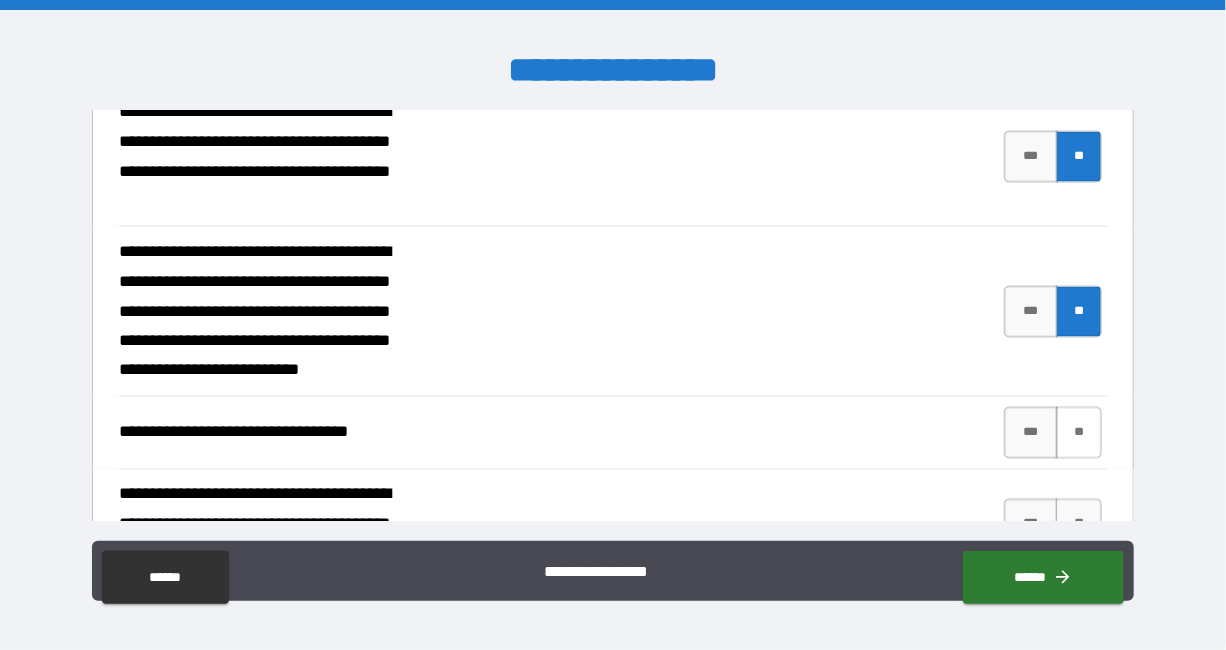 click on "**" at bounding box center [1079, 433] 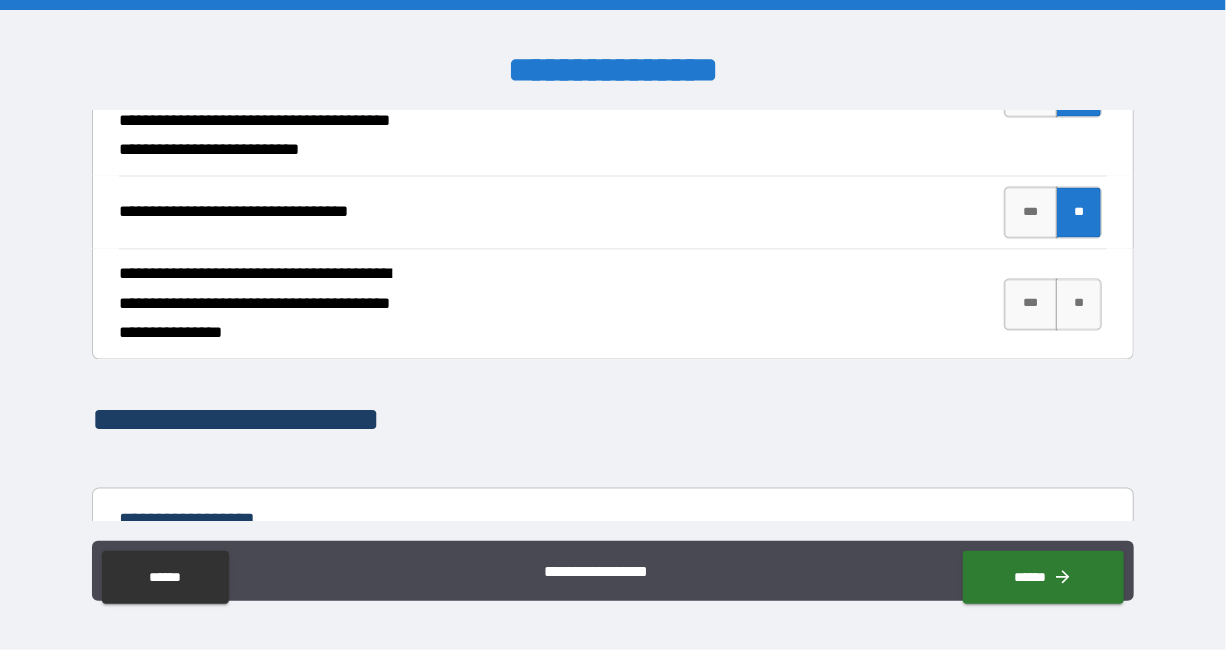 scroll, scrollTop: 1700, scrollLeft: 0, axis: vertical 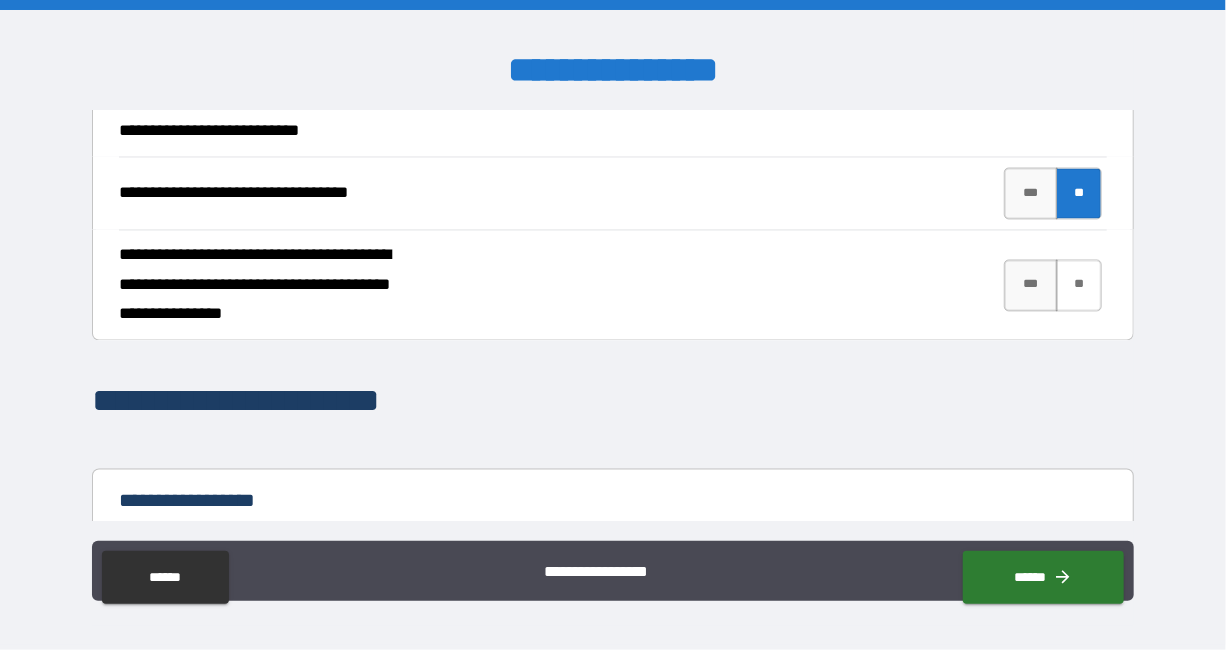 click on "**" at bounding box center [1079, 286] 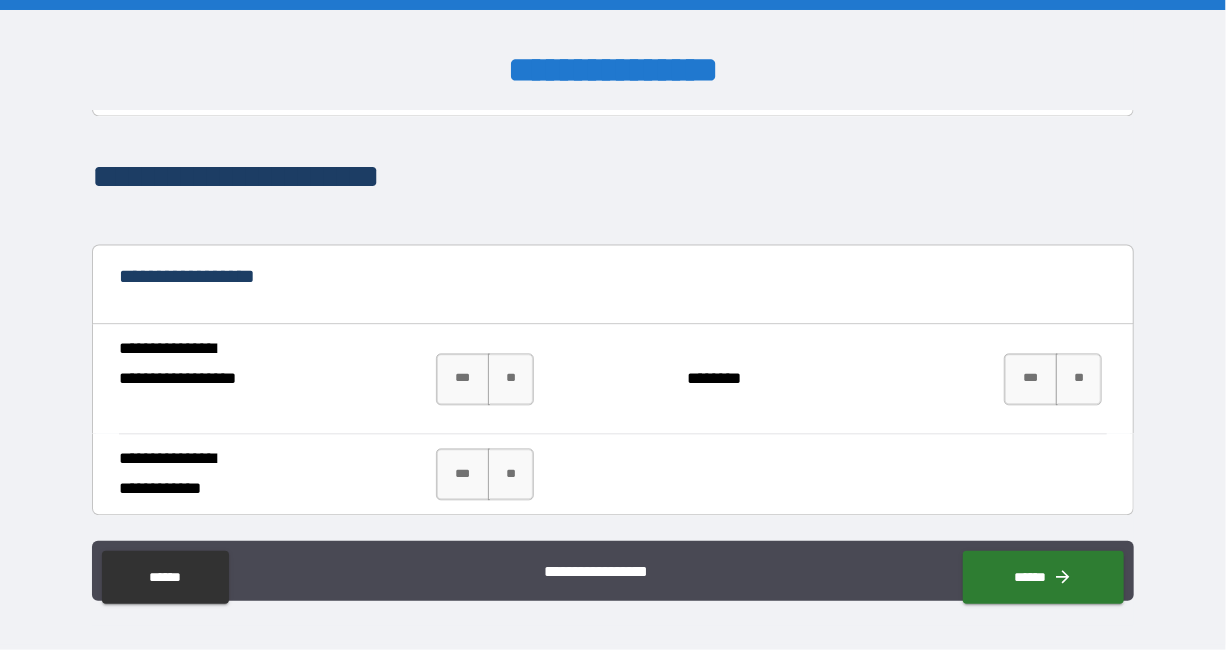 scroll, scrollTop: 2037, scrollLeft: 0, axis: vertical 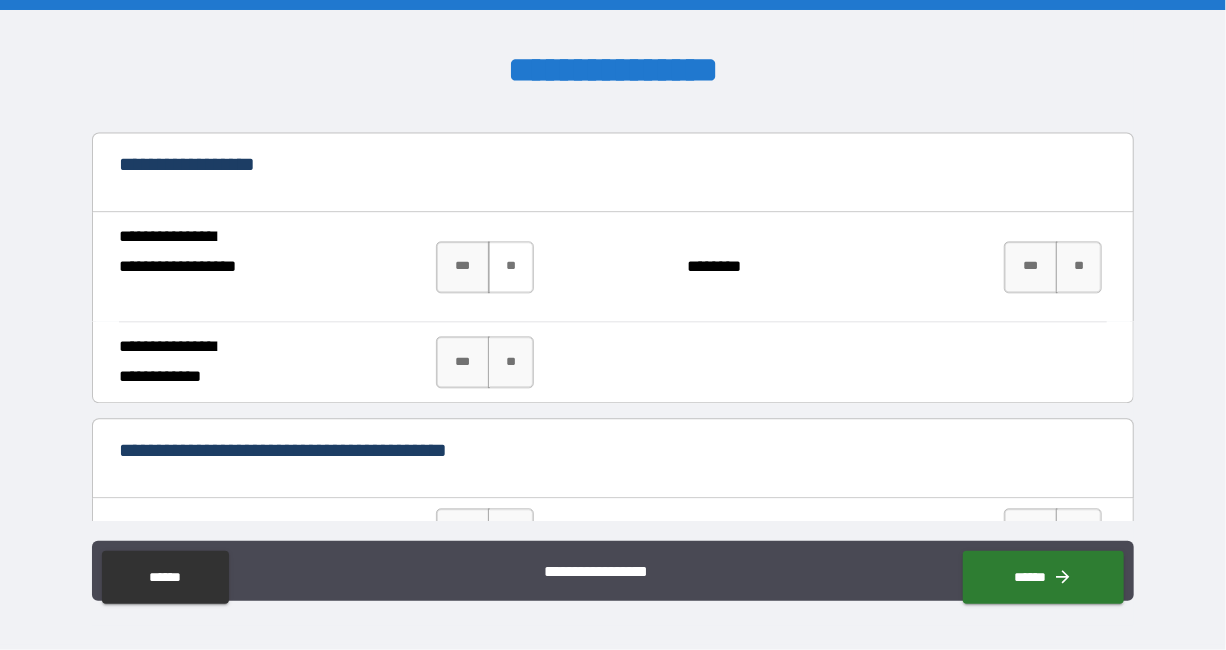 click on "**" at bounding box center [511, 267] 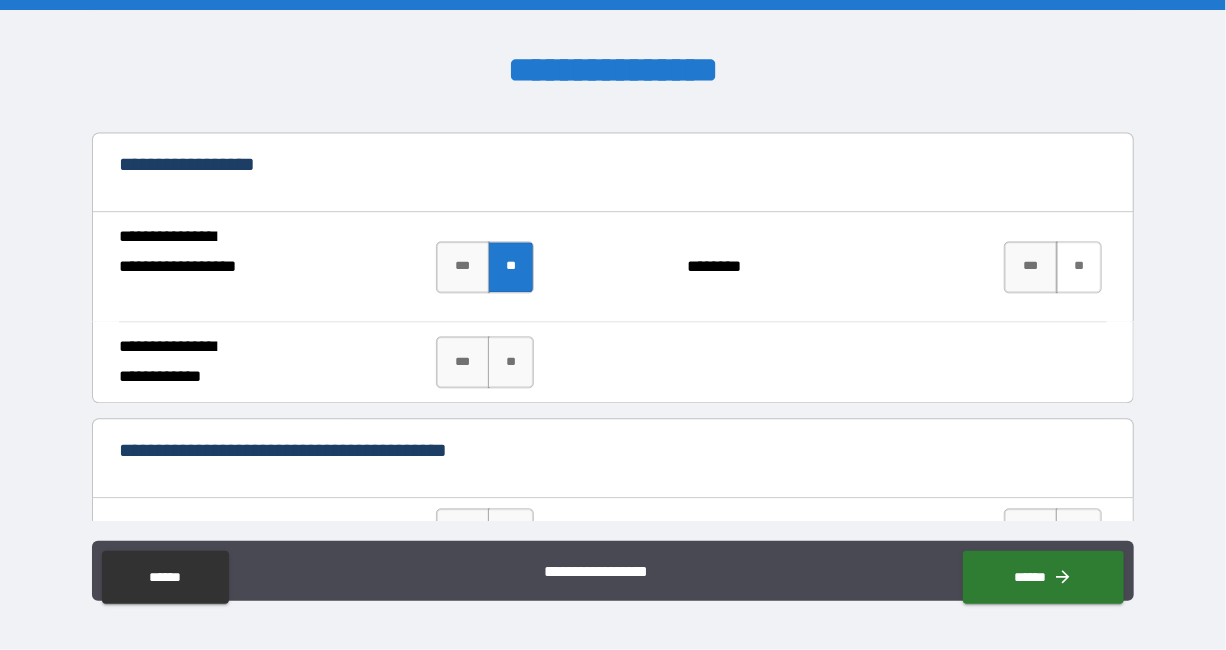 click on "**" at bounding box center [1079, 267] 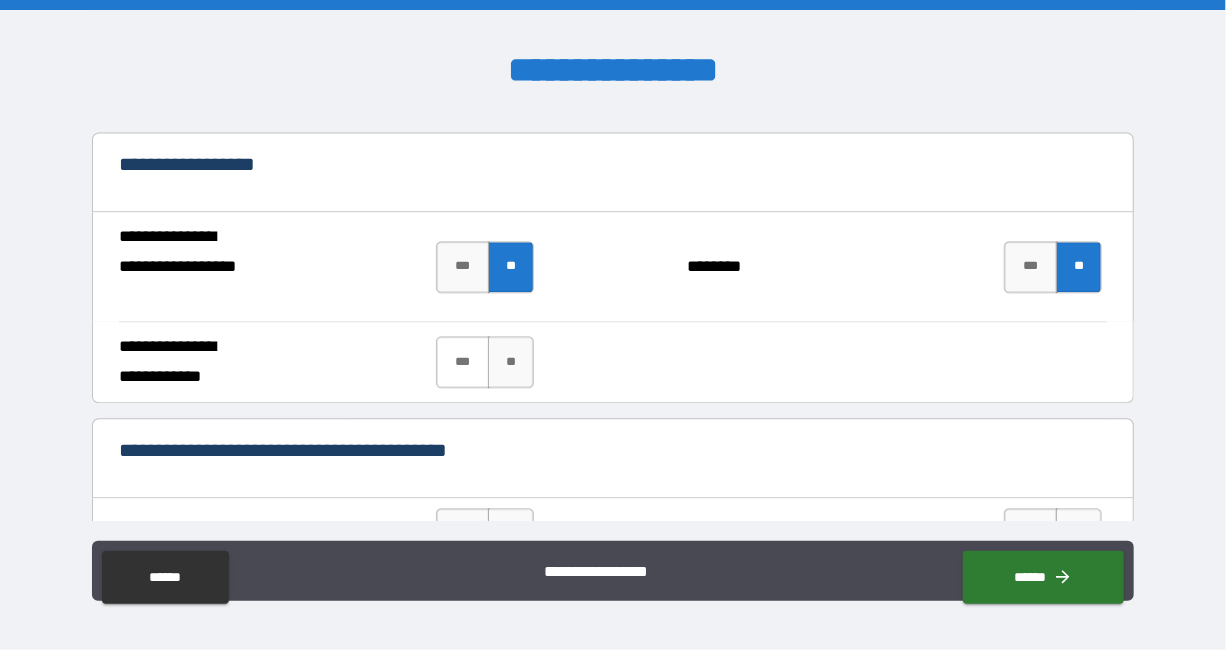 click on "***" at bounding box center [463, 362] 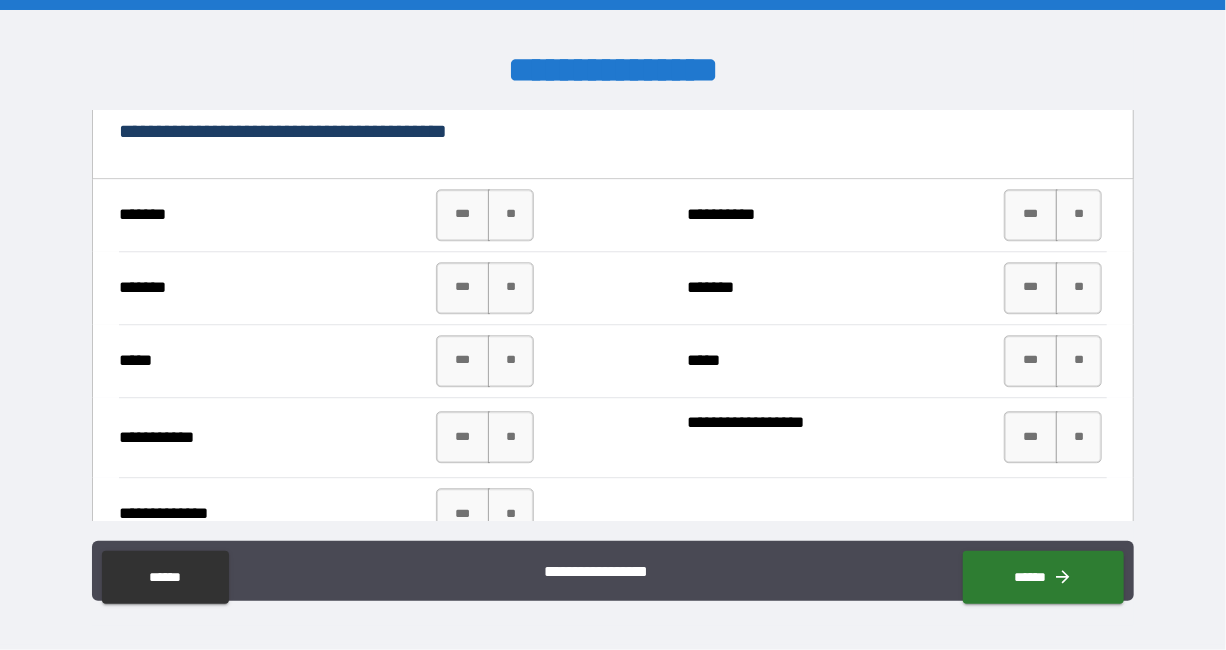 scroll, scrollTop: 2341, scrollLeft: 0, axis: vertical 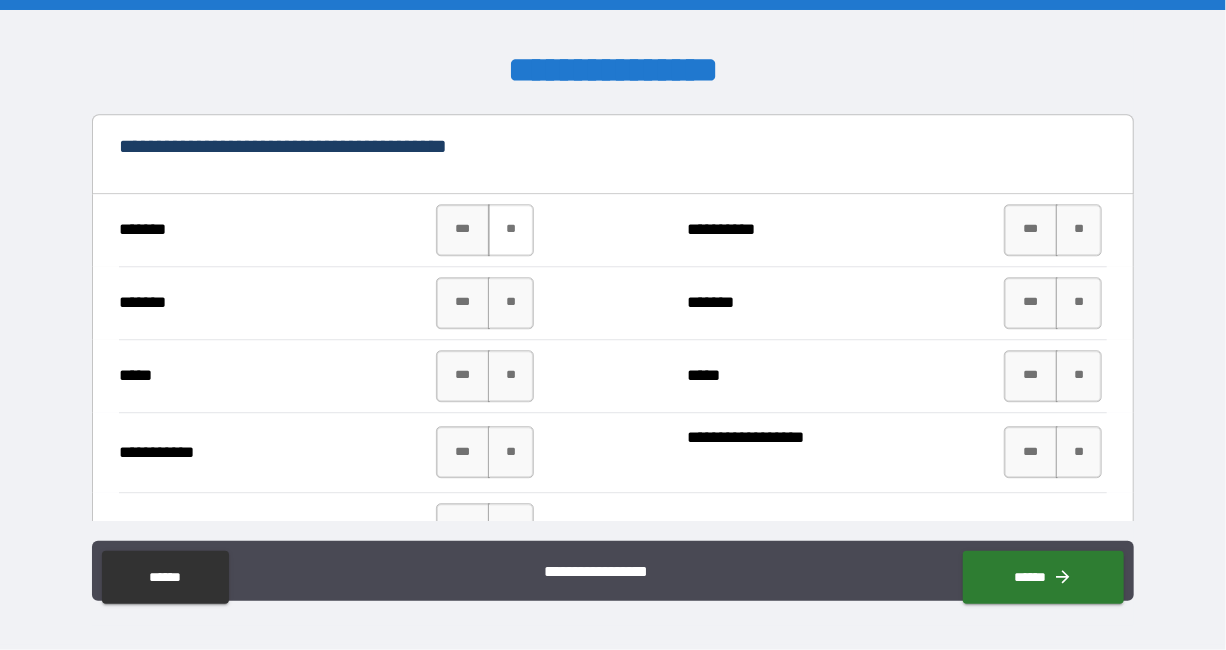 click on "**" at bounding box center [511, 230] 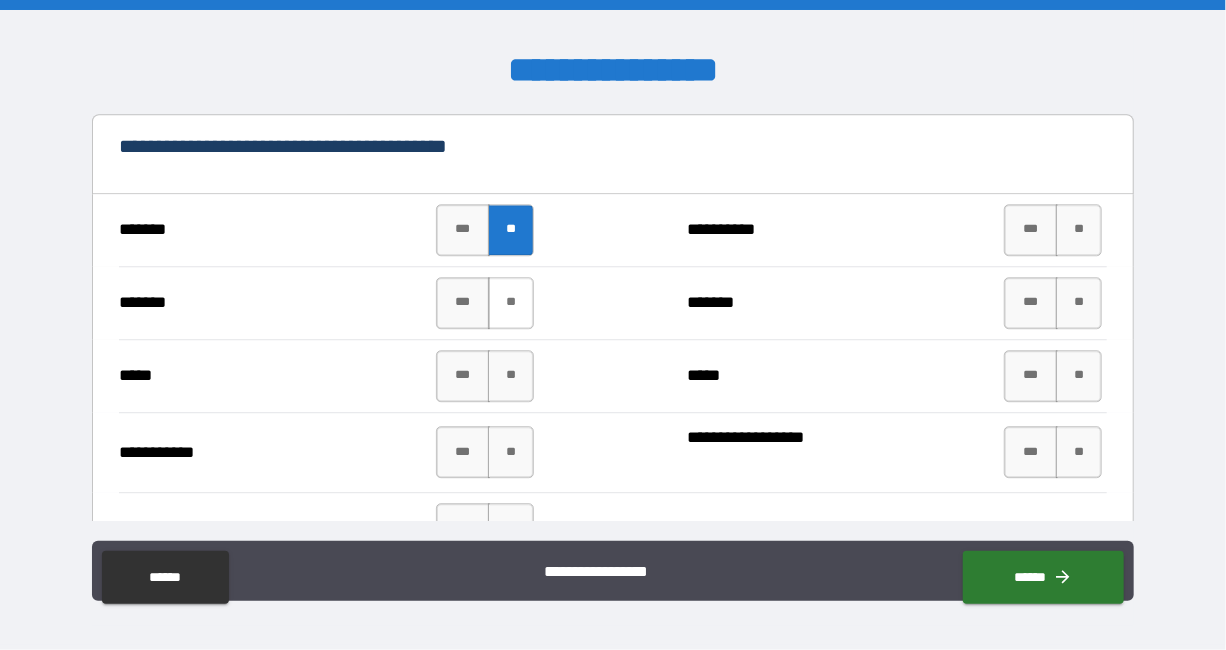 click on "**" at bounding box center [511, 303] 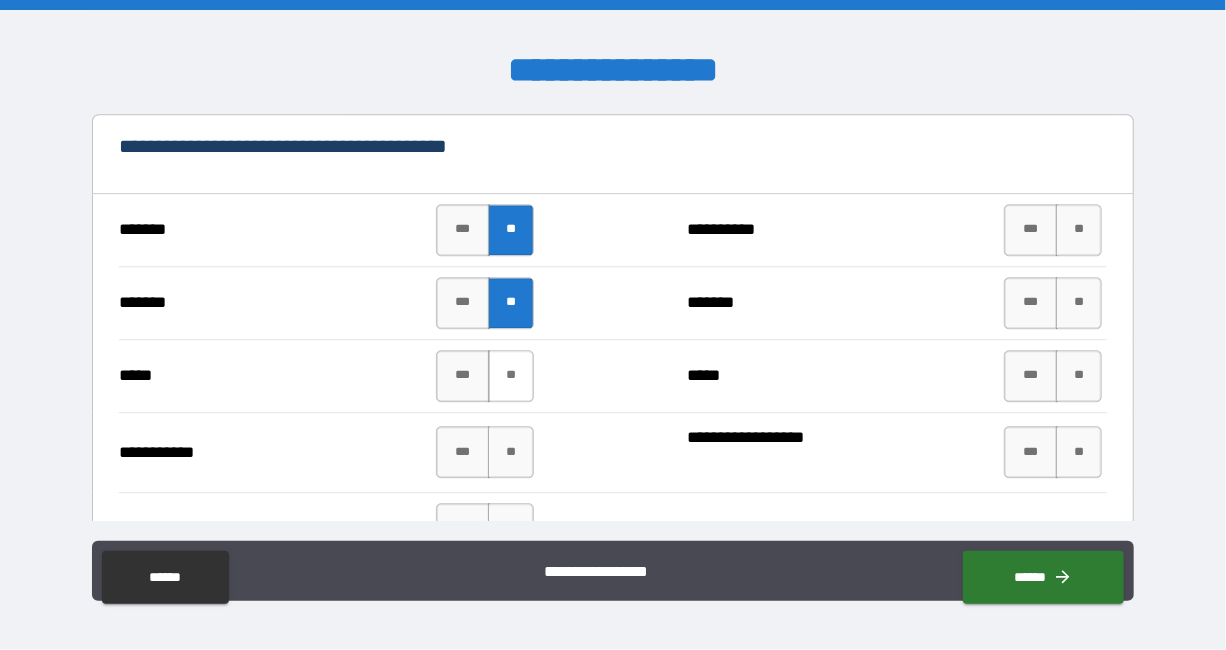click on "**" at bounding box center (511, 376) 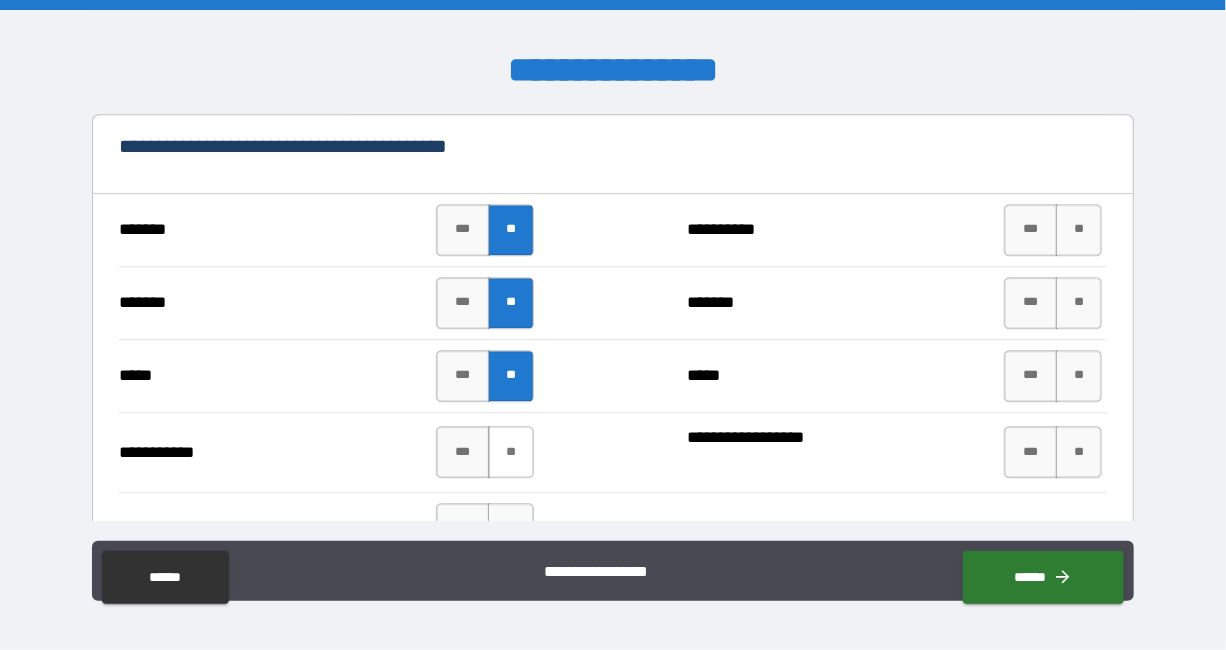 click on "**" at bounding box center [511, 452] 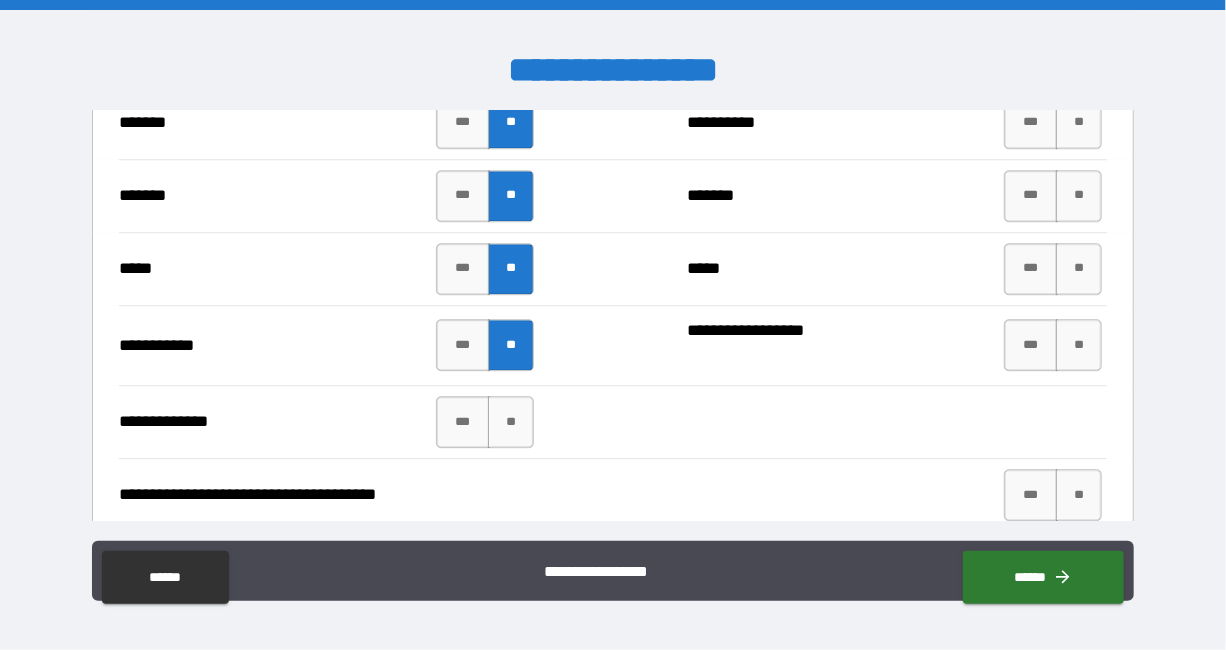 scroll, scrollTop: 2449, scrollLeft: 0, axis: vertical 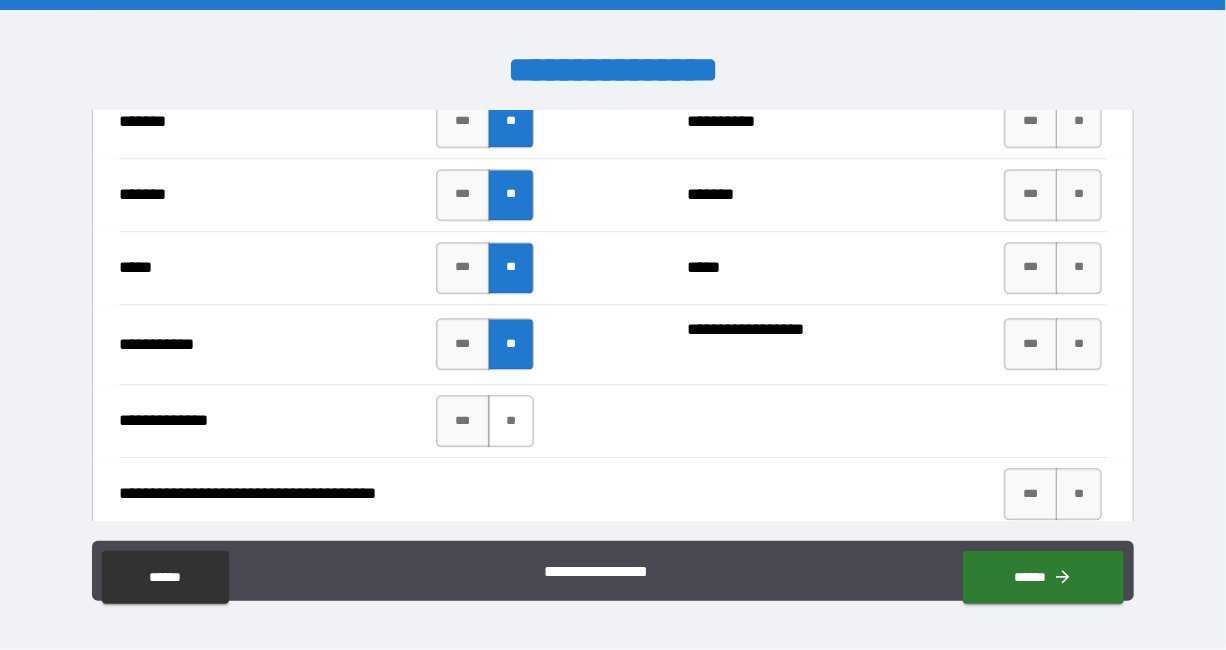 click on "**" at bounding box center [511, 421] 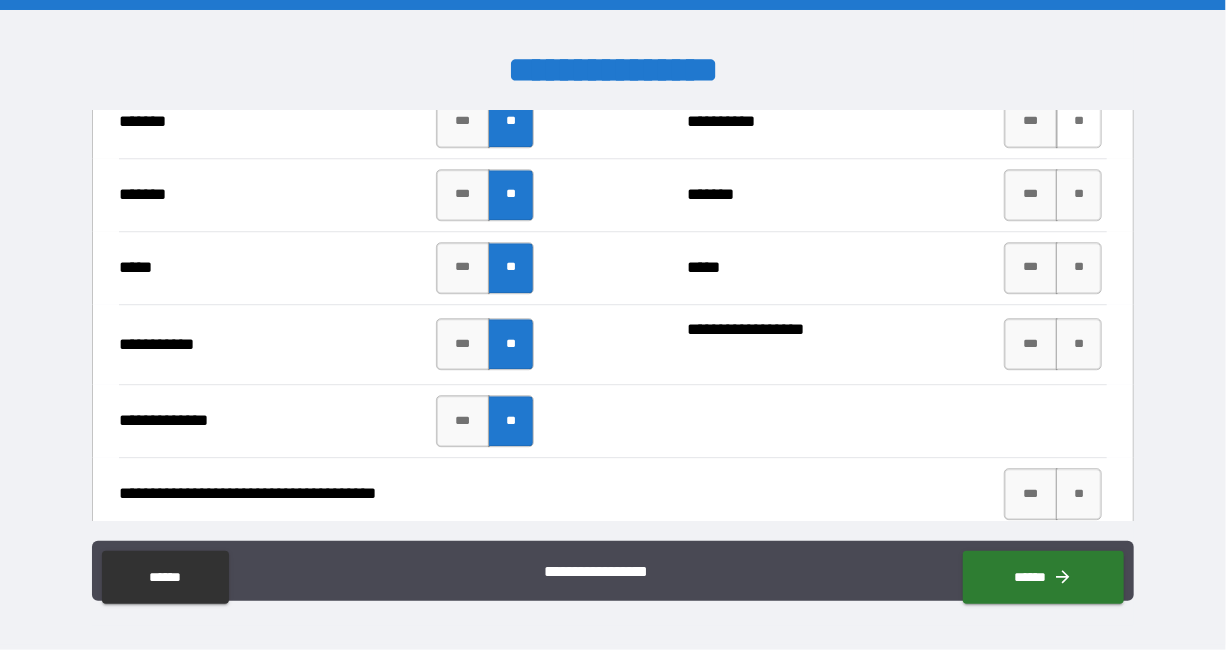 click on "**" at bounding box center (1079, 122) 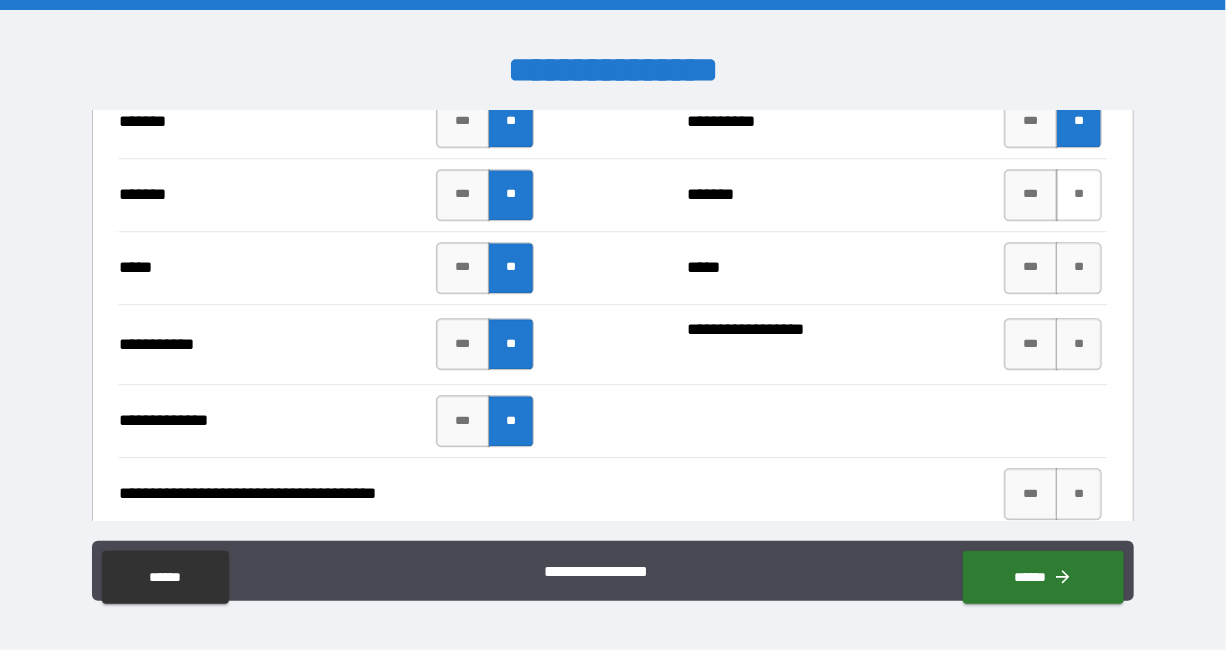 click on "**" at bounding box center [1079, 195] 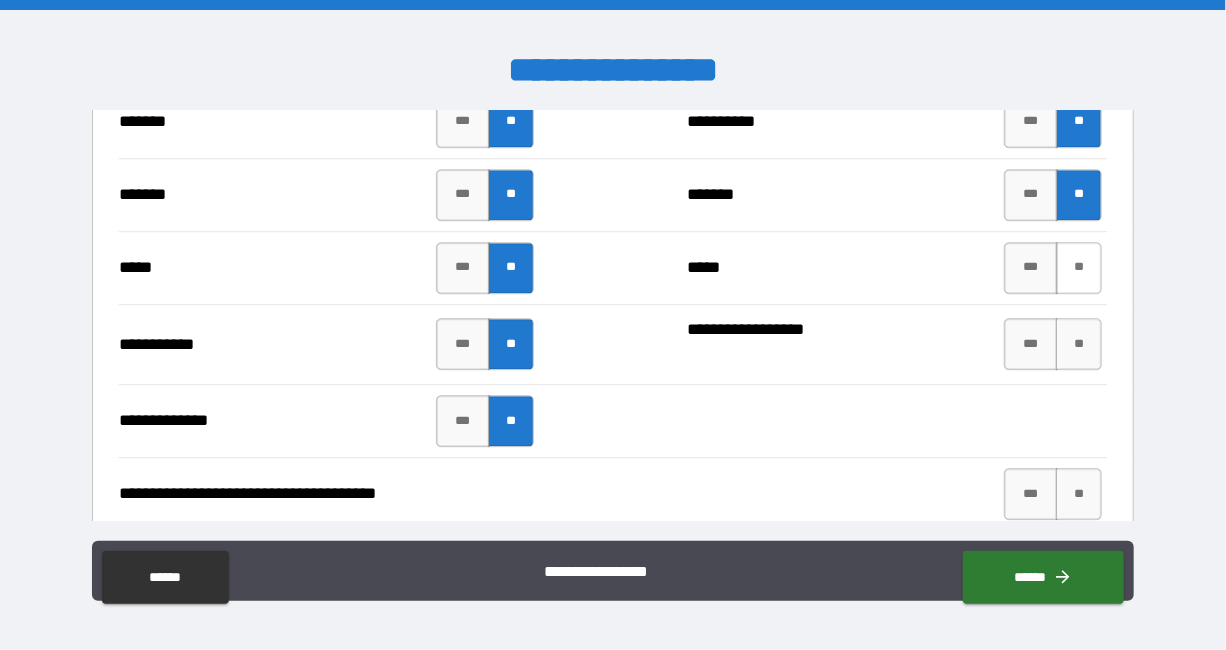 click on "**" at bounding box center (1079, 268) 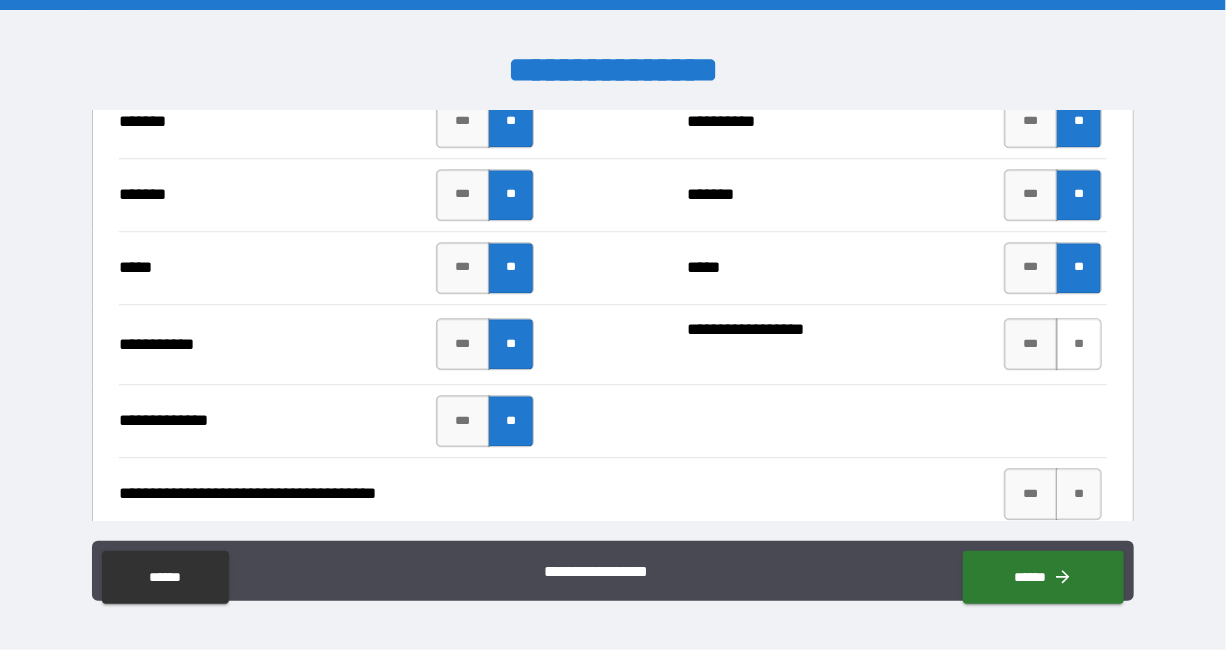 click on "**" at bounding box center (1079, 344) 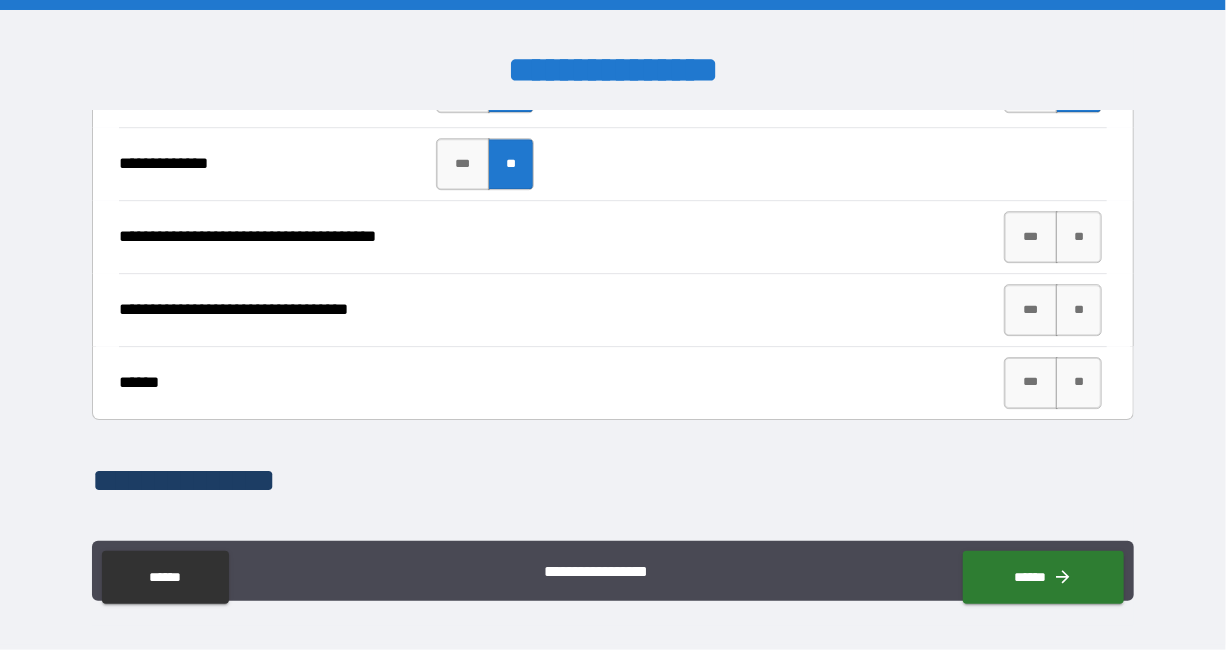 scroll, scrollTop: 2723, scrollLeft: 0, axis: vertical 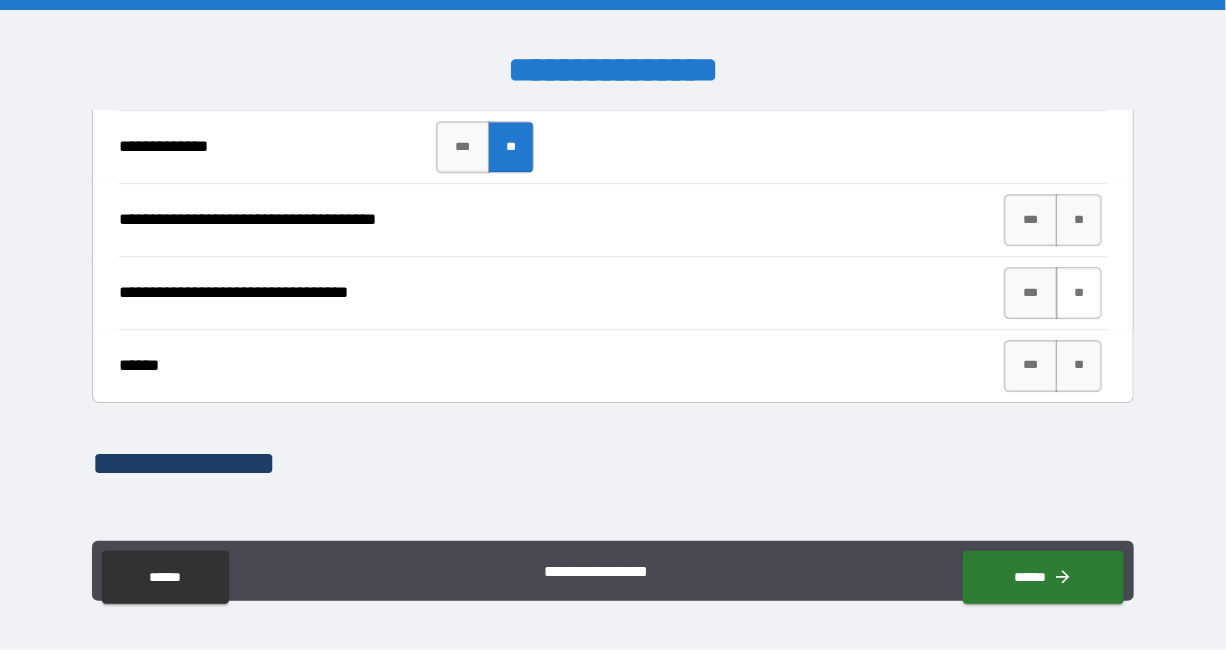 click on "**" at bounding box center (1079, 293) 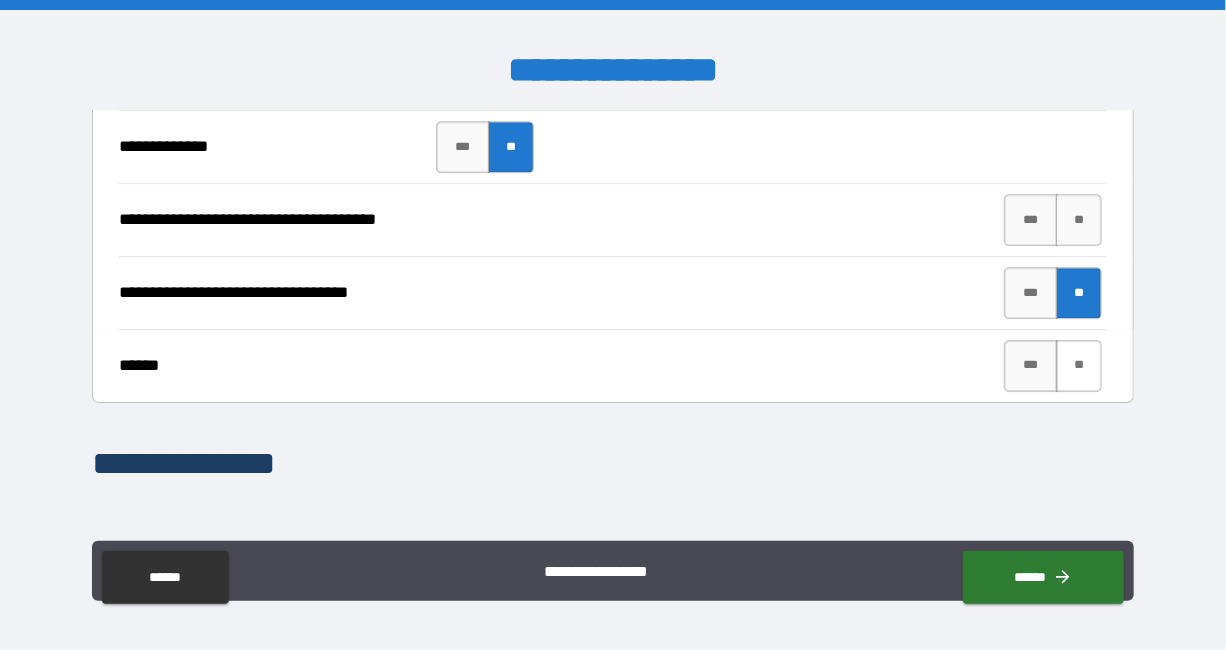 click on "**" at bounding box center (1079, 366) 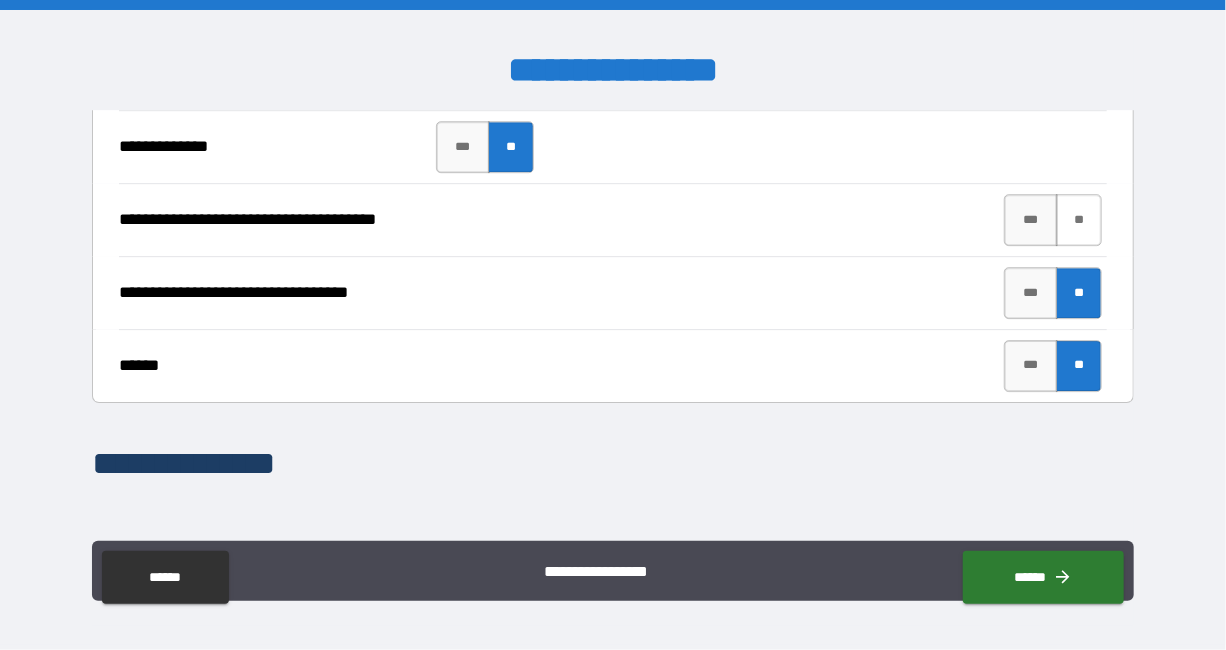 click on "**" at bounding box center [1079, 220] 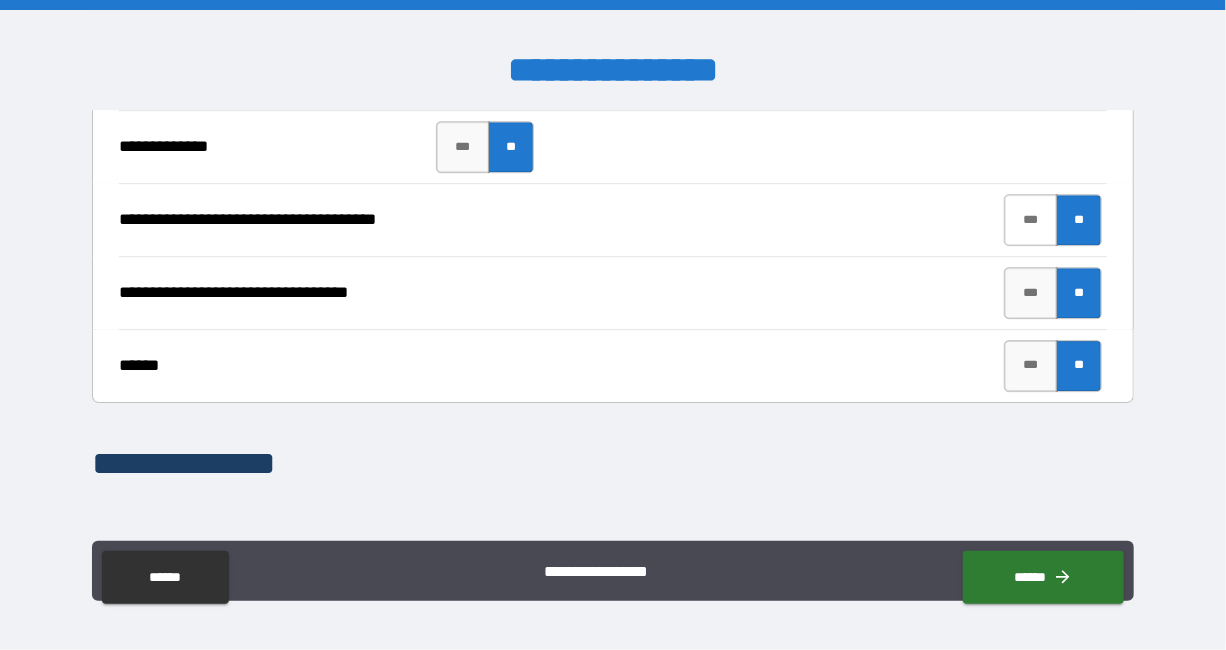 click on "***" at bounding box center [1031, 220] 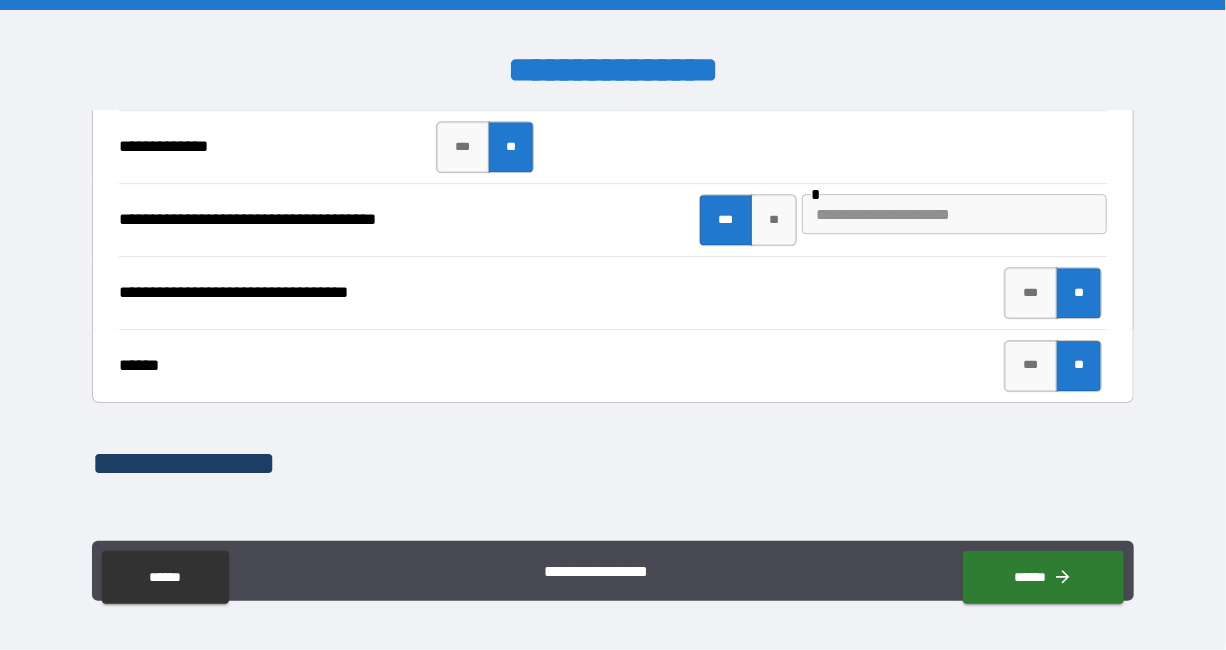 click at bounding box center [954, 214] 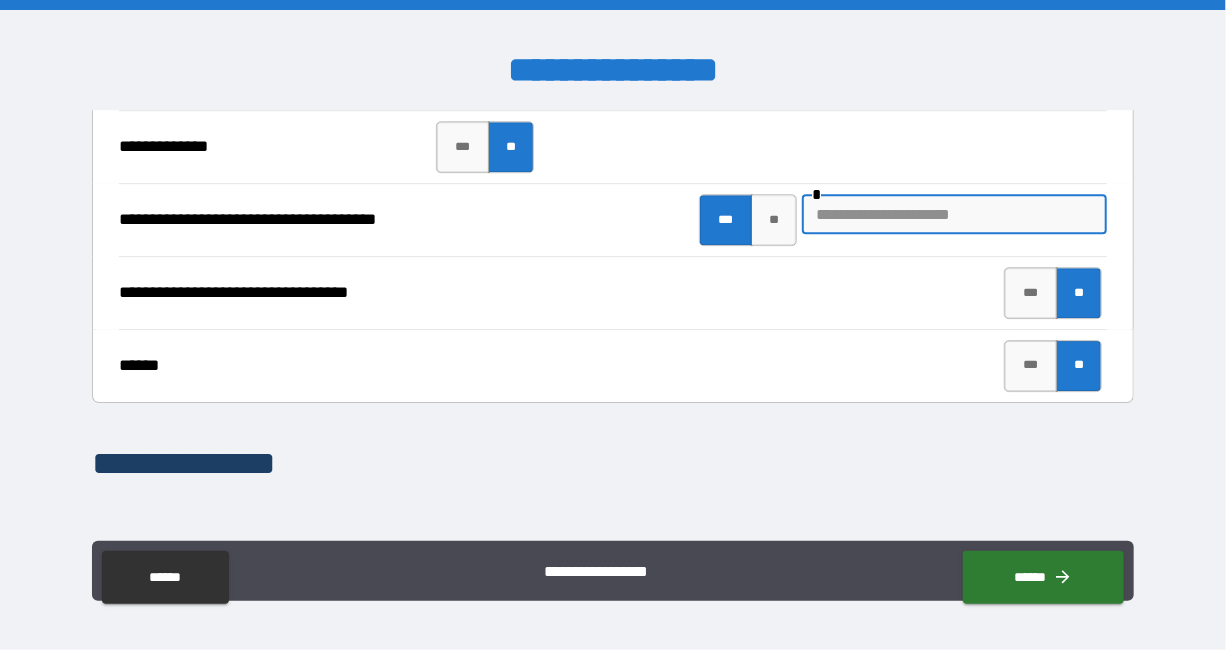 type on "*" 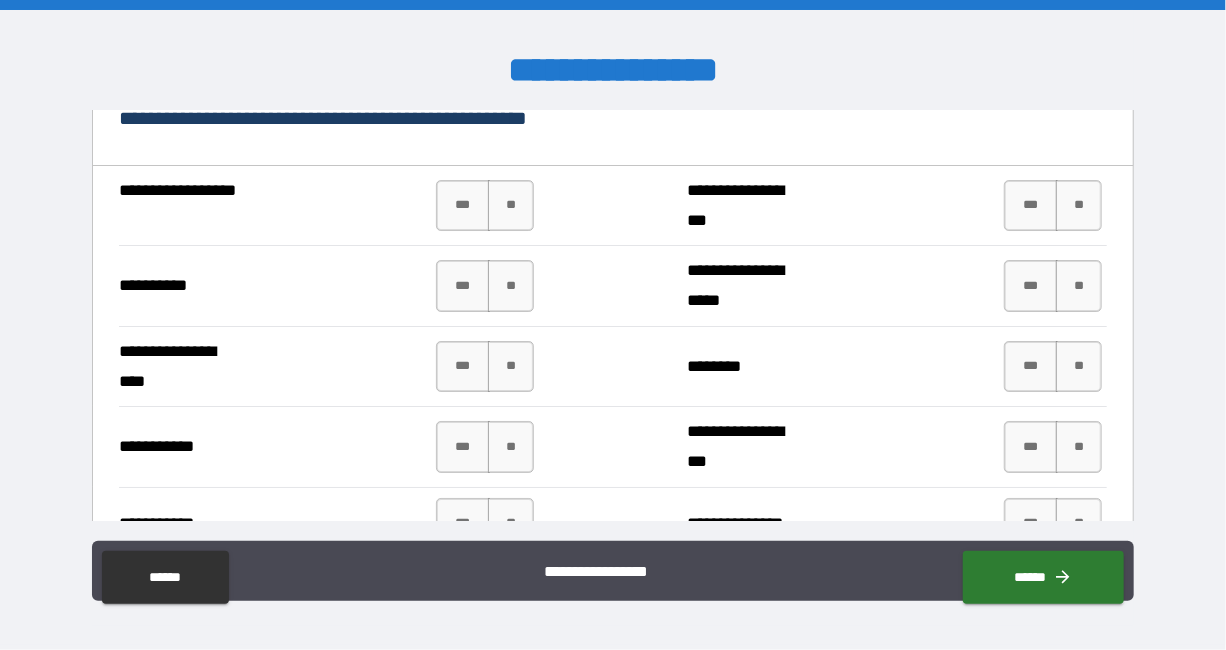 scroll, scrollTop: 3170, scrollLeft: 0, axis: vertical 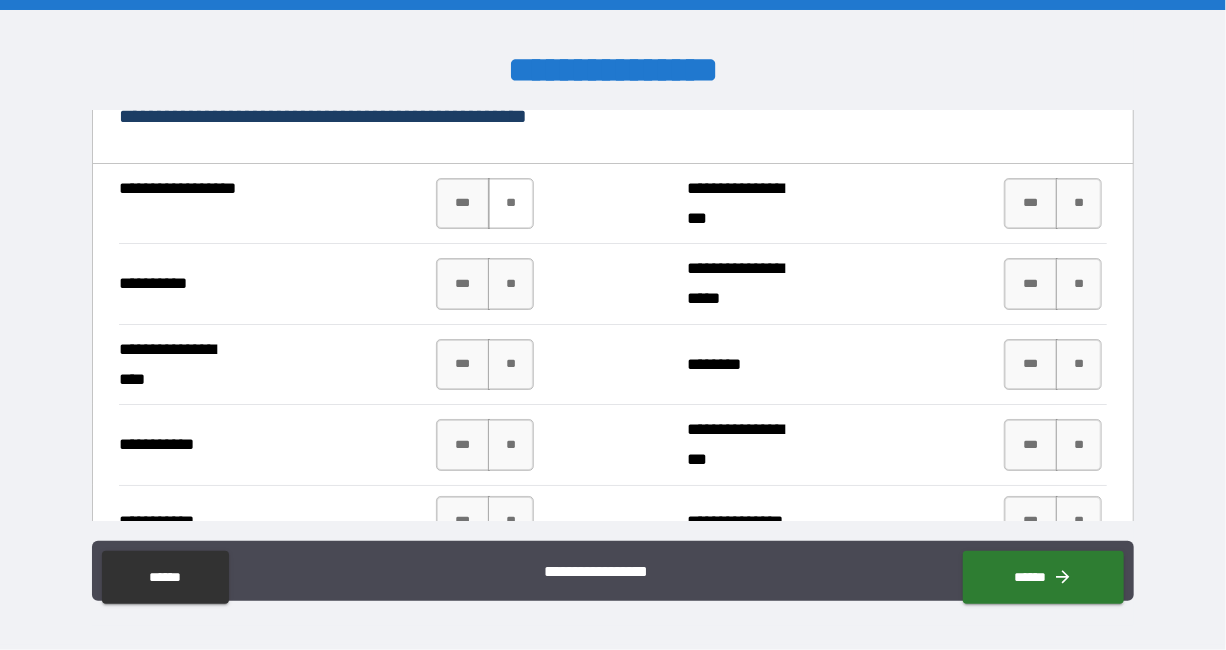 type on "********" 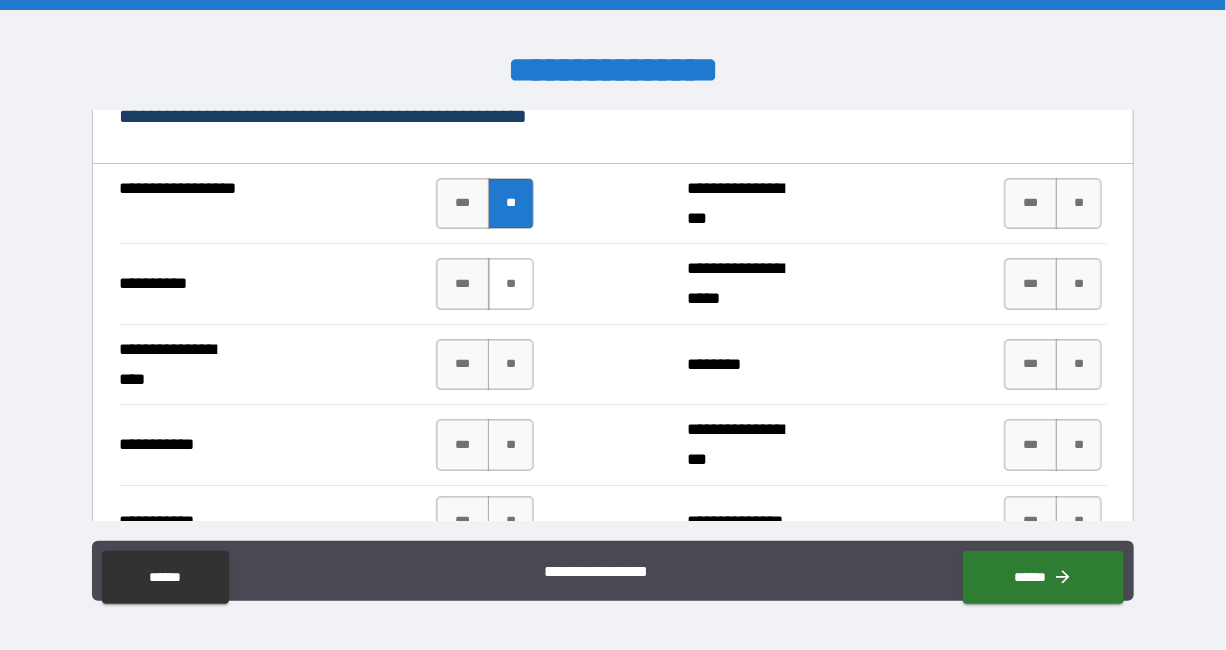 click on "**" at bounding box center [511, 284] 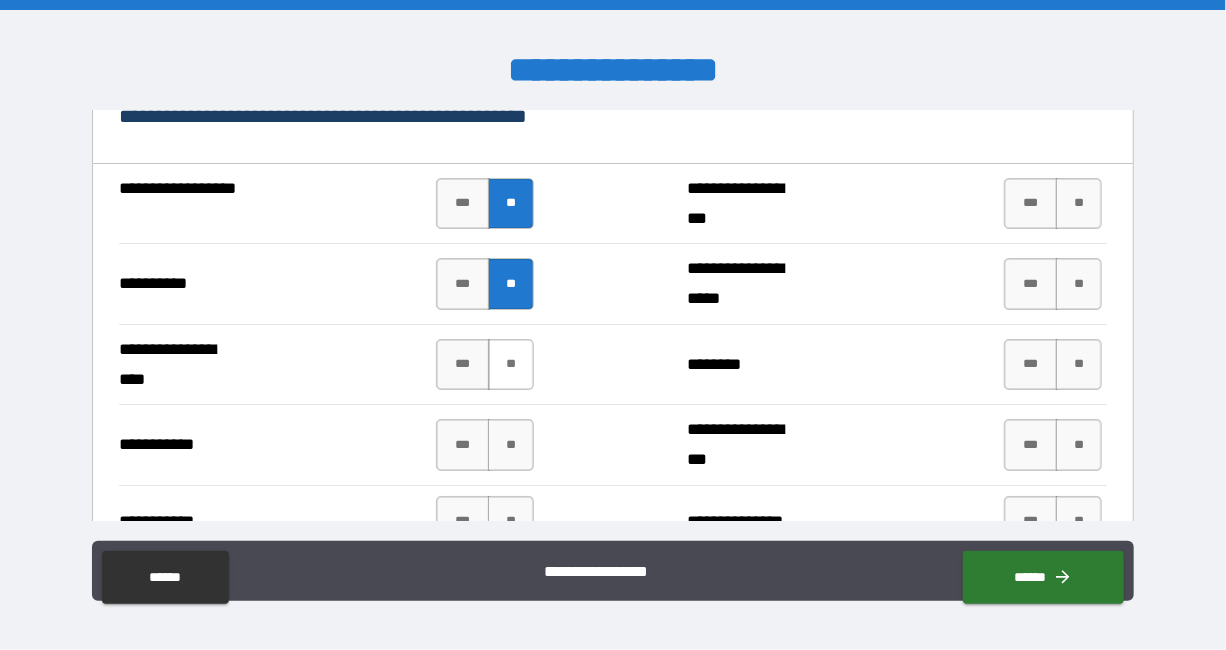 click on "**" at bounding box center [511, 365] 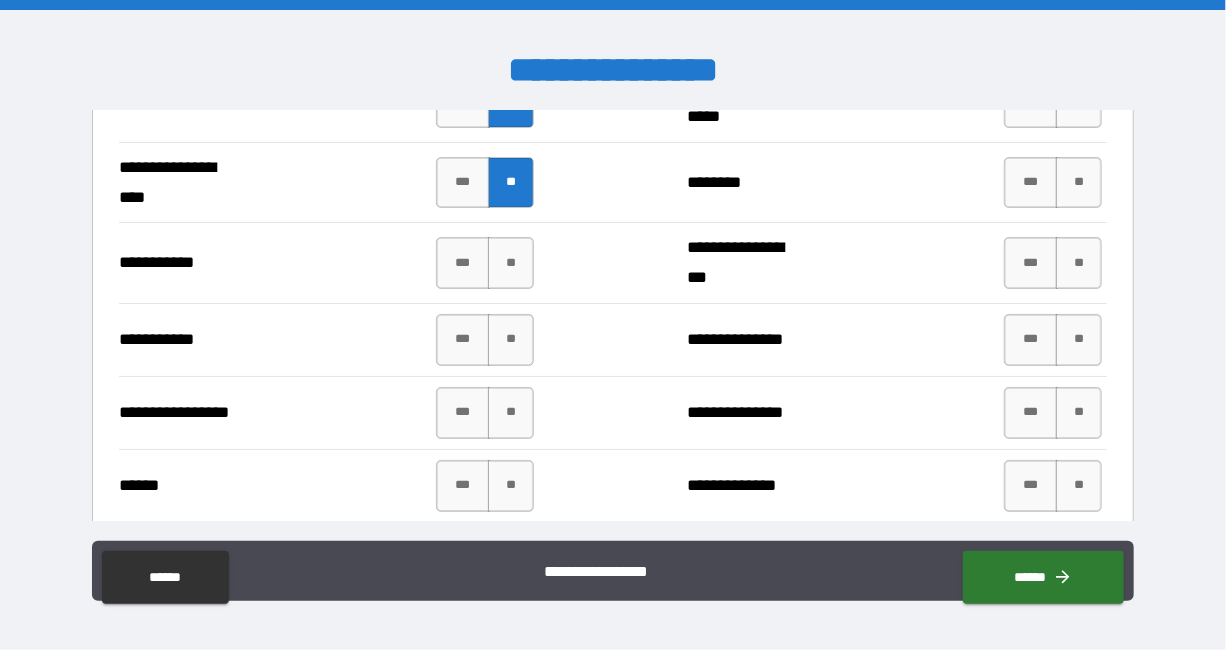 scroll, scrollTop: 3387, scrollLeft: 0, axis: vertical 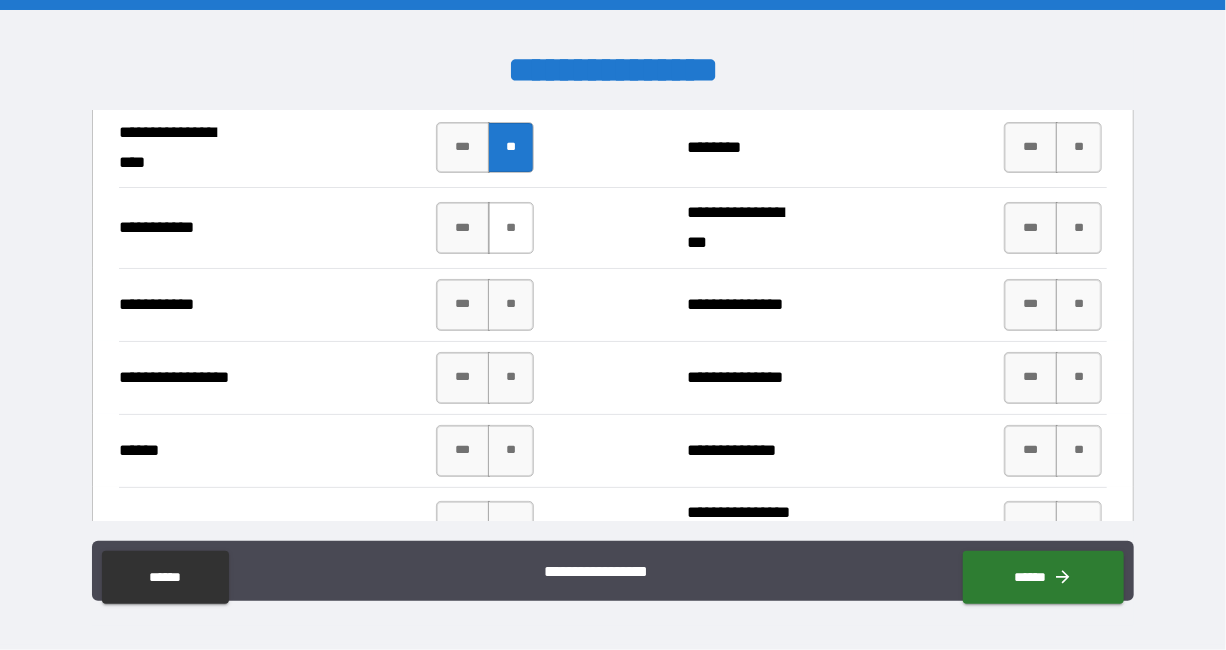 click on "**" at bounding box center (511, 228) 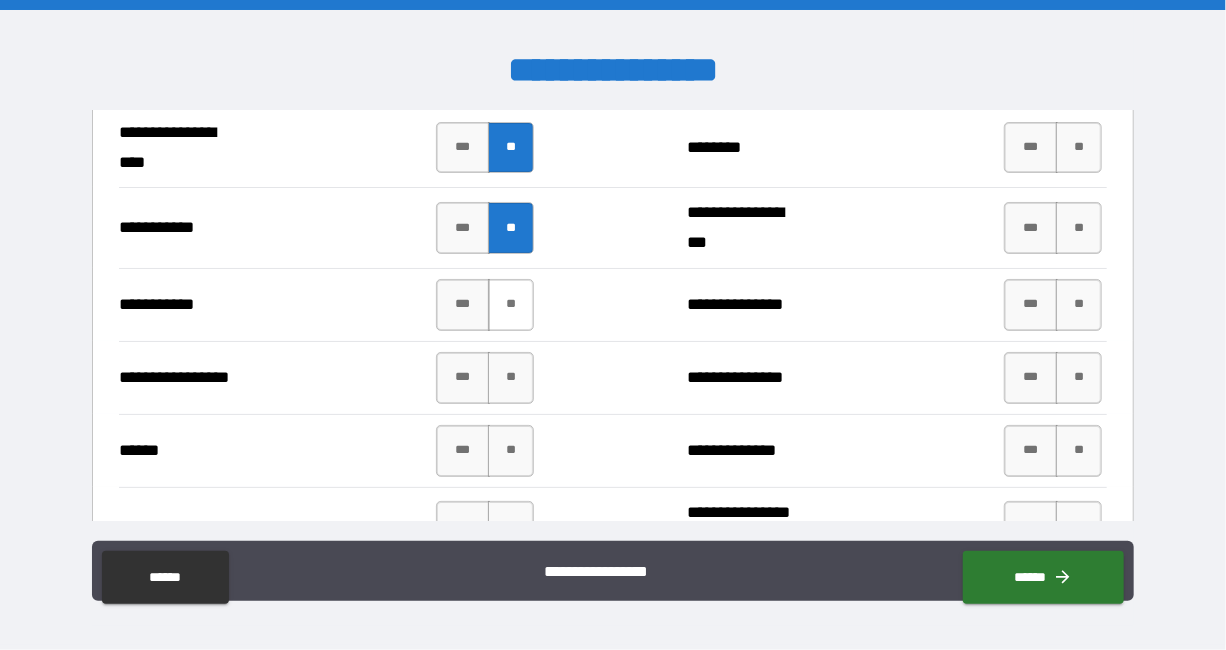 click on "**" at bounding box center (511, 305) 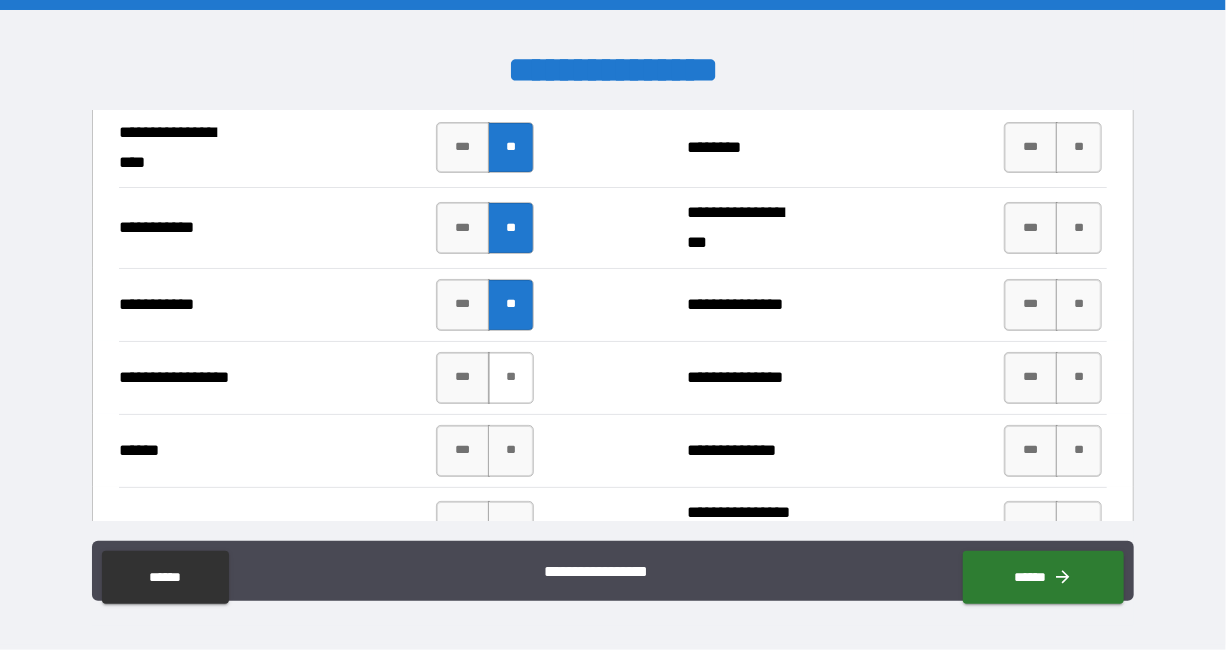 click on "**" at bounding box center [511, 378] 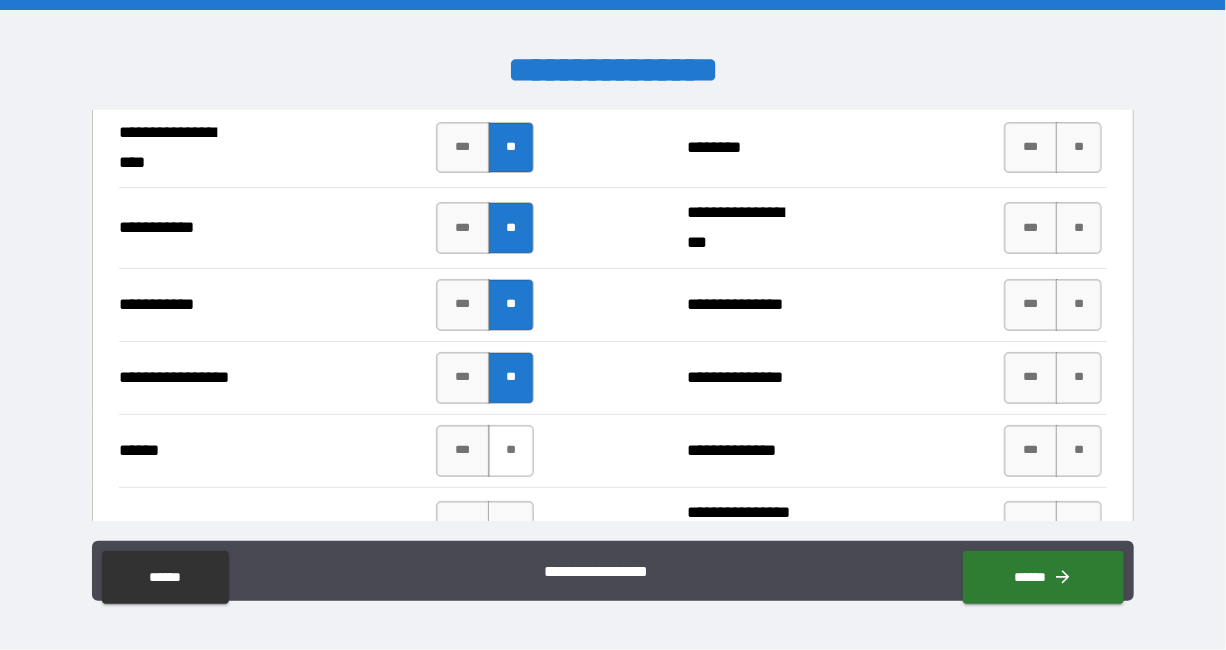click on "**" at bounding box center (511, 451) 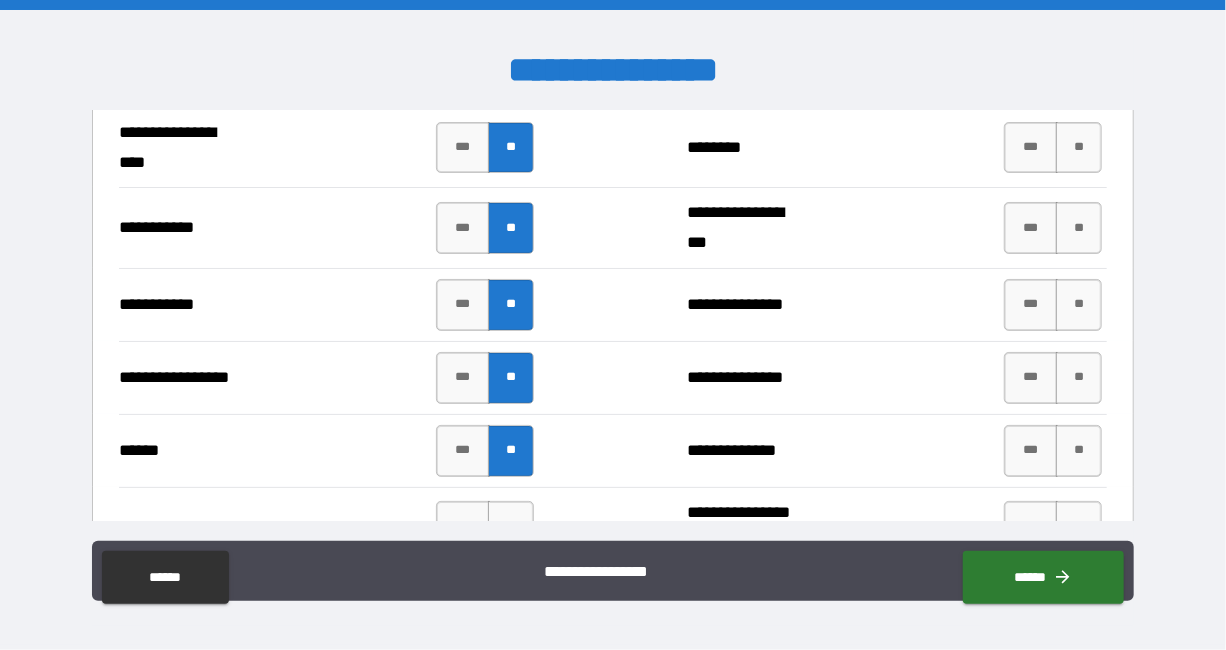 scroll, scrollTop: 3462, scrollLeft: 0, axis: vertical 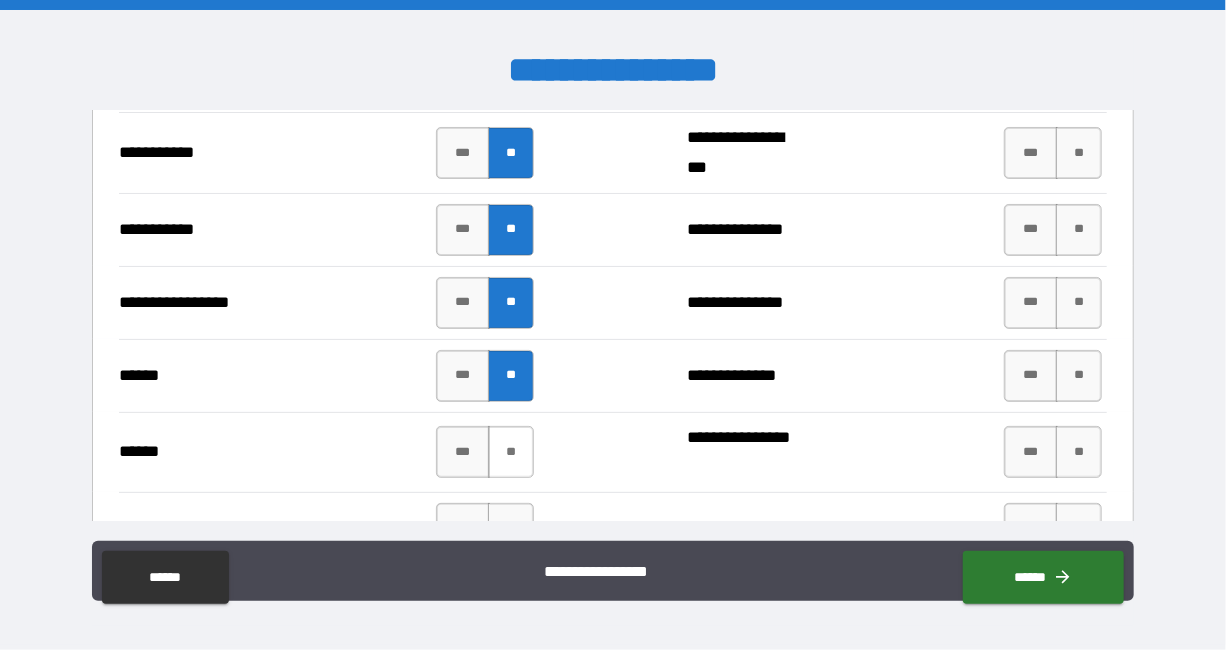 click on "**" at bounding box center (511, 452) 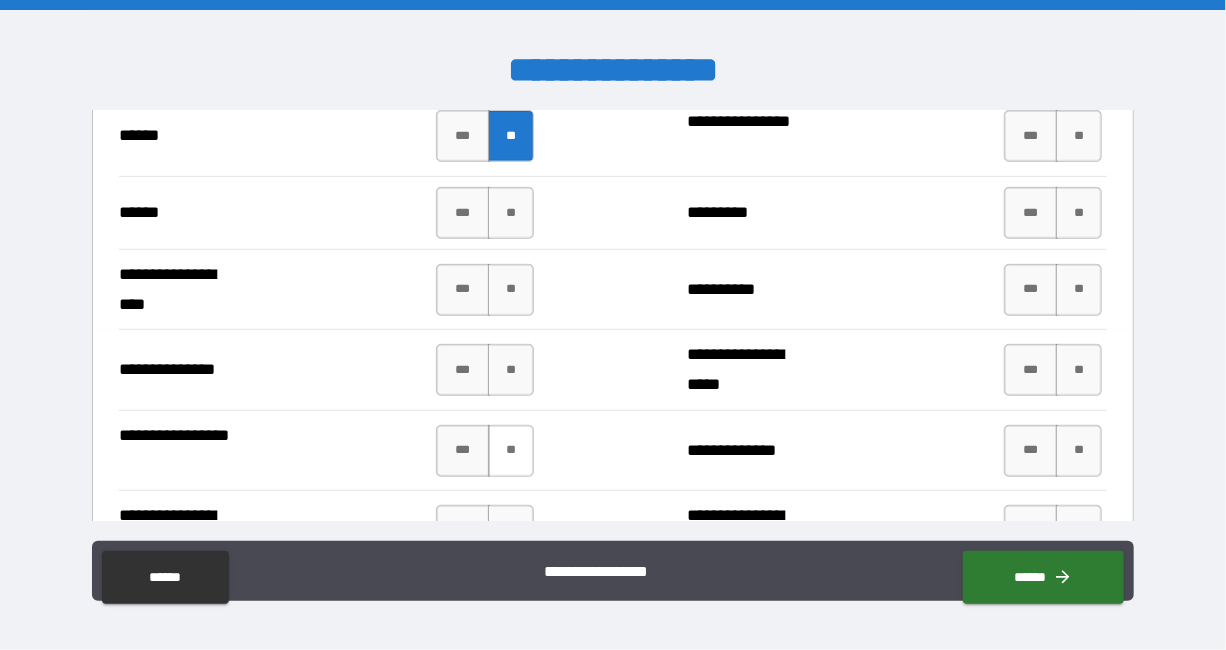 scroll, scrollTop: 3813, scrollLeft: 0, axis: vertical 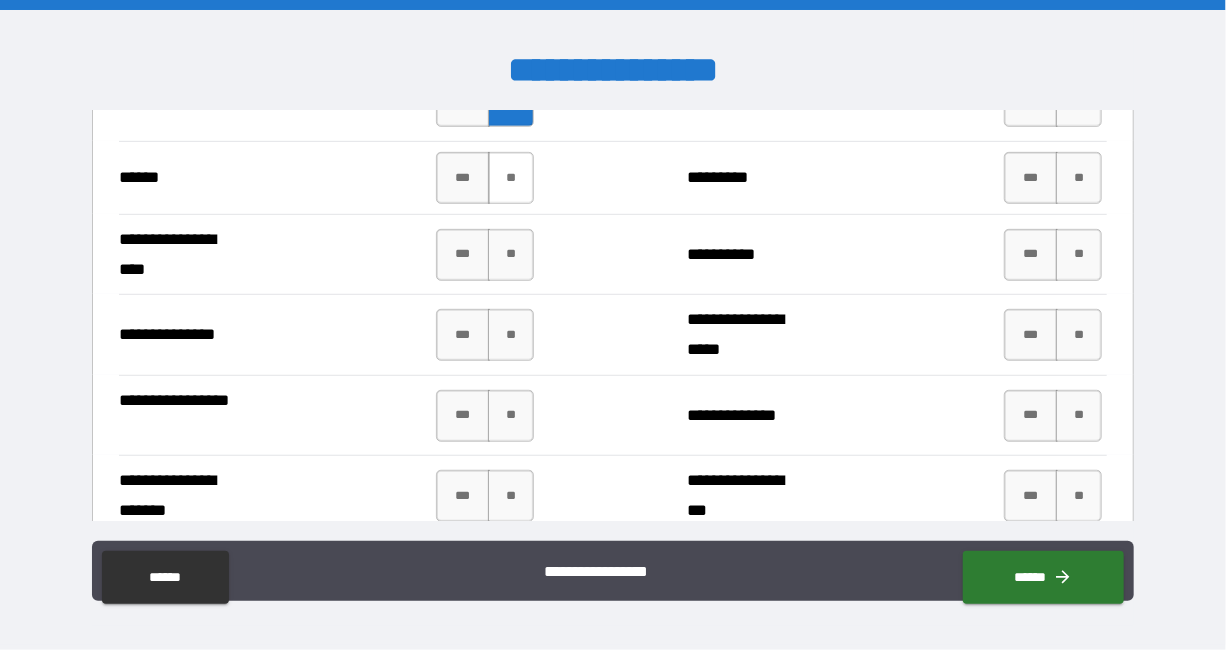 click on "**" at bounding box center [511, 178] 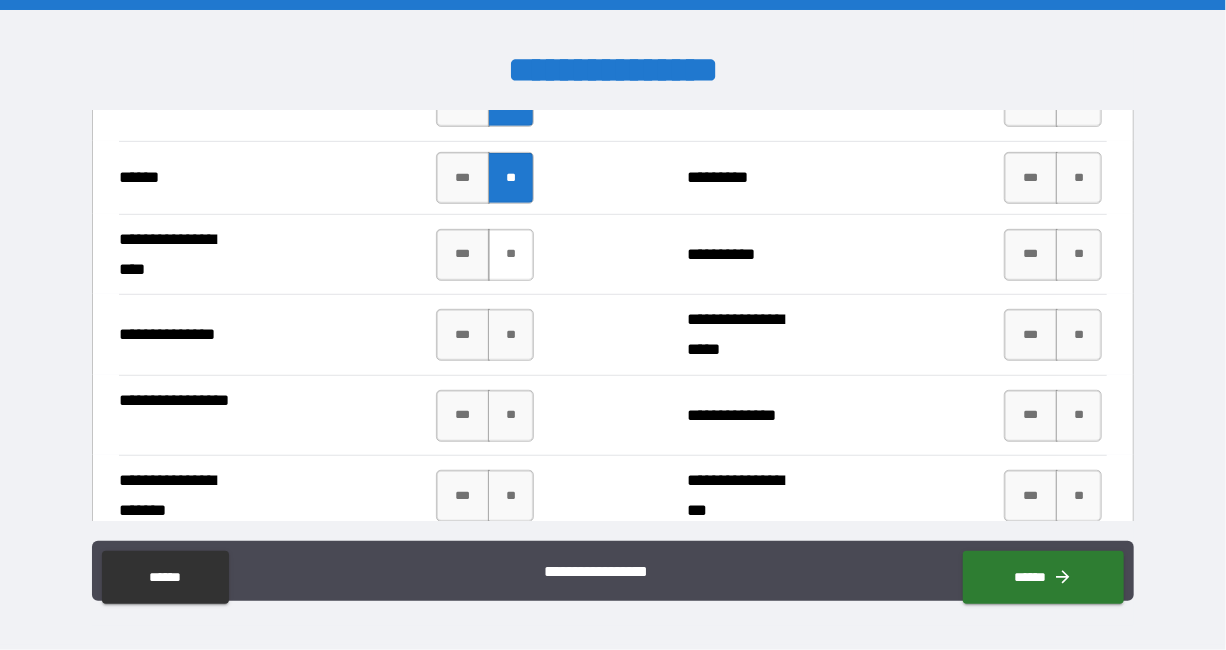 click on "**" at bounding box center [511, 255] 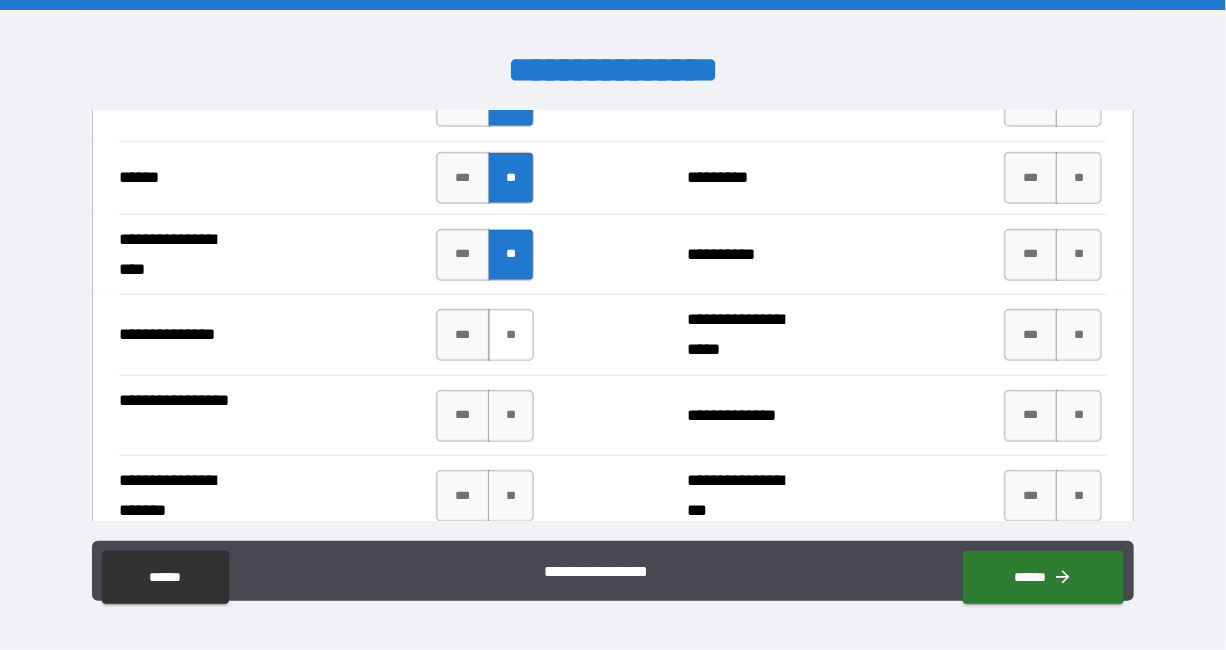 click on "**" at bounding box center (511, 335) 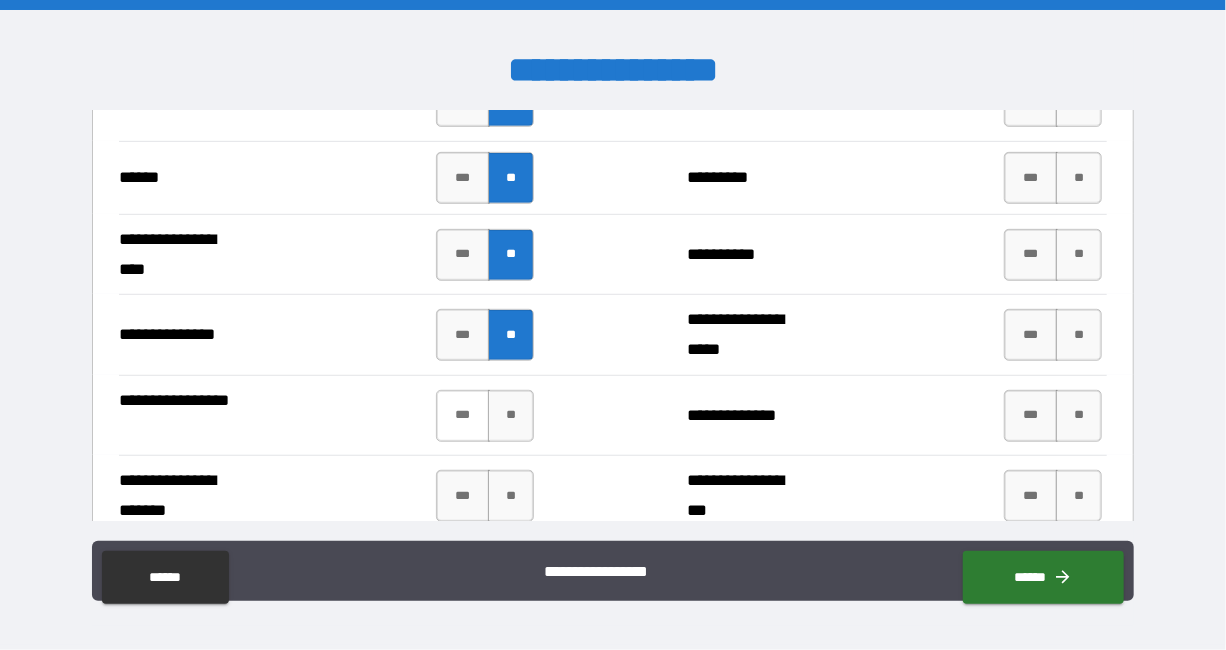 click on "***" at bounding box center (463, 416) 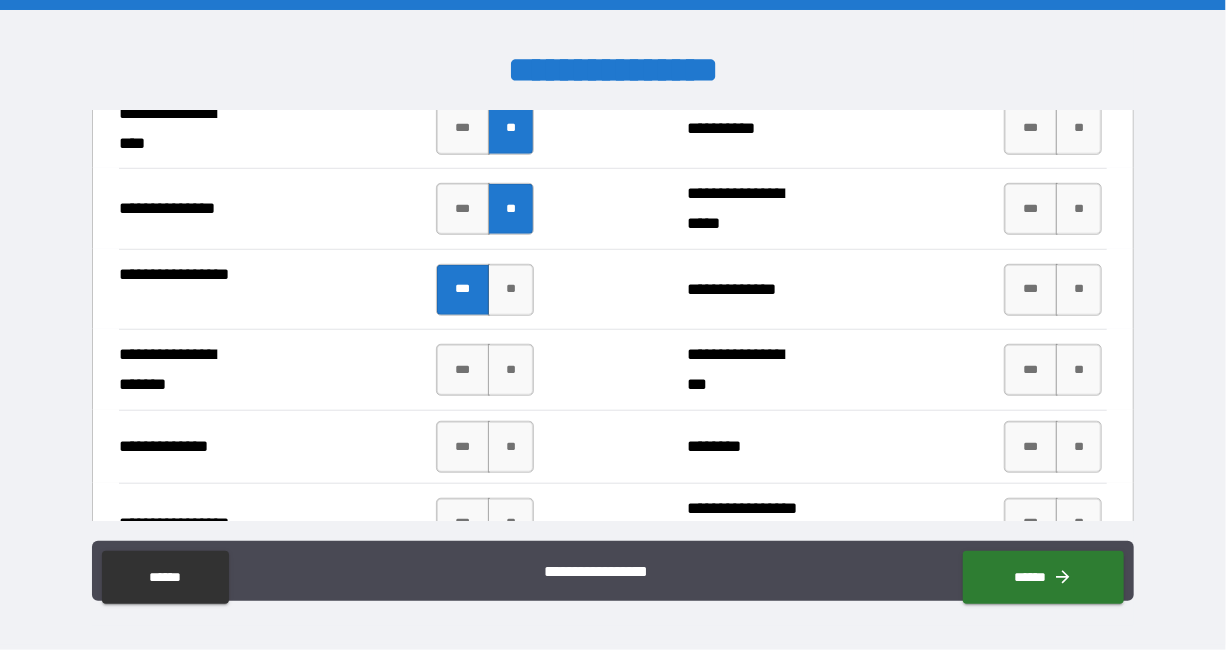 scroll, scrollTop: 4080, scrollLeft: 0, axis: vertical 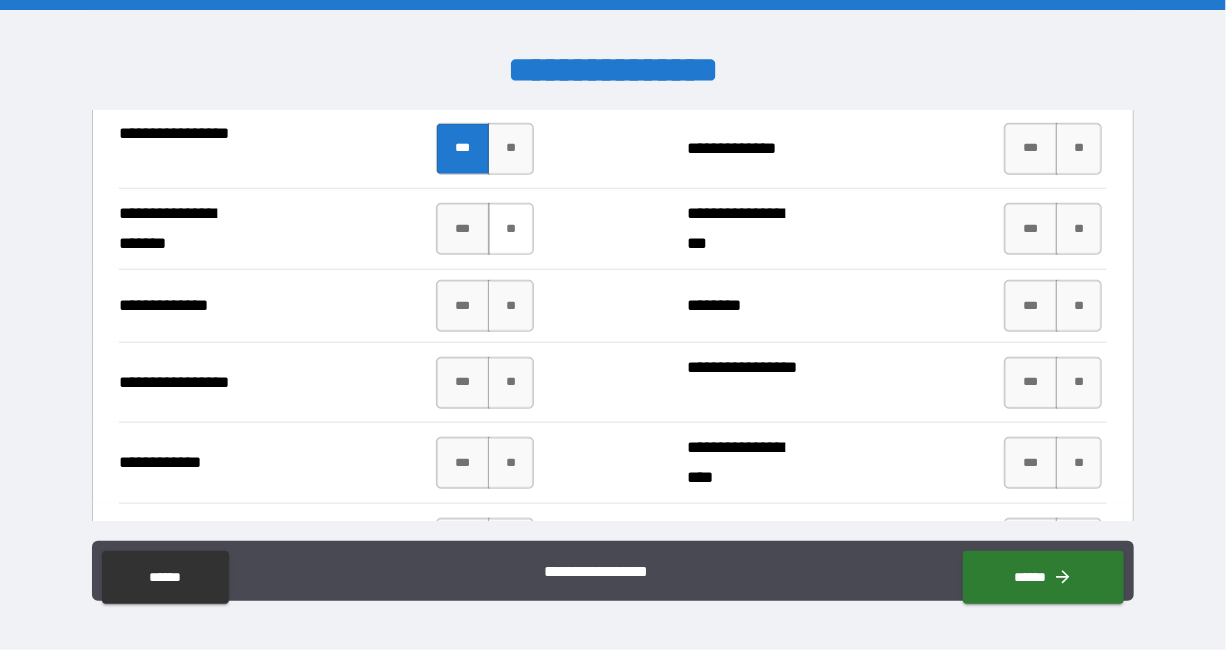 click on "**" at bounding box center [511, 229] 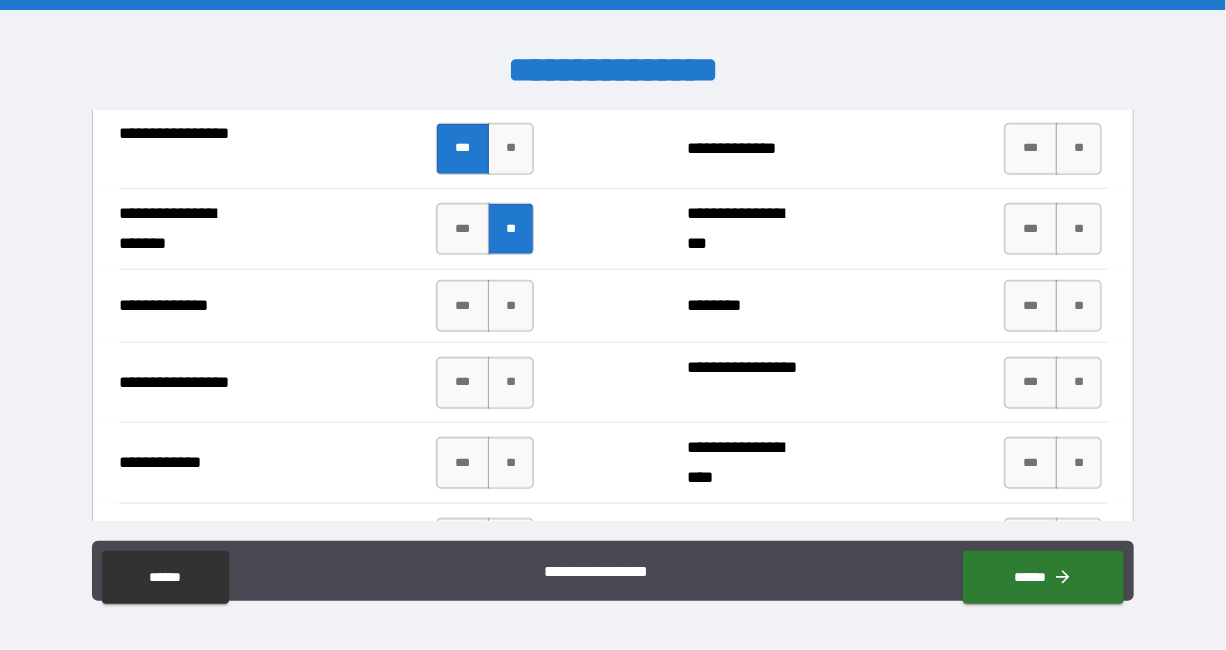 click on "**" at bounding box center (511, 229) 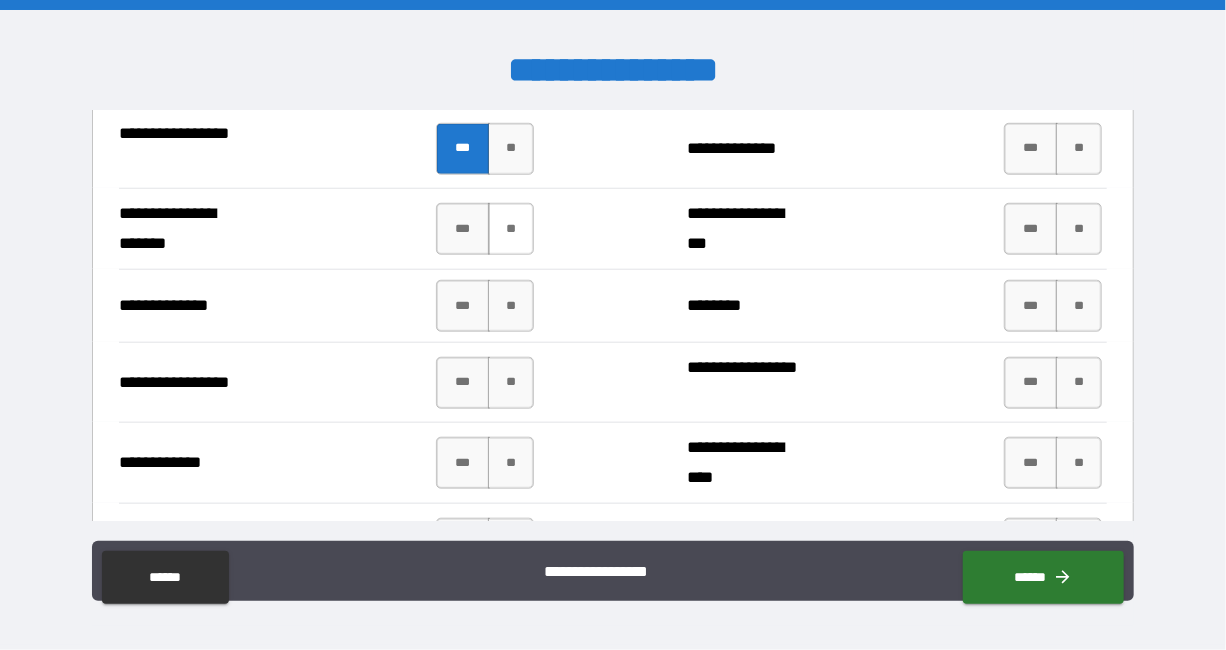 click on "**" at bounding box center (511, 229) 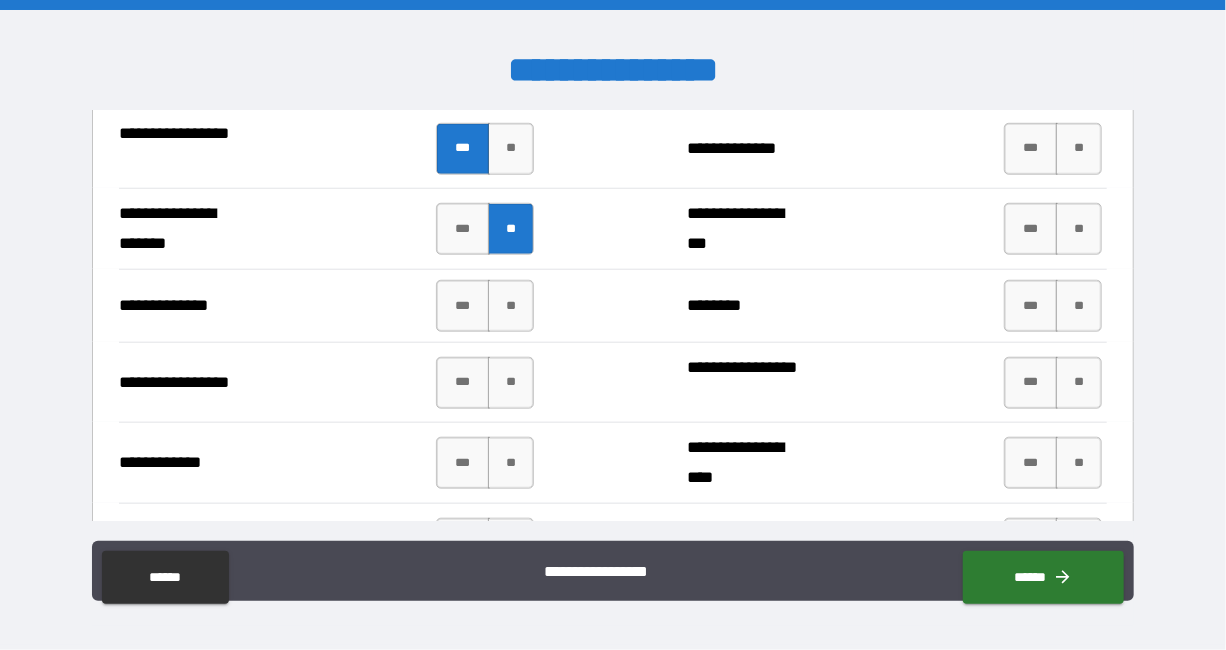 click on "**" at bounding box center (511, 229) 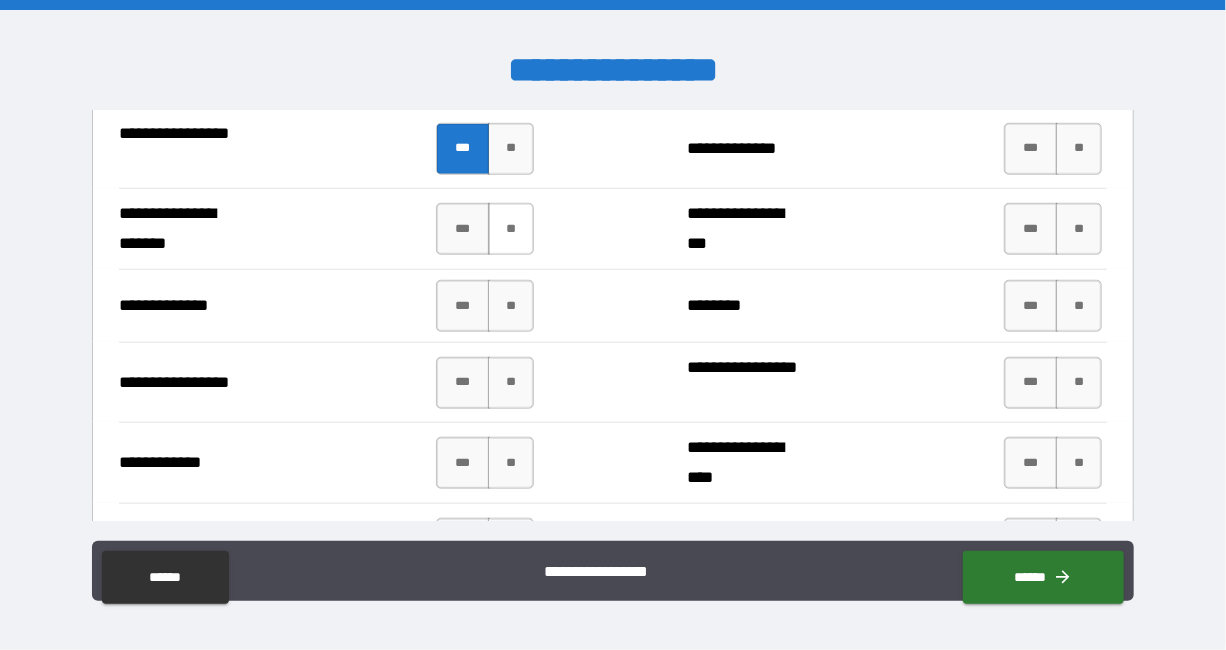 click on "**" at bounding box center [511, 229] 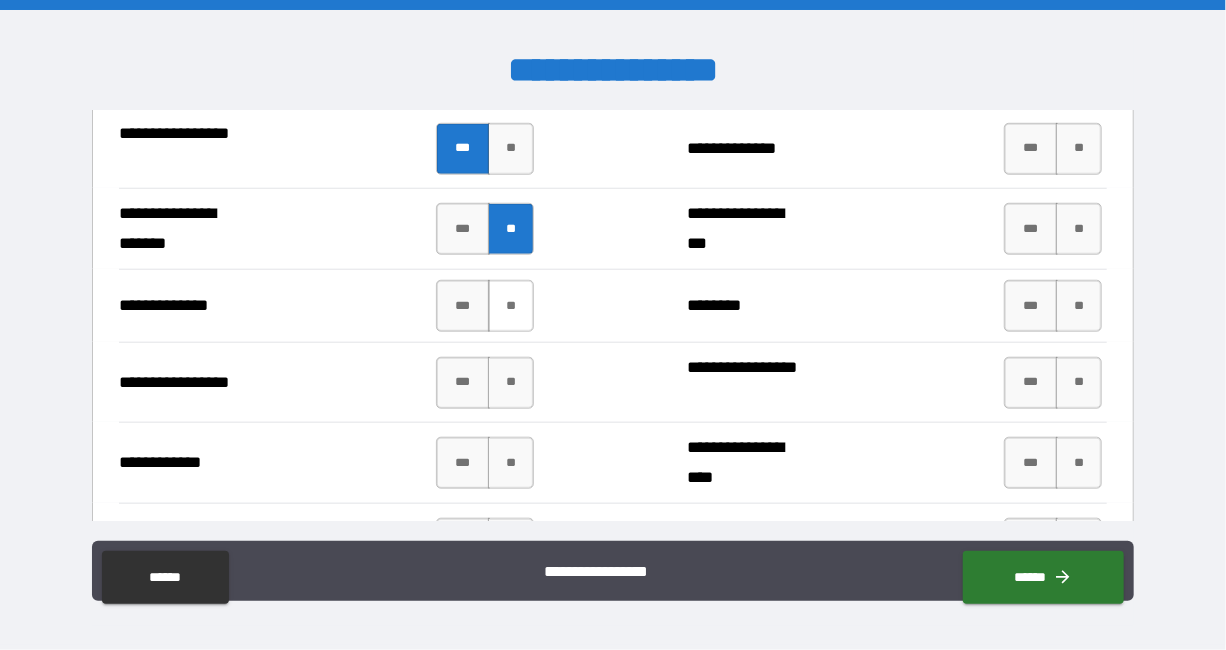 click on "**" at bounding box center [511, 306] 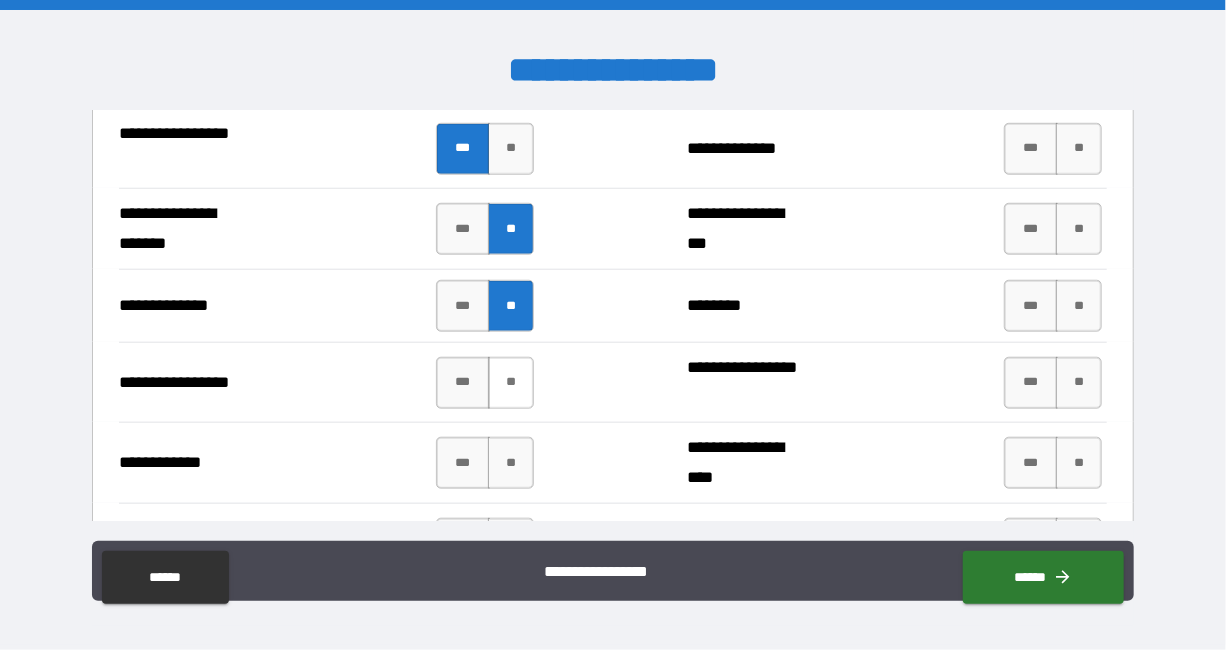 click on "**" at bounding box center [511, 383] 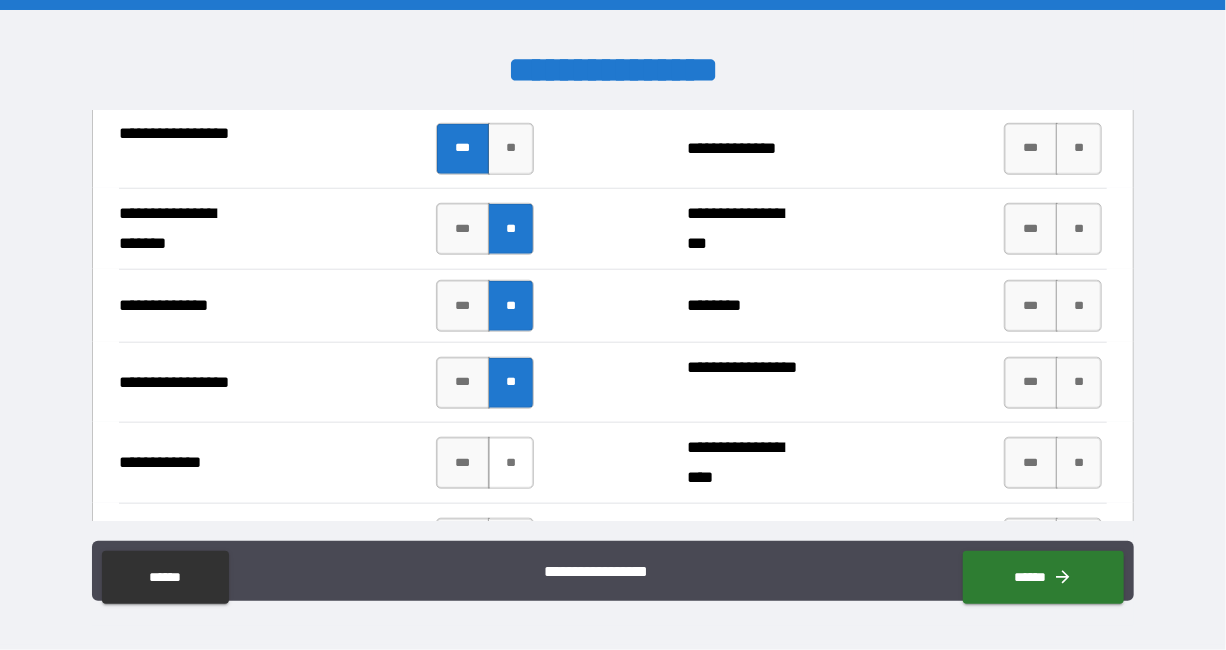 click on "**" at bounding box center [511, 463] 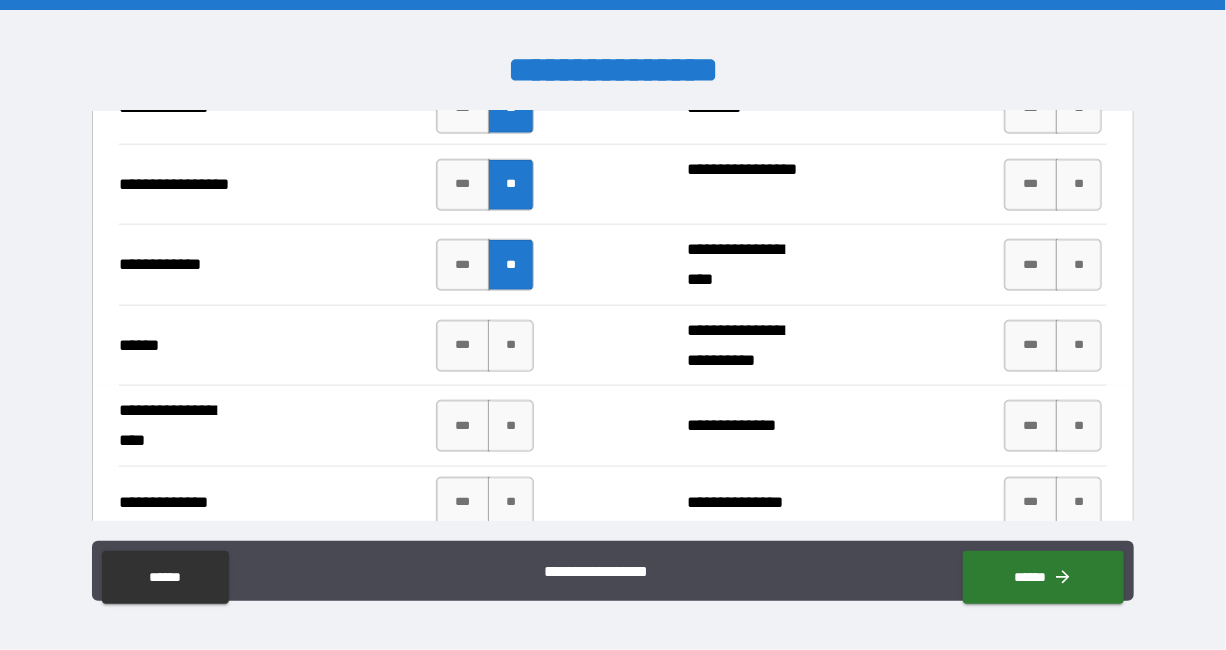 scroll, scrollTop: 4378, scrollLeft: 0, axis: vertical 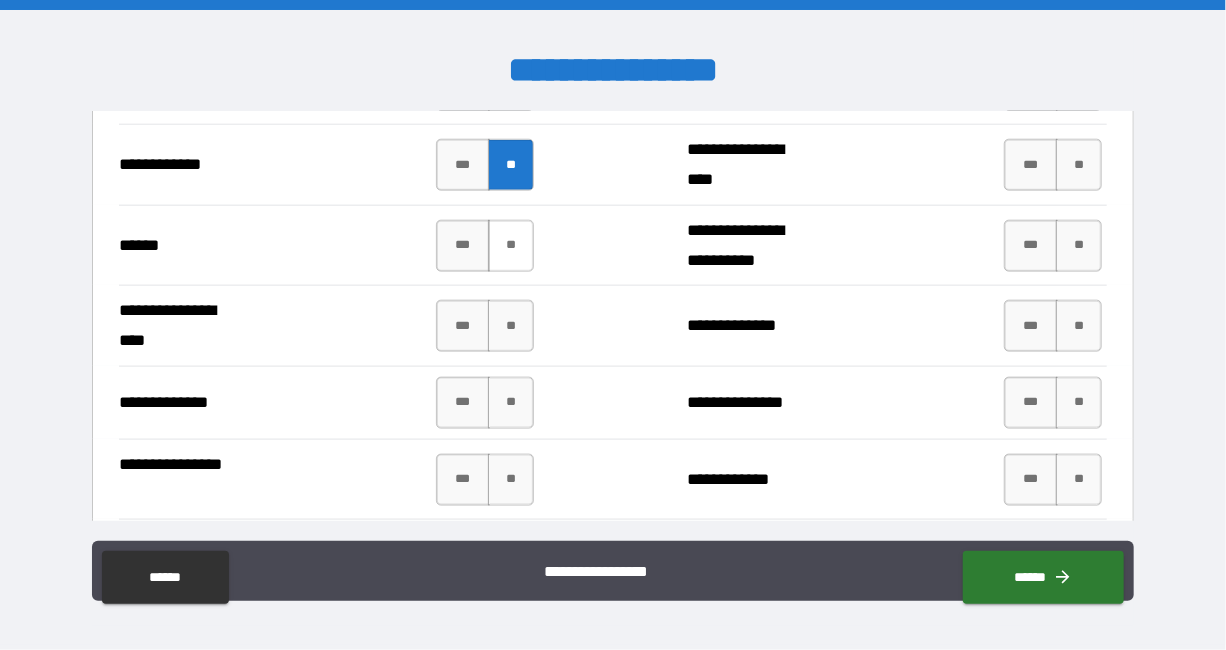 click on "**" at bounding box center [511, 246] 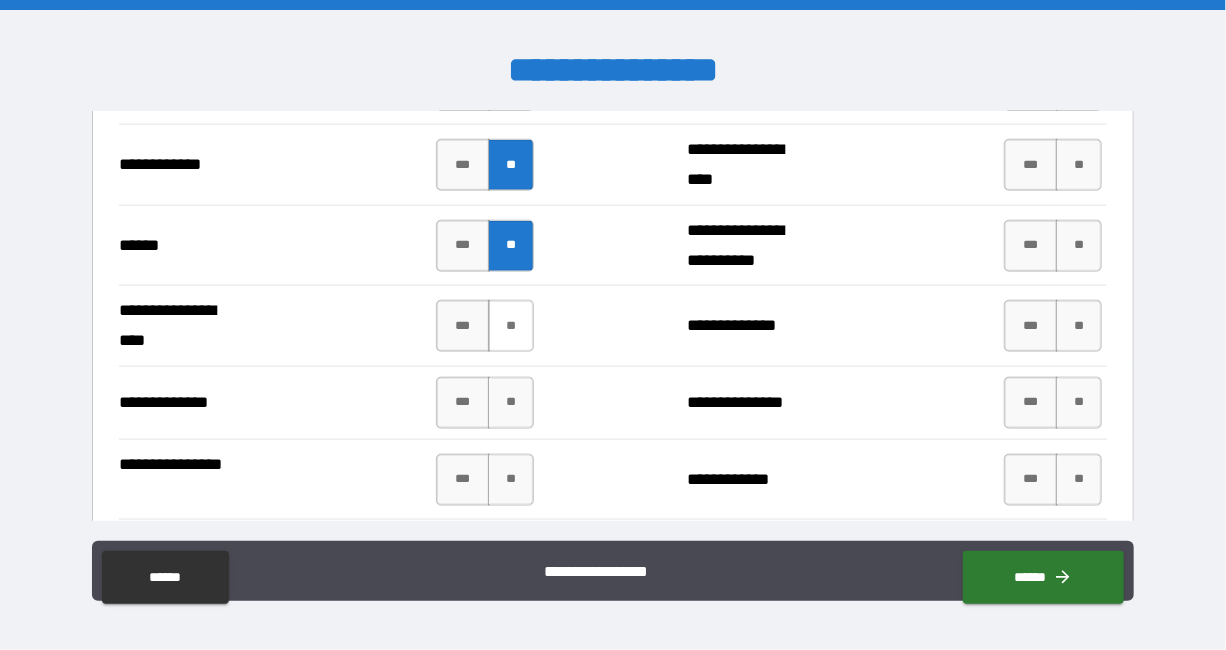 click on "**" at bounding box center [511, 326] 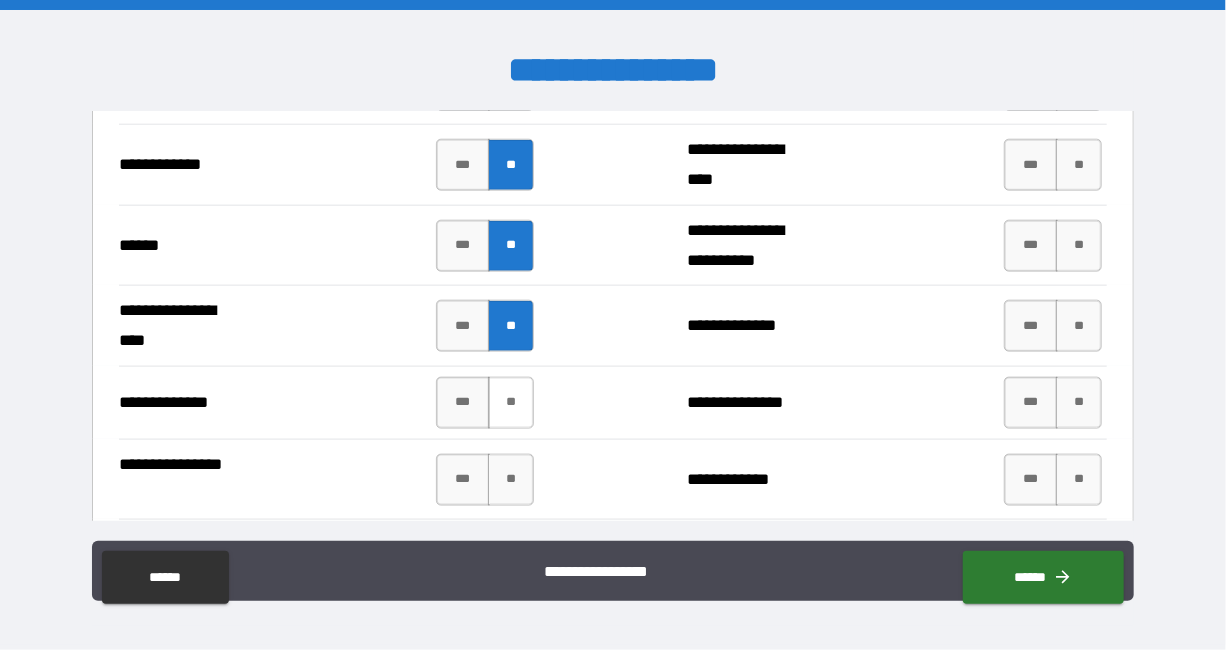 click on "**" at bounding box center [511, 403] 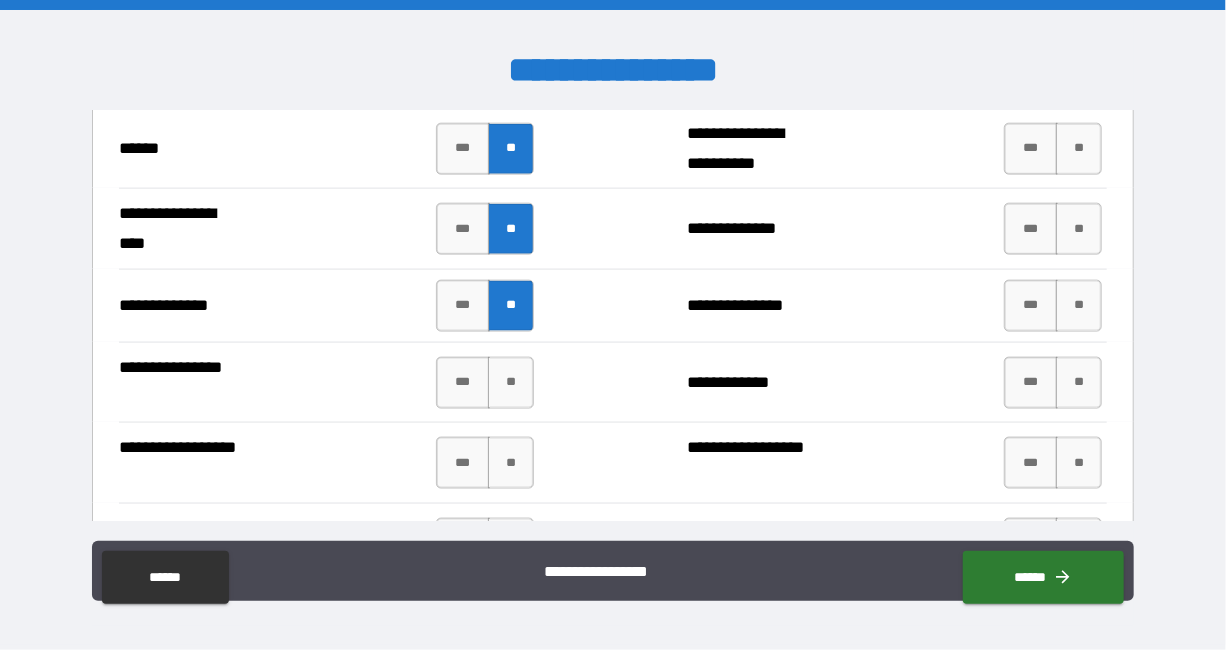 scroll, scrollTop: 4543, scrollLeft: 0, axis: vertical 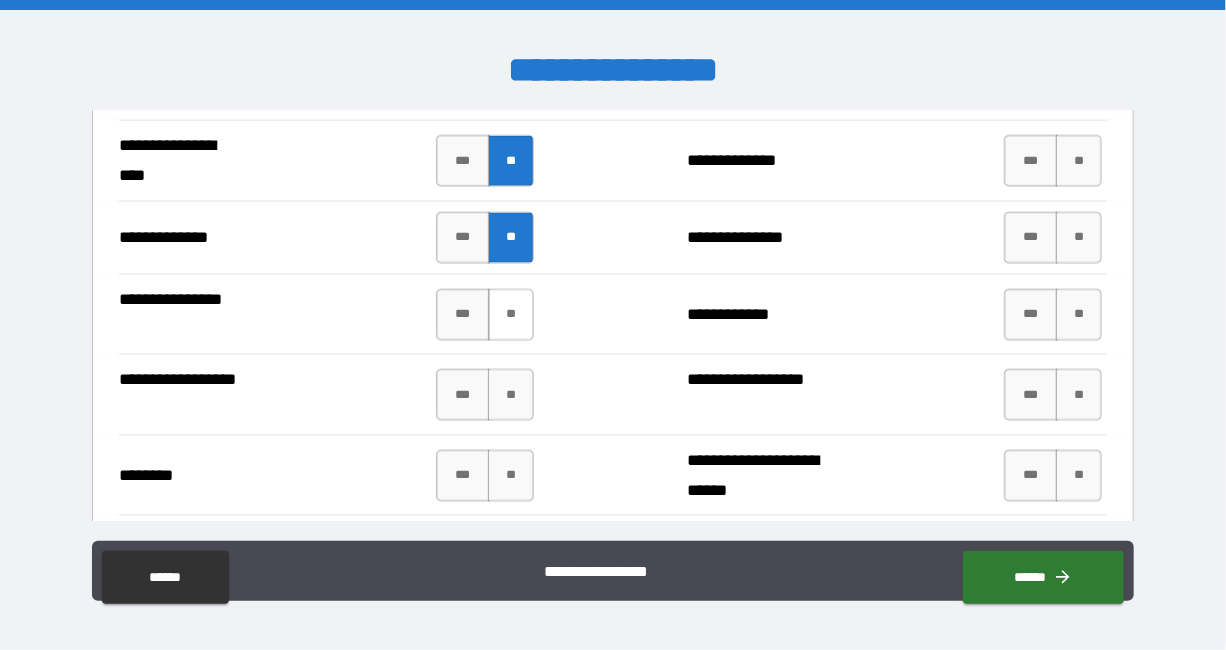 click on "**" at bounding box center (511, 315) 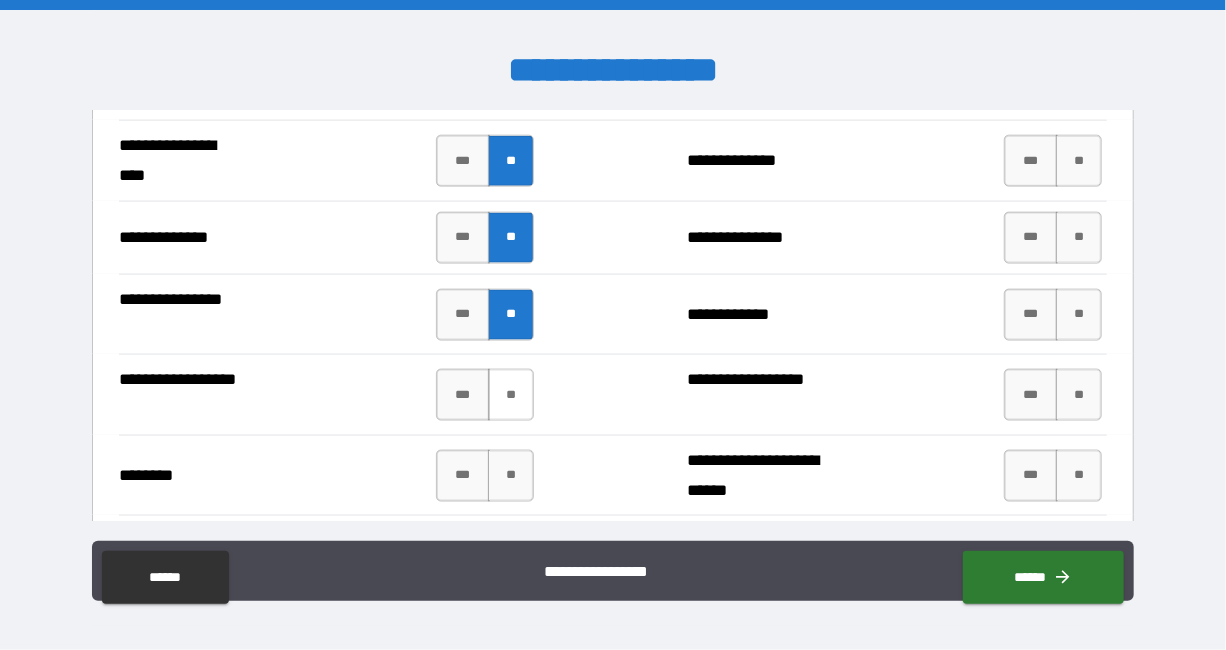 click on "**" at bounding box center (511, 395) 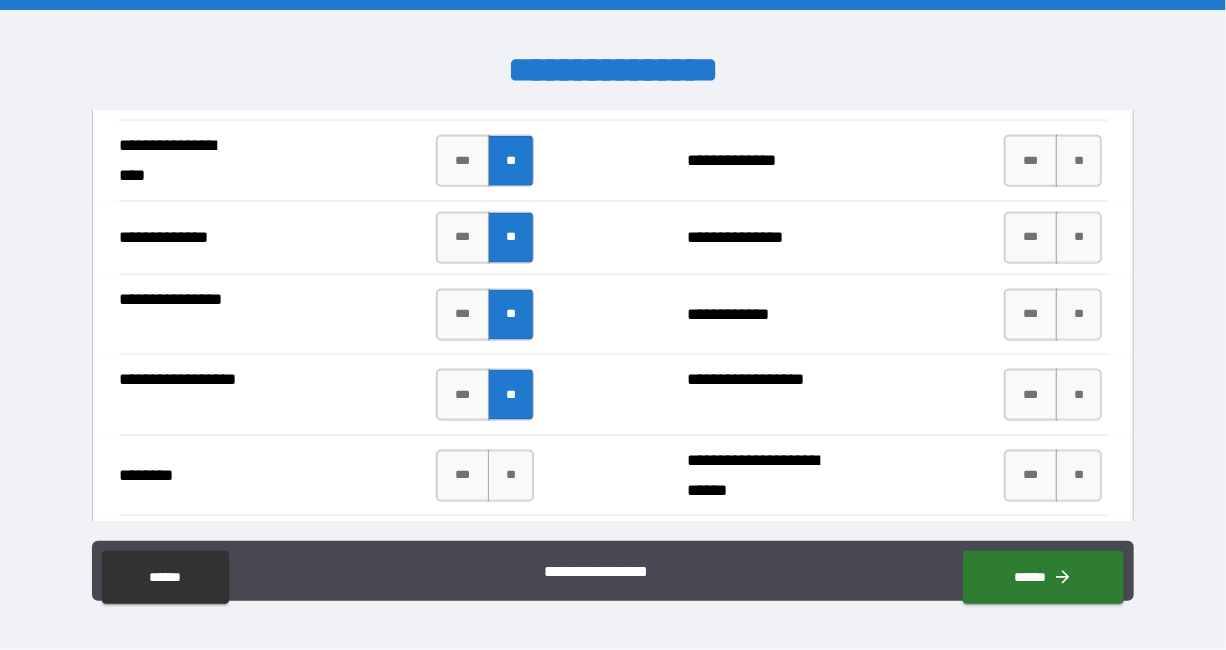 scroll, scrollTop: 4616, scrollLeft: 0, axis: vertical 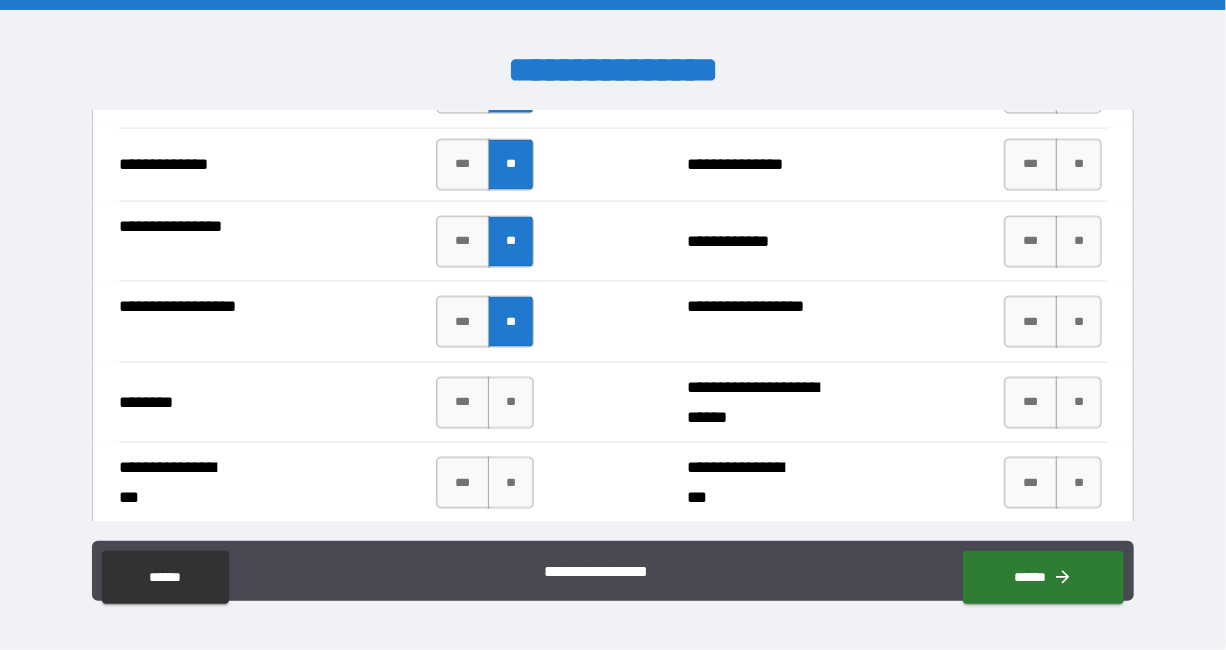 click on "**" at bounding box center [511, 403] 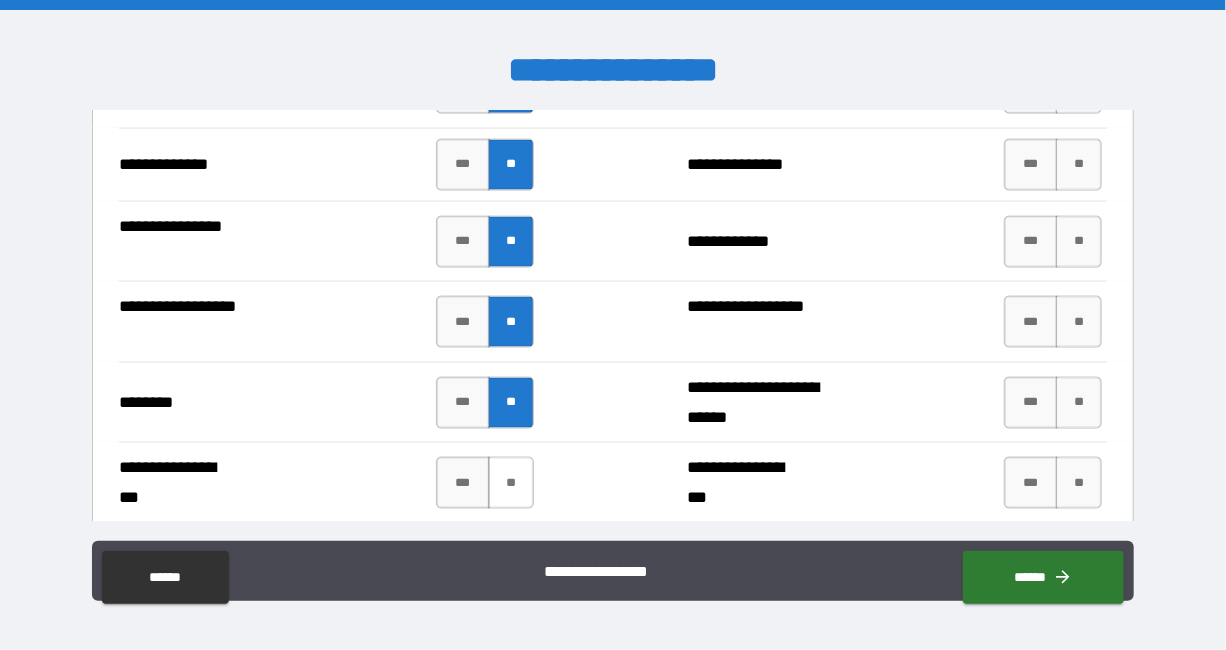 click on "**" at bounding box center (511, 483) 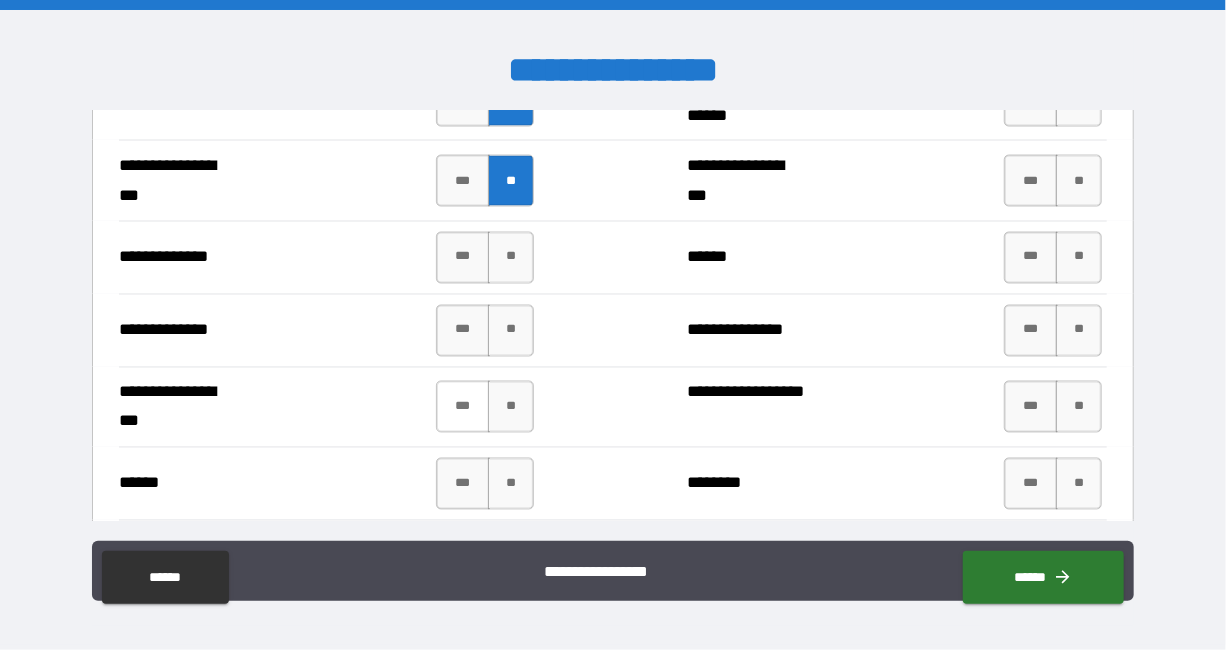 scroll, scrollTop: 4911, scrollLeft: 0, axis: vertical 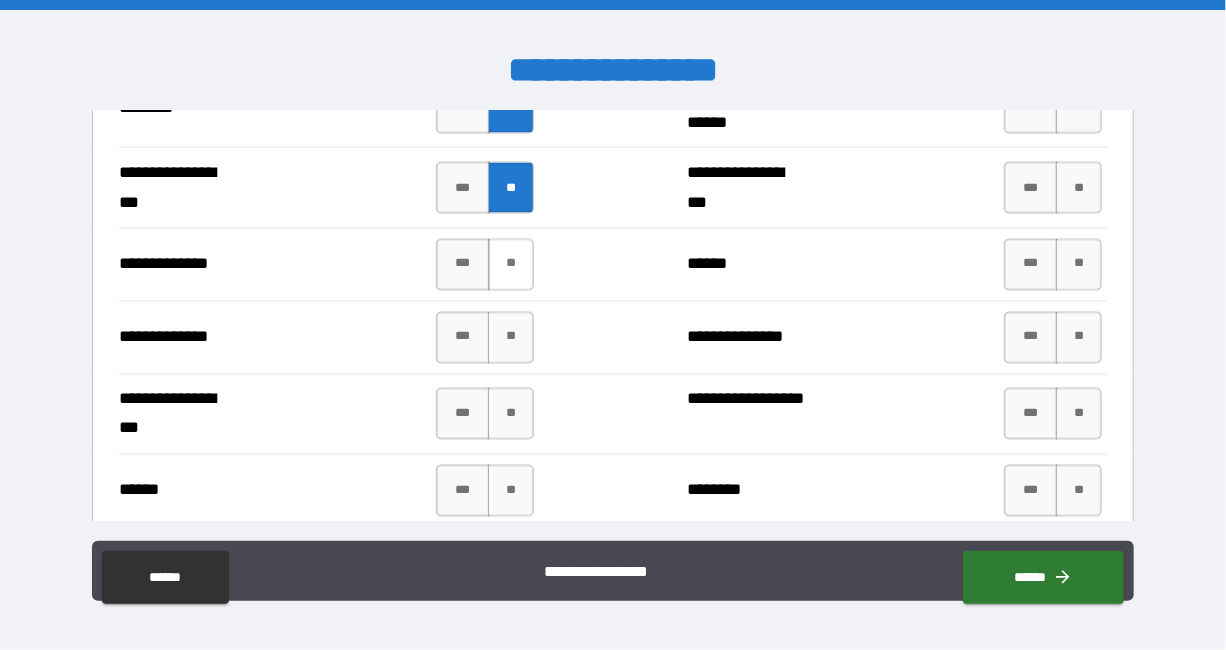click on "**" at bounding box center (511, 265) 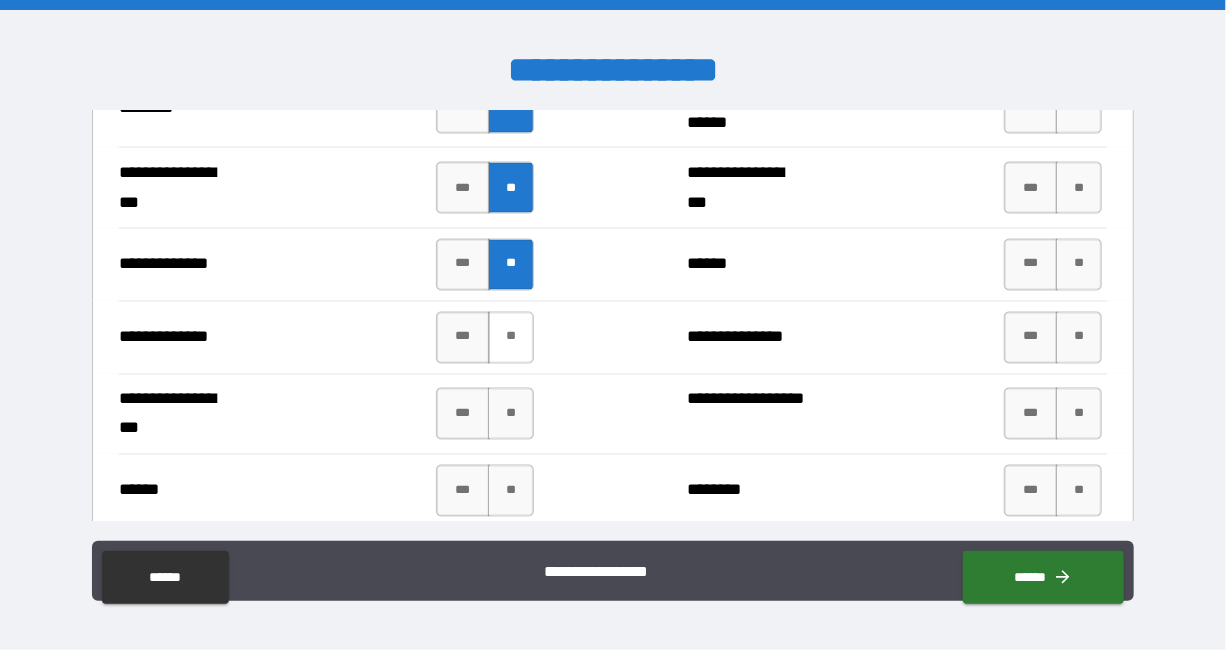 click on "**" at bounding box center [511, 338] 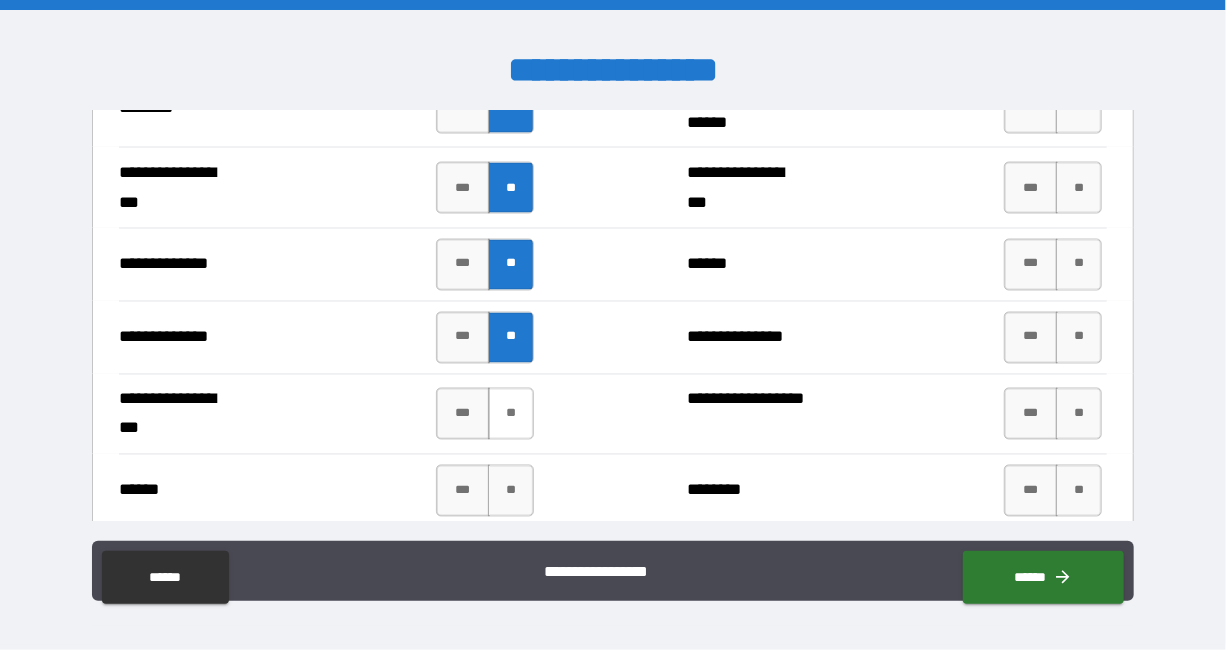 click on "**" at bounding box center [511, 414] 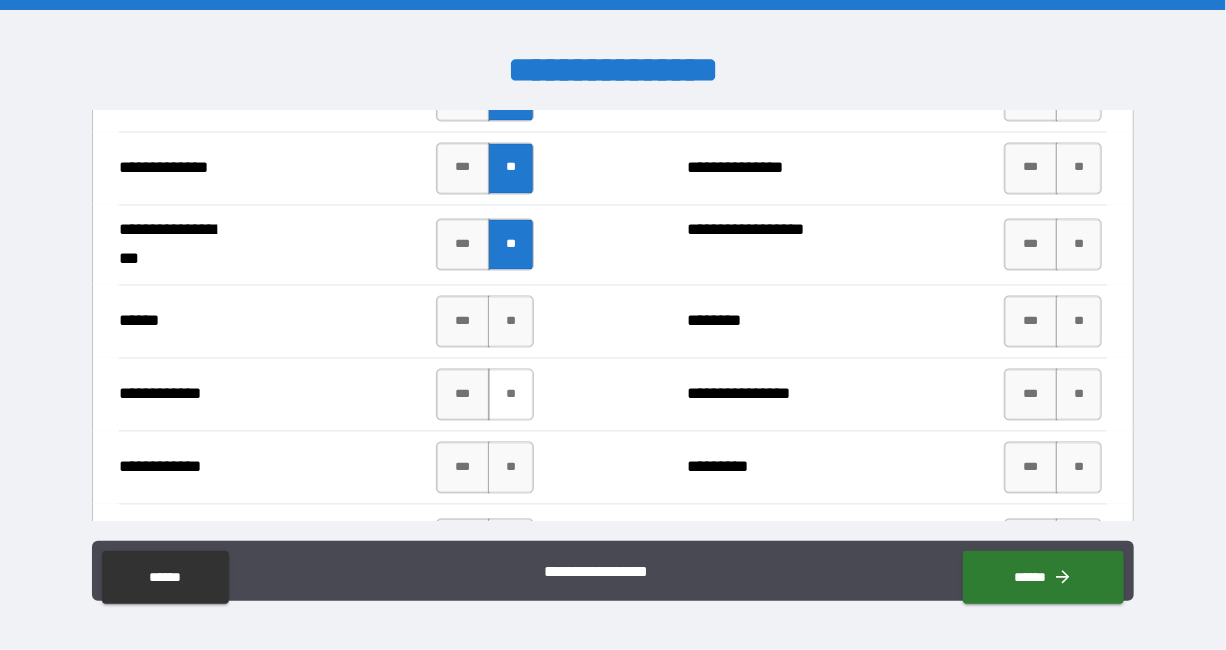 scroll, scrollTop: 5083, scrollLeft: 0, axis: vertical 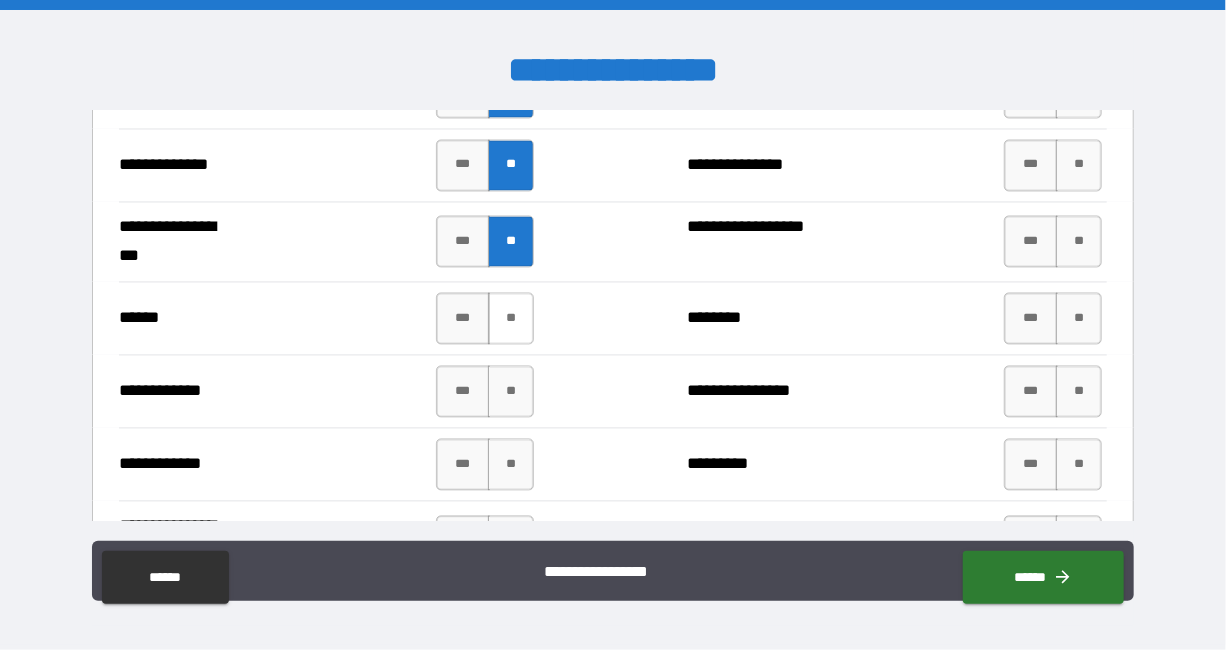 click on "**" at bounding box center [511, 319] 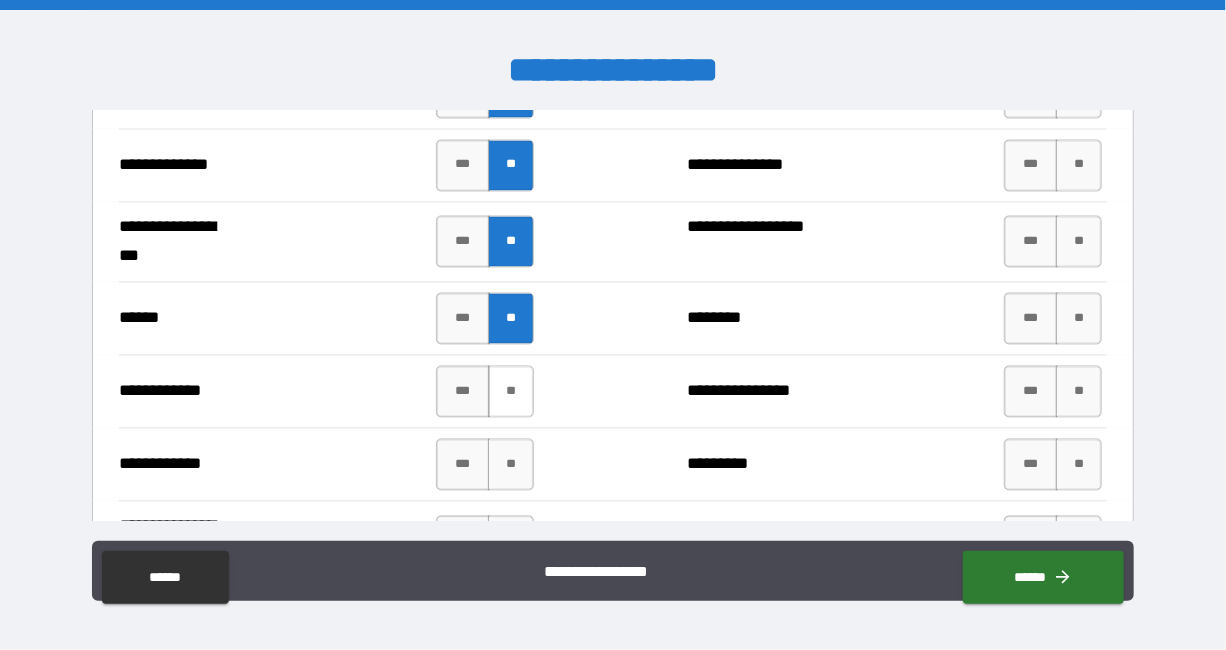 click on "**" at bounding box center [511, 392] 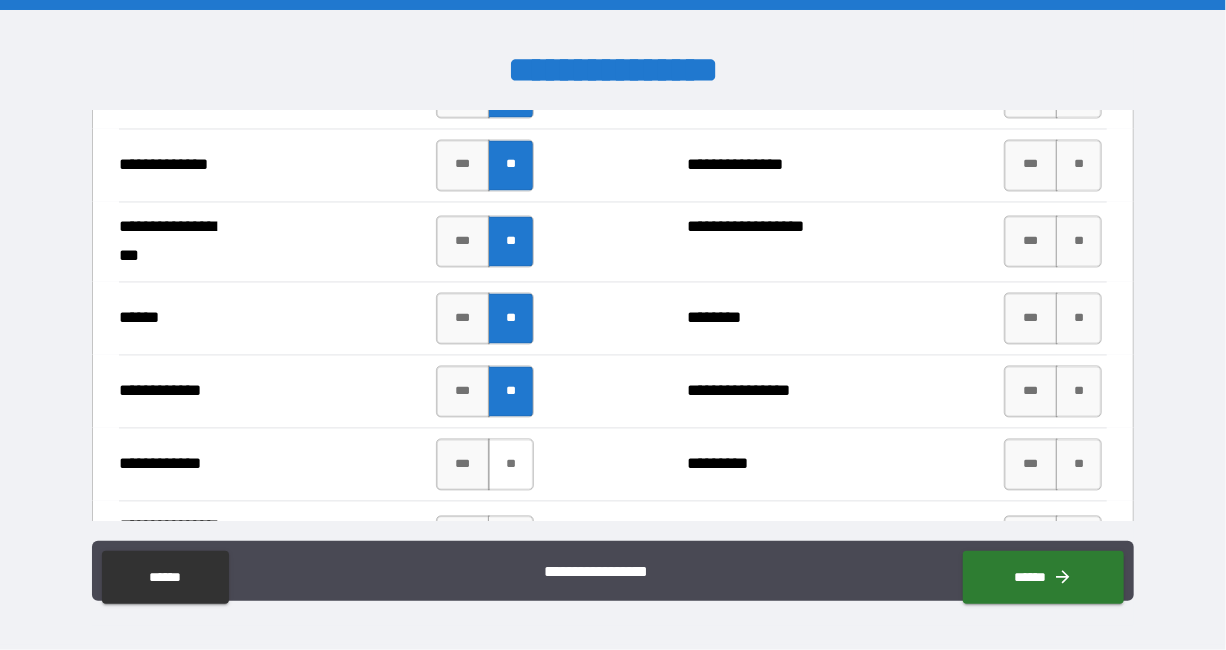 click on "**" at bounding box center (511, 465) 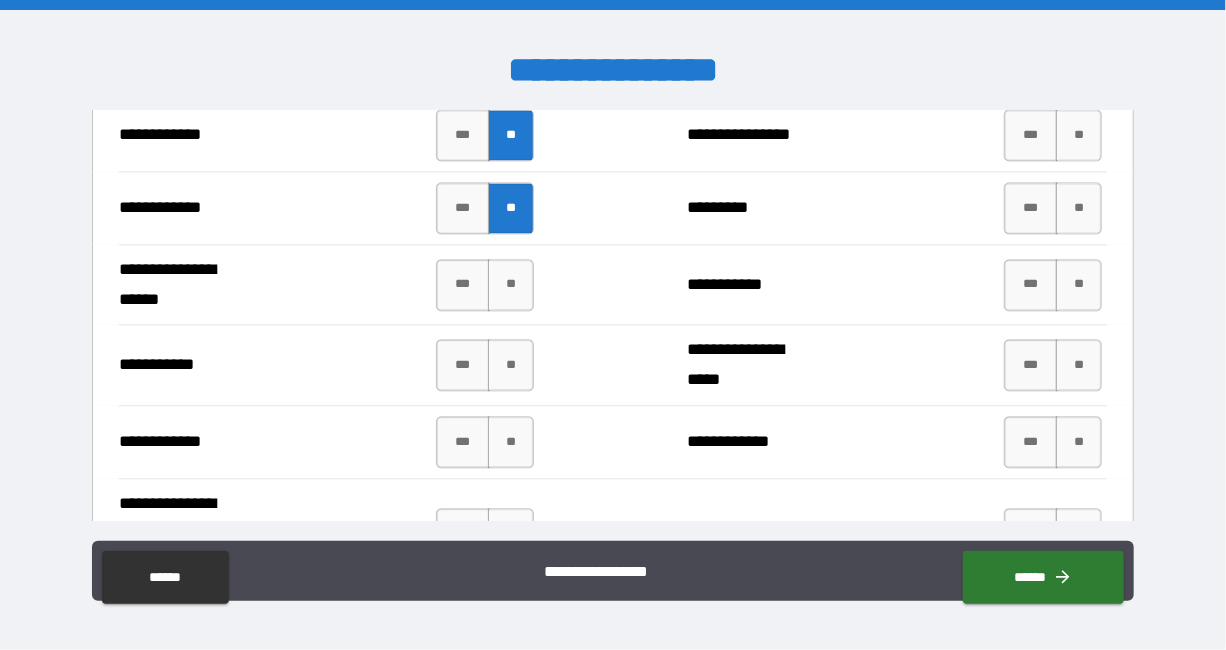 scroll, scrollTop: 5313, scrollLeft: 0, axis: vertical 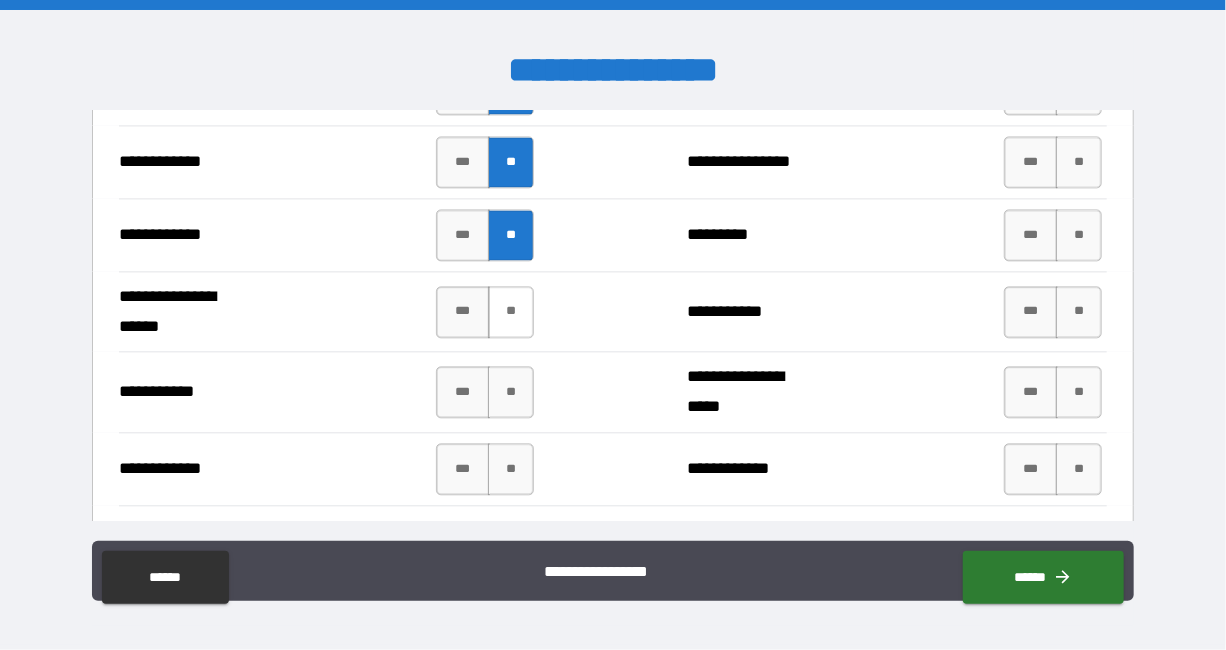 click on "**" at bounding box center (511, 312) 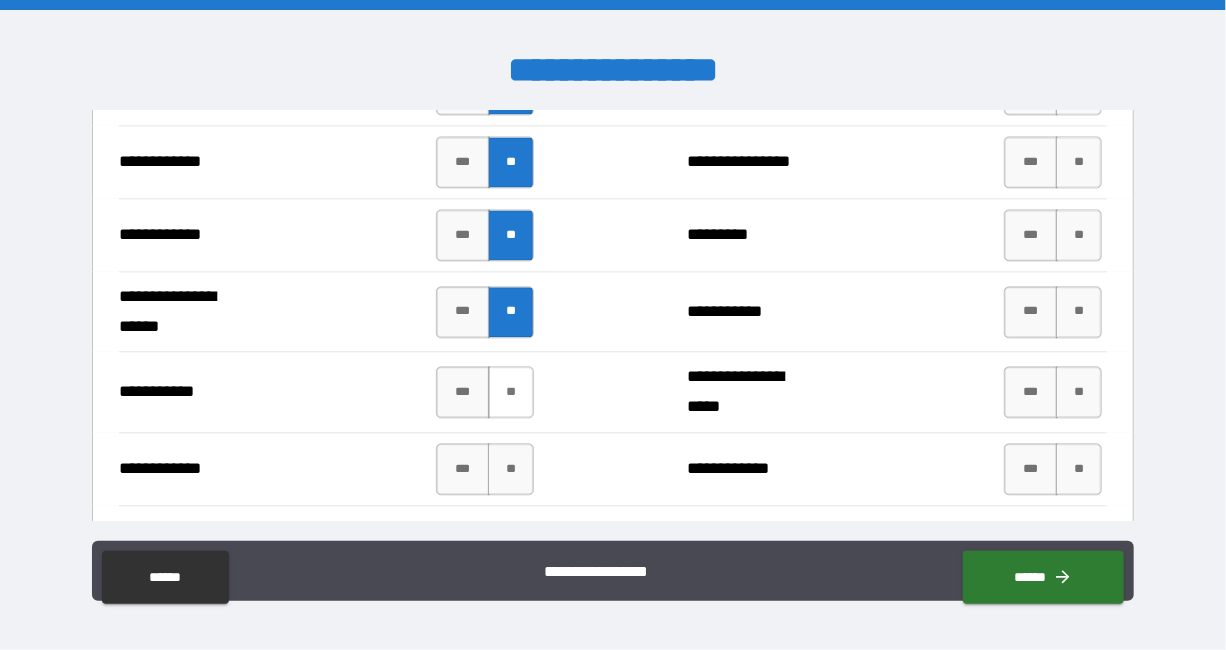 click on "**" at bounding box center [511, 392] 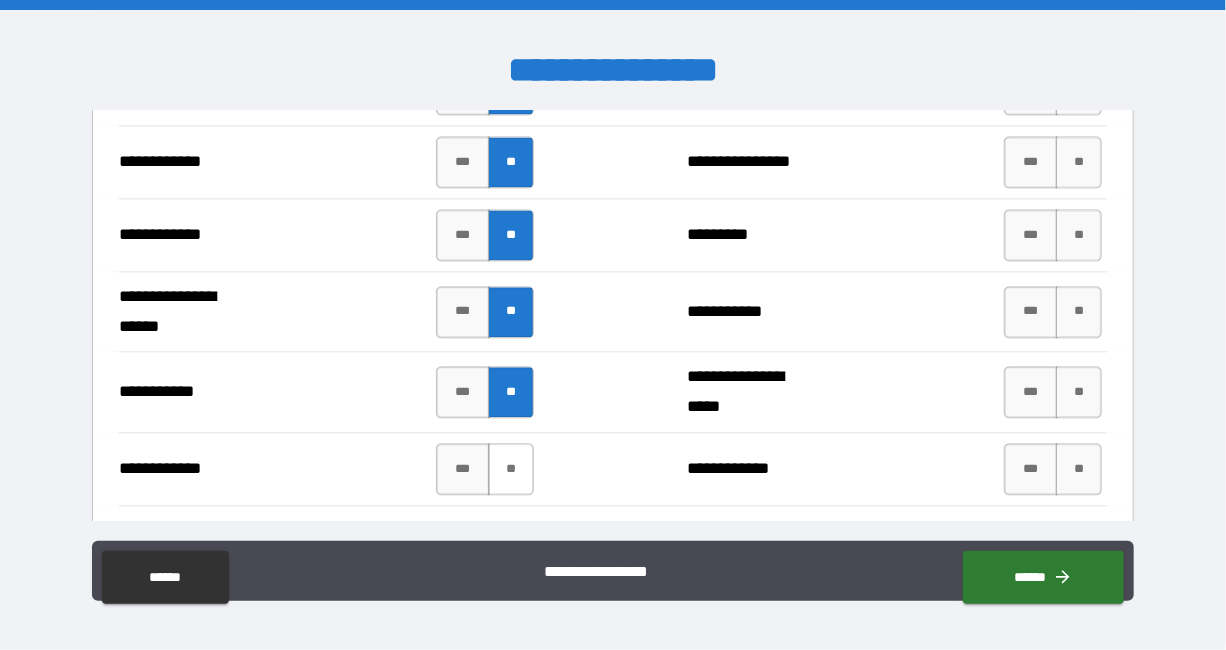 click on "**" at bounding box center [511, 469] 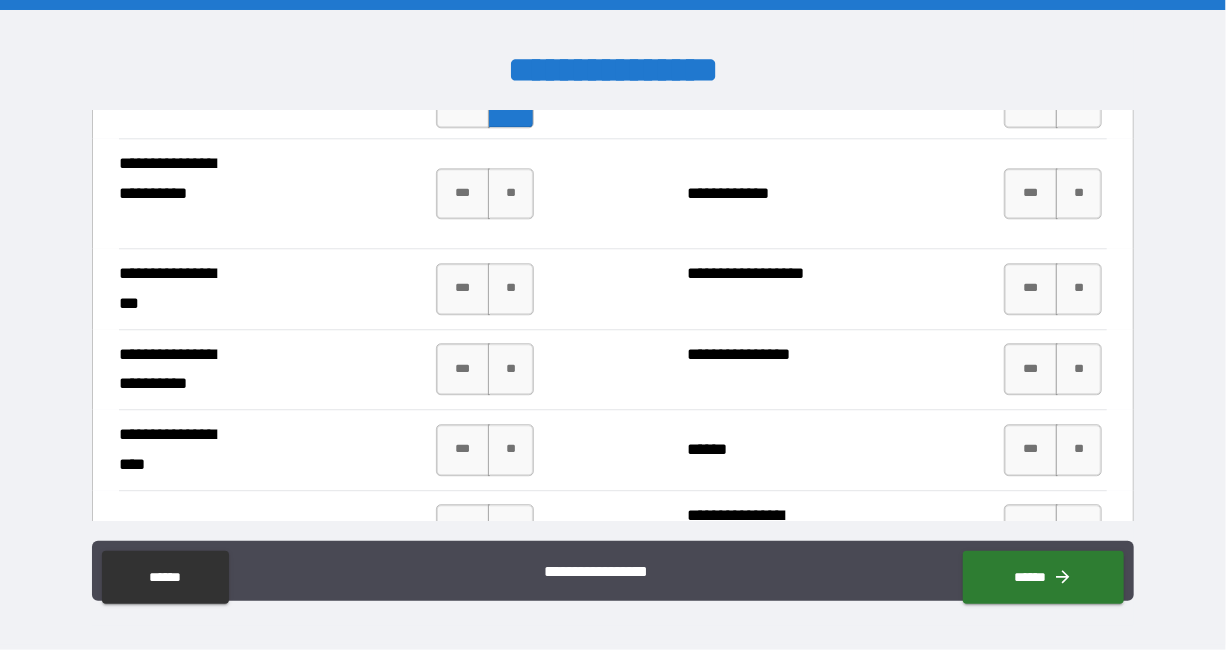 scroll, scrollTop: 5663, scrollLeft: 0, axis: vertical 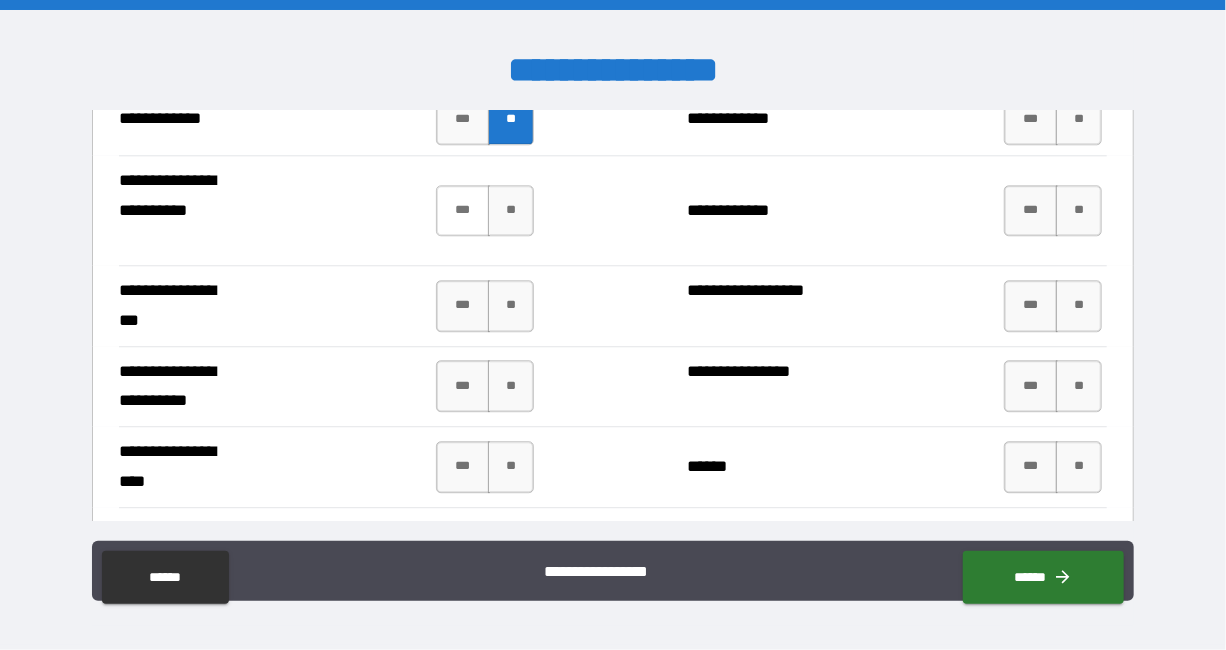 click on "***" at bounding box center [463, 211] 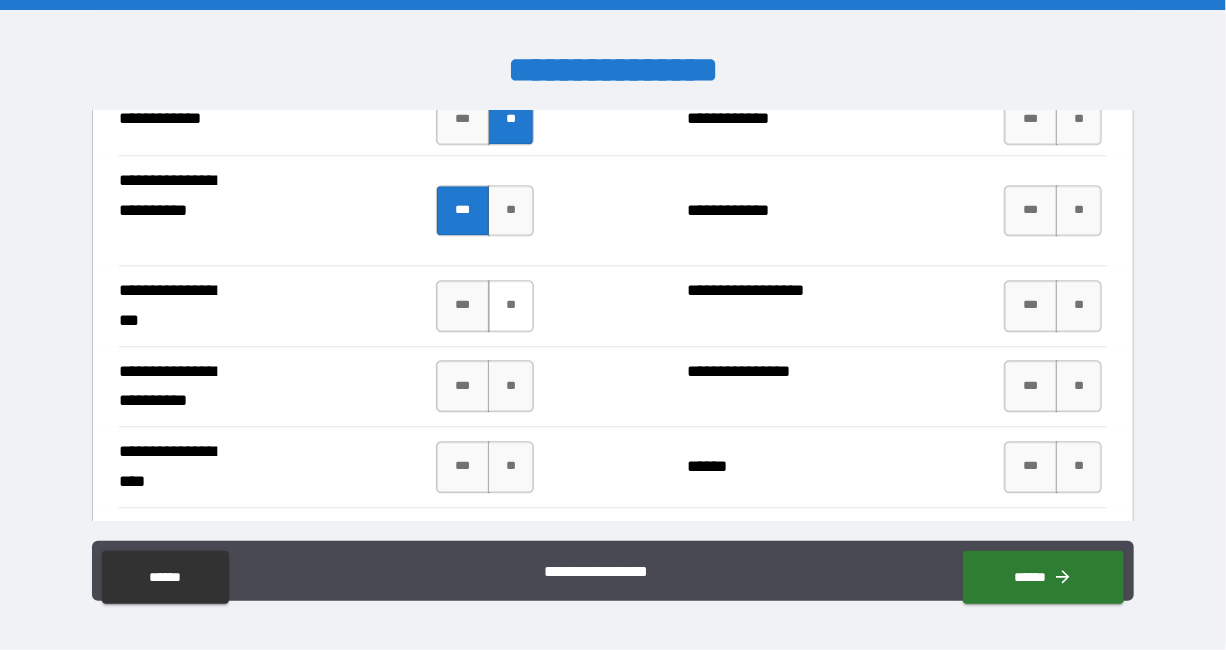 click on "**" at bounding box center (511, 306) 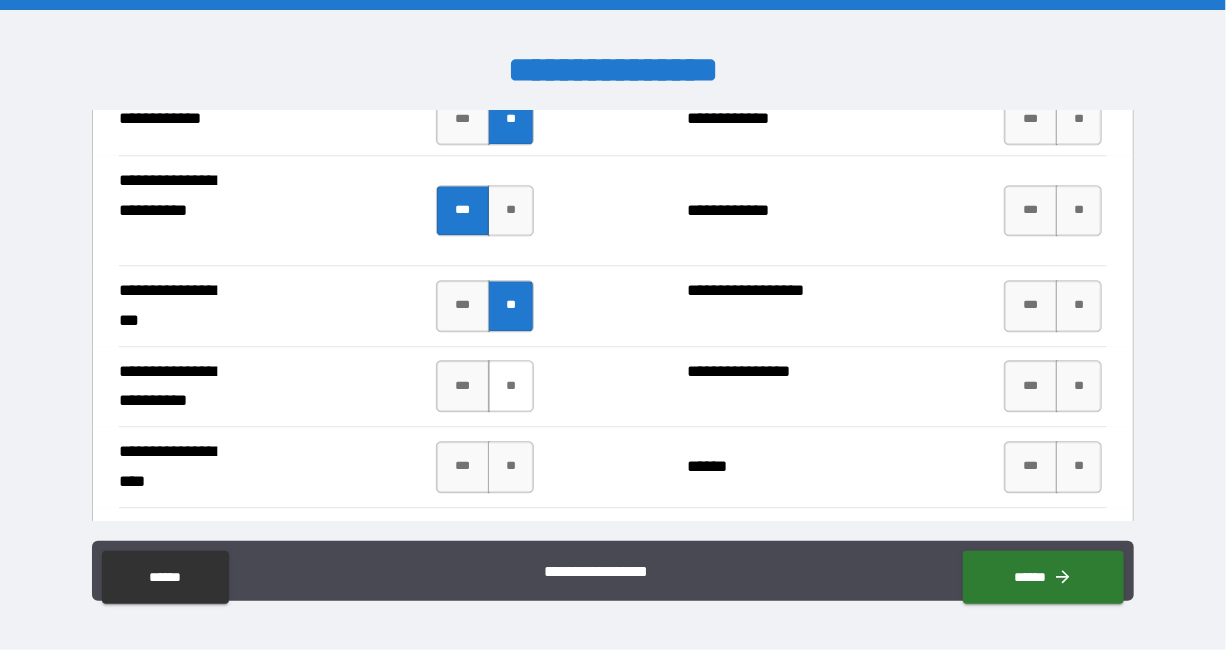 click on "**" at bounding box center (511, 386) 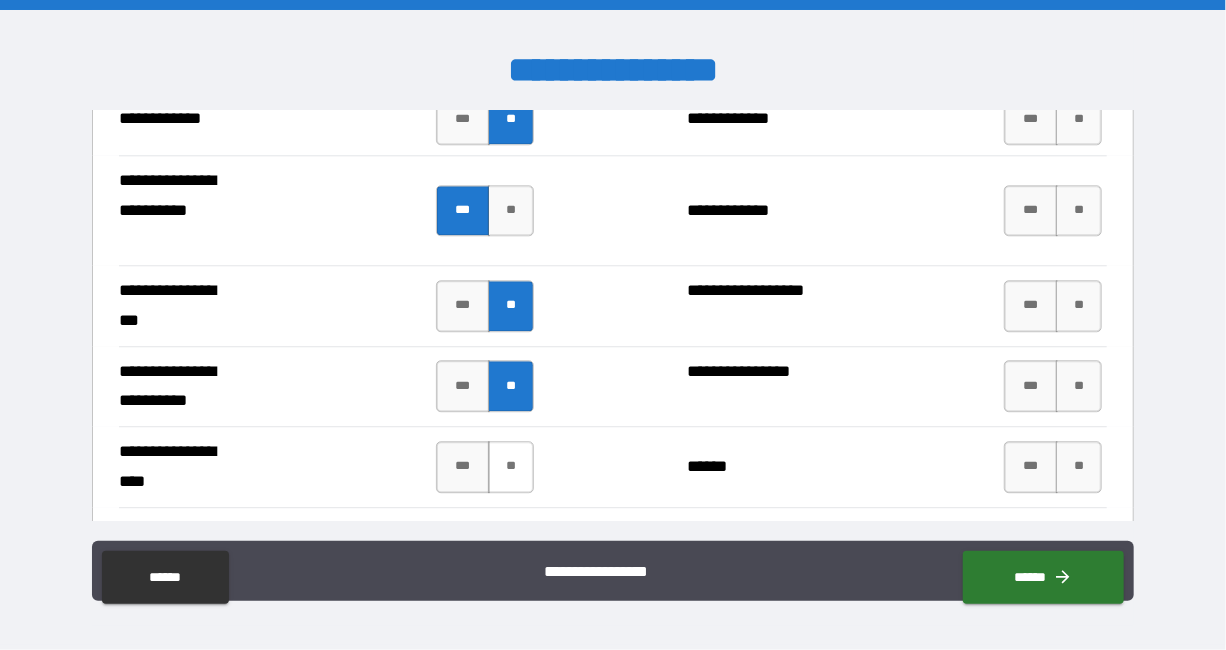 click on "**" at bounding box center (511, 467) 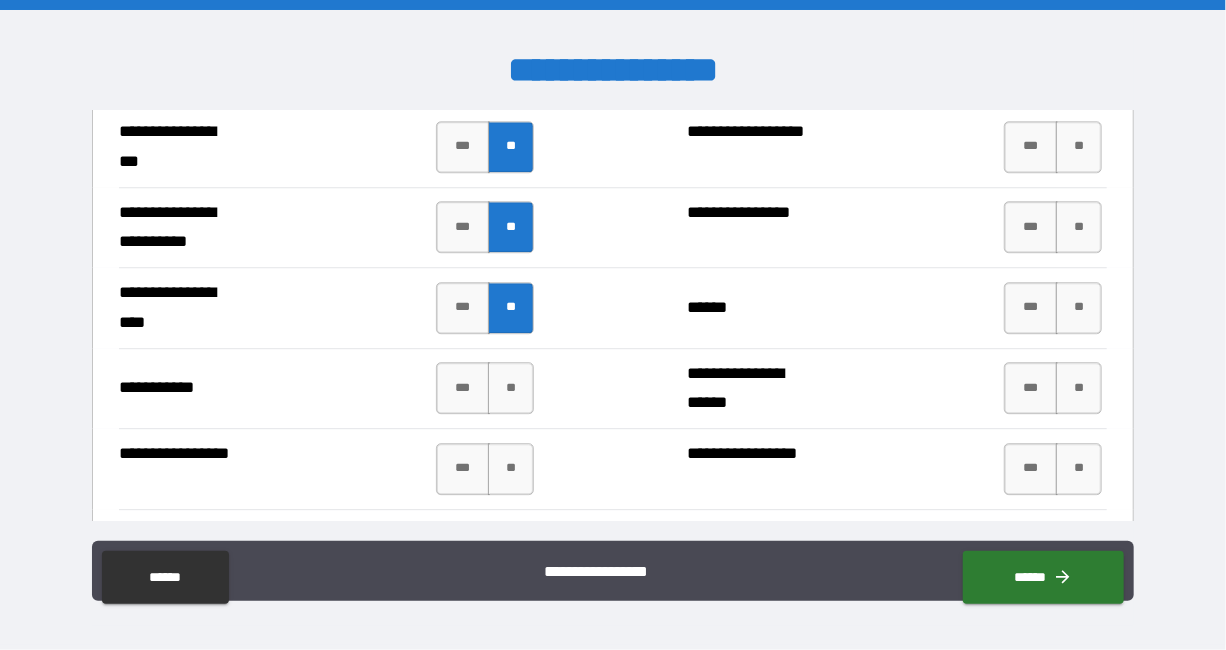scroll, scrollTop: 5825, scrollLeft: 0, axis: vertical 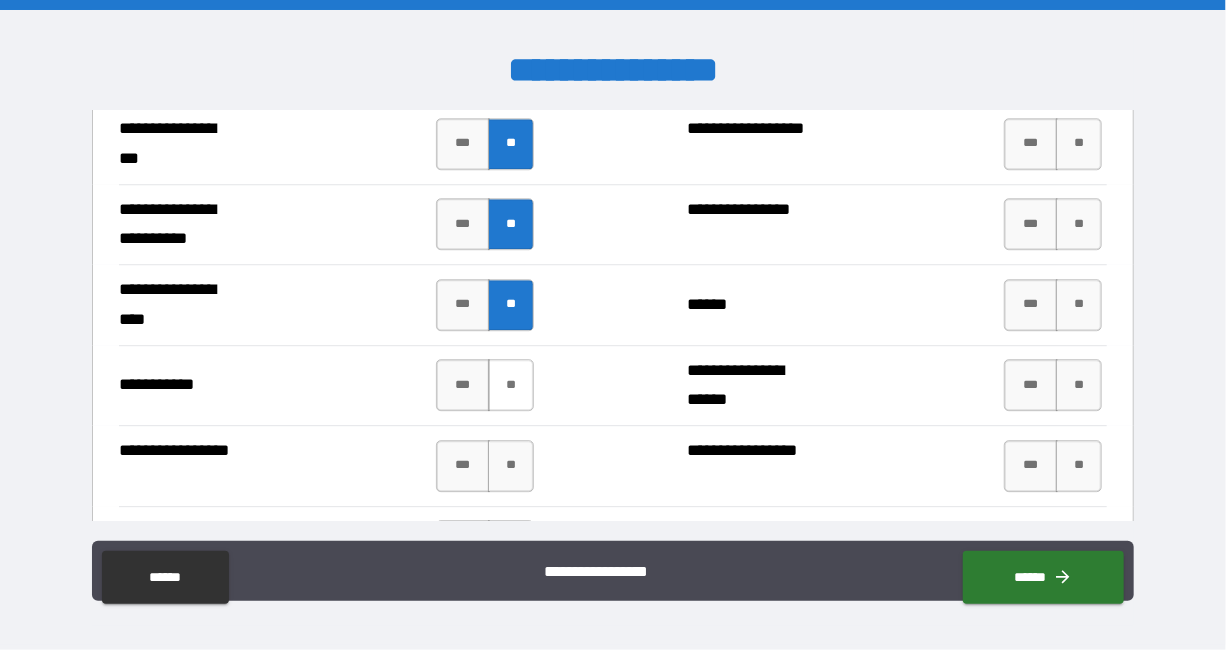click on "**" at bounding box center [511, 385] 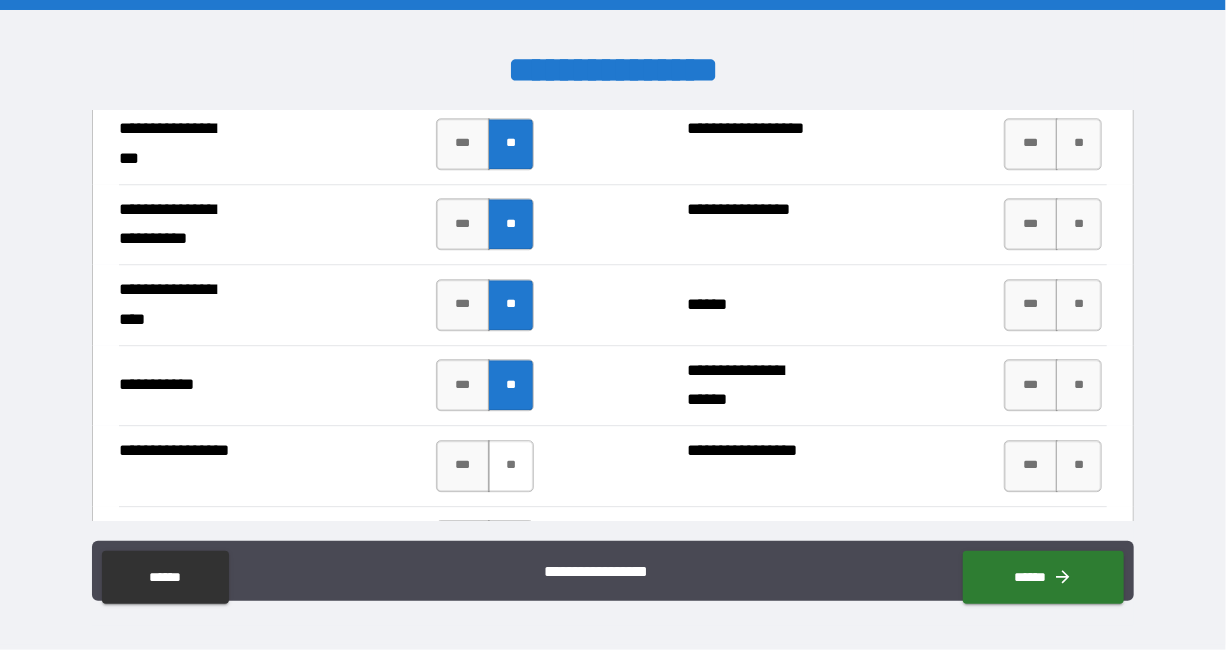 click on "**" at bounding box center (511, 466) 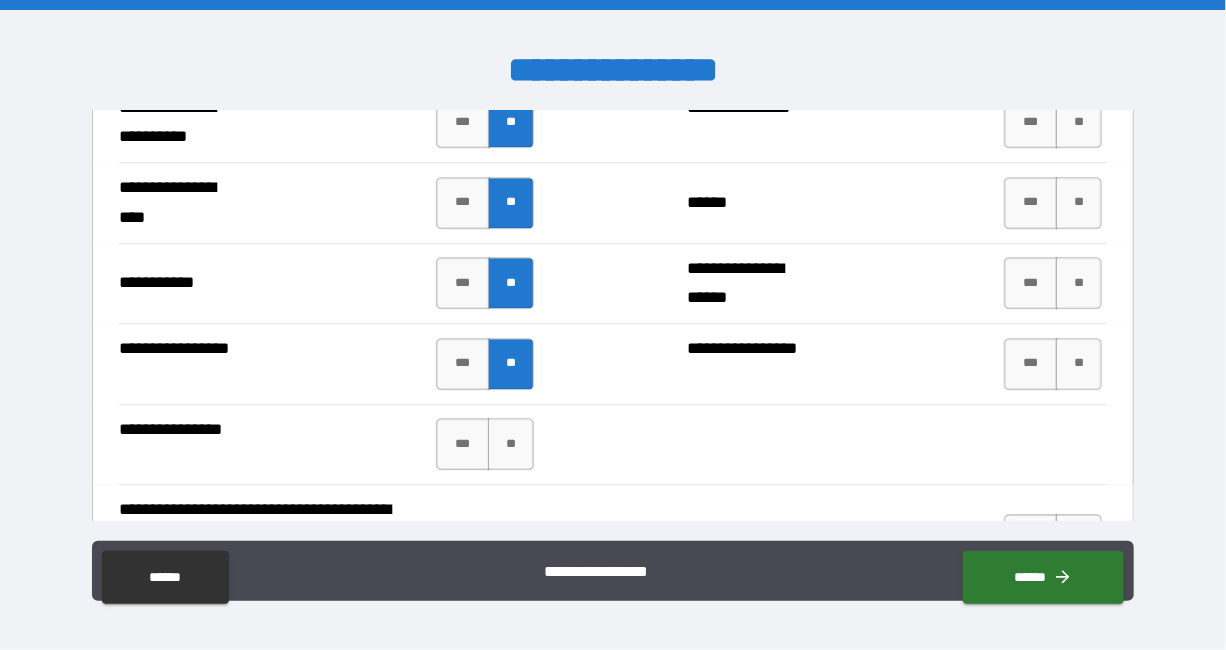 scroll, scrollTop: 5938, scrollLeft: 0, axis: vertical 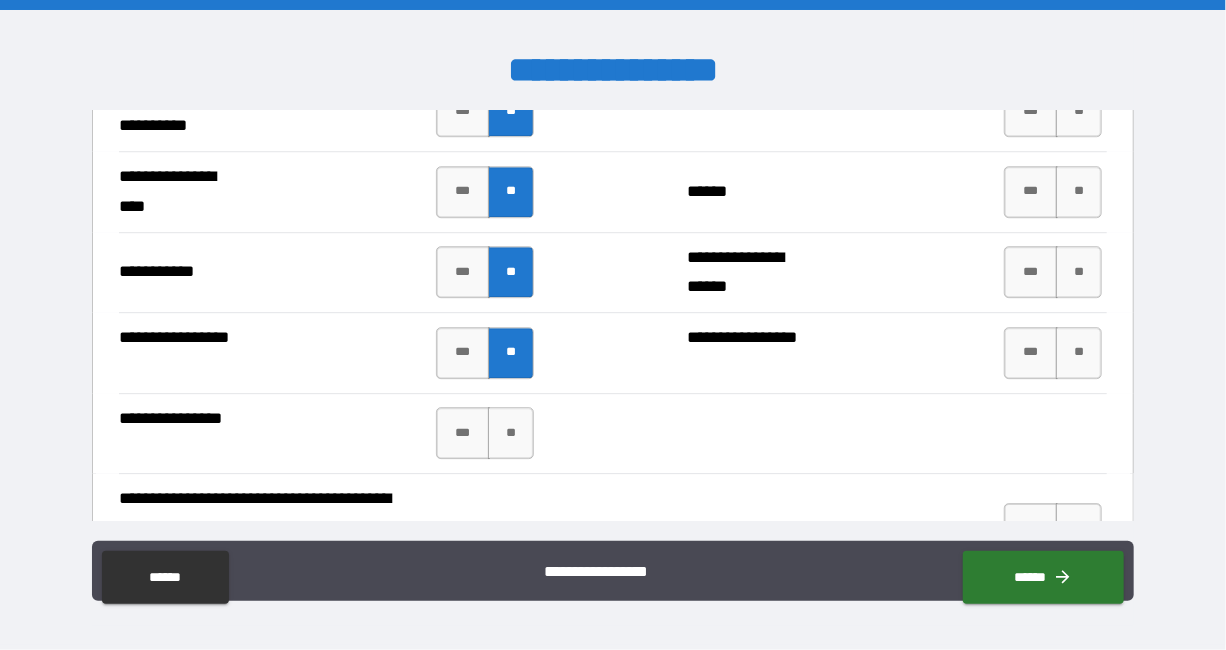 click on "**" at bounding box center (511, 433) 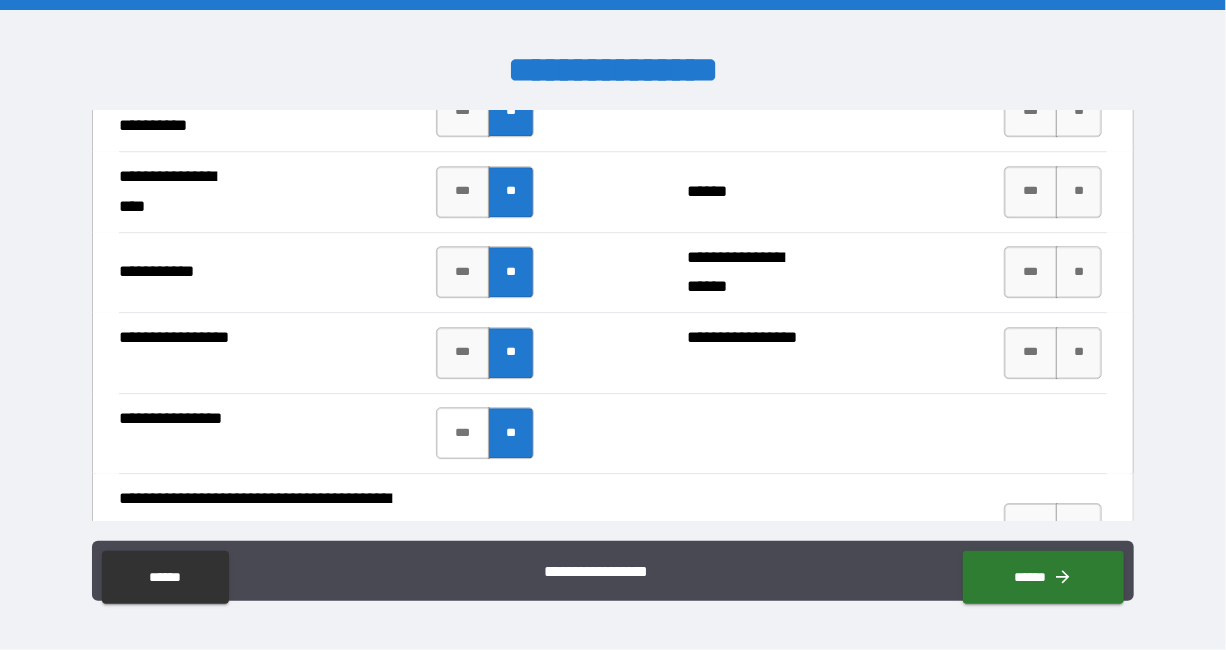 click on "***" at bounding box center [463, 433] 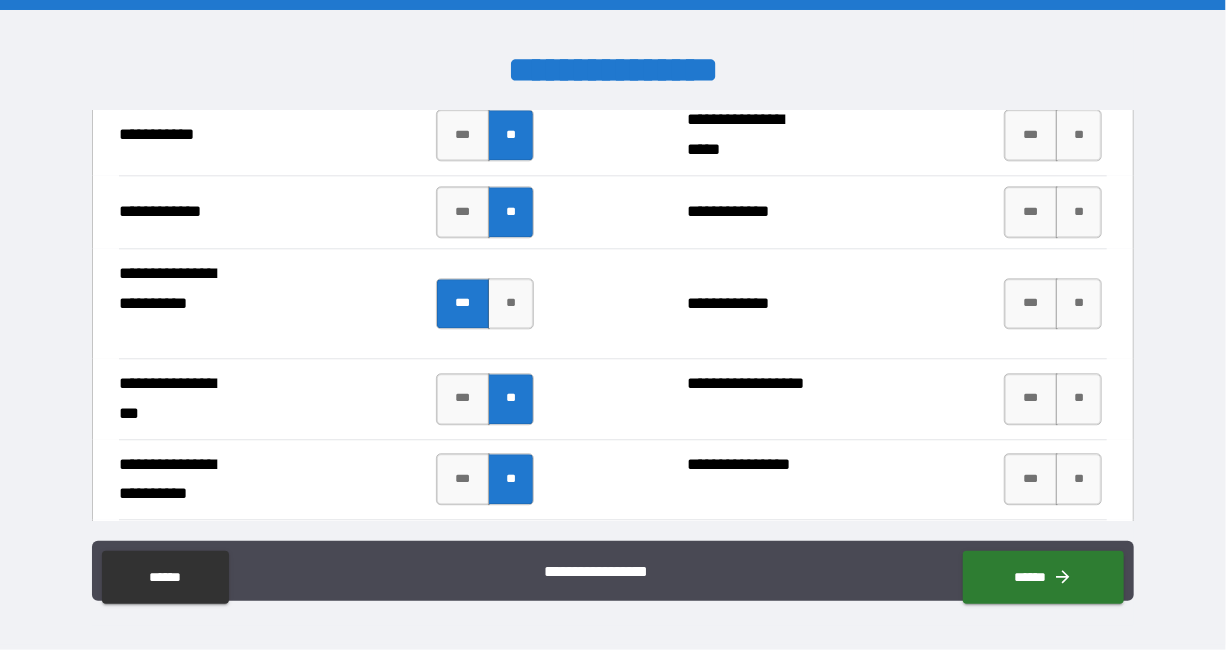 scroll, scrollTop: 5323, scrollLeft: 0, axis: vertical 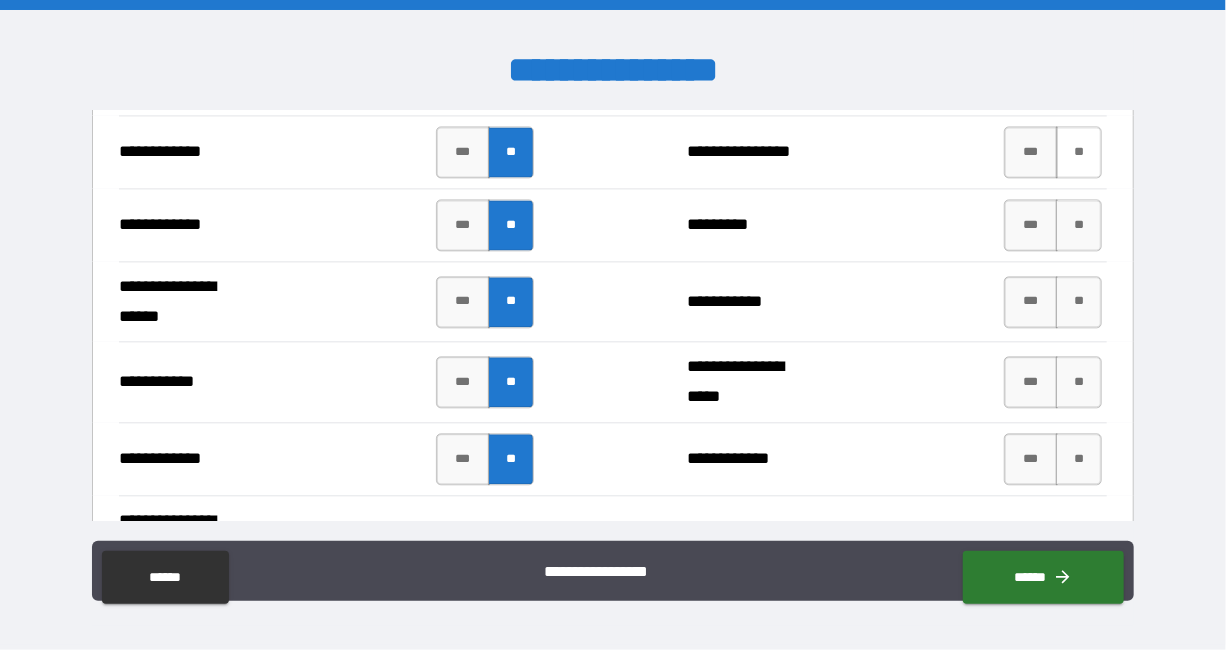 click on "**" at bounding box center [1079, 152] 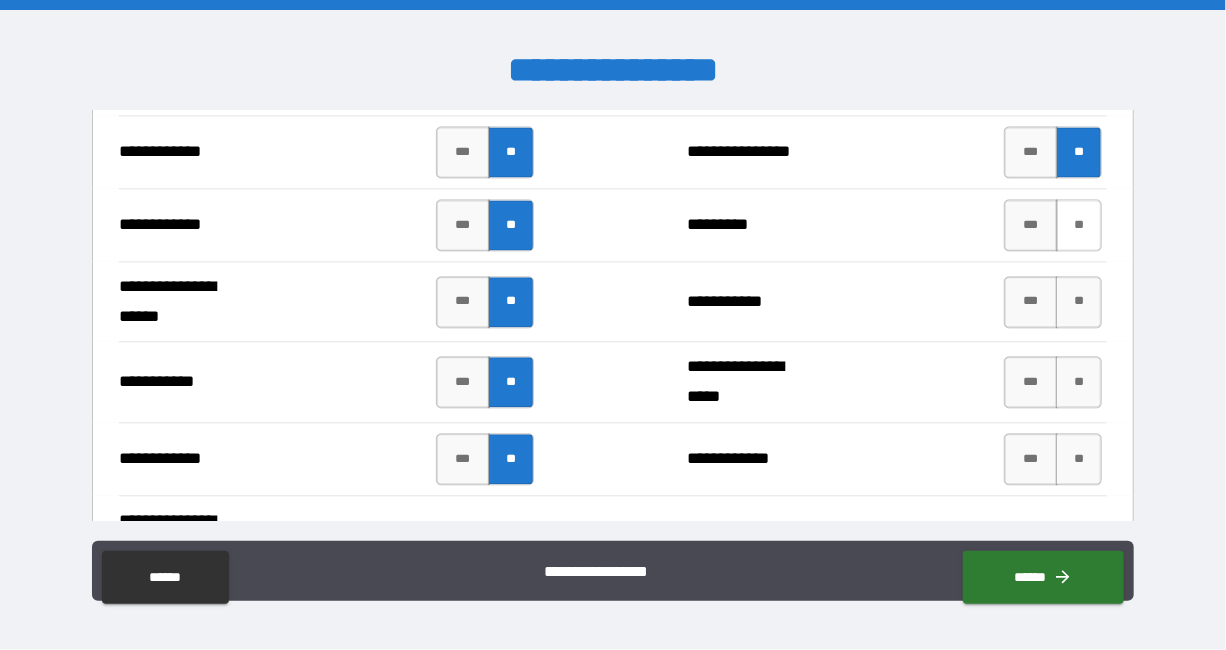 click on "**" at bounding box center [1079, 225] 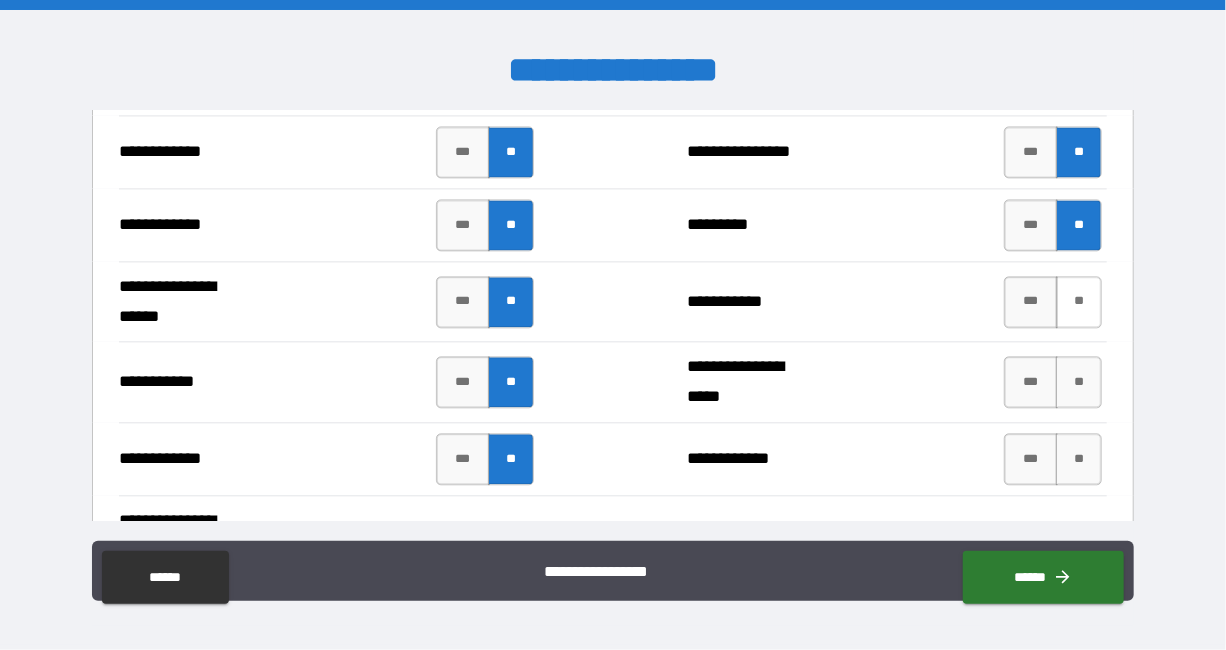 click on "**" at bounding box center (1079, 302) 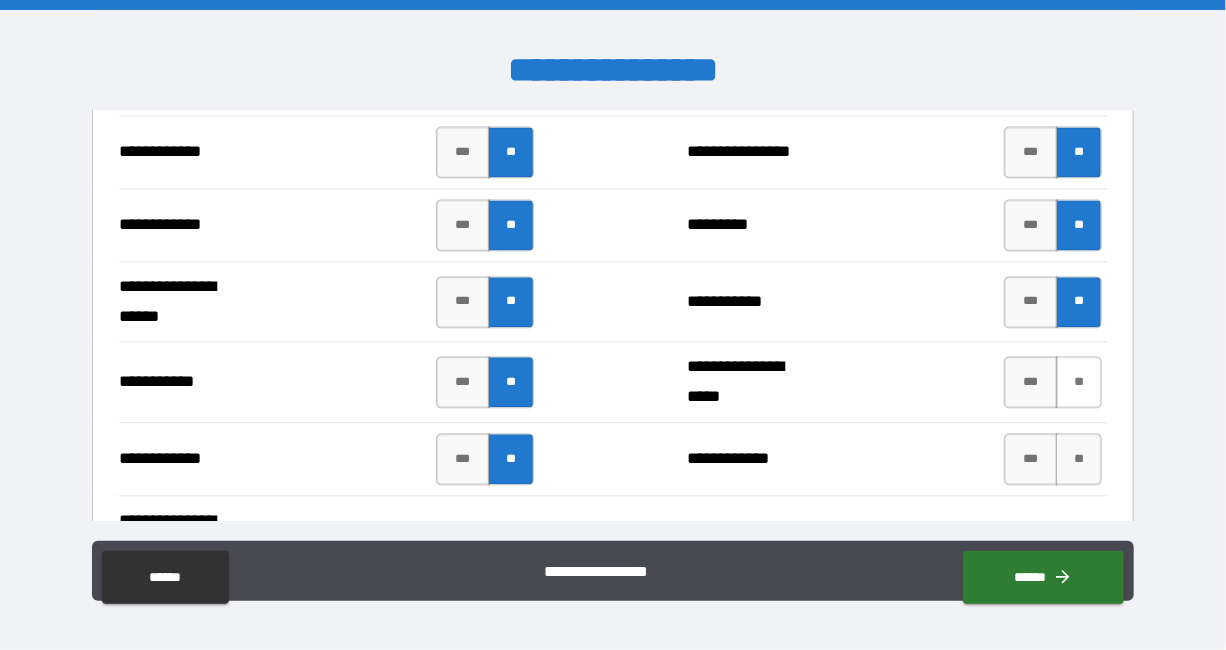 click on "**" at bounding box center (1079, 382) 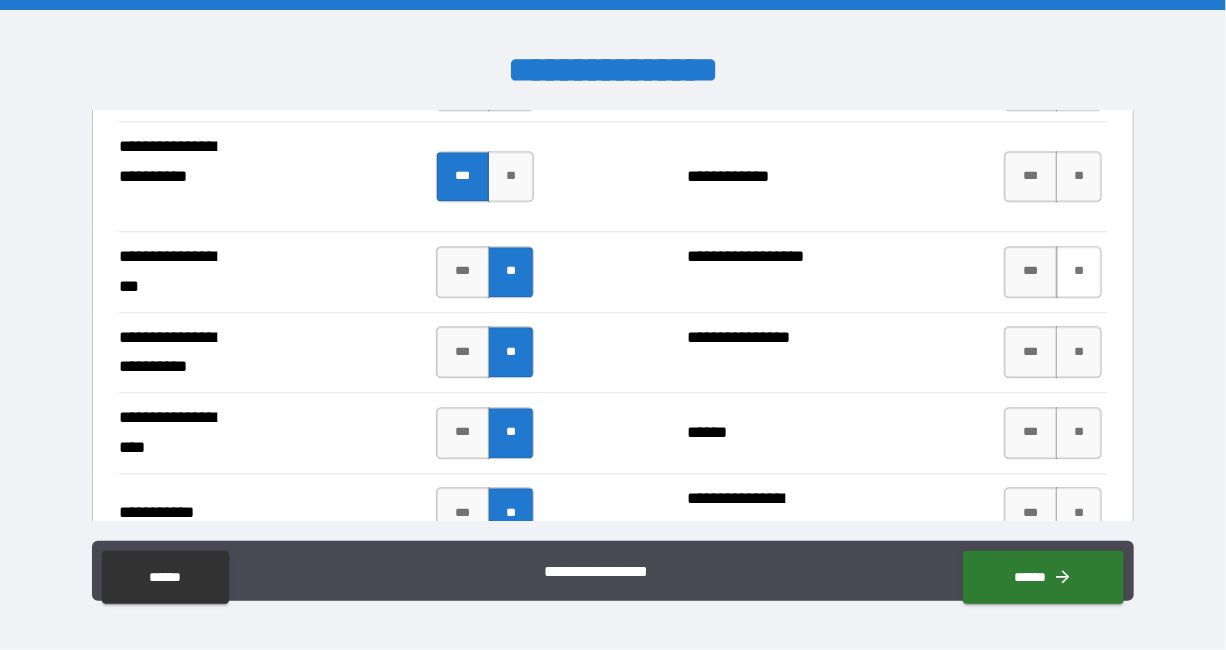 scroll, scrollTop: 5659, scrollLeft: 0, axis: vertical 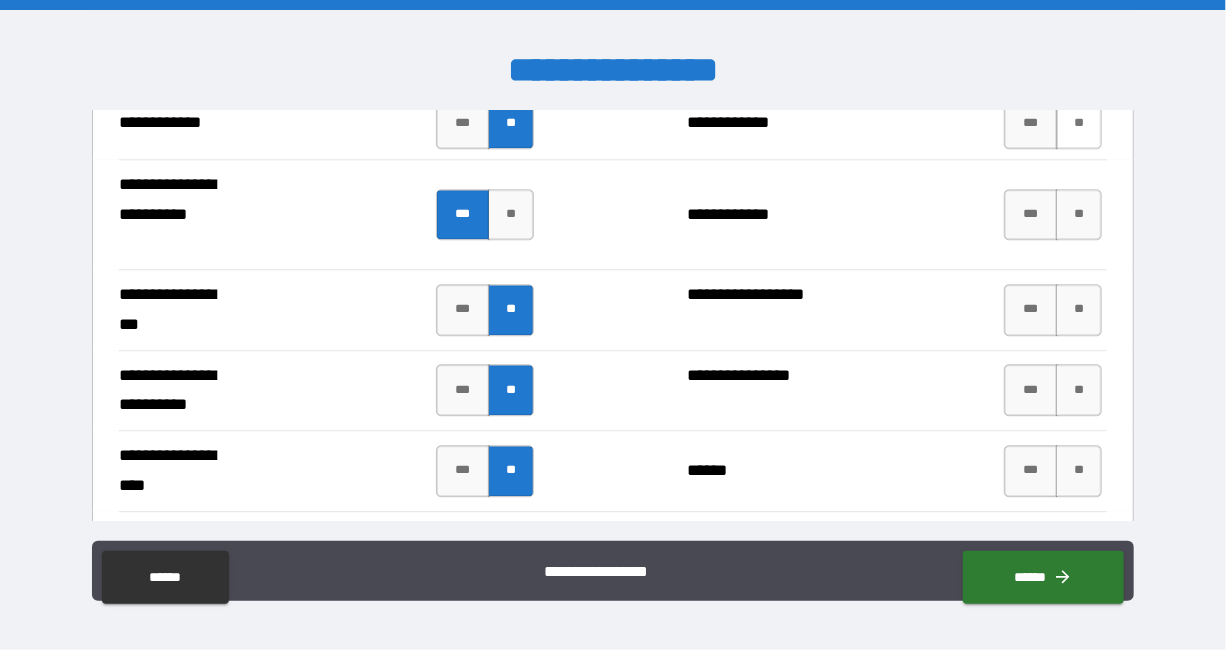 click on "**" at bounding box center (1079, 123) 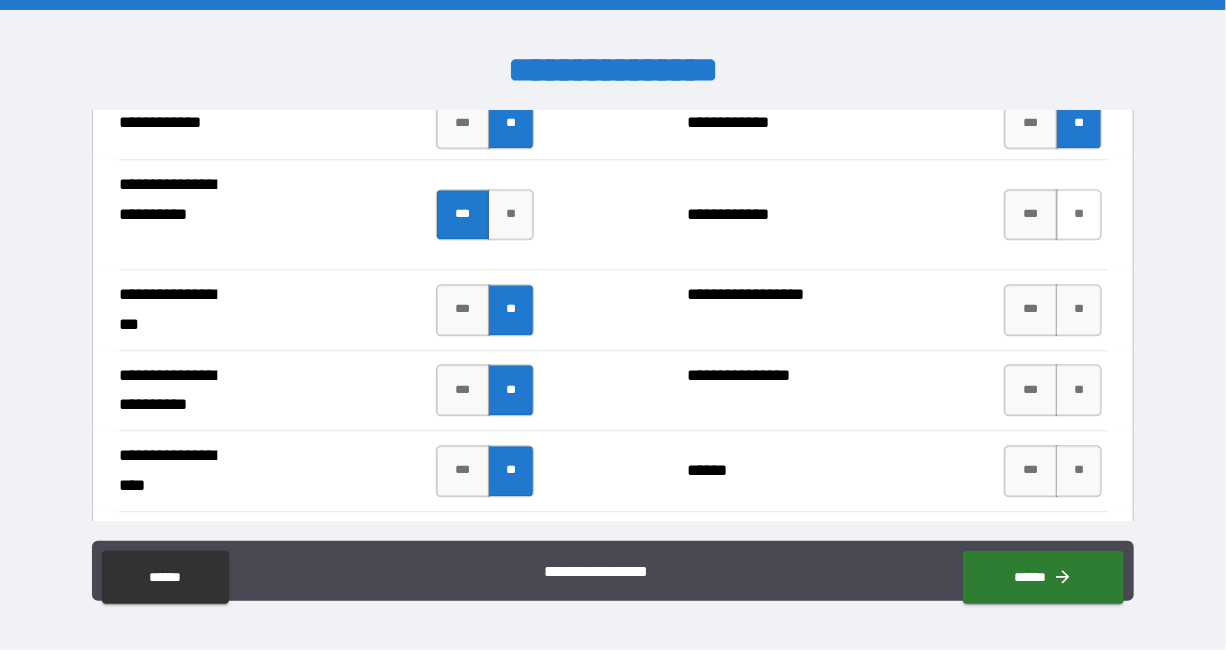 click on "**" at bounding box center (1079, 215) 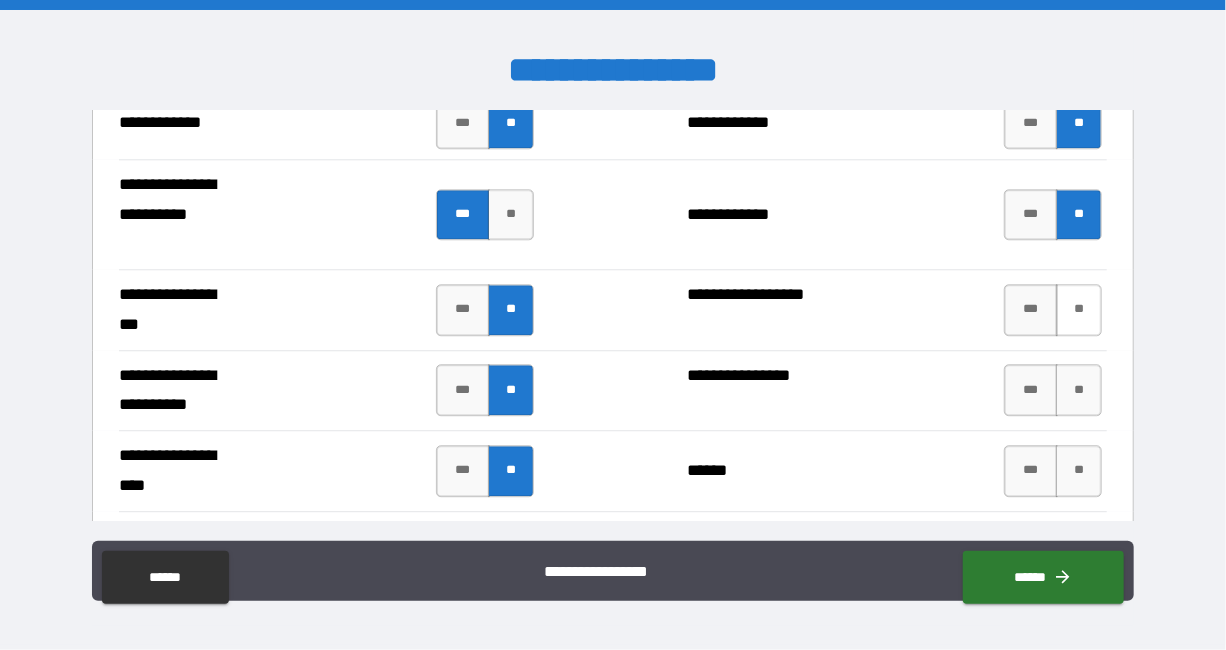 click on "**" at bounding box center [1079, 310] 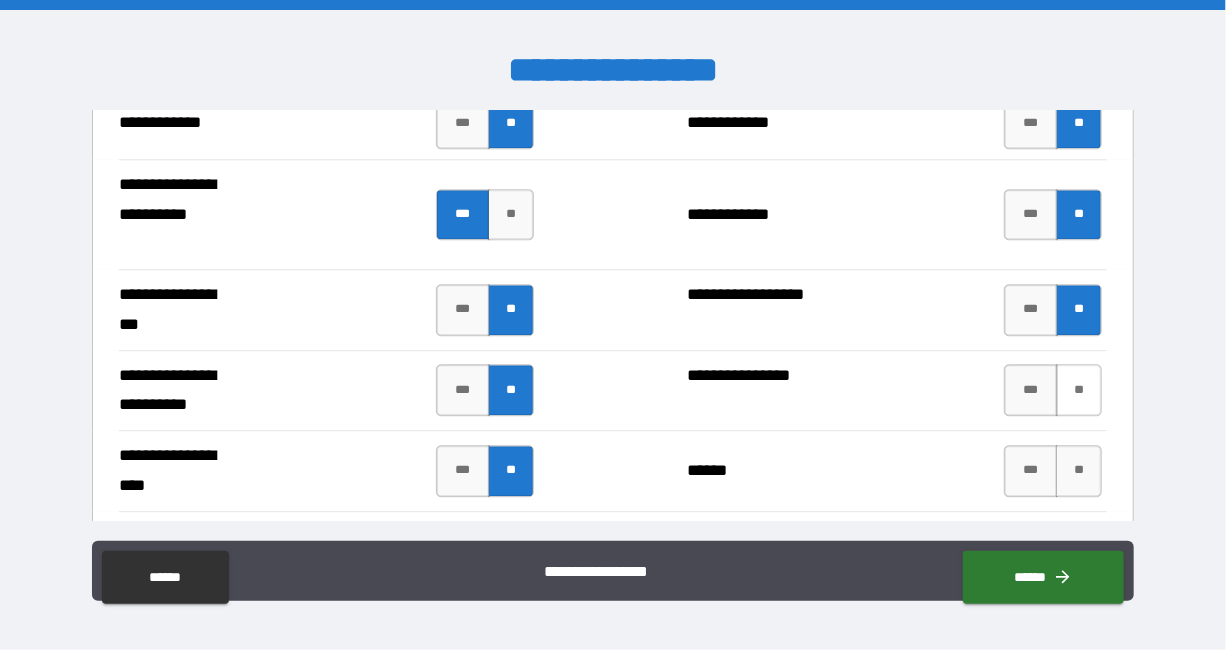 click on "**" at bounding box center (1079, 390) 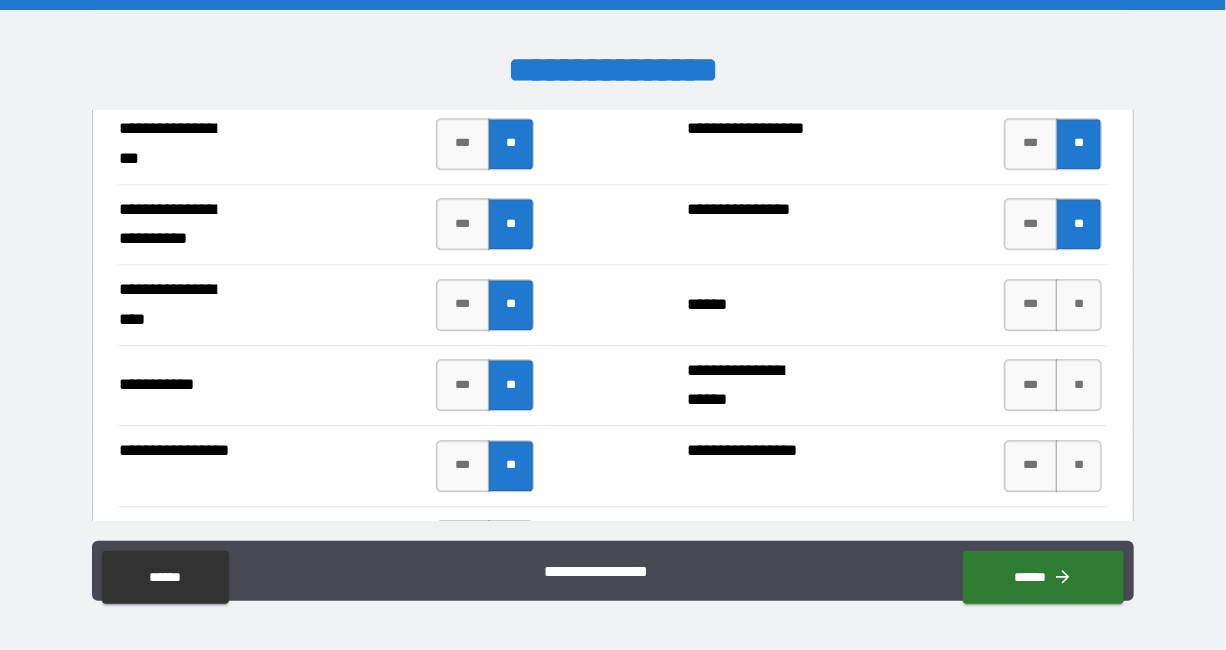 scroll, scrollTop: 5828, scrollLeft: 0, axis: vertical 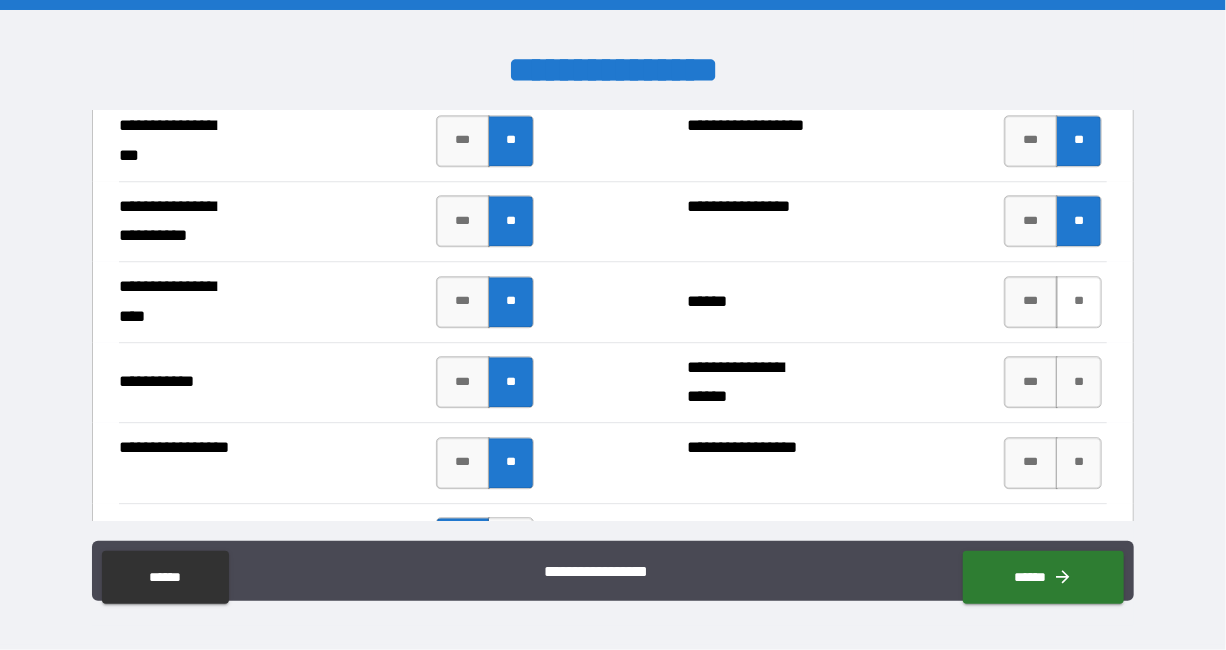 click on "**" at bounding box center [1079, 302] 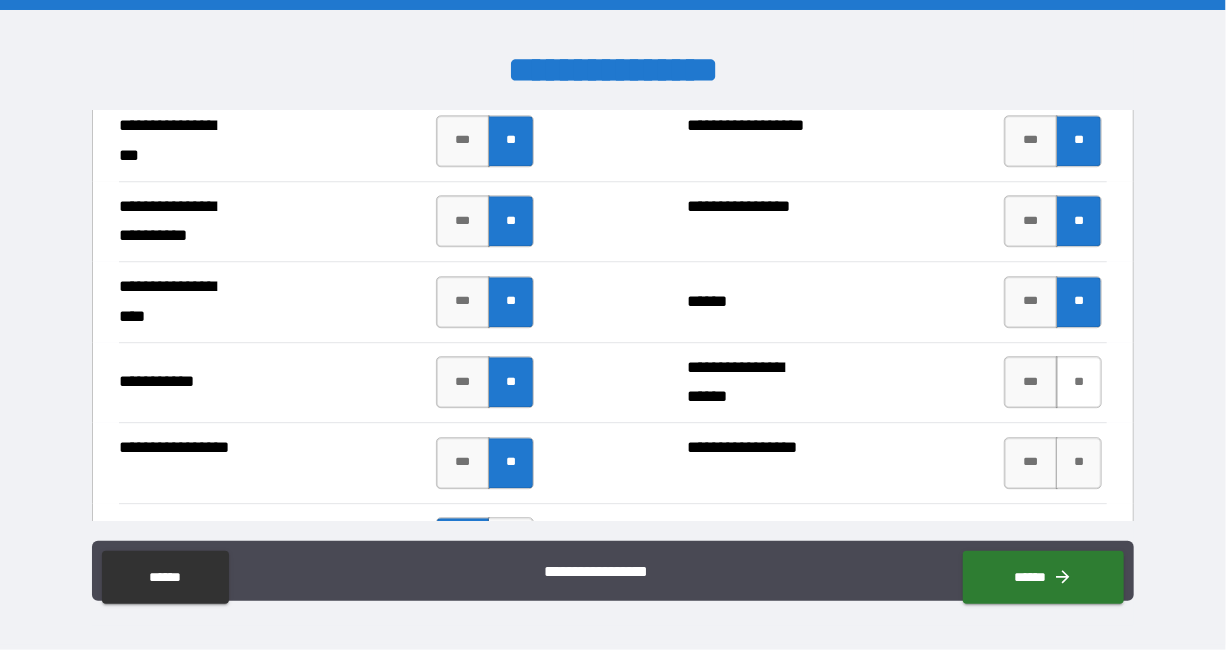 click on "**" at bounding box center (1079, 382) 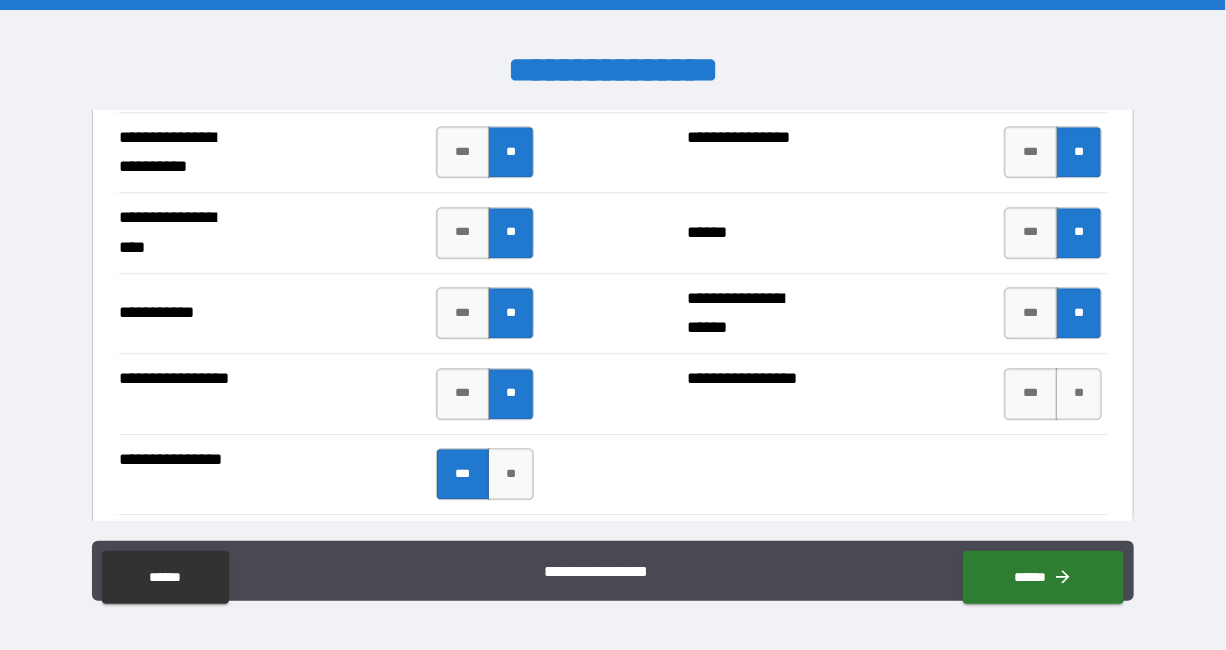 click on "**" at bounding box center [1079, 394] 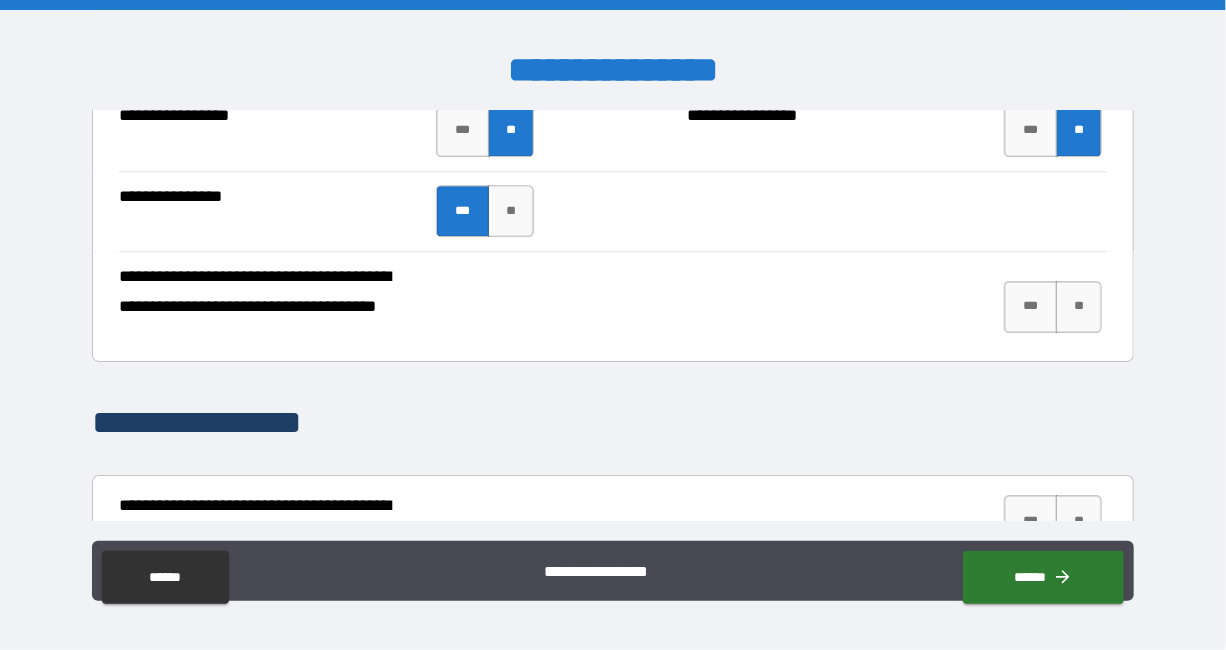scroll, scrollTop: 6190, scrollLeft: 0, axis: vertical 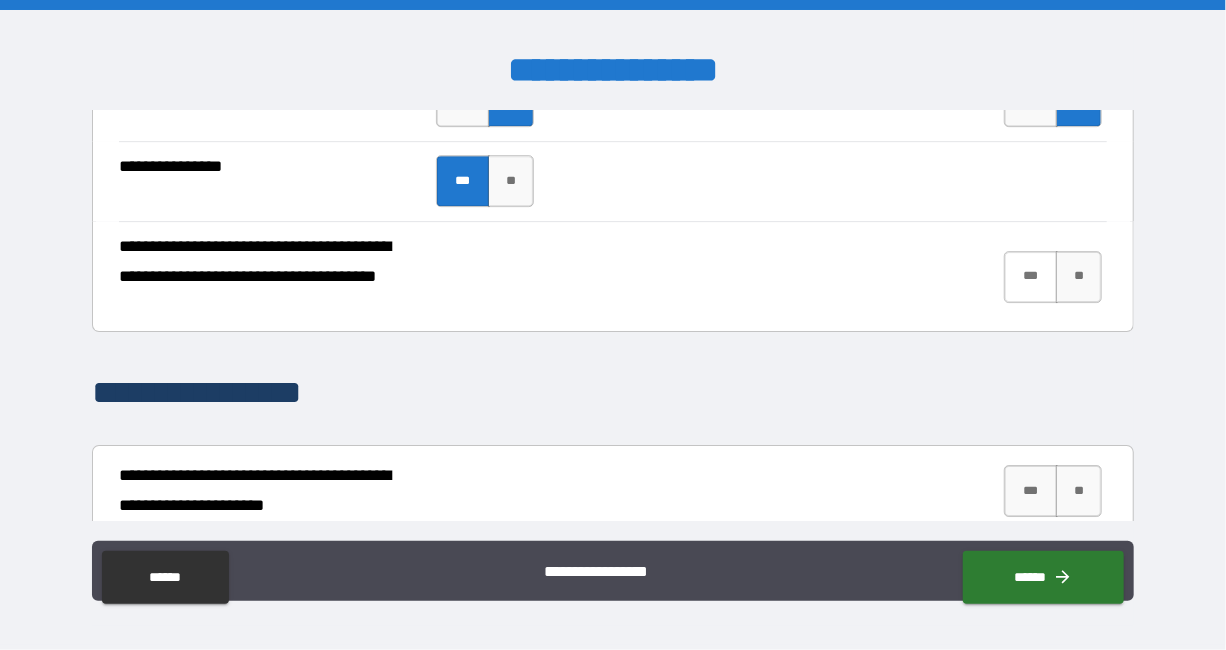 click on "***" at bounding box center (1031, 277) 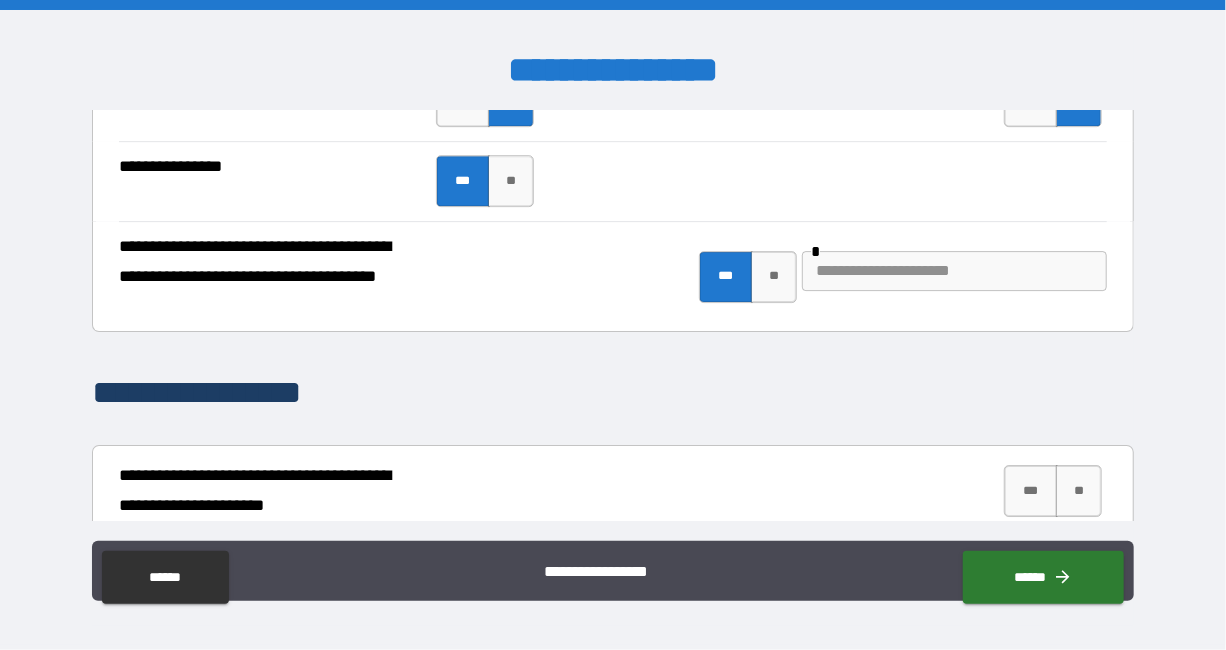 click at bounding box center (954, 271) 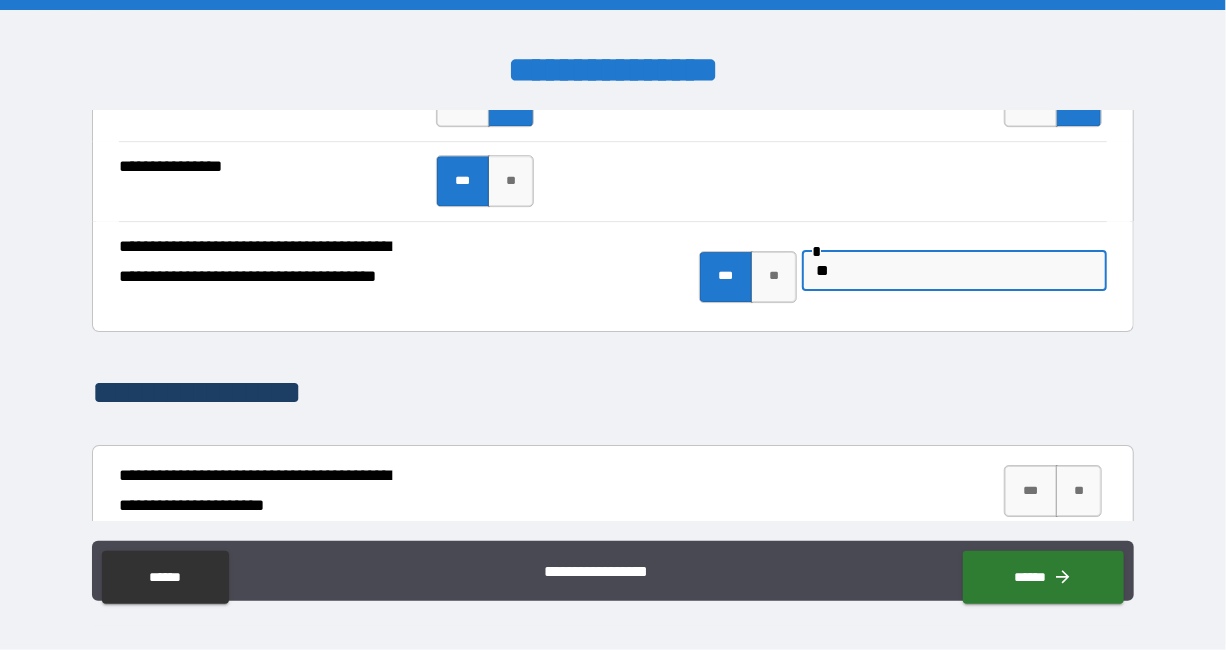 type on "*" 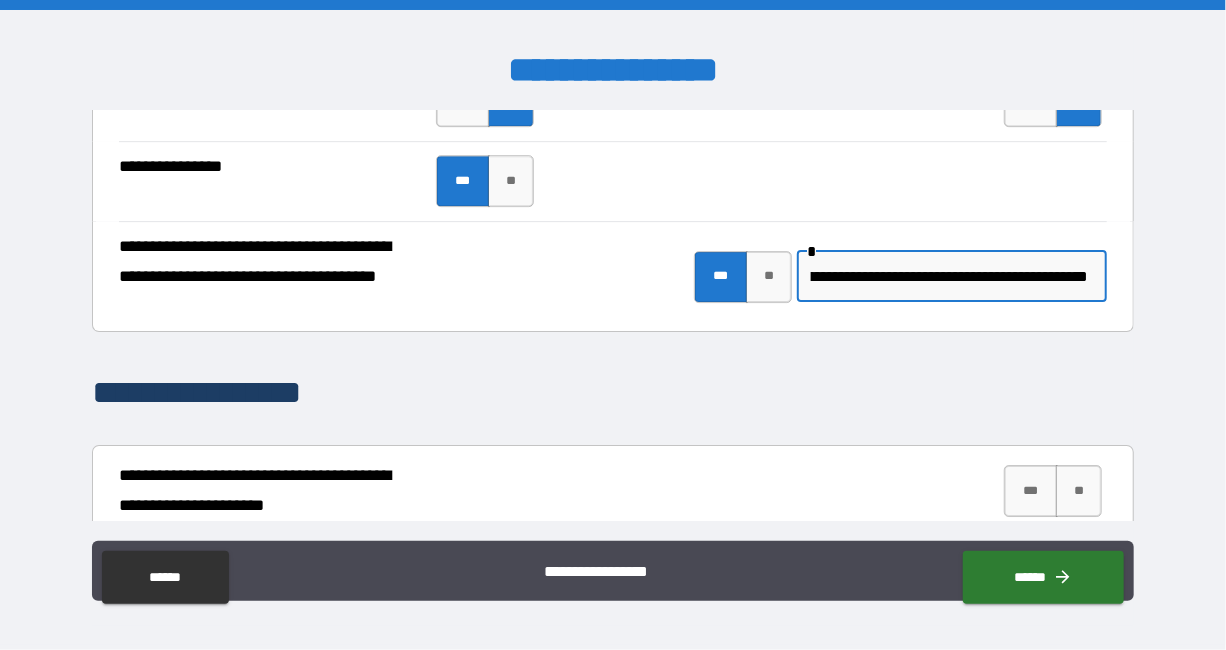 scroll, scrollTop: 0, scrollLeft: 498, axis: horizontal 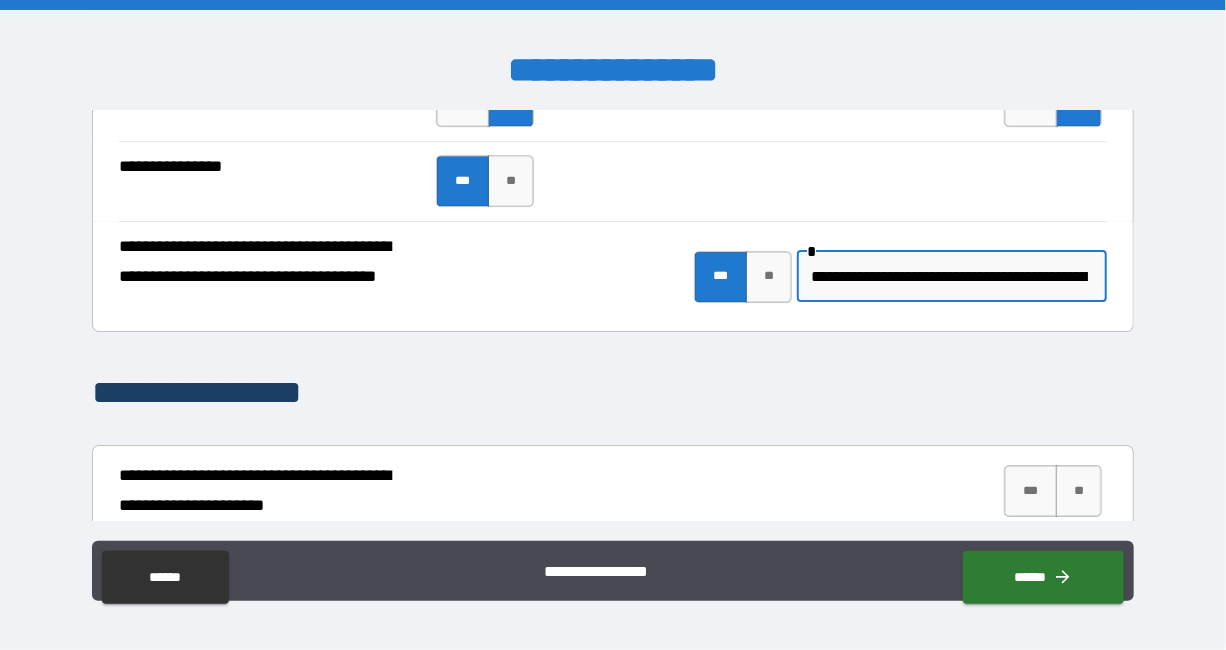 click on "**********" at bounding box center [949, 276] 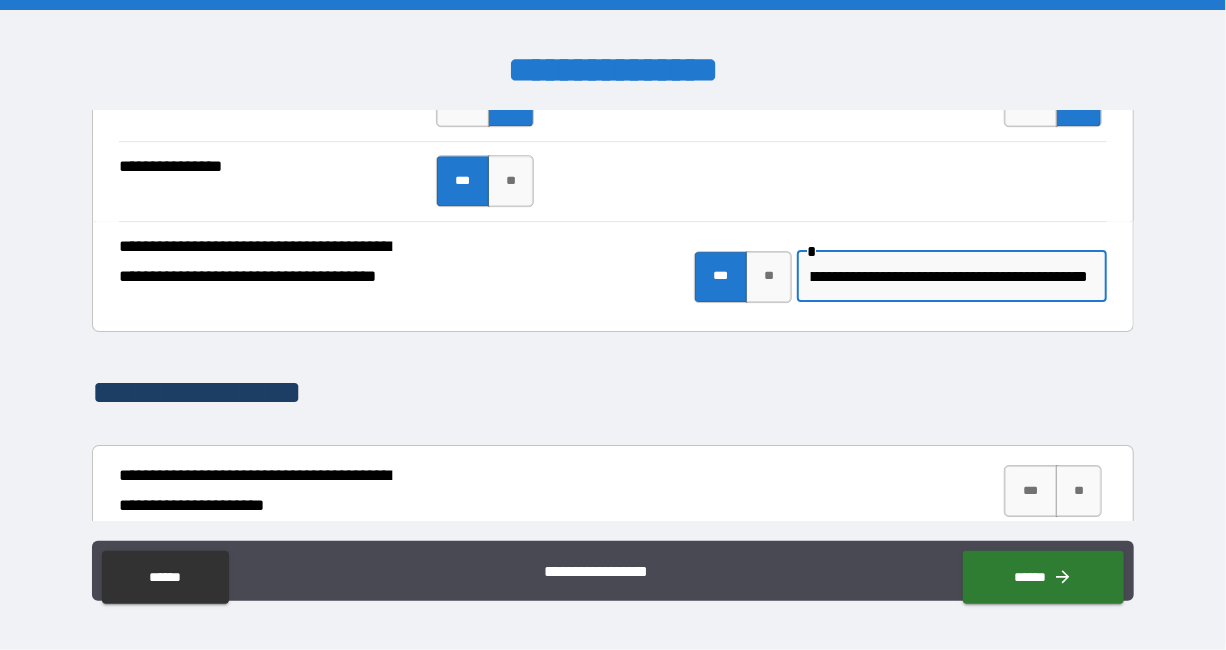 scroll, scrollTop: 0, scrollLeft: 595, axis: horizontal 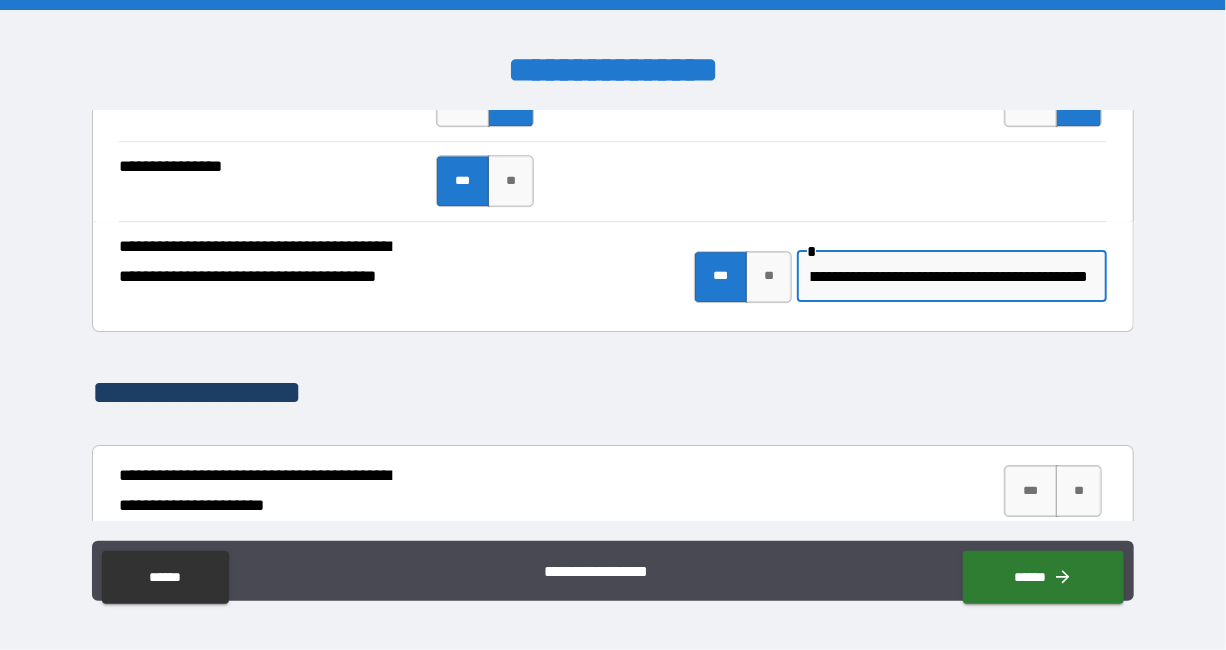 drag, startPoint x: 1021, startPoint y: 286, endPoint x: 1262, endPoint y: 300, distance: 241.4063 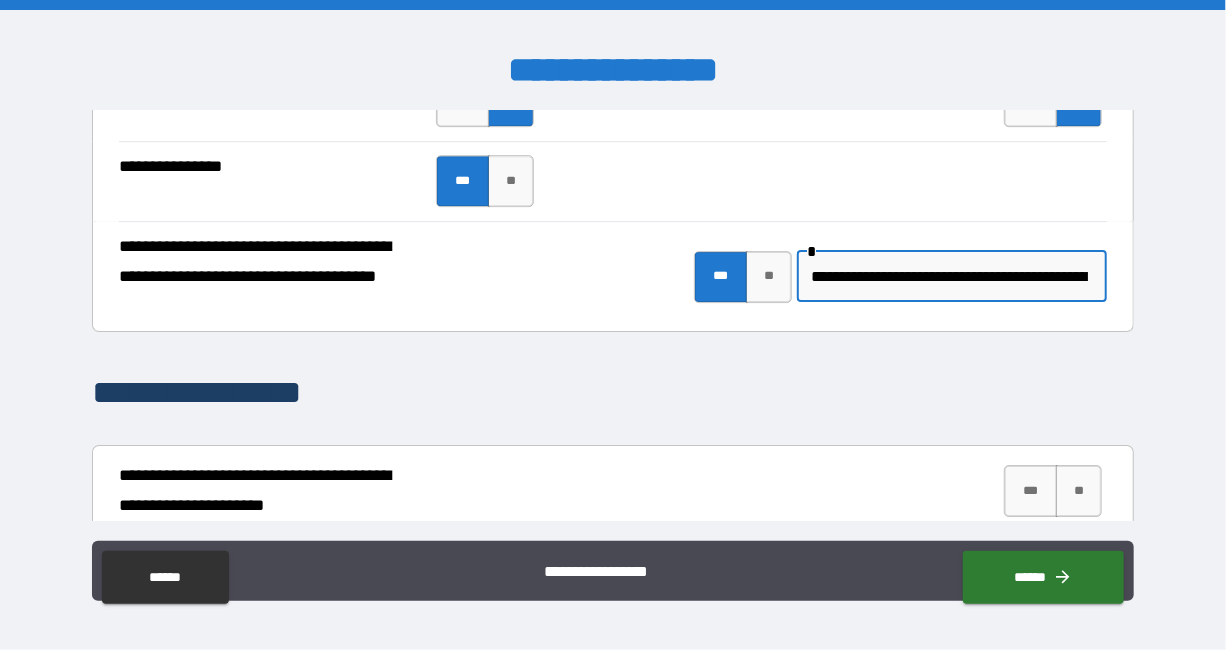 scroll, scrollTop: 0, scrollLeft: 687, axis: horizontal 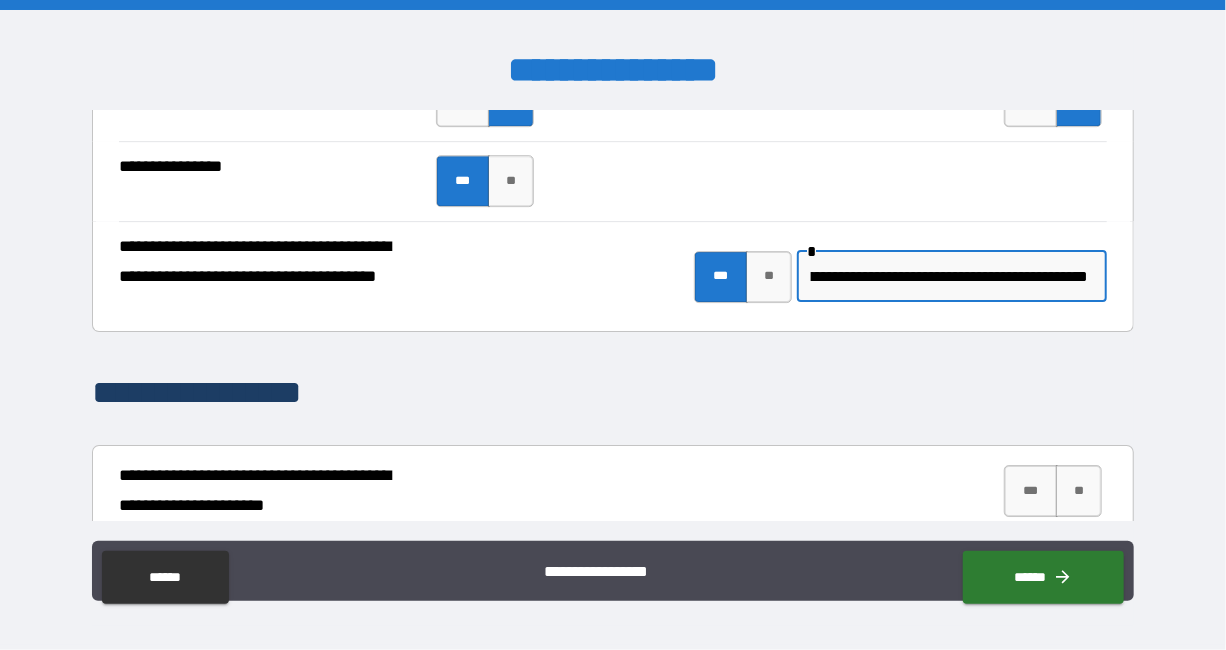 drag, startPoint x: 1036, startPoint y: 288, endPoint x: 1262, endPoint y: 288, distance: 226 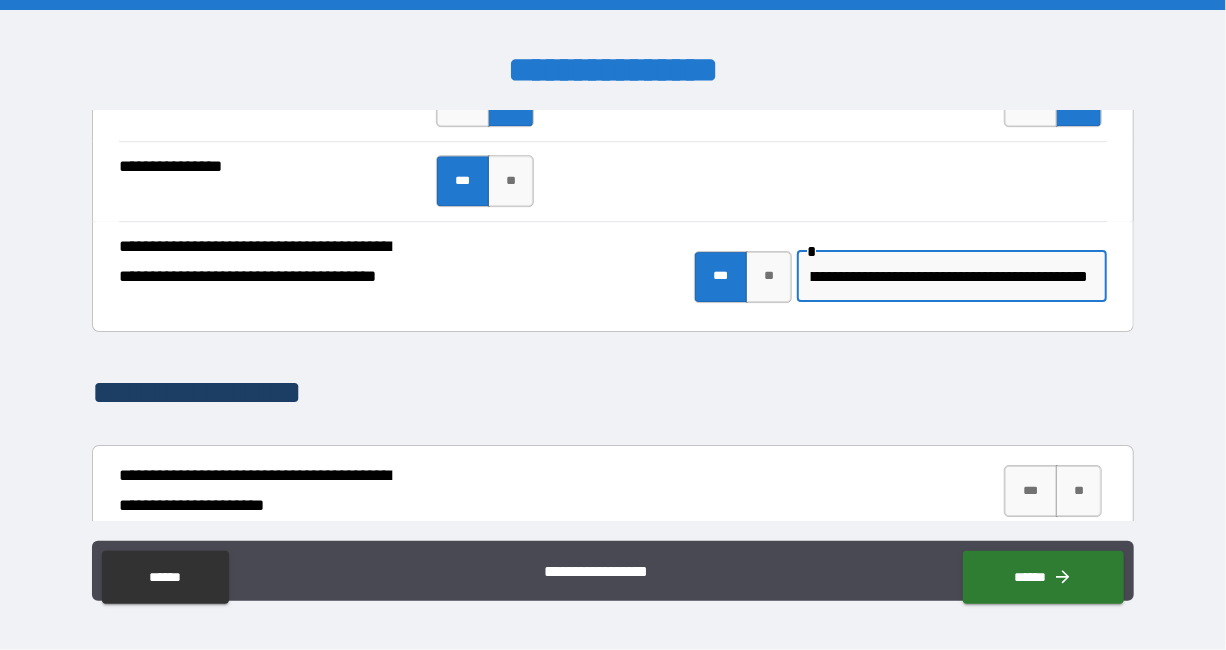 click on "**********" at bounding box center [949, 276] 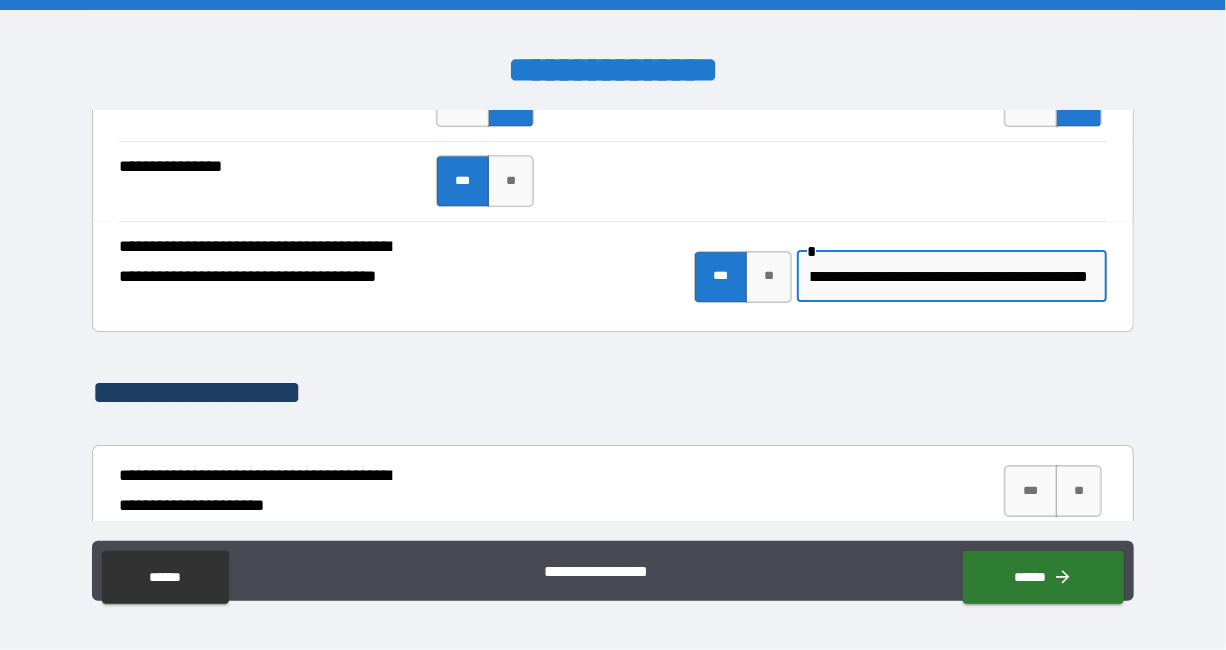 scroll, scrollTop: 0, scrollLeft: 0, axis: both 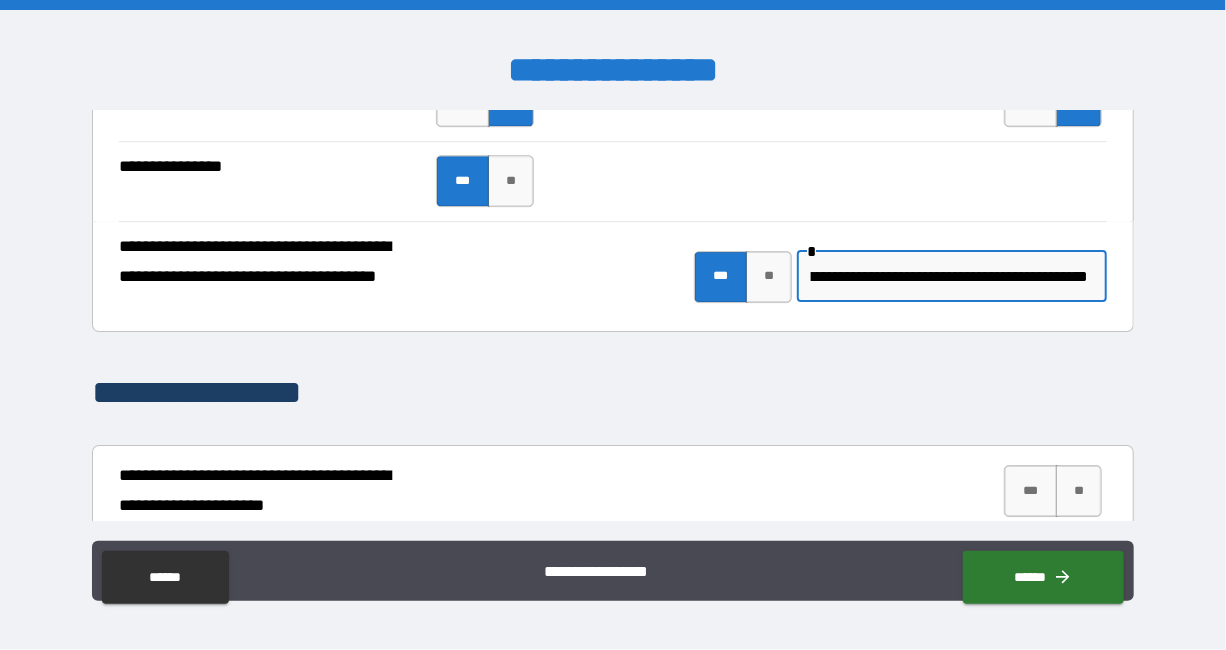 drag, startPoint x: 1020, startPoint y: 289, endPoint x: 1262, endPoint y: 286, distance: 242.0186 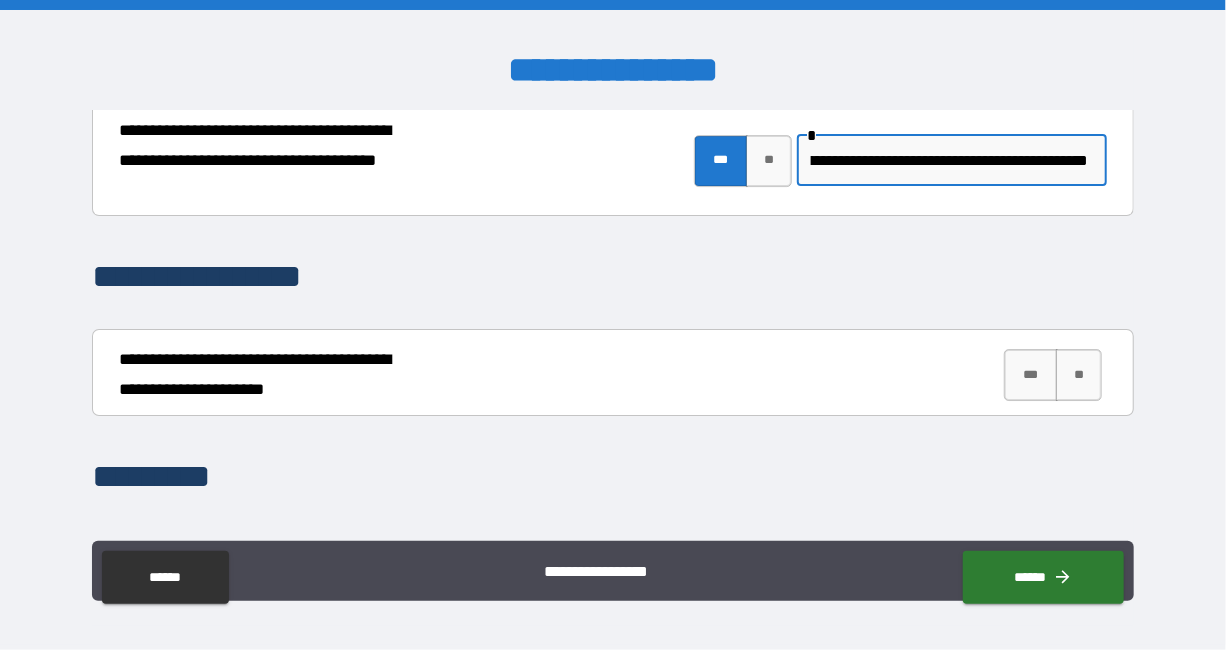 scroll, scrollTop: 6318, scrollLeft: 0, axis: vertical 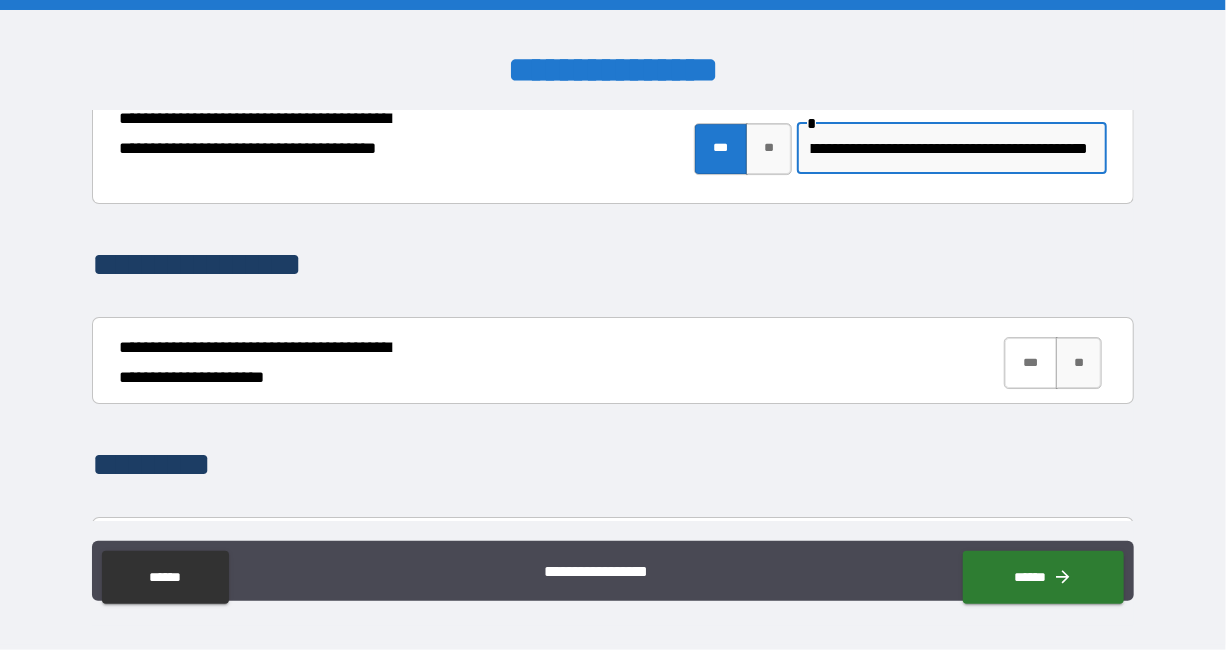 click on "***" at bounding box center (1031, 363) 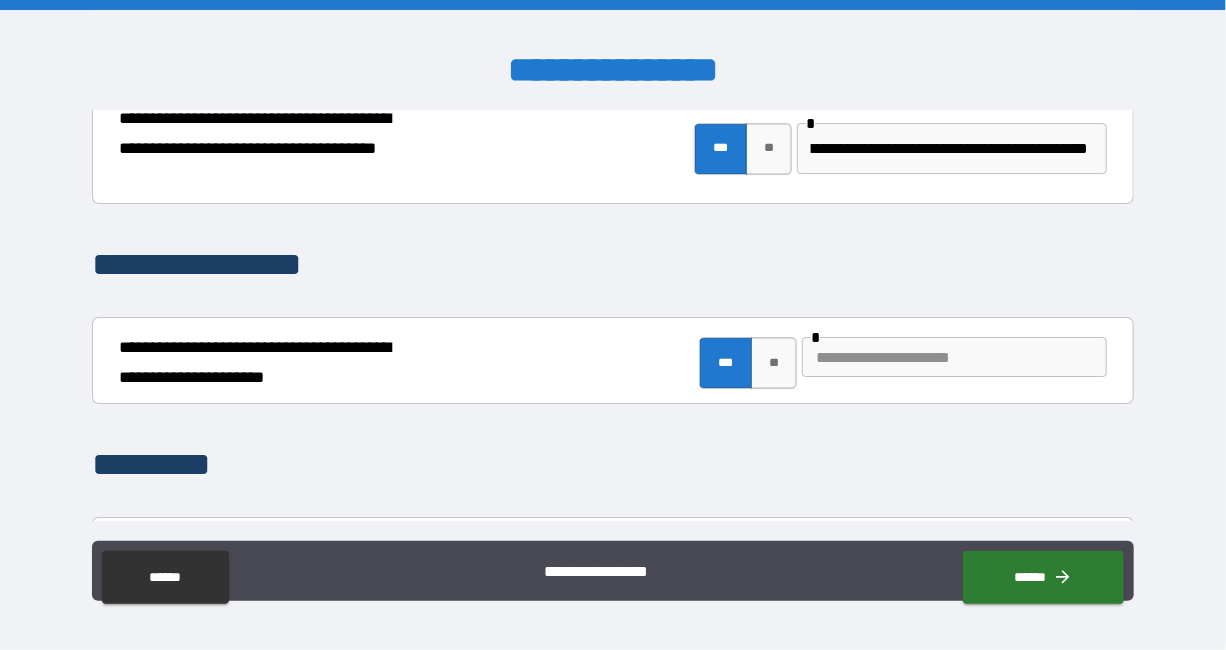 scroll, scrollTop: 0, scrollLeft: 0, axis: both 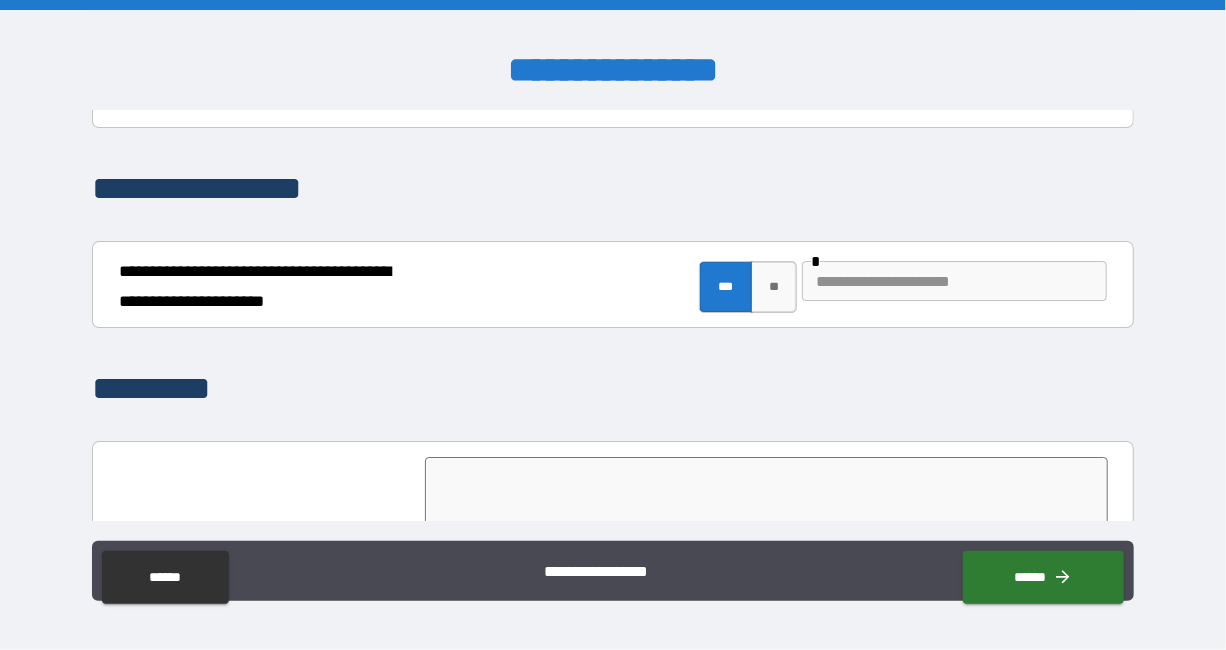 click on "*** ** *" at bounding box center (903, 287) 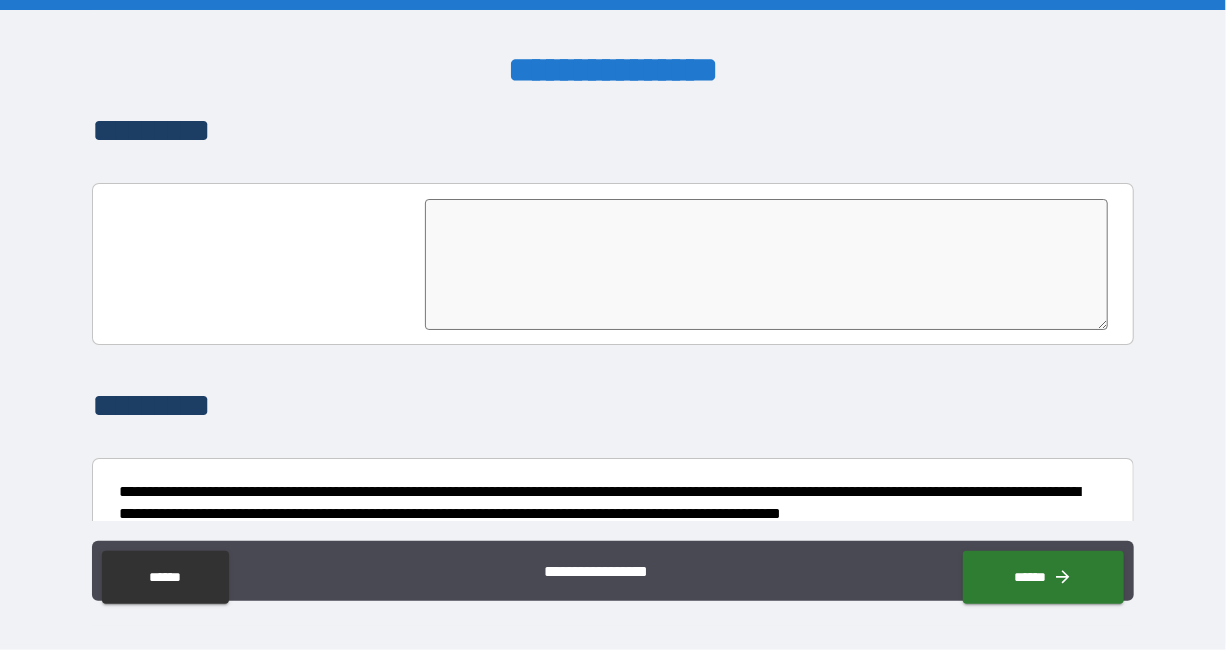 scroll, scrollTop: 6571, scrollLeft: 0, axis: vertical 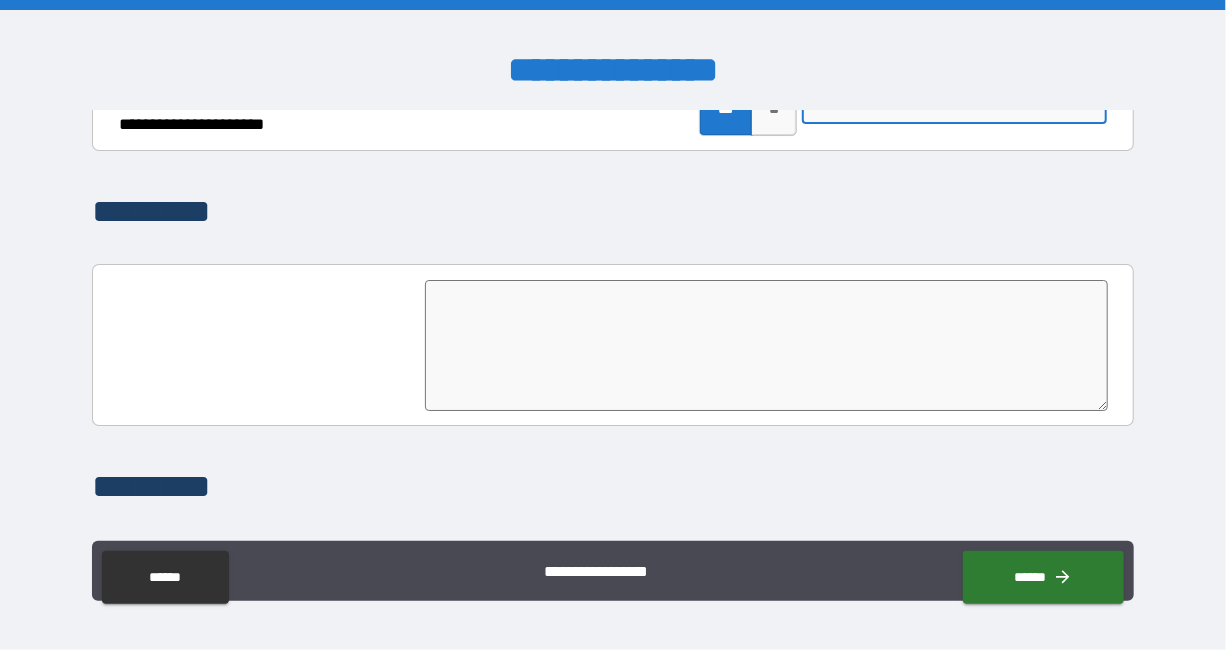 type on "**********" 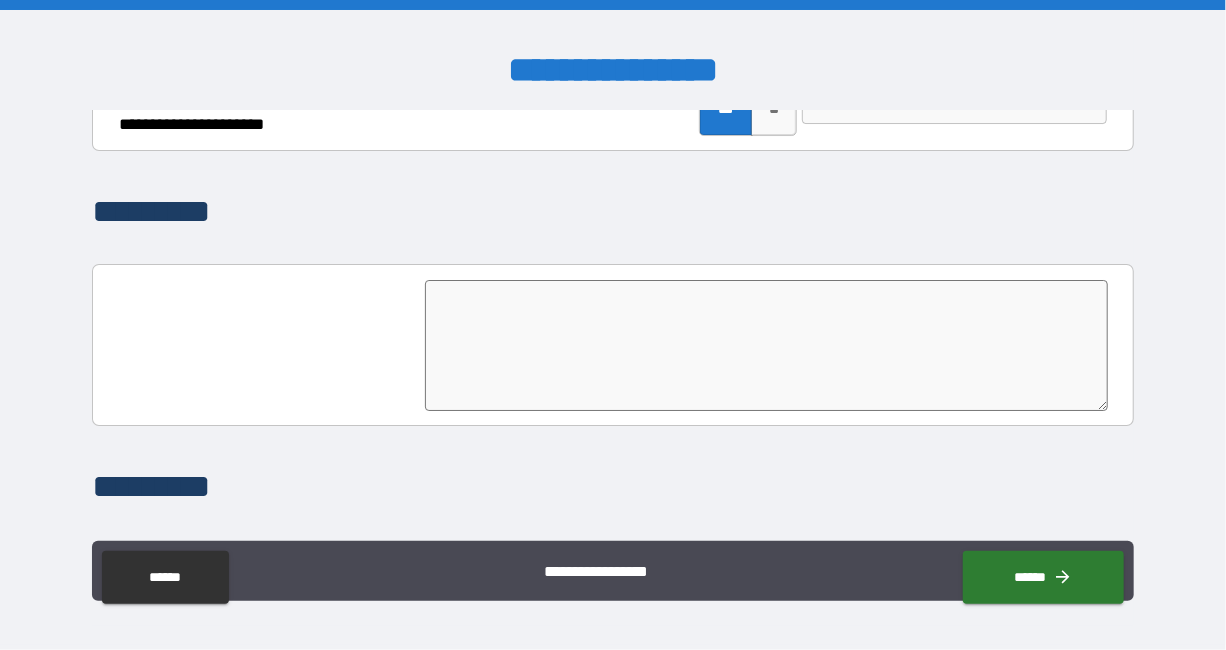type on "*" 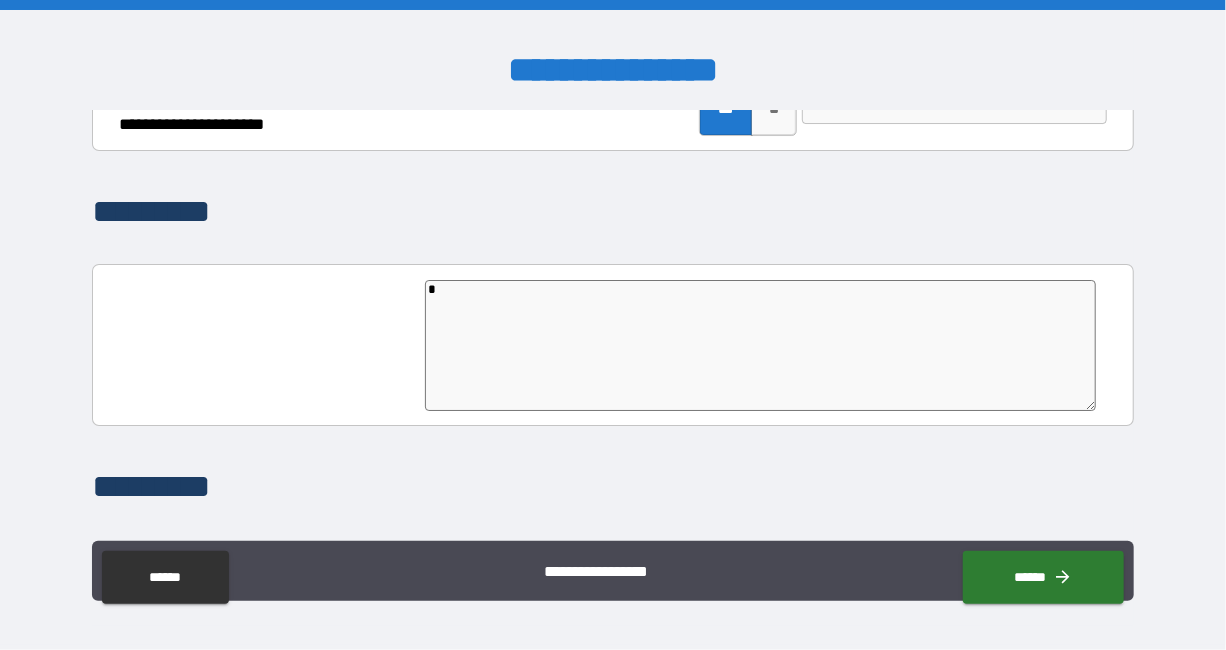 type on "*" 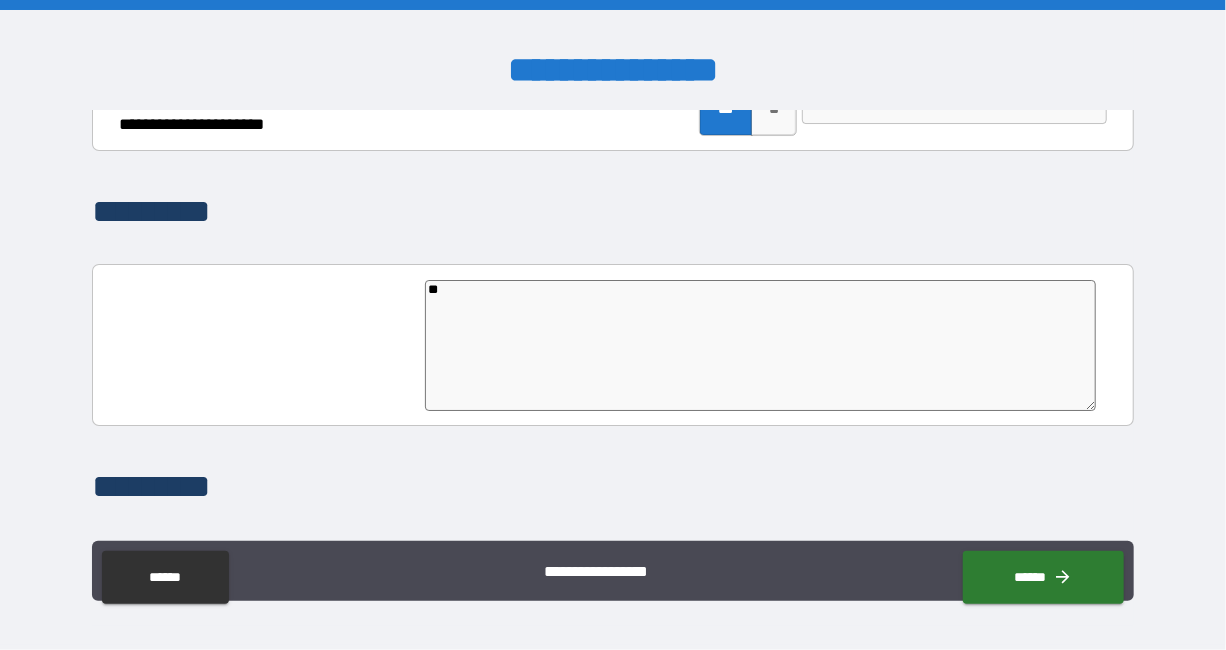 type on "***" 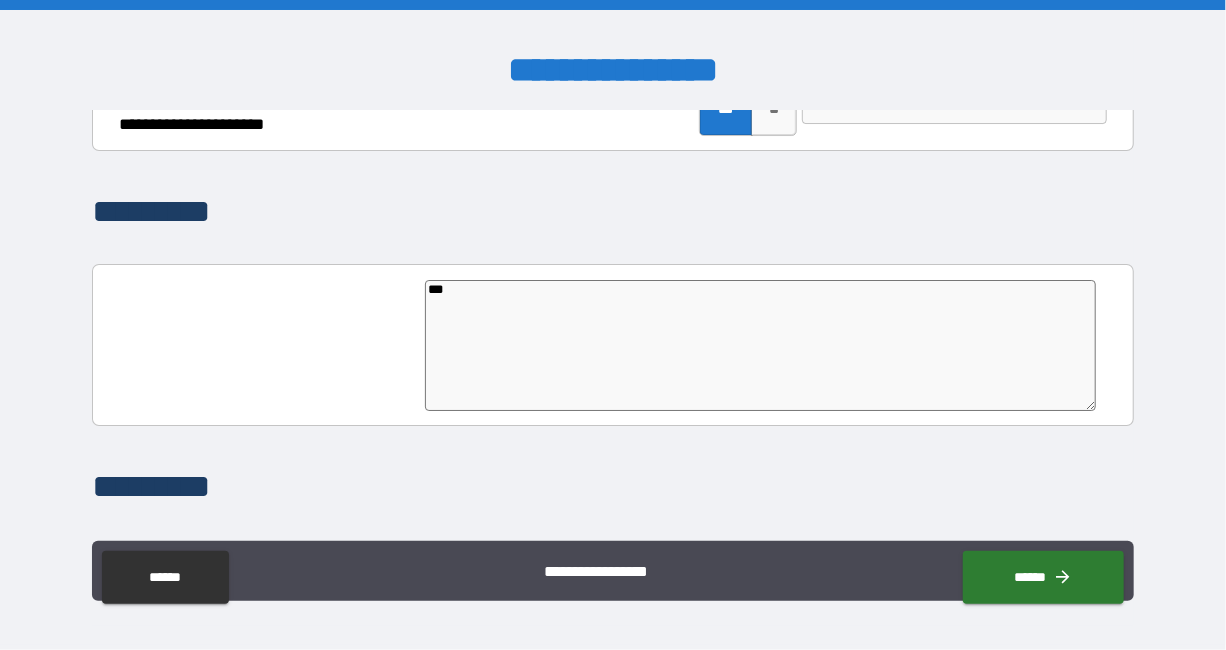type on "*" 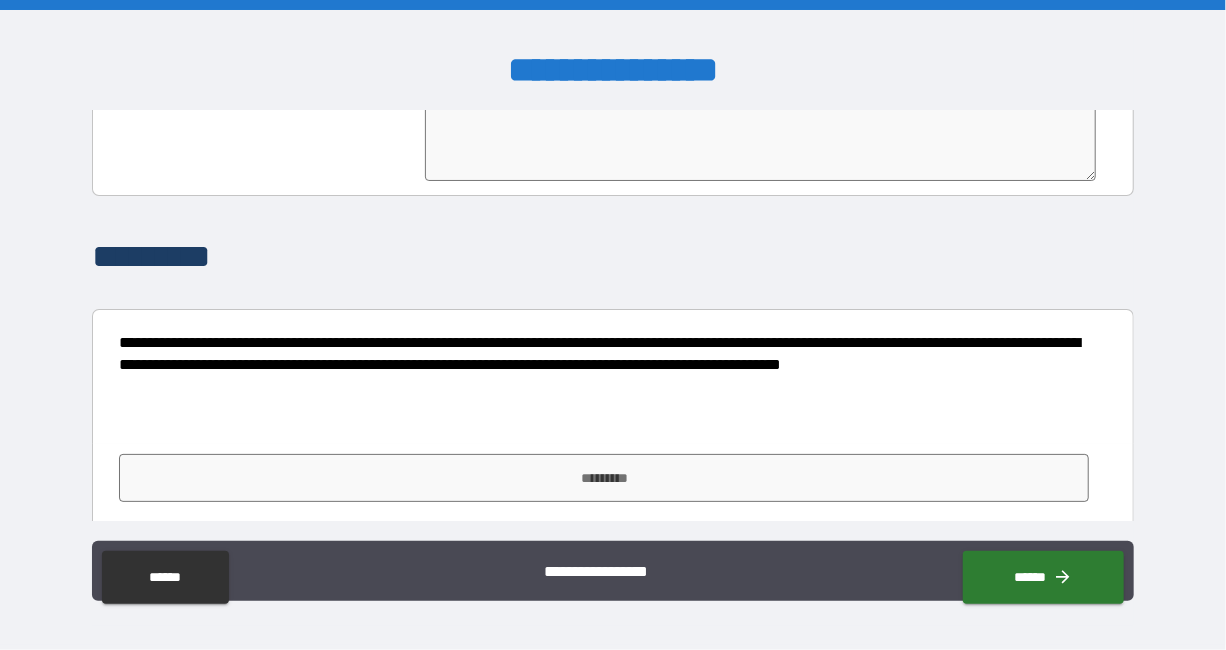 scroll, scrollTop: 6819, scrollLeft: 0, axis: vertical 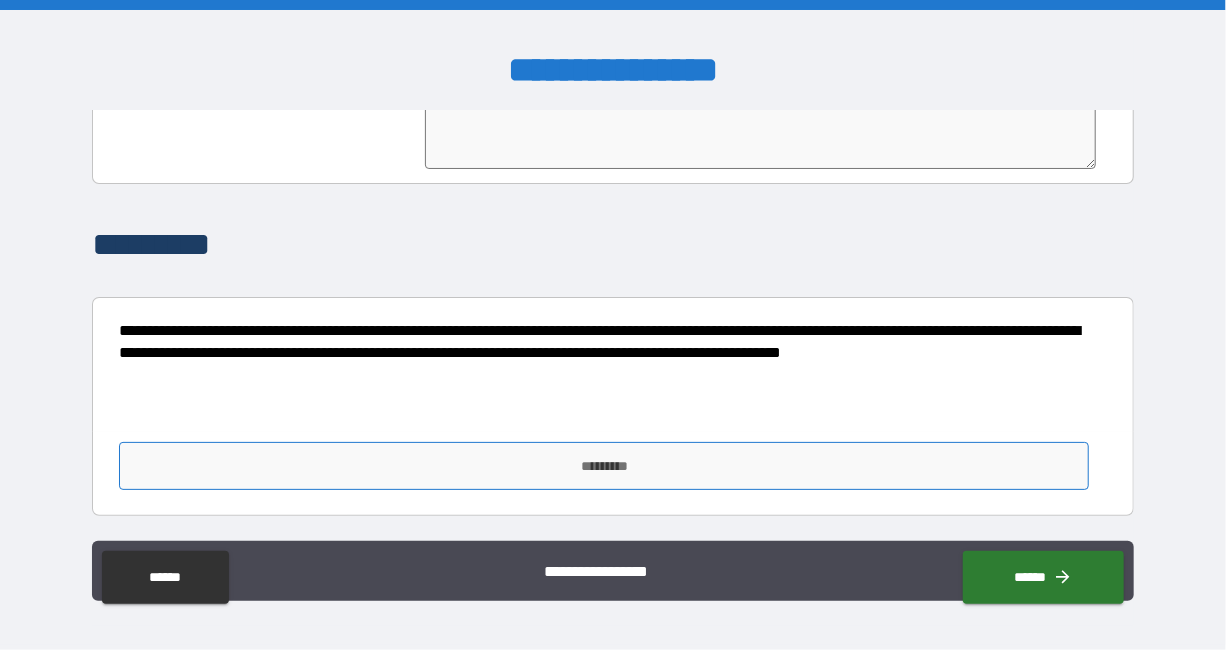 type on "***" 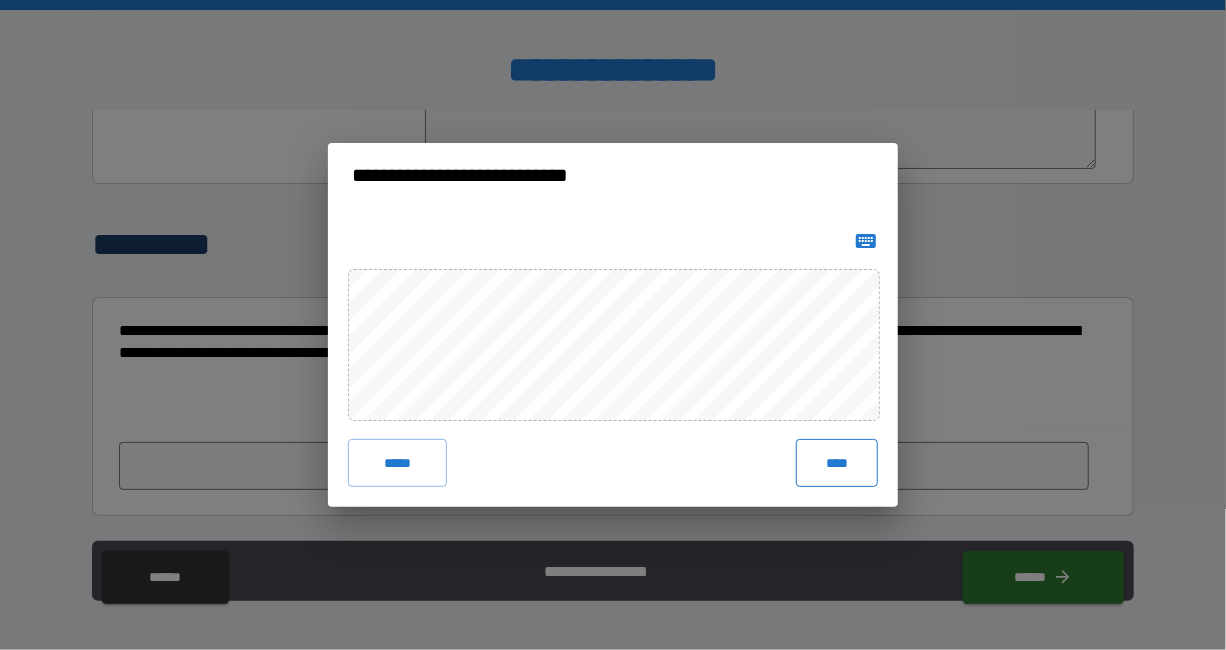 click on "****" at bounding box center (837, 463) 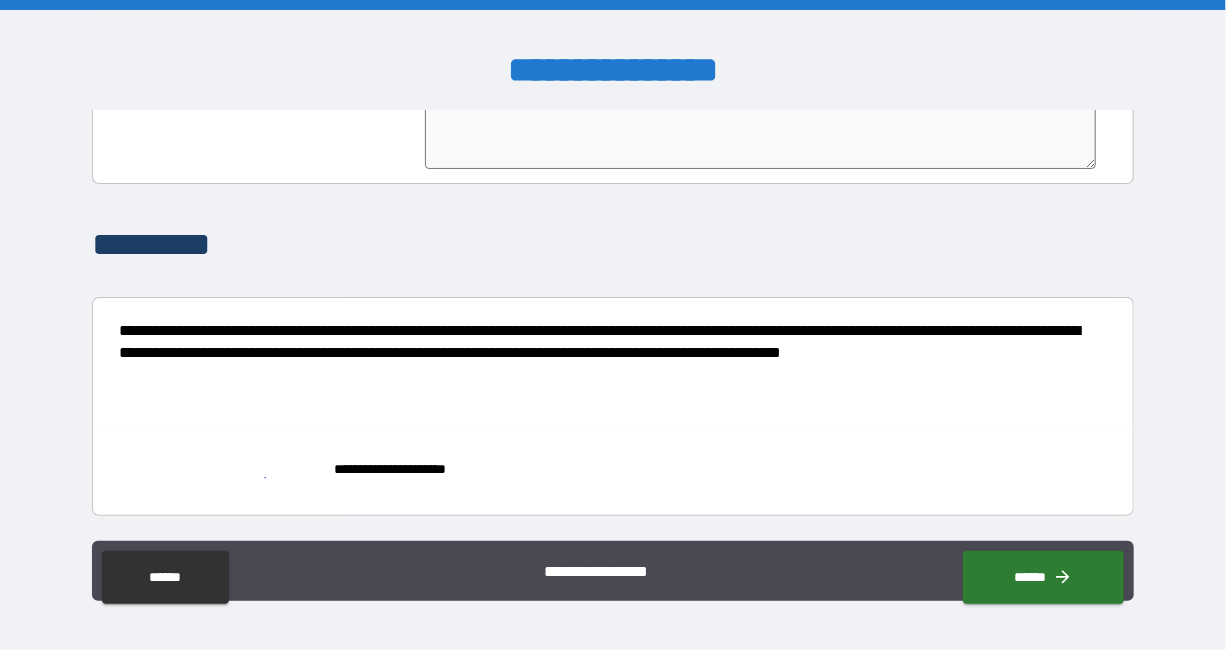type on "*" 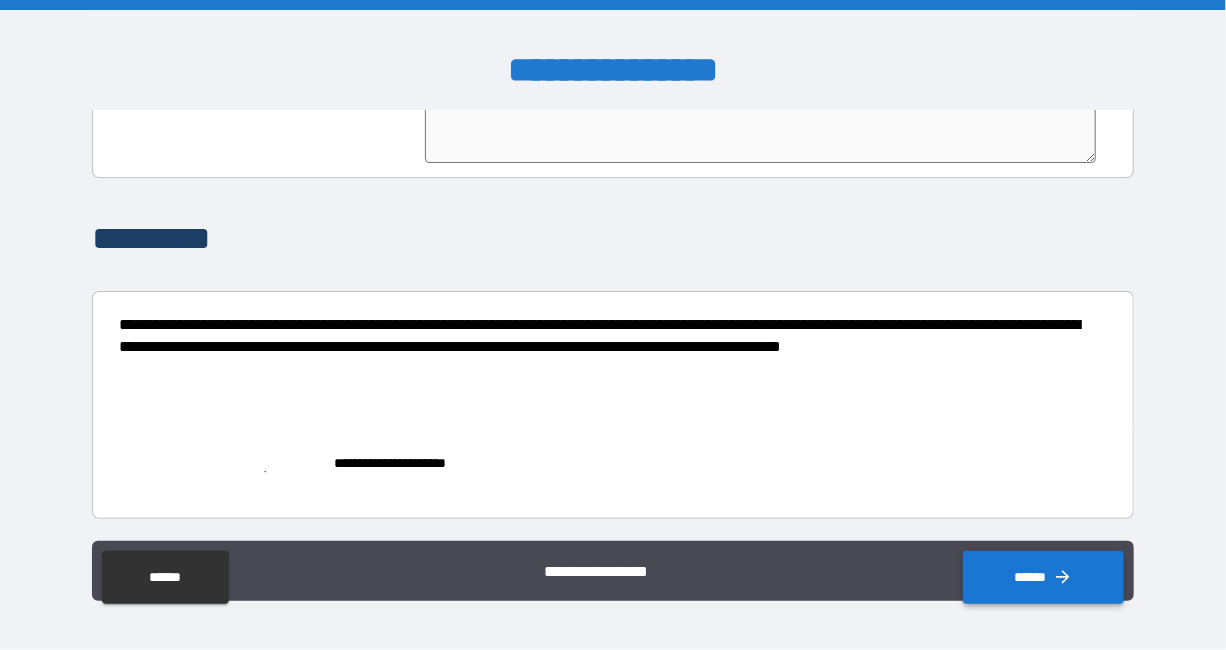 click 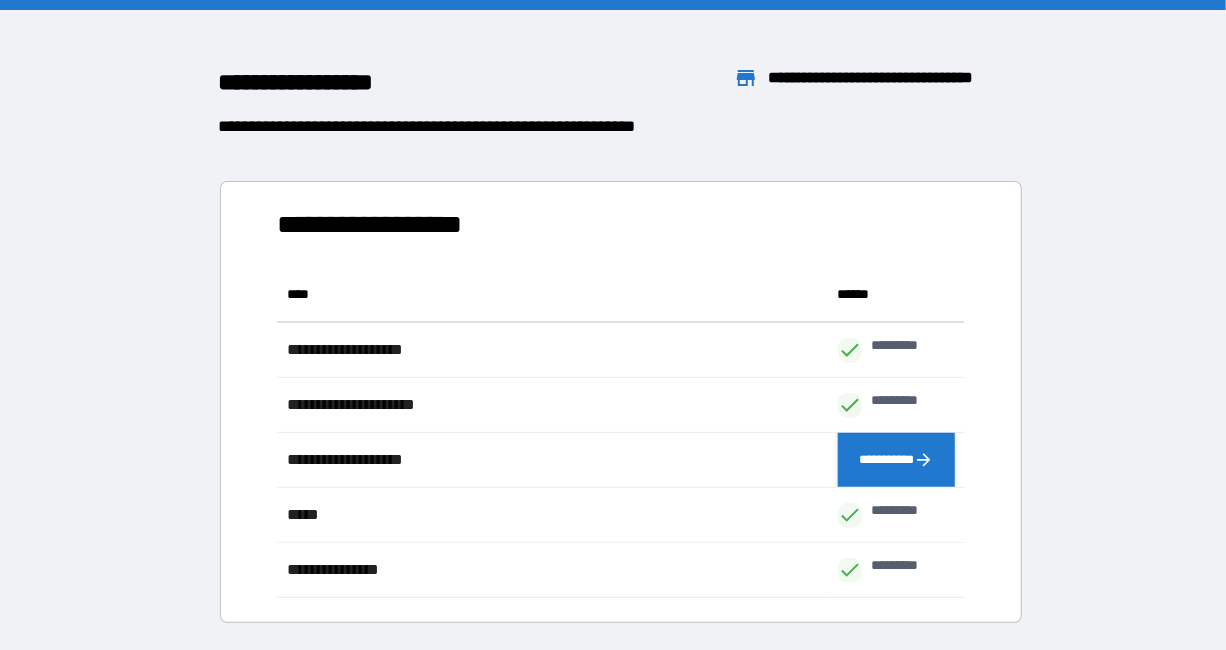 scroll, scrollTop: 0, scrollLeft: 1, axis: horizontal 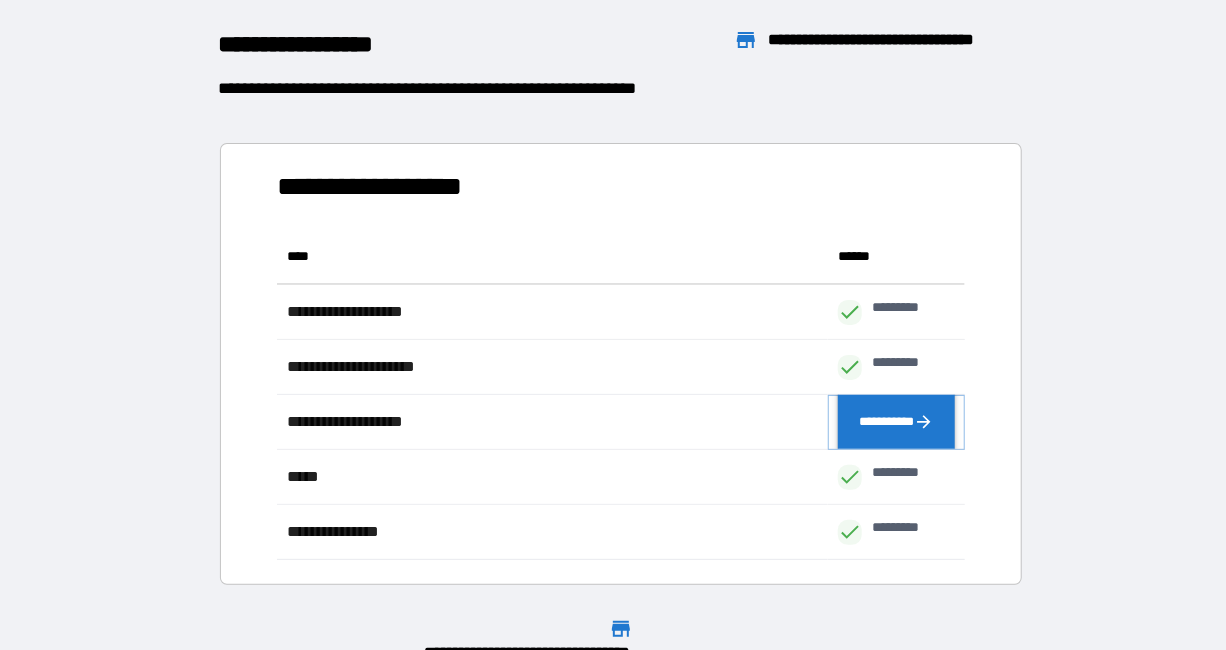 click on "**********" at bounding box center [897, 422] 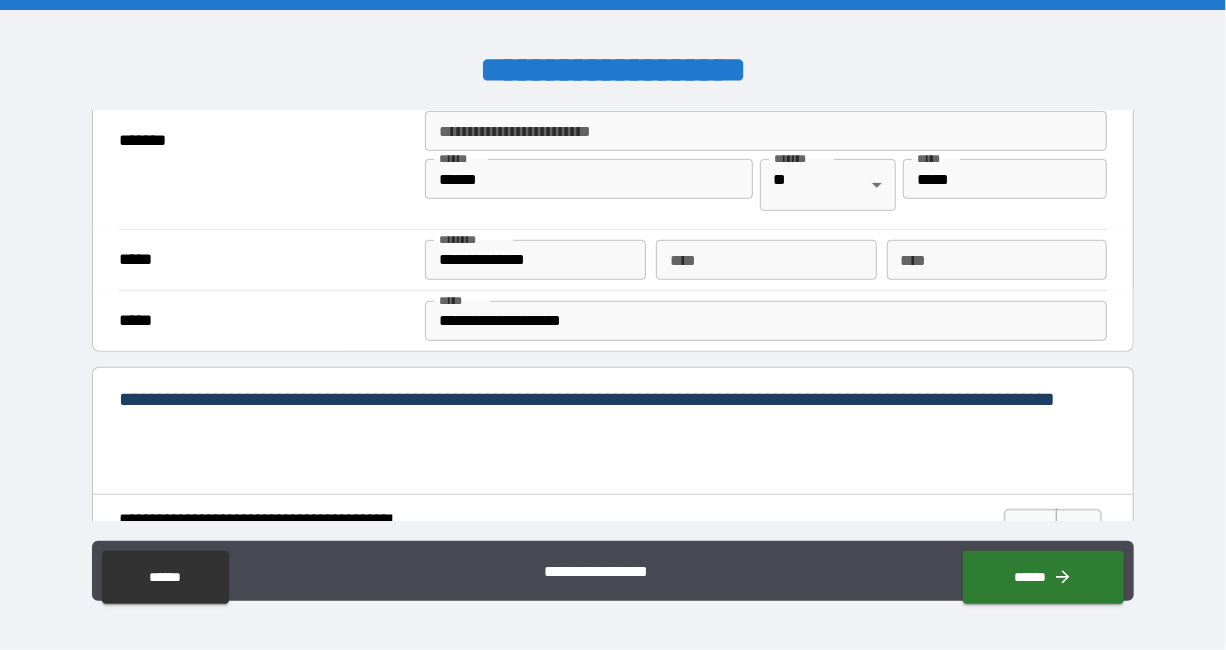 scroll, scrollTop: 528, scrollLeft: 0, axis: vertical 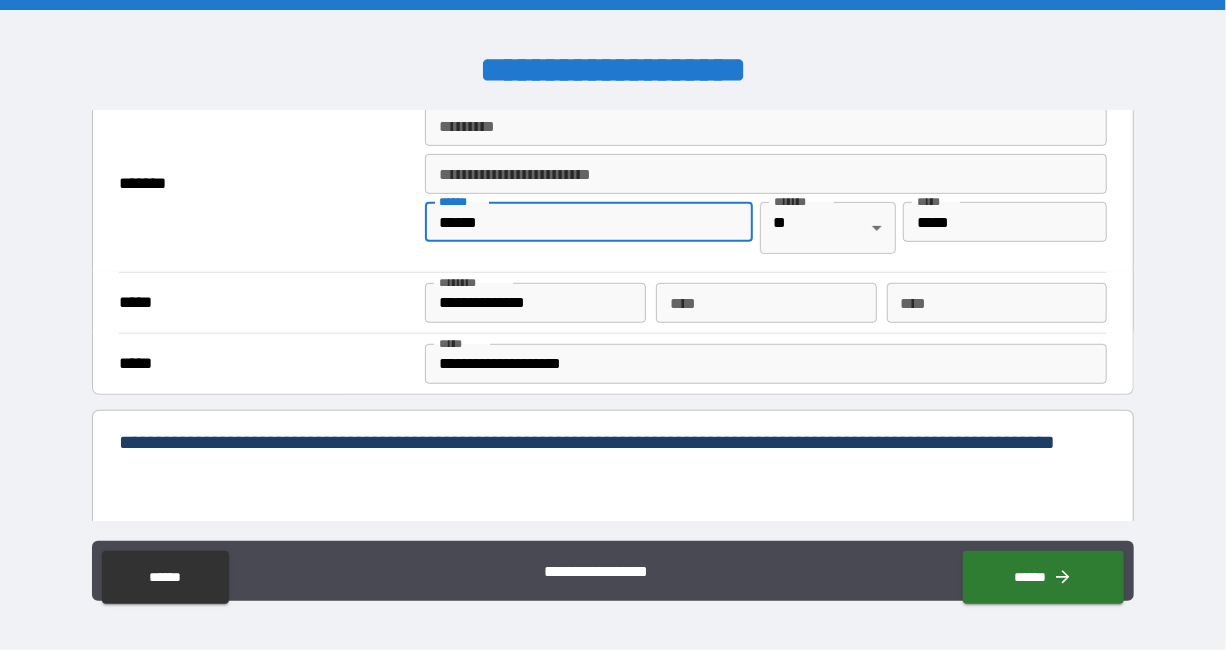 drag, startPoint x: 562, startPoint y: 340, endPoint x: 436, endPoint y: 339, distance: 126.00397 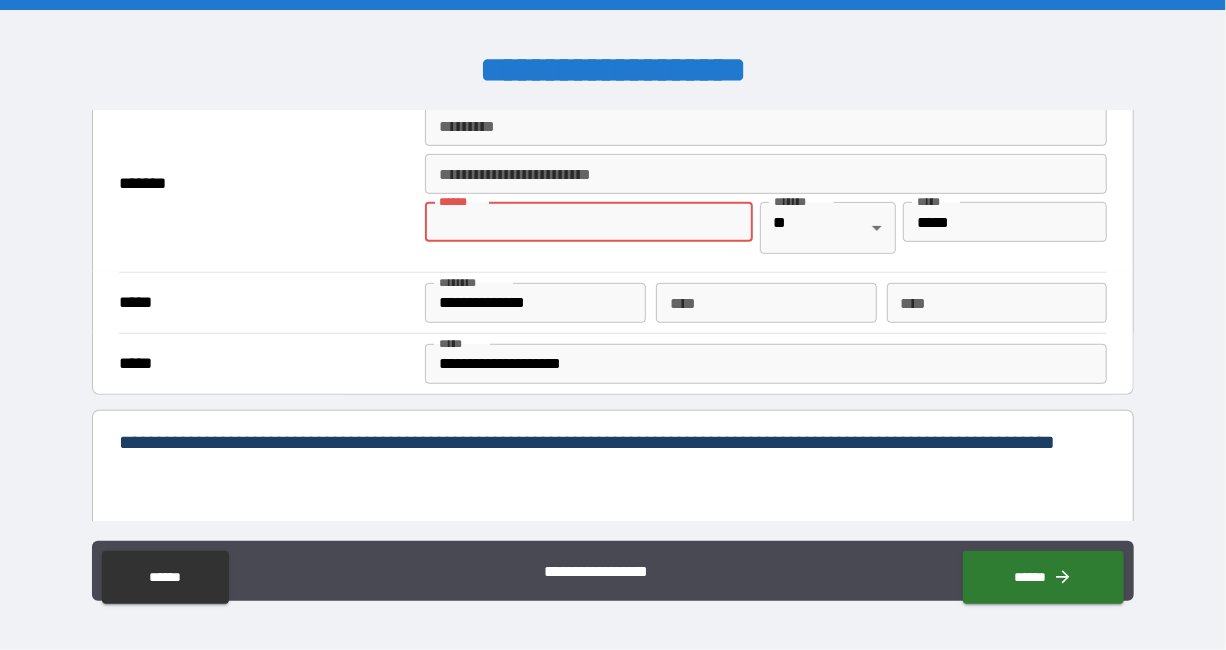 type 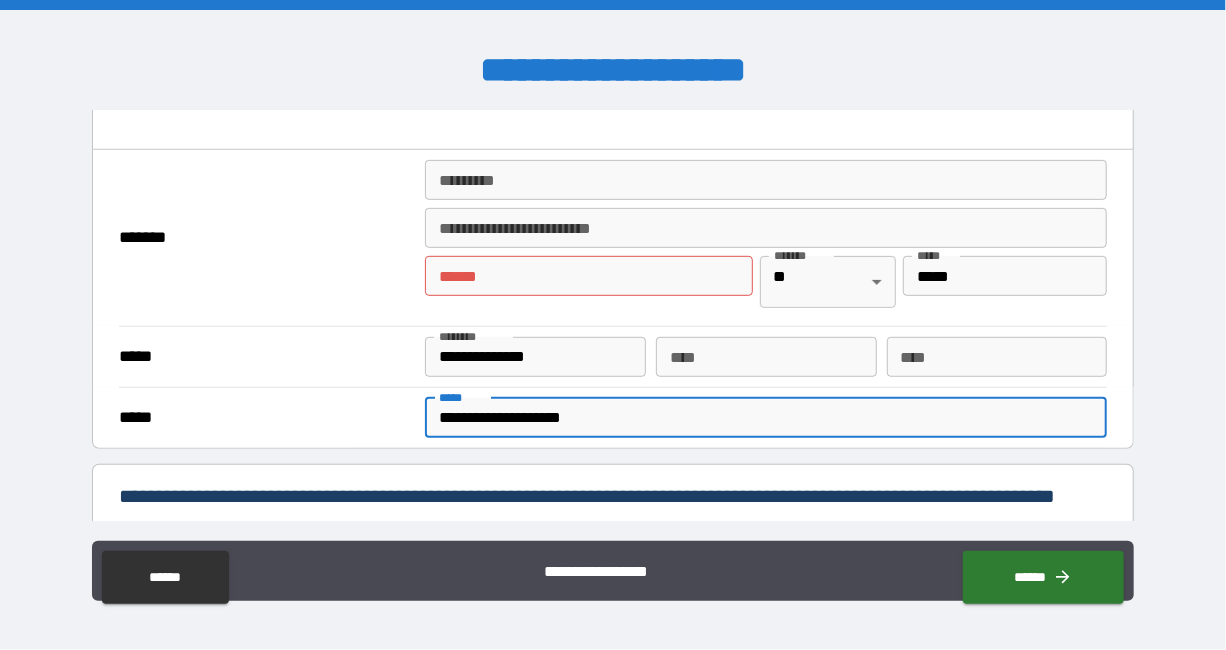 scroll, scrollTop: 520, scrollLeft: 0, axis: vertical 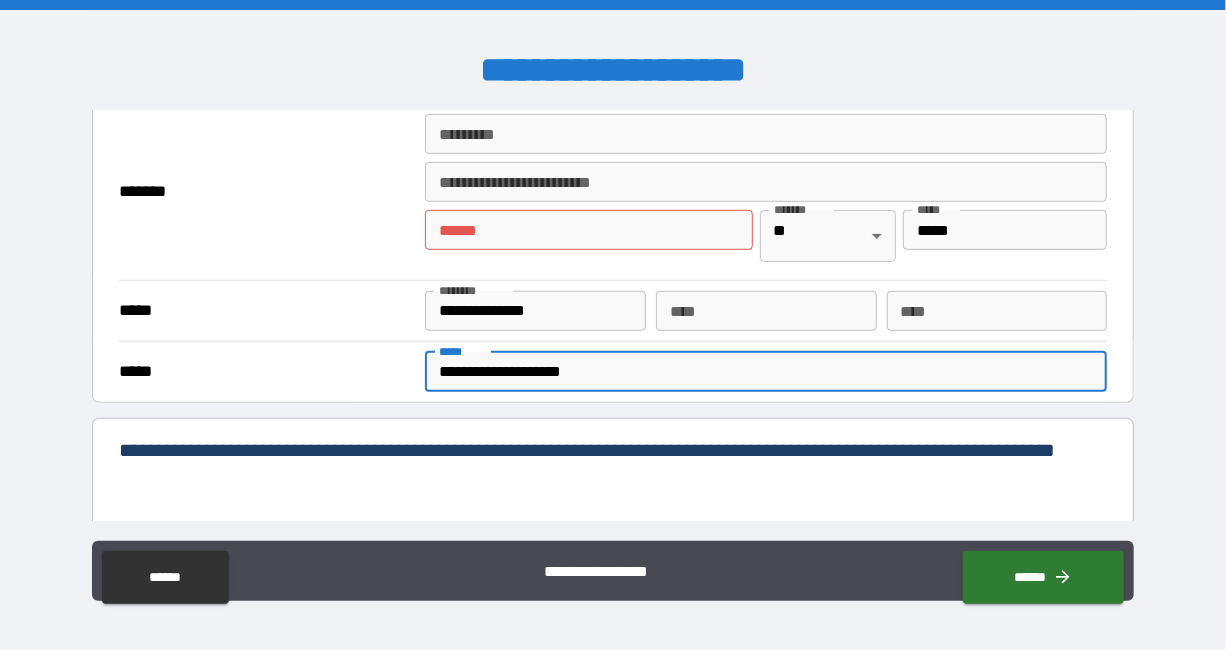 type on "**********" 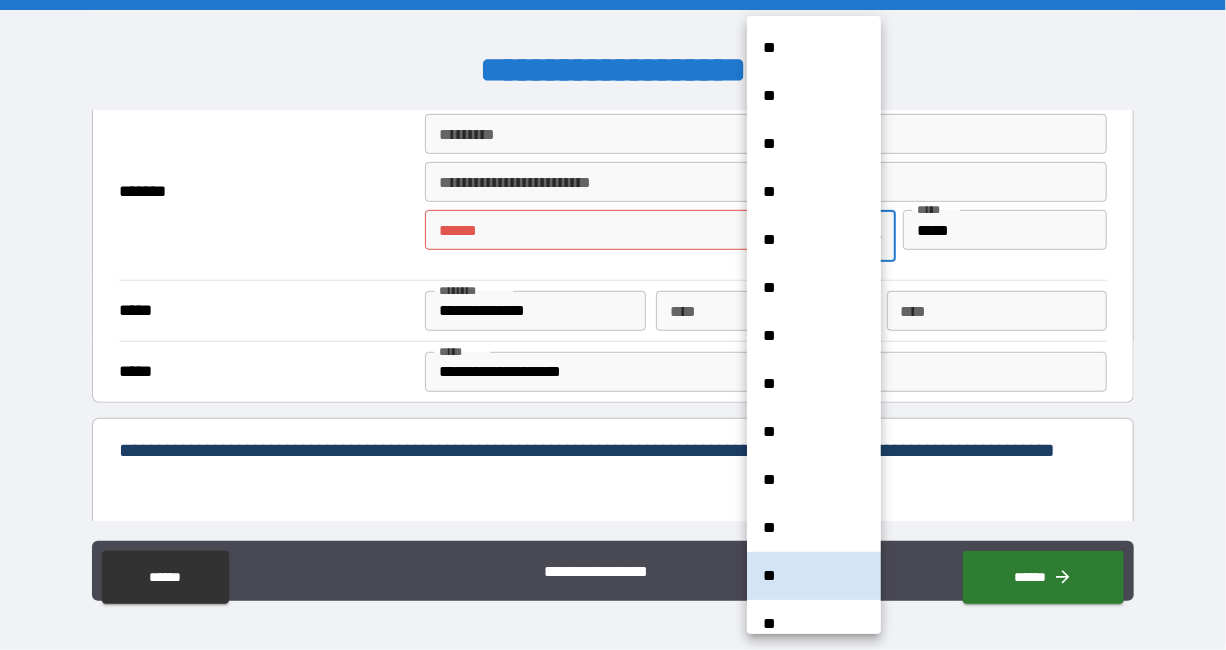 click at bounding box center [613, 325] 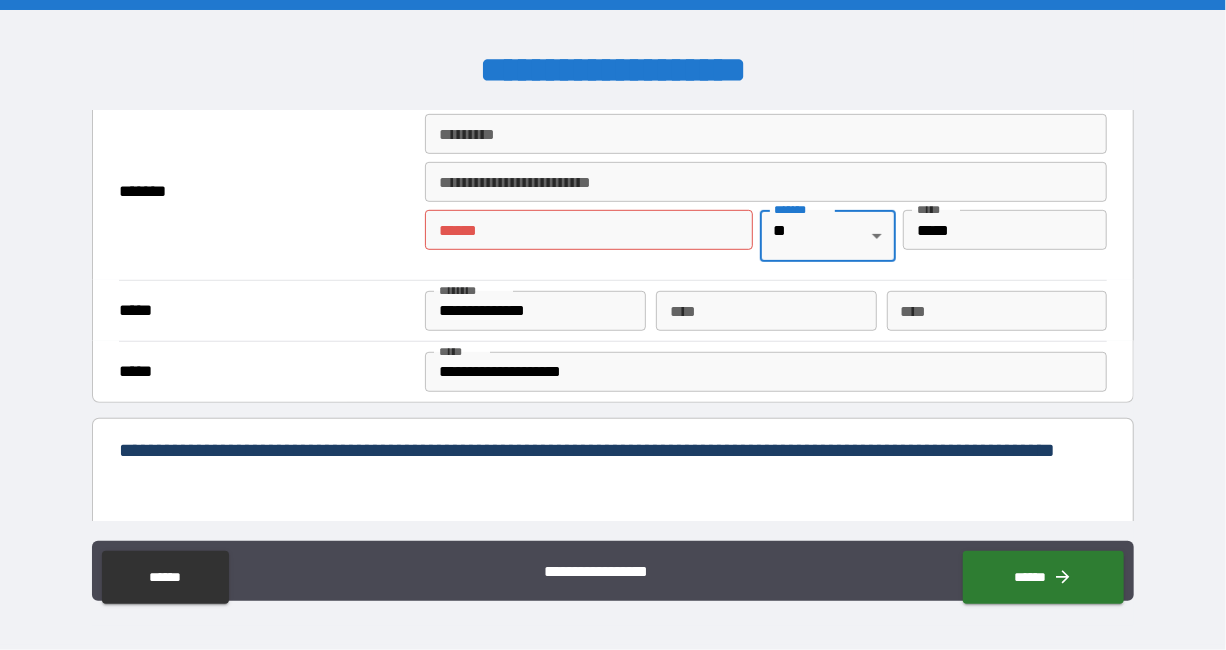 click on "*******   * *******   *" at bounding box center (766, 134) 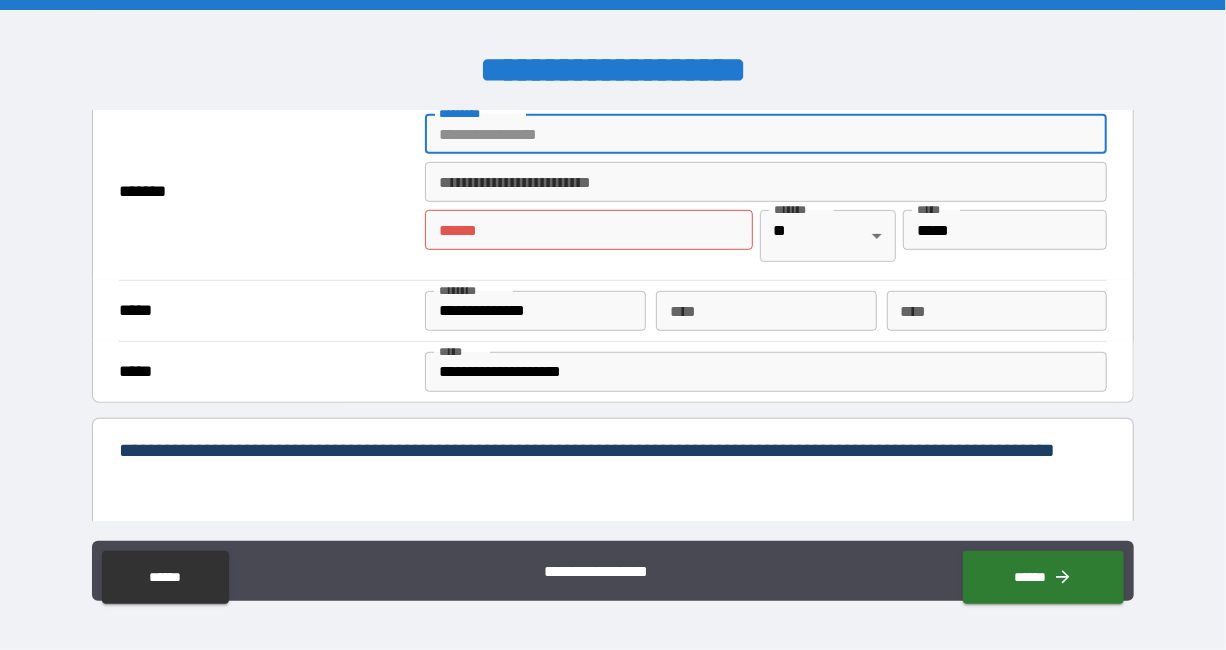 click on "*******   *" at bounding box center (766, 134) 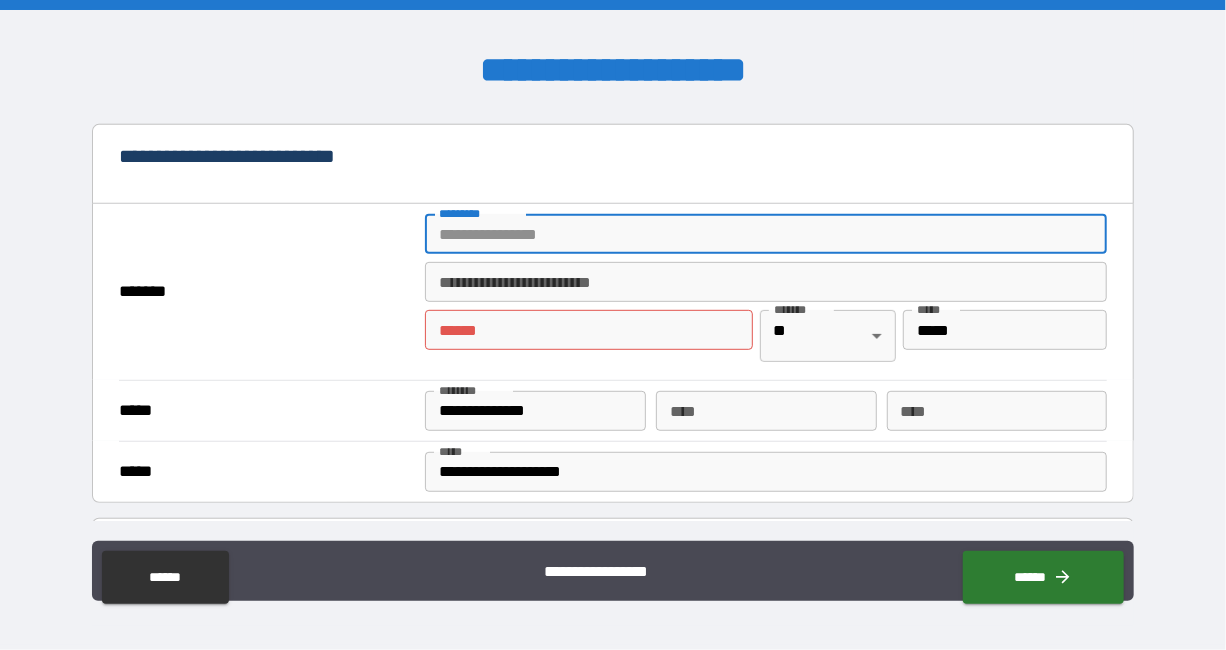 scroll, scrollTop: 400, scrollLeft: 0, axis: vertical 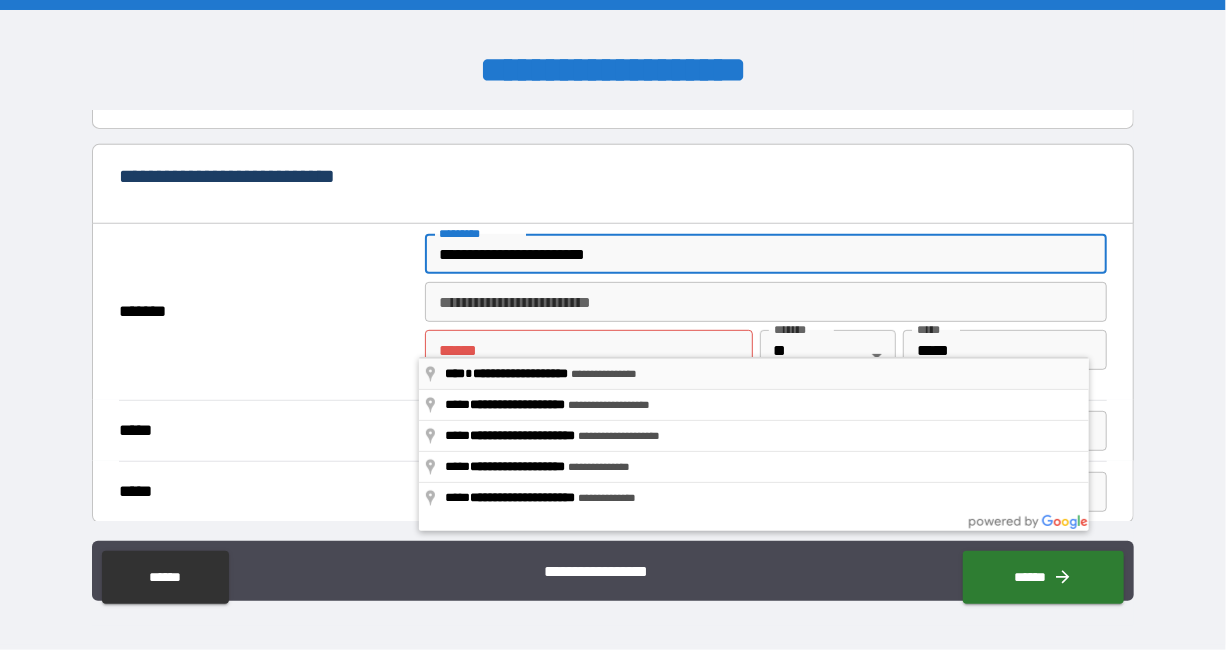 type on "**********" 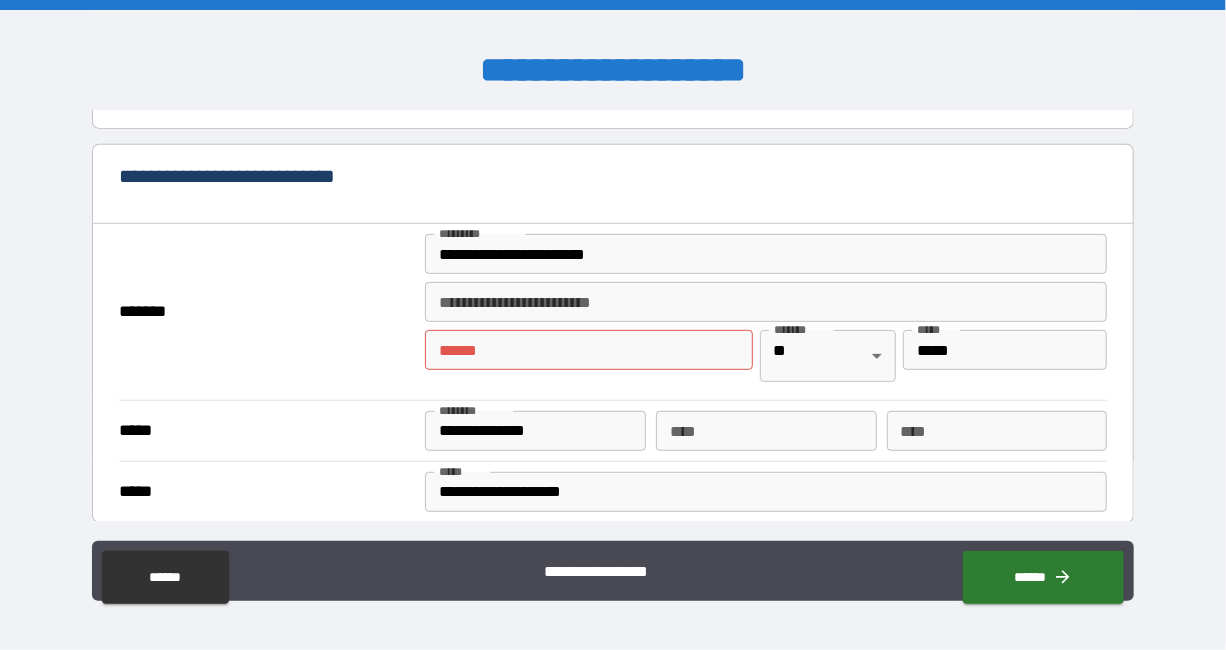 type on "*******" 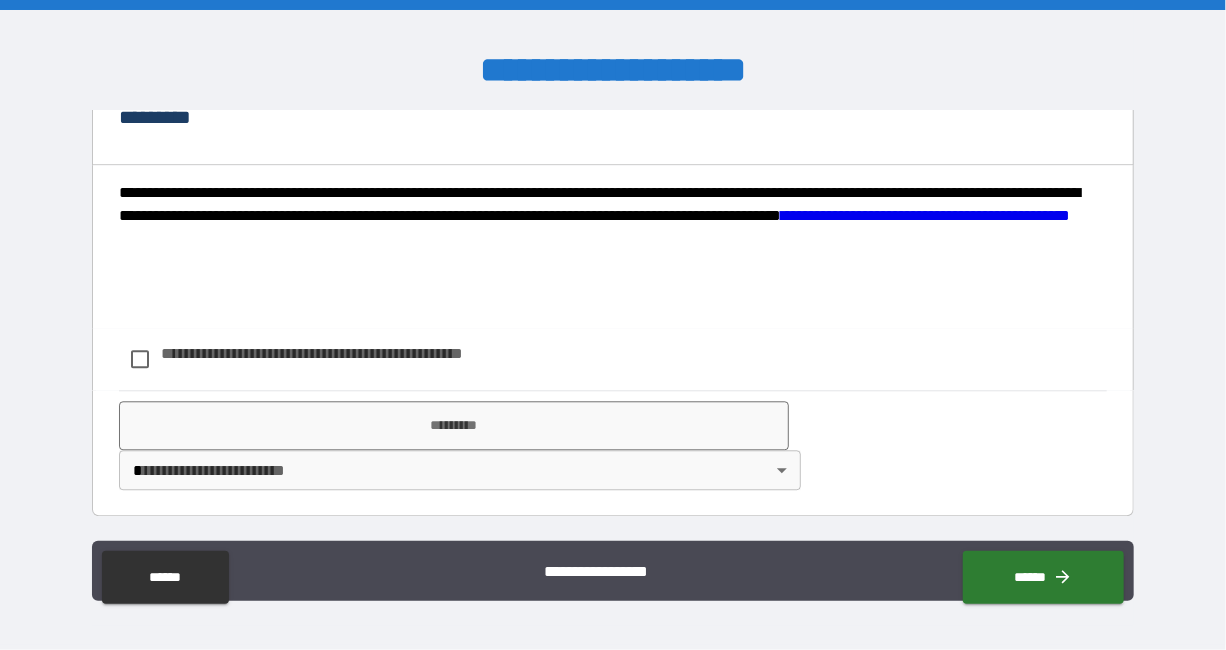scroll, scrollTop: 2324, scrollLeft: 0, axis: vertical 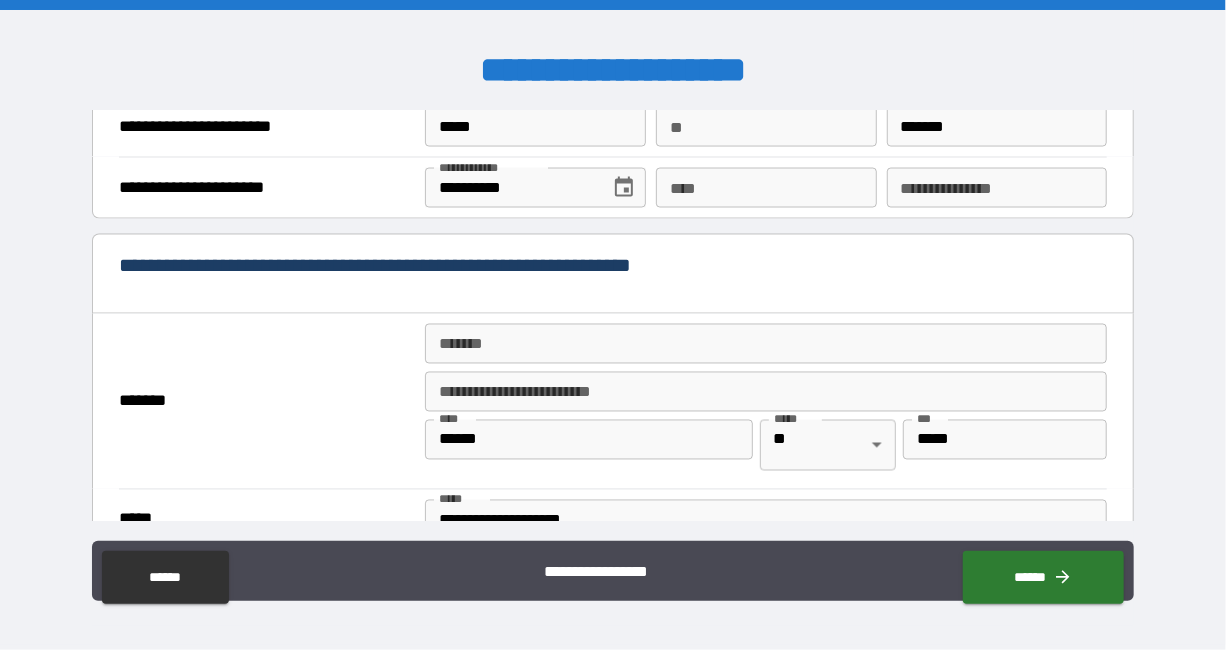 click on "****" at bounding box center (766, 188) 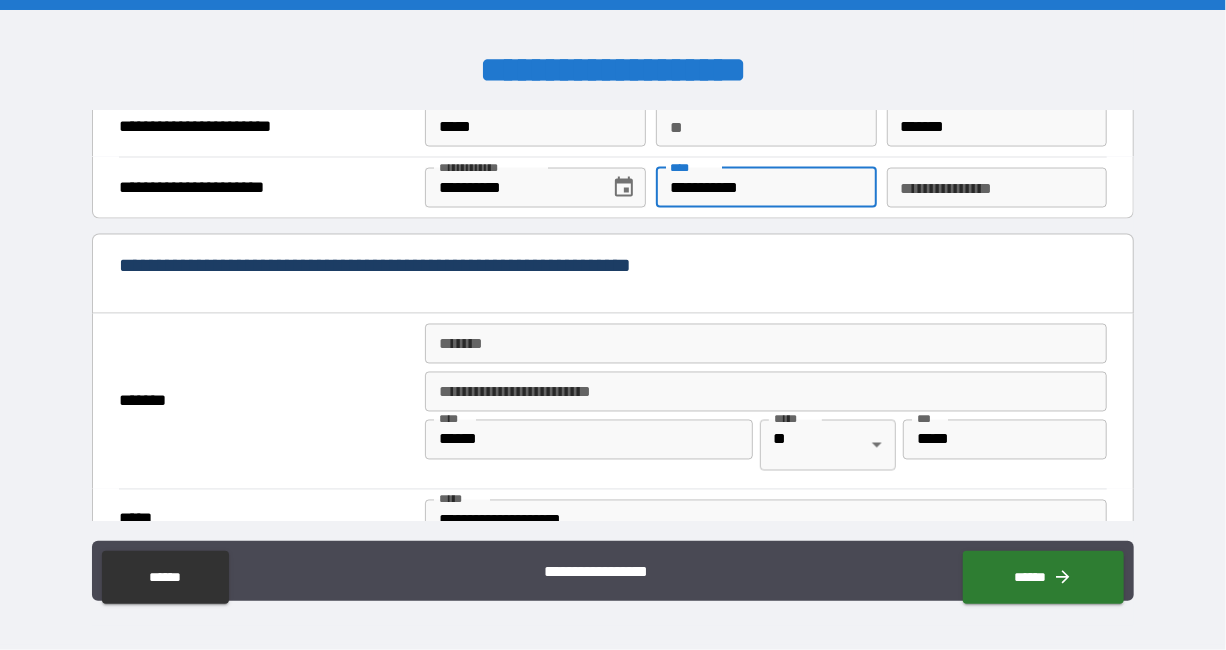 type on "**********" 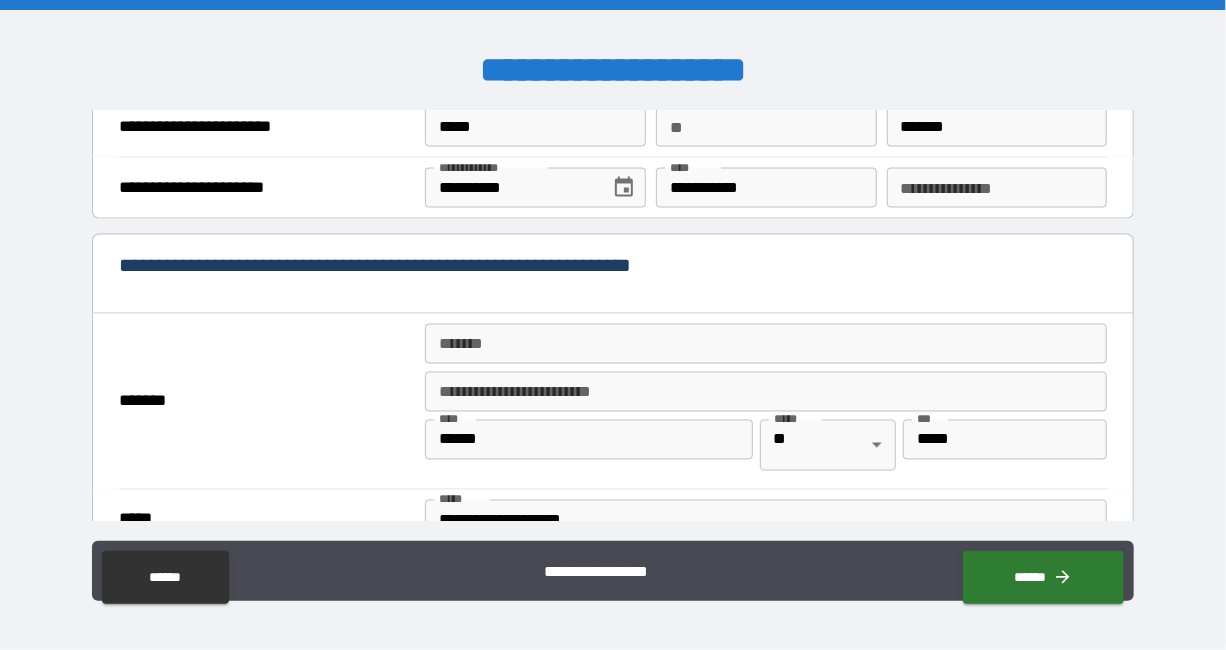 click on "*****" at bounding box center [535, 127] 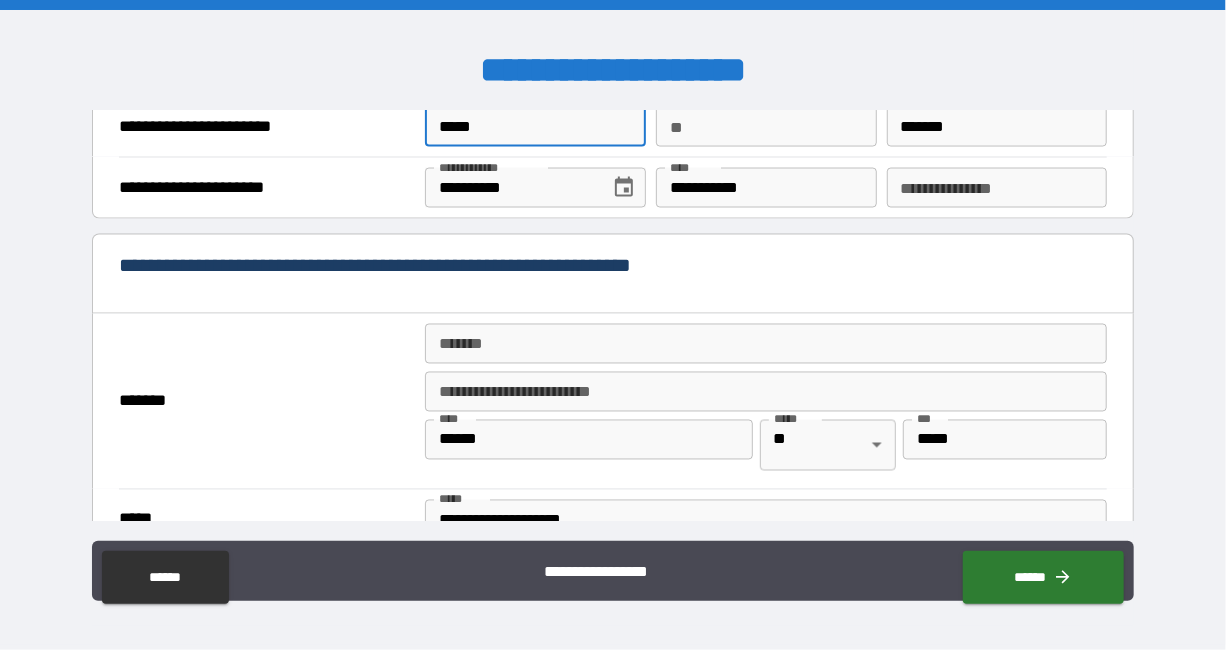 drag, startPoint x: 556, startPoint y: 271, endPoint x: 375, endPoint y: 288, distance: 181.79659 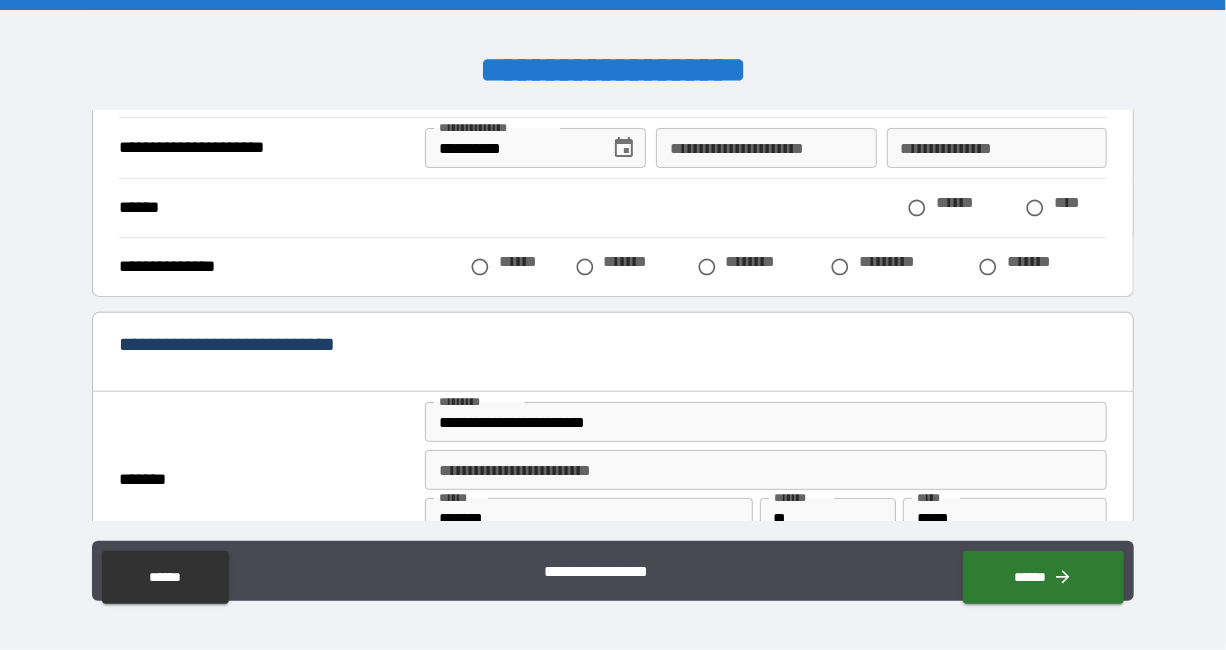 scroll, scrollTop: 240, scrollLeft: 0, axis: vertical 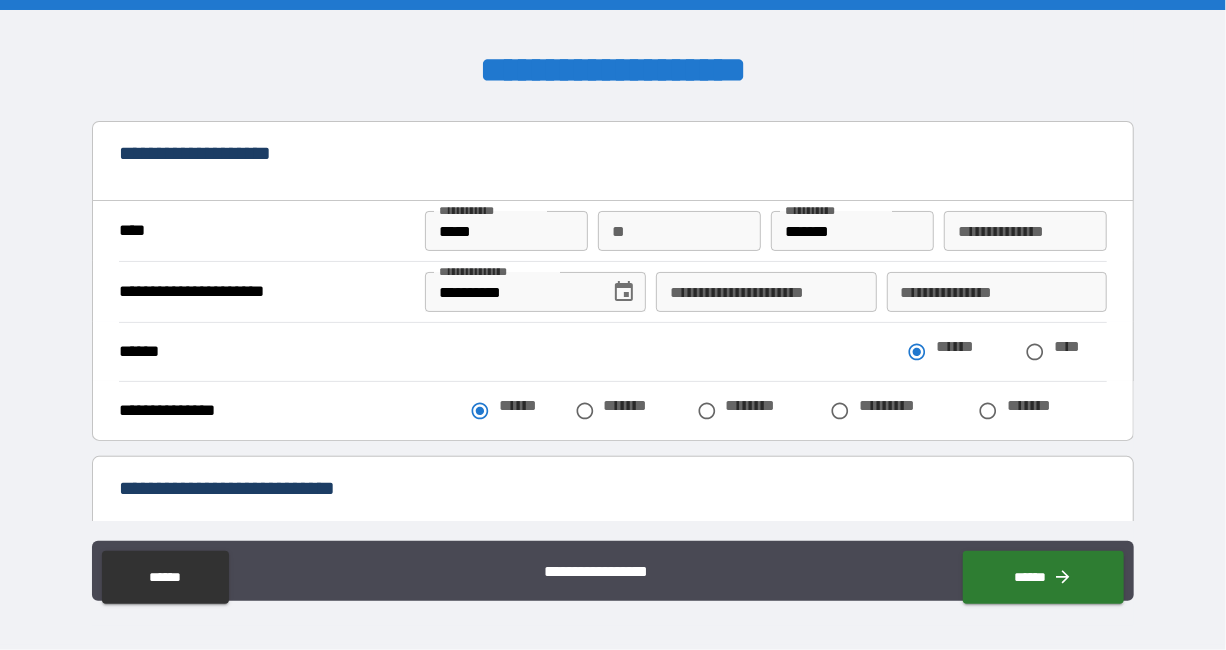 click on "**********" at bounding box center [997, 292] 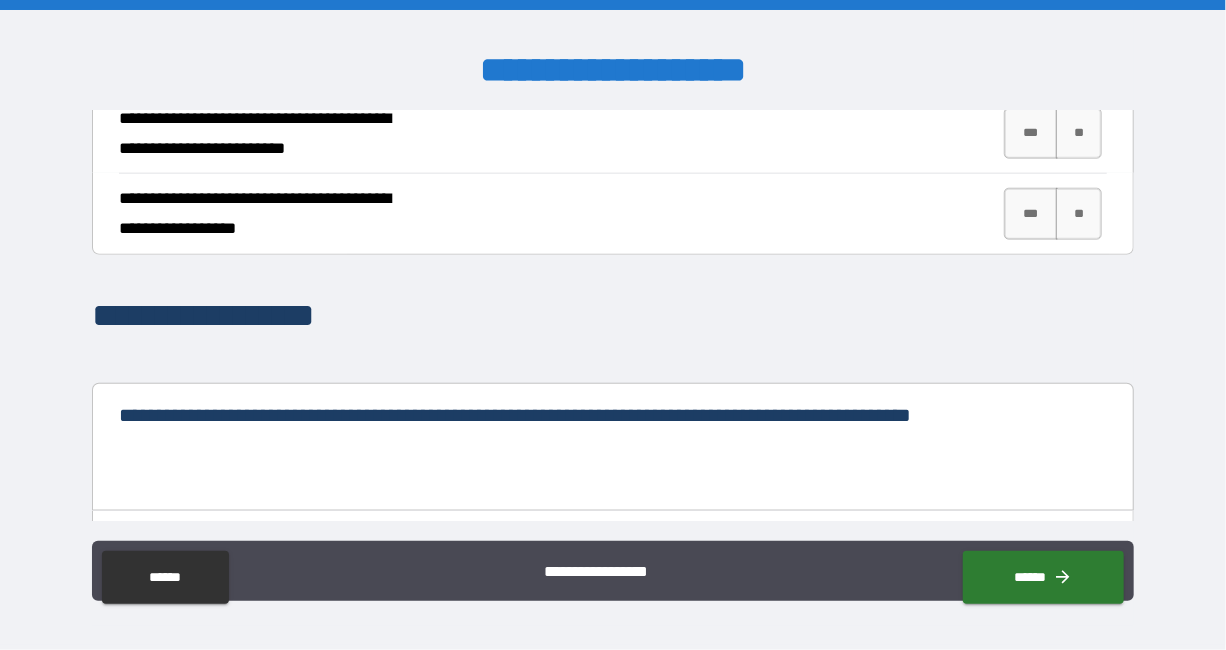 scroll, scrollTop: 1014, scrollLeft: 0, axis: vertical 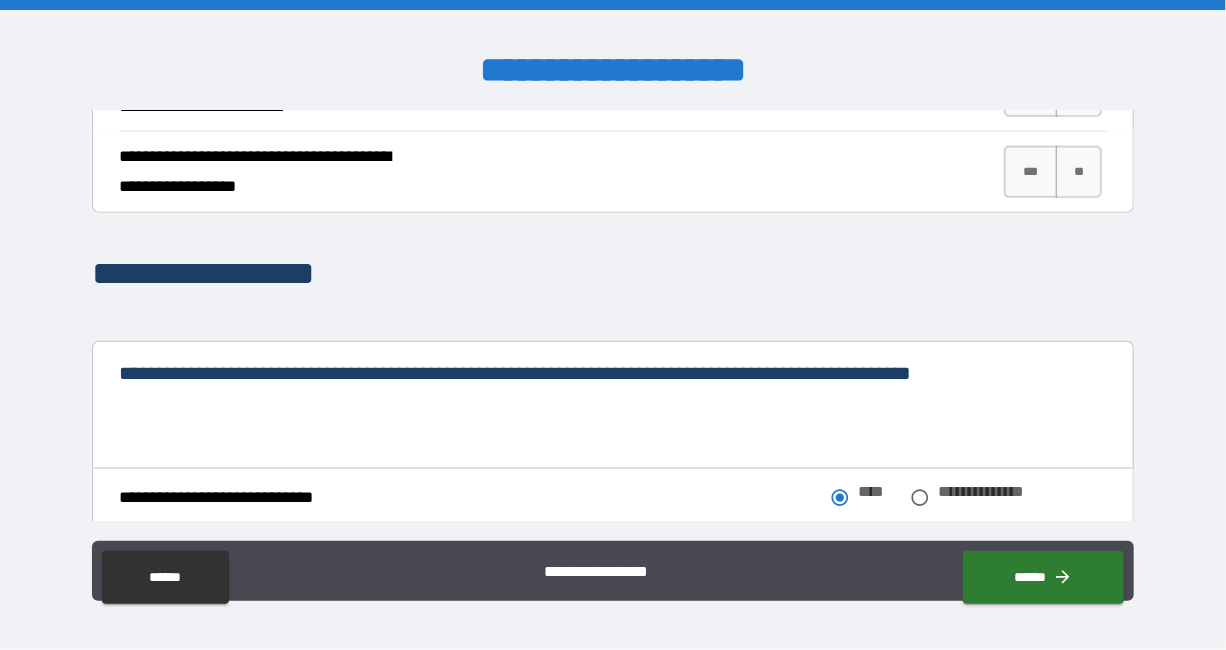 click on "**********" at bounding box center (613, 92) 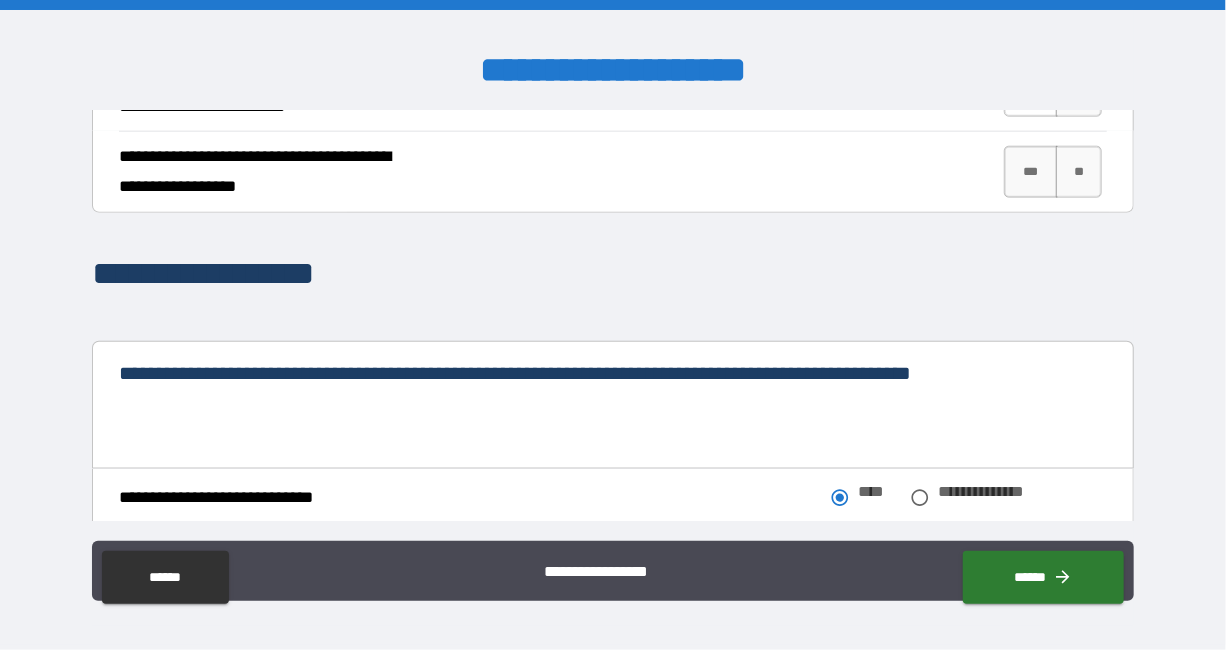 click on "***" at bounding box center [1031, 92] 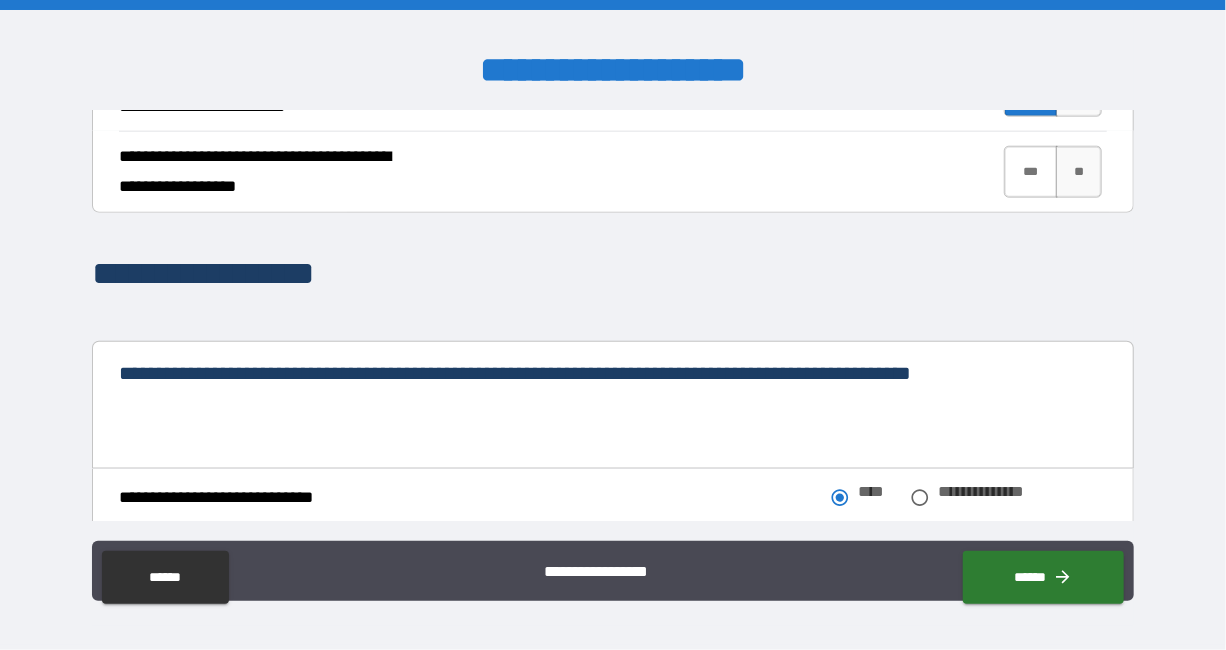 click on "***" at bounding box center [1031, 172] 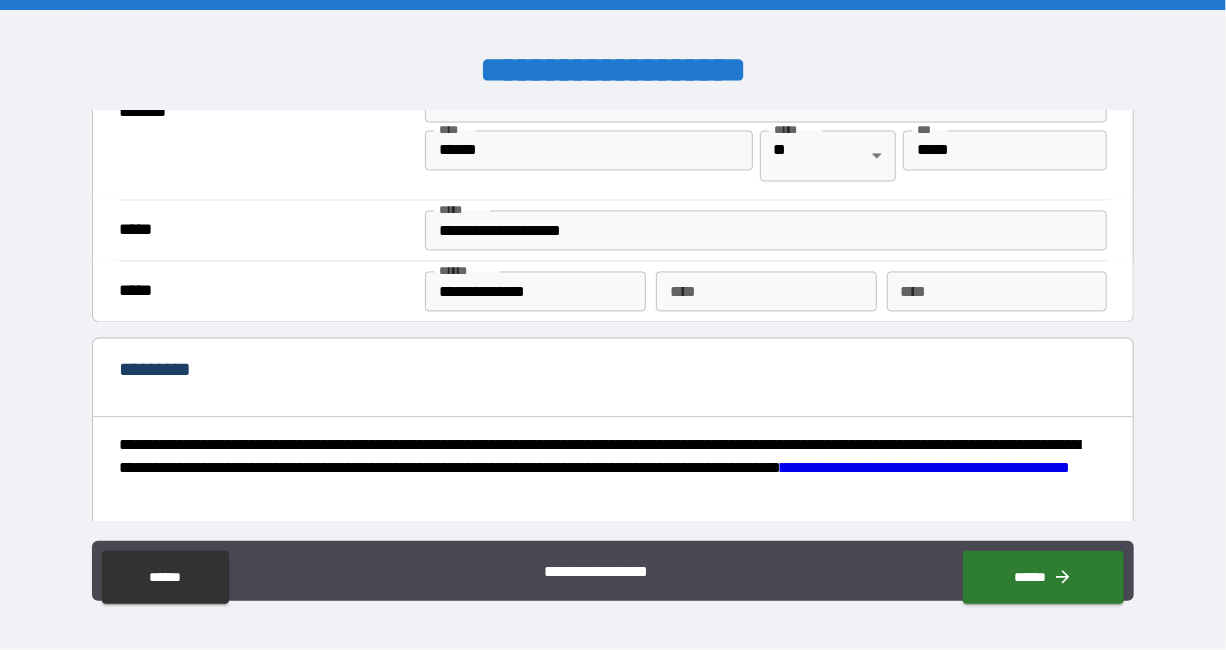 scroll, scrollTop: 1813, scrollLeft: 0, axis: vertical 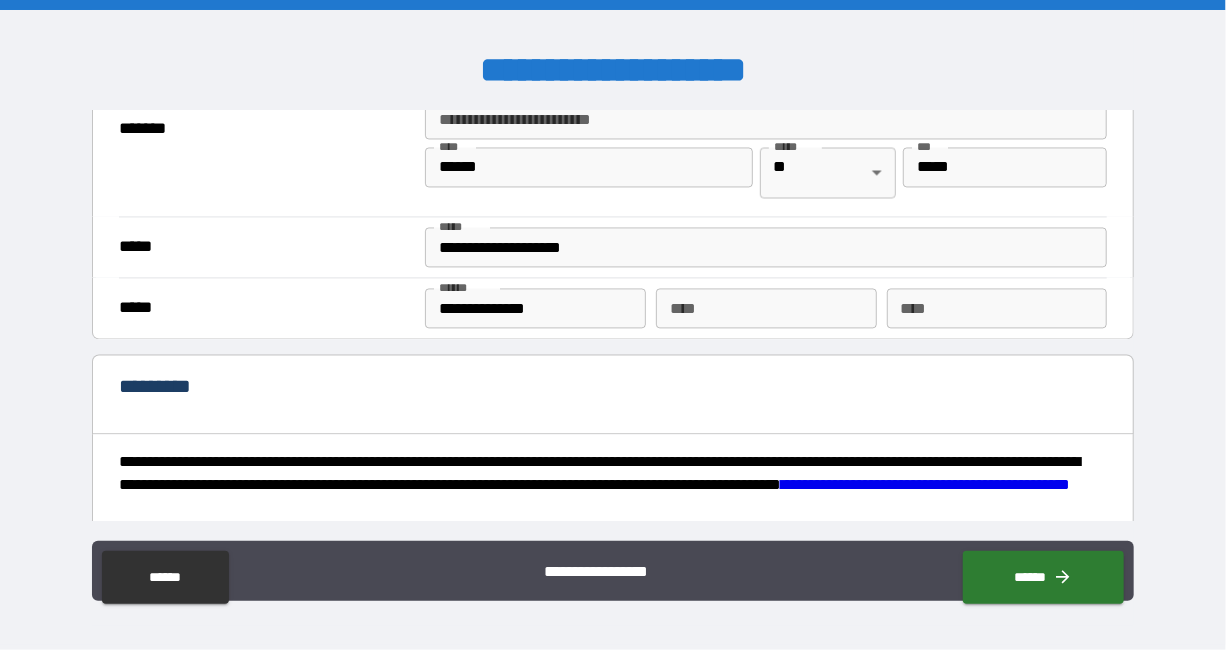 click on "**********" at bounding box center (766, 247) 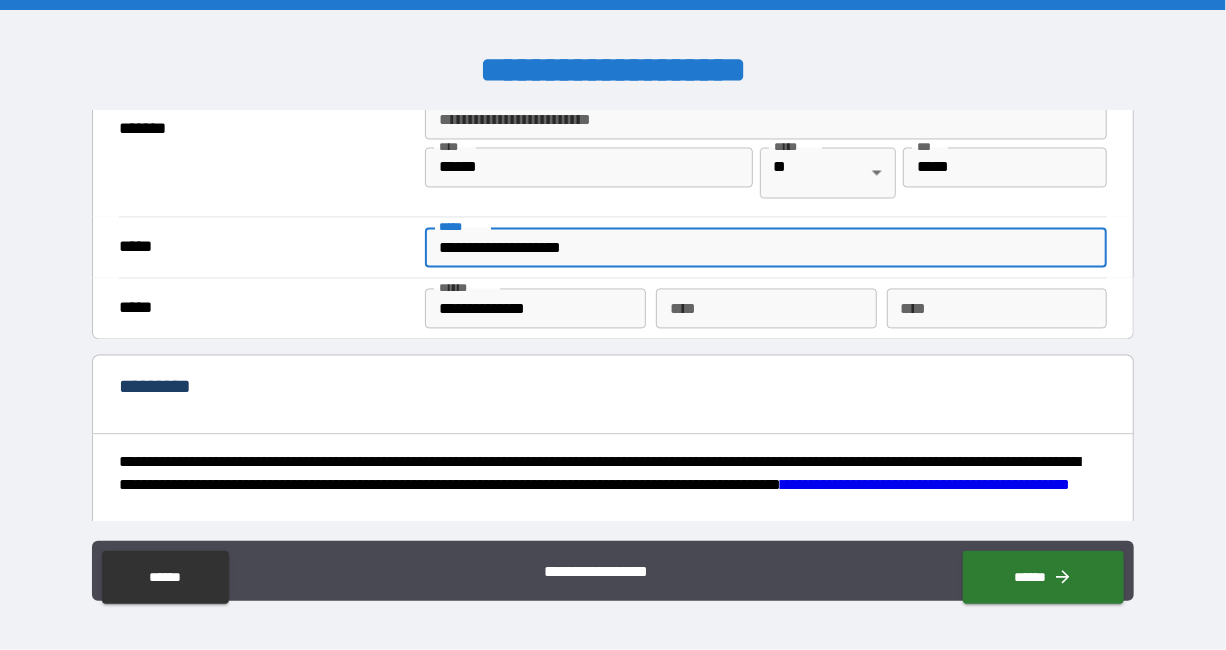 drag, startPoint x: 711, startPoint y: 452, endPoint x: 387, endPoint y: 451, distance: 324.00156 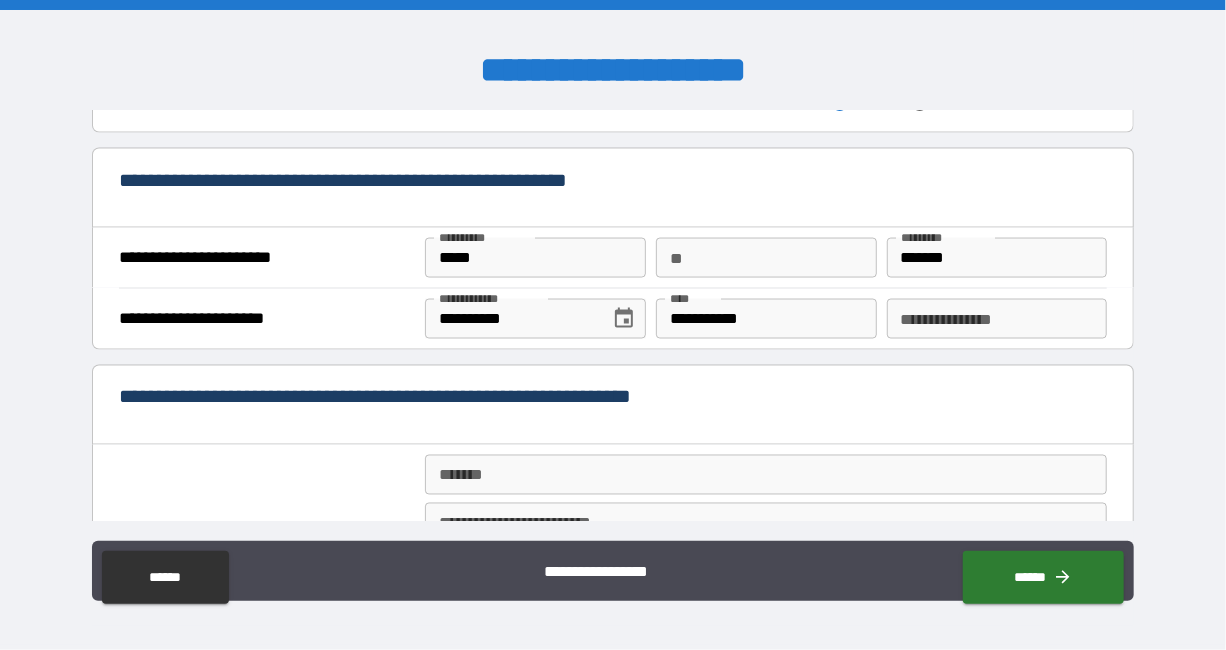 scroll, scrollTop: 1395, scrollLeft: 0, axis: vertical 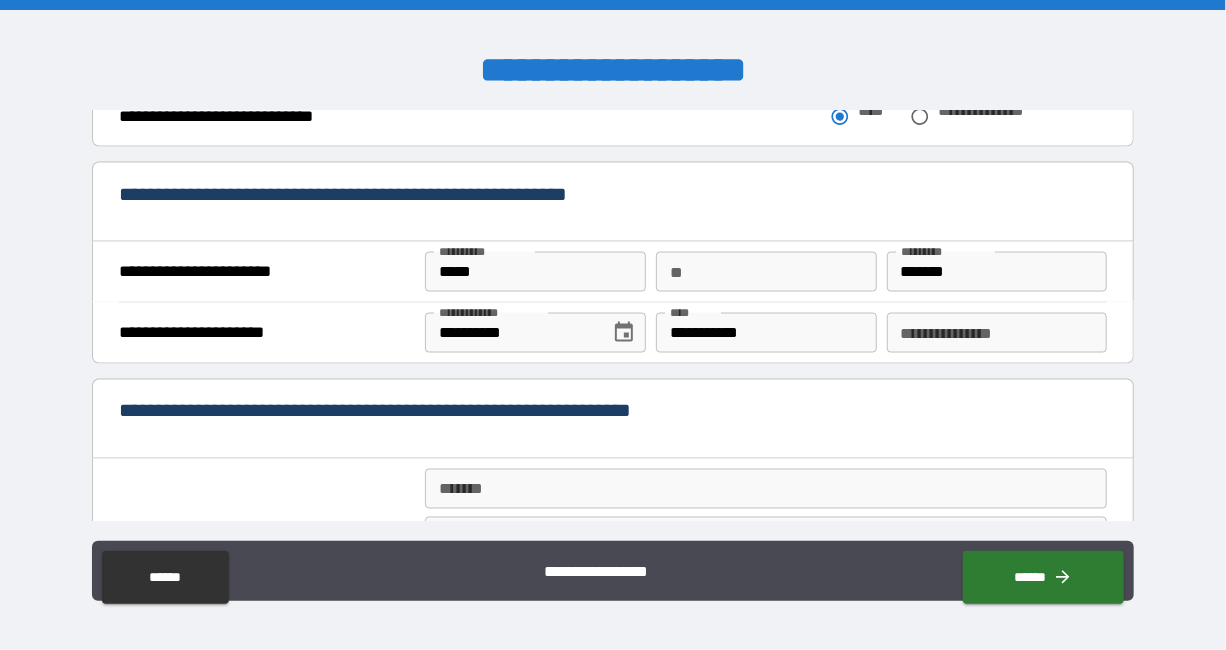 type 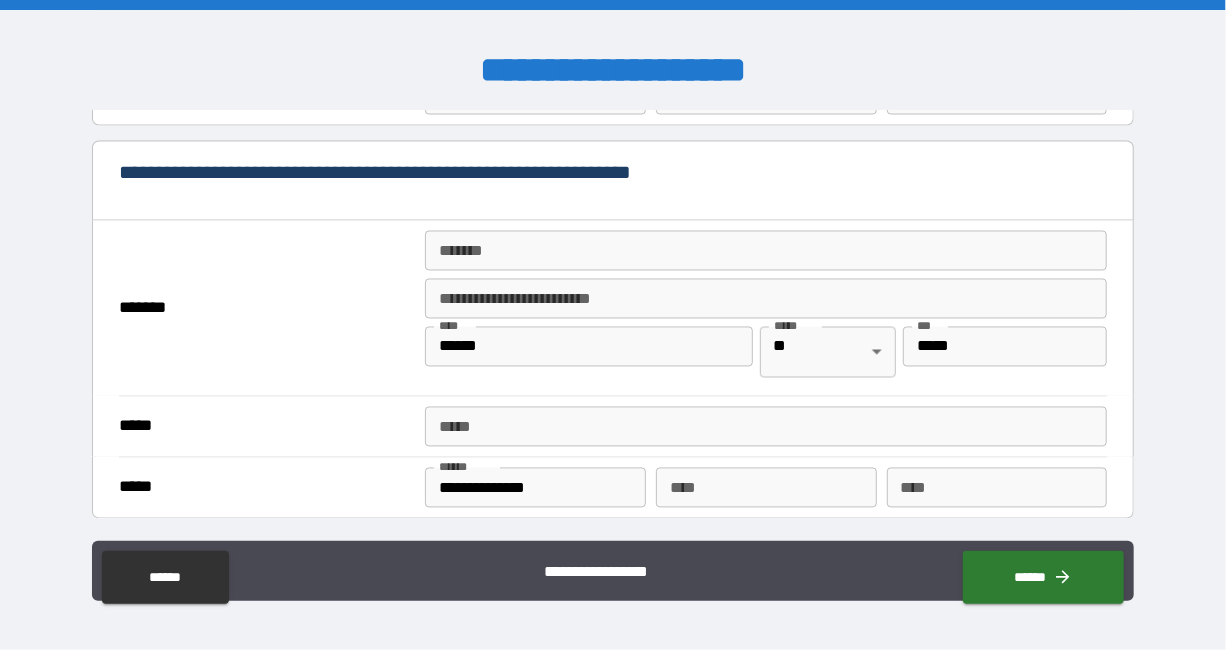 scroll, scrollTop: 1705, scrollLeft: 0, axis: vertical 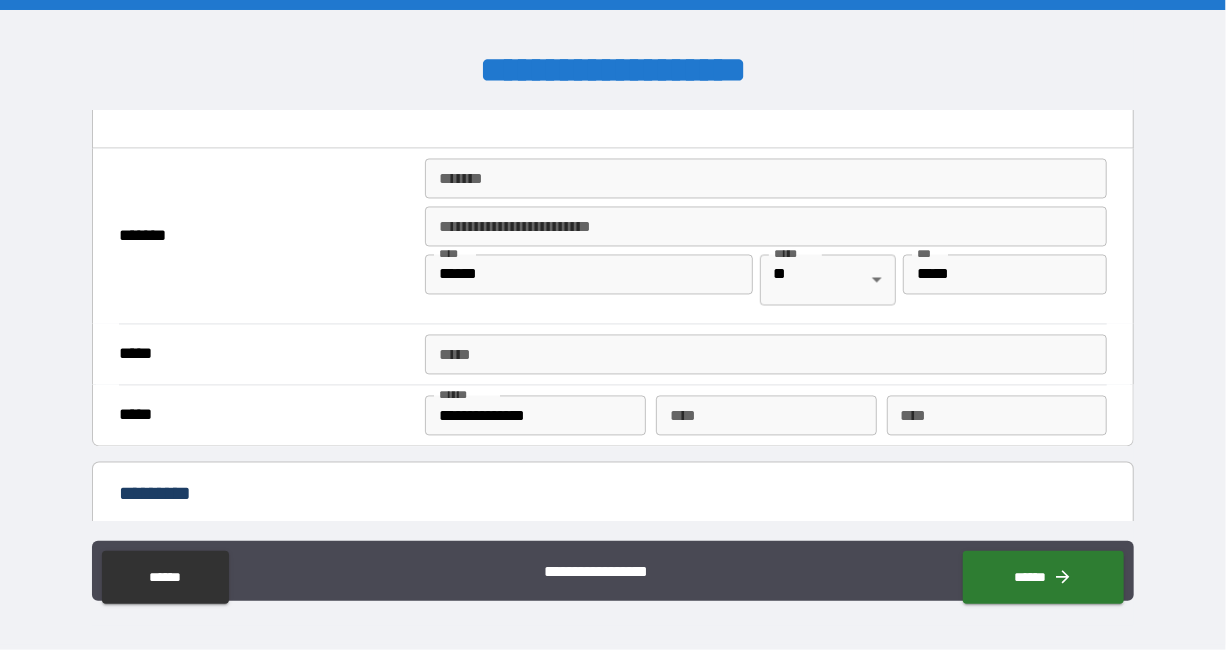 drag, startPoint x: 796, startPoint y: 177, endPoint x: 610, endPoint y: 177, distance: 186 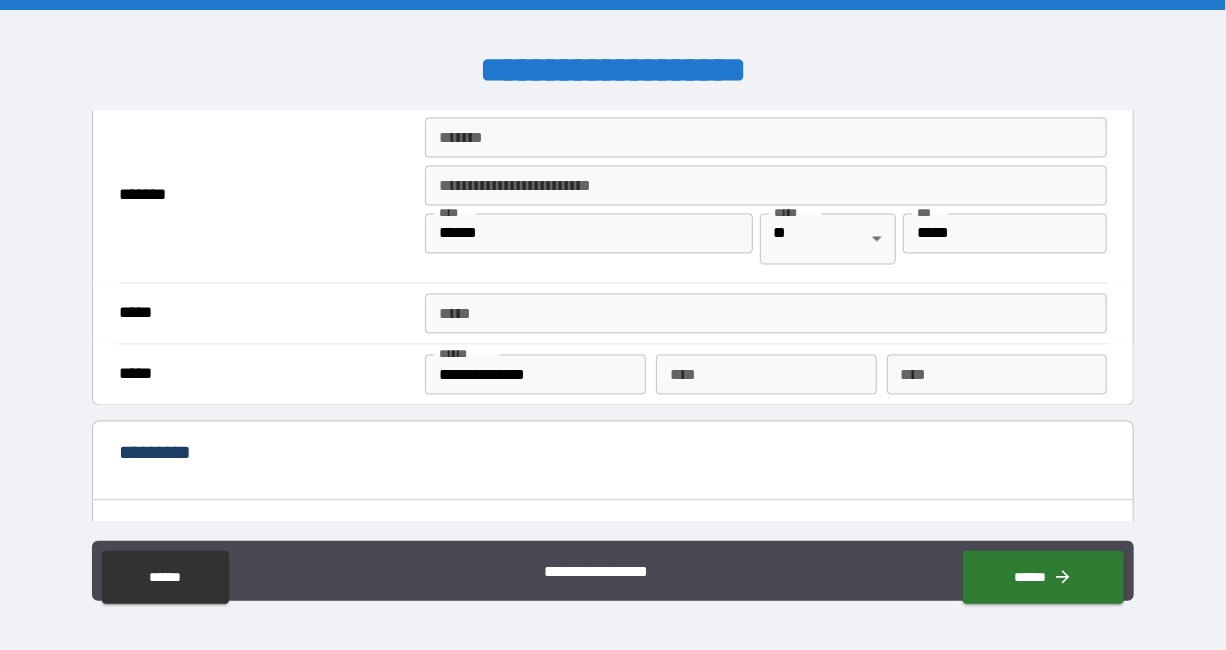 scroll, scrollTop: 1747, scrollLeft: 0, axis: vertical 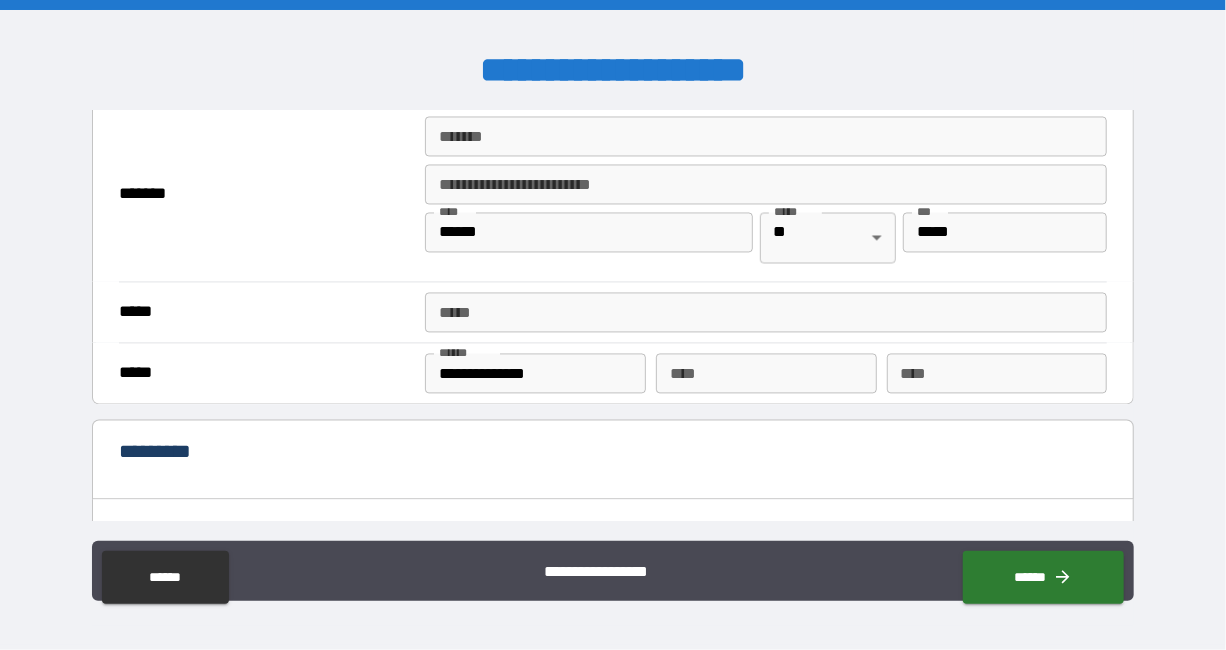 type 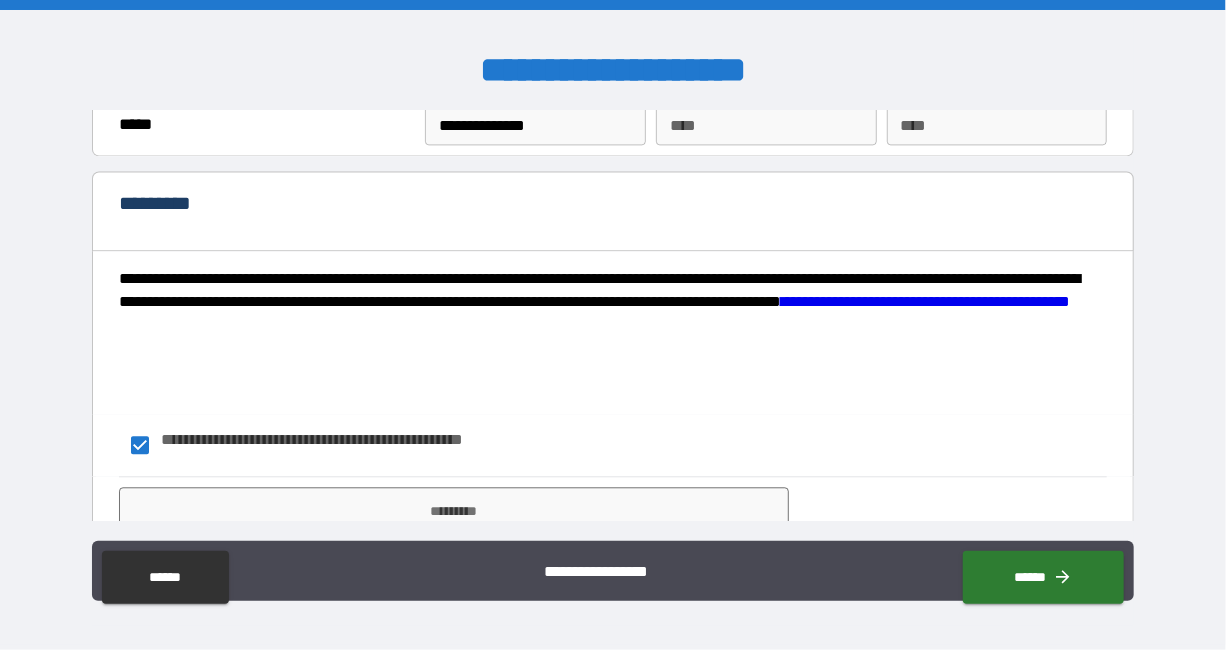 scroll, scrollTop: 2075, scrollLeft: 0, axis: vertical 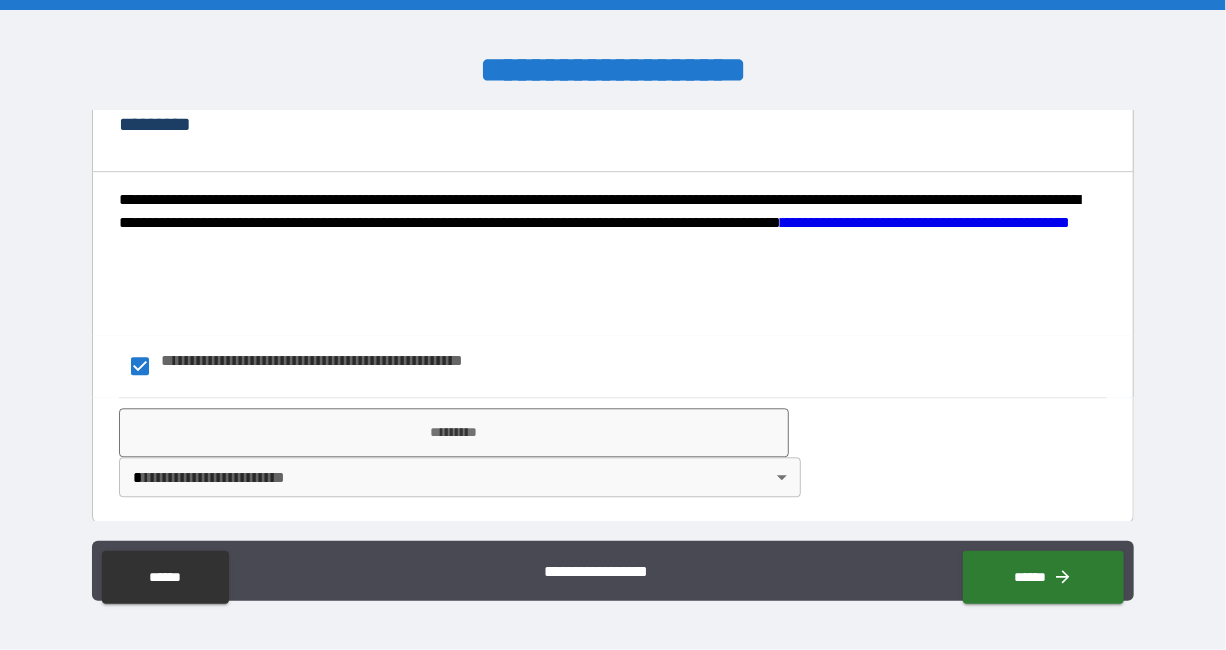 click on "****" at bounding box center [766, 46] 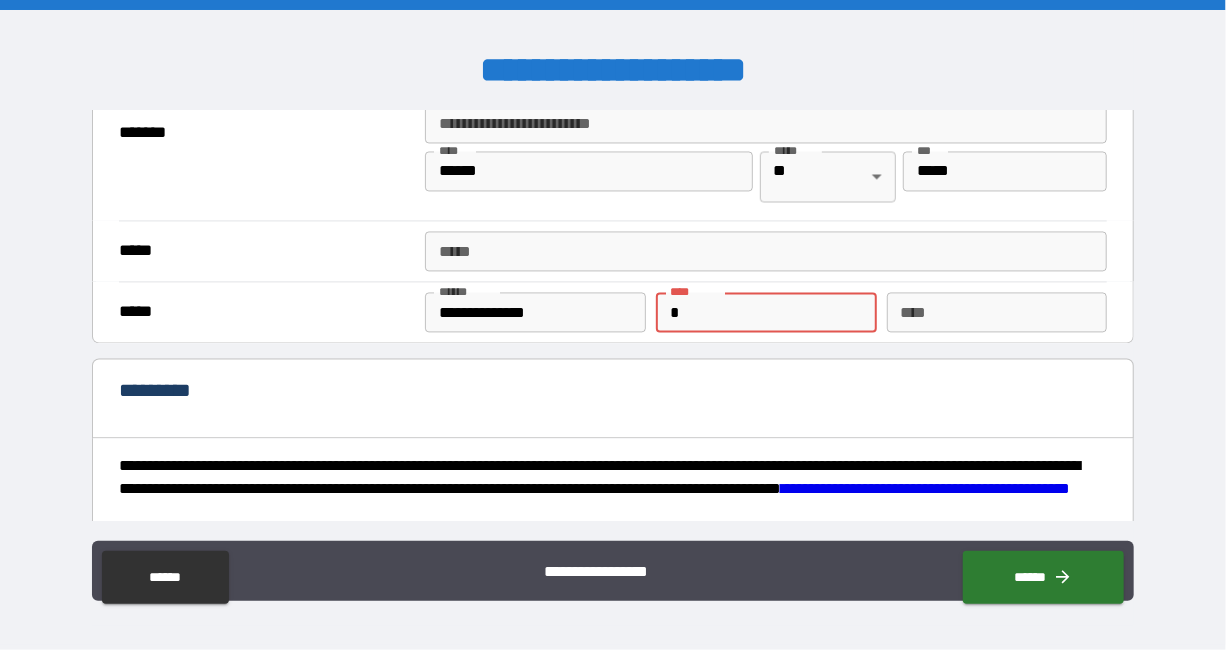 scroll, scrollTop: 1803, scrollLeft: 0, axis: vertical 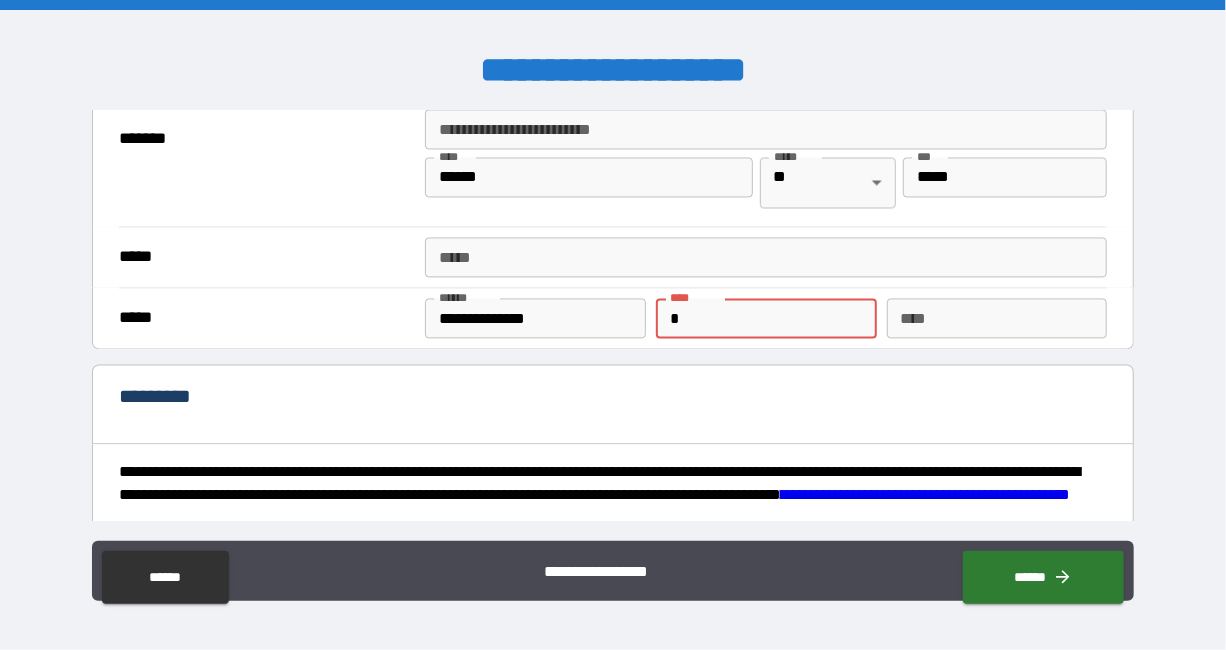click on "*******" at bounding box center (766, 81) 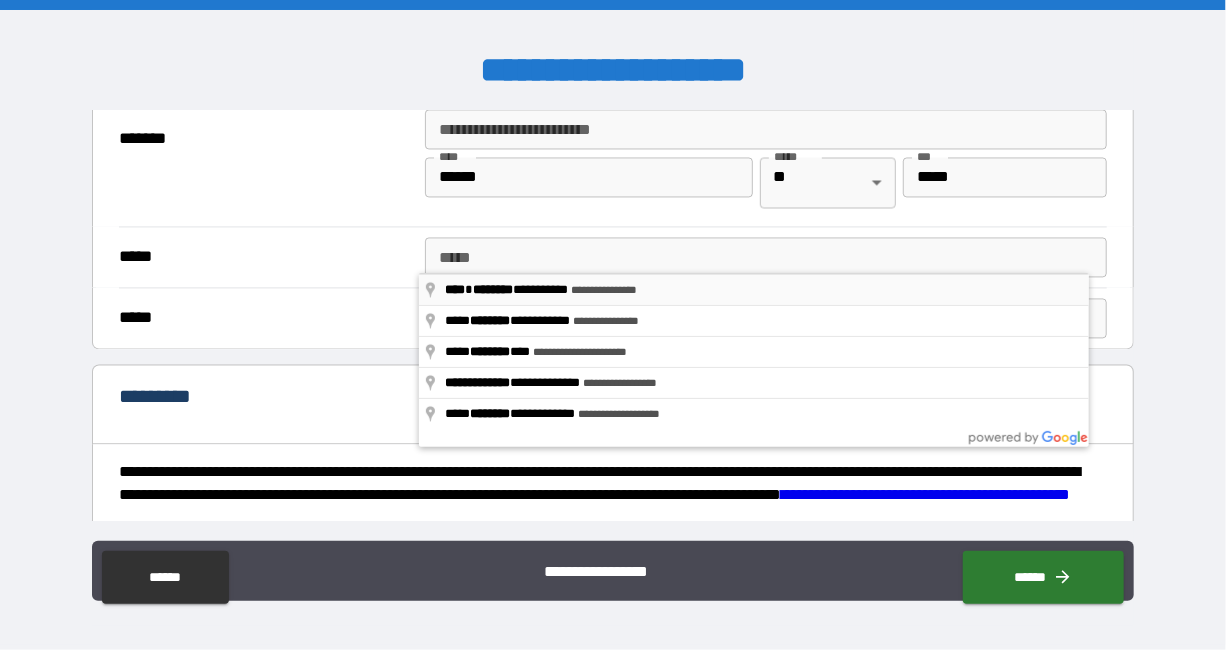 type on "**********" 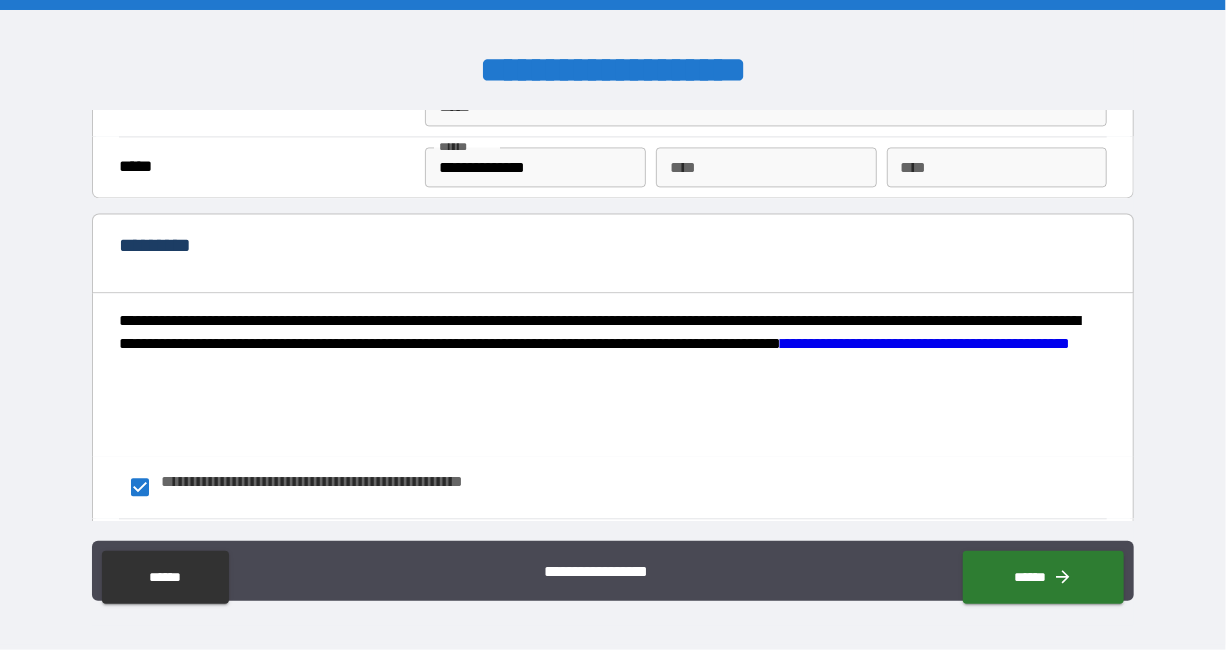 scroll, scrollTop: 1974, scrollLeft: 0, axis: vertical 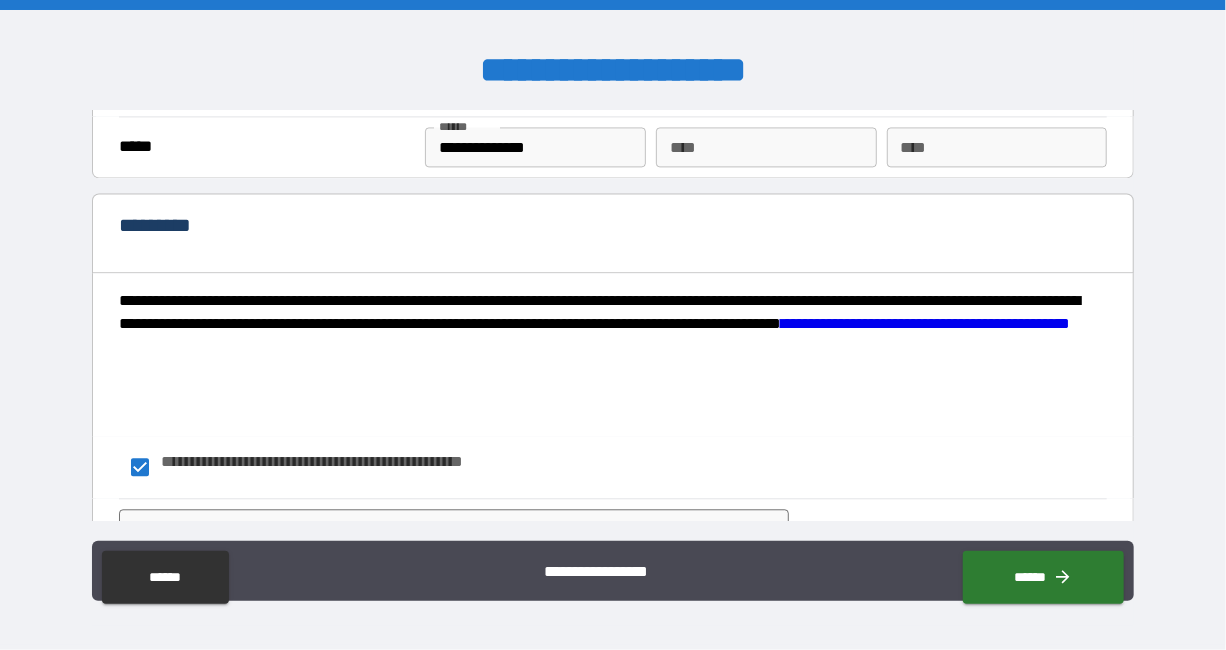 click on "*****" at bounding box center [766, 86] 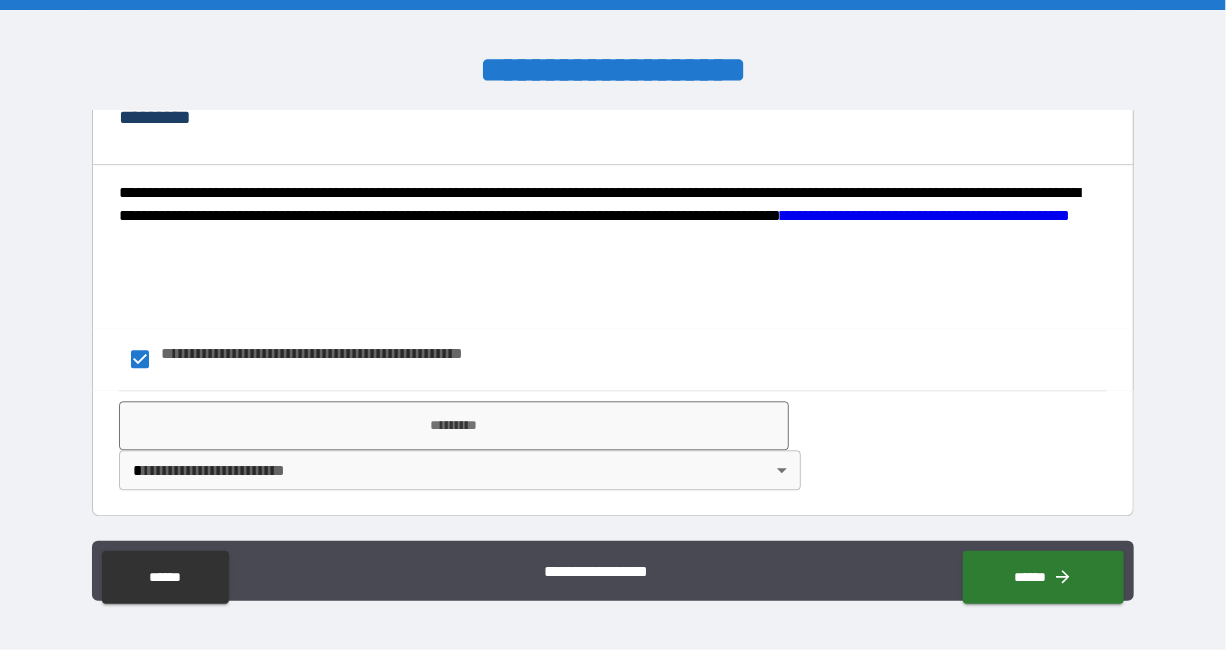 scroll, scrollTop: 2324, scrollLeft: 0, axis: vertical 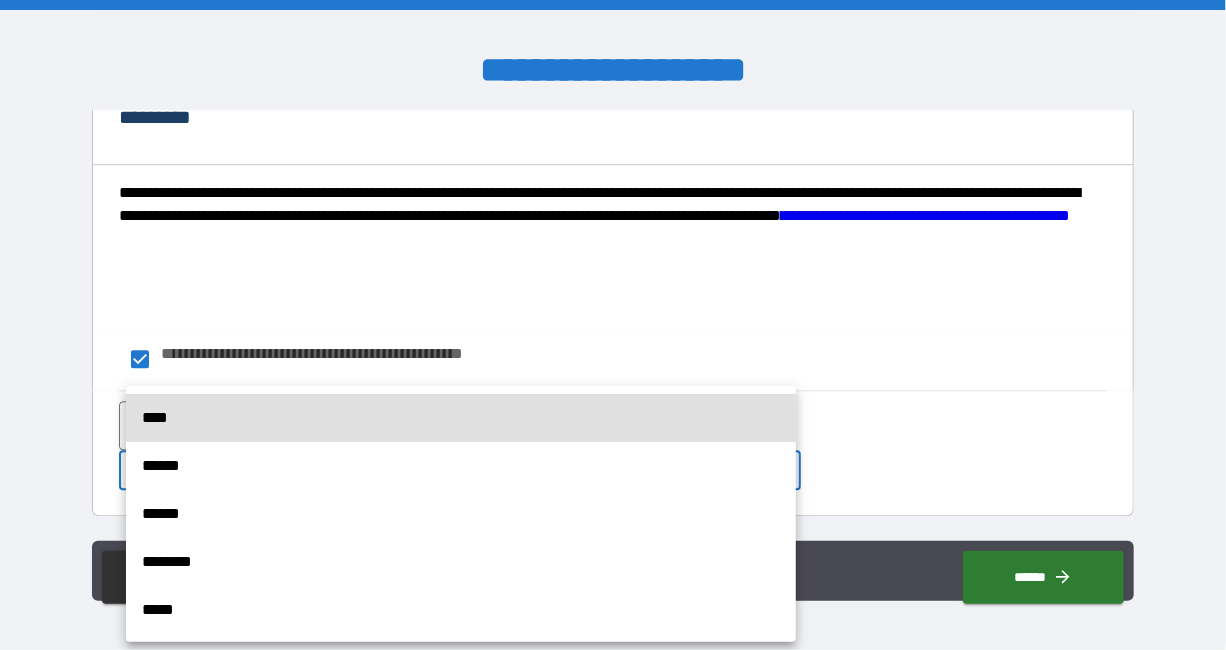 click on "****" at bounding box center (461, 418) 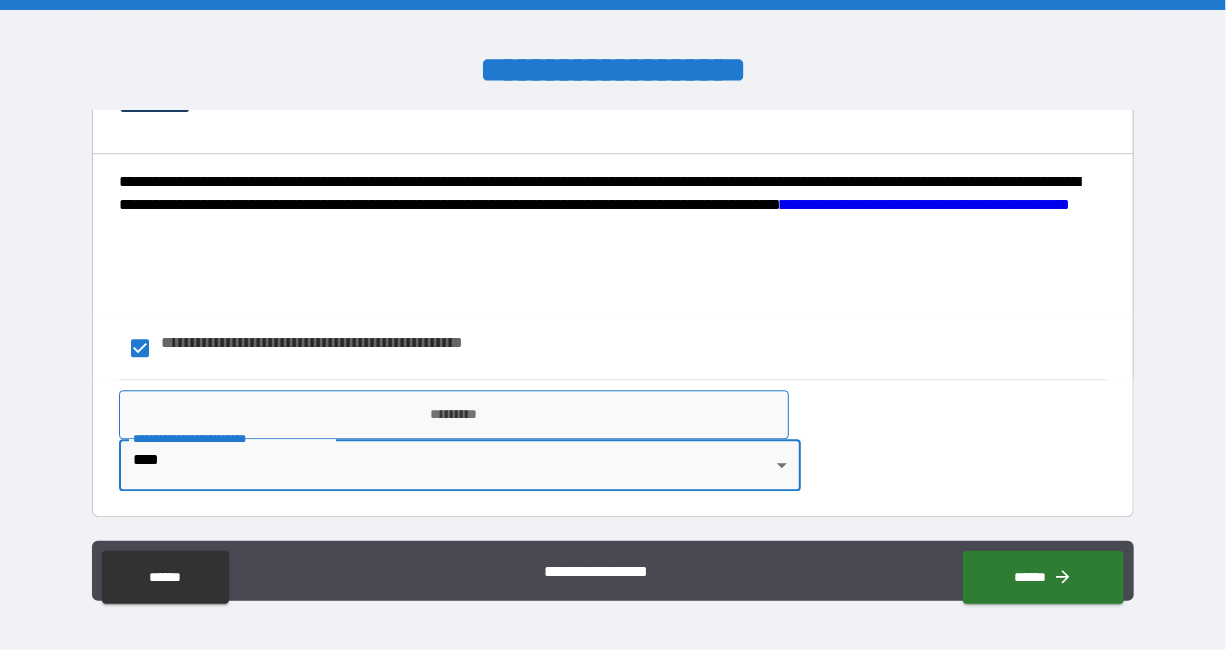 click on "*********" at bounding box center [454, 414] 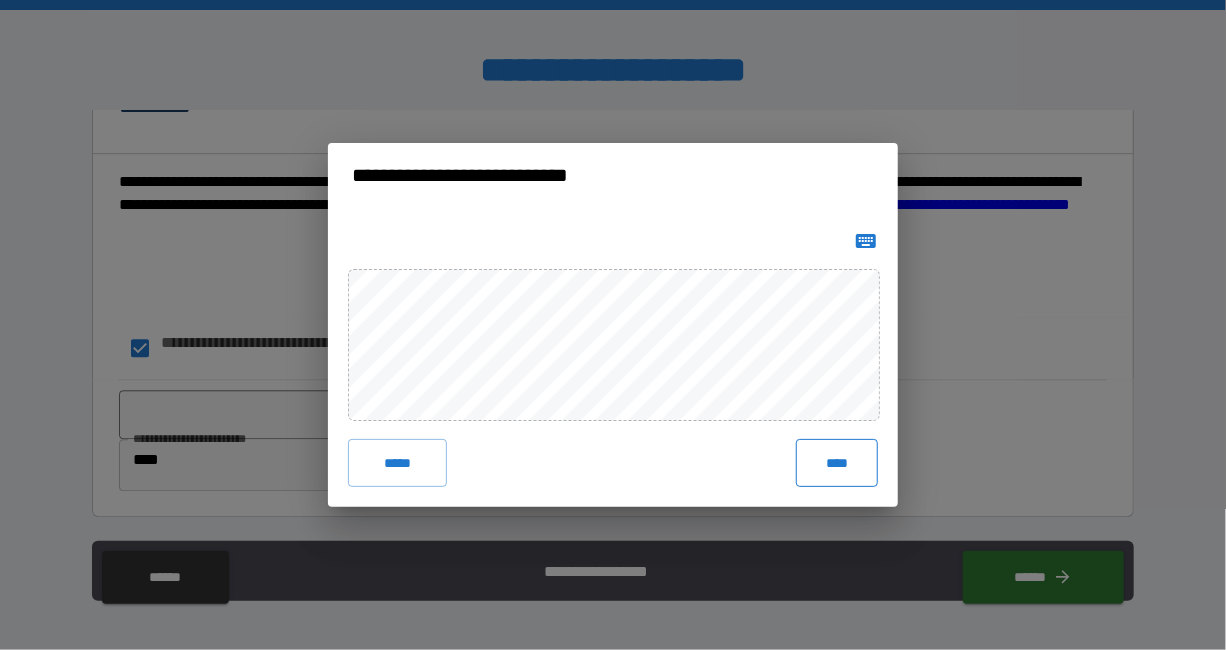 click on "****" at bounding box center [837, 463] 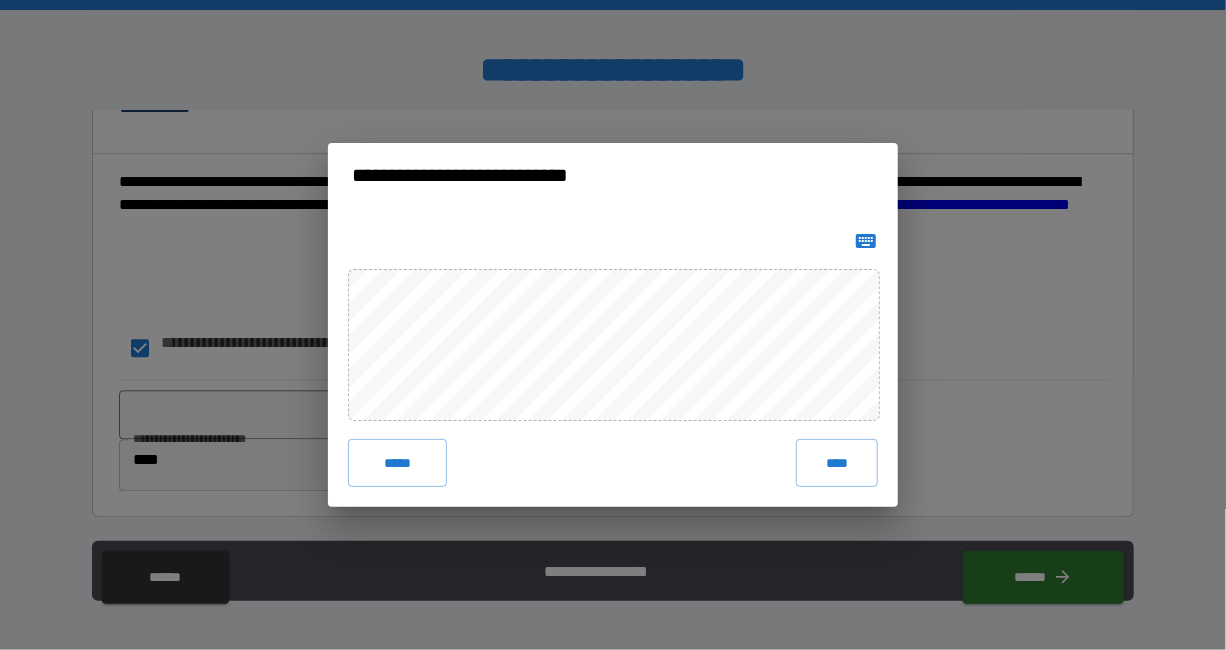 click 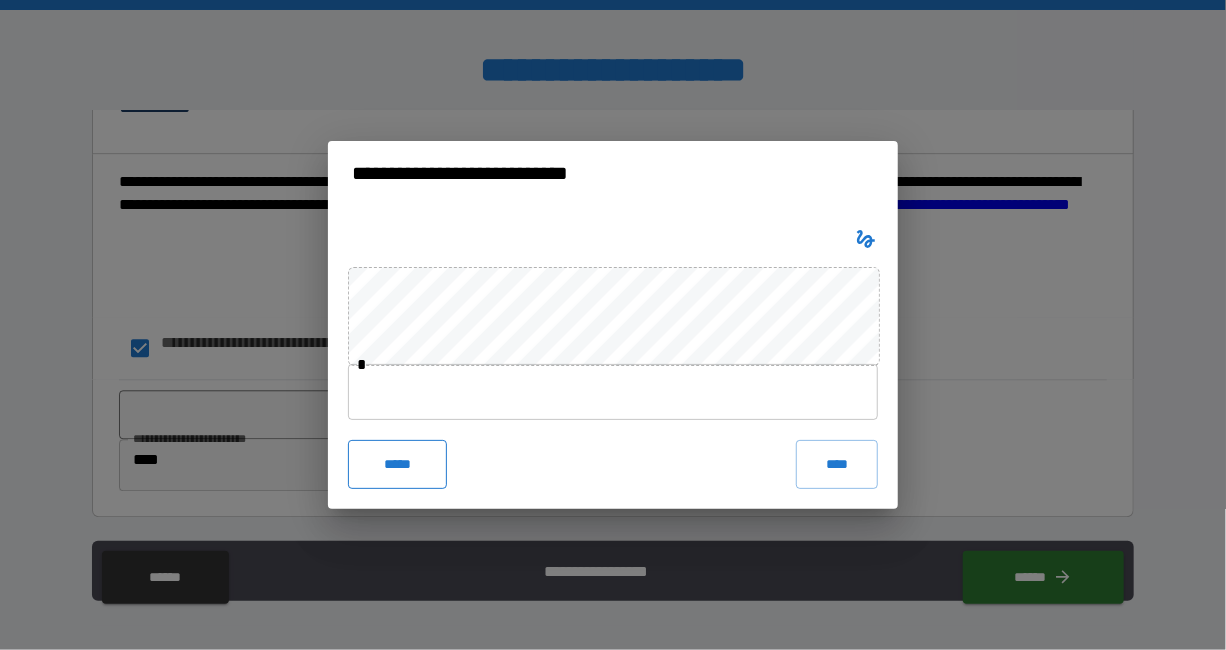click on "*****" at bounding box center (397, 464) 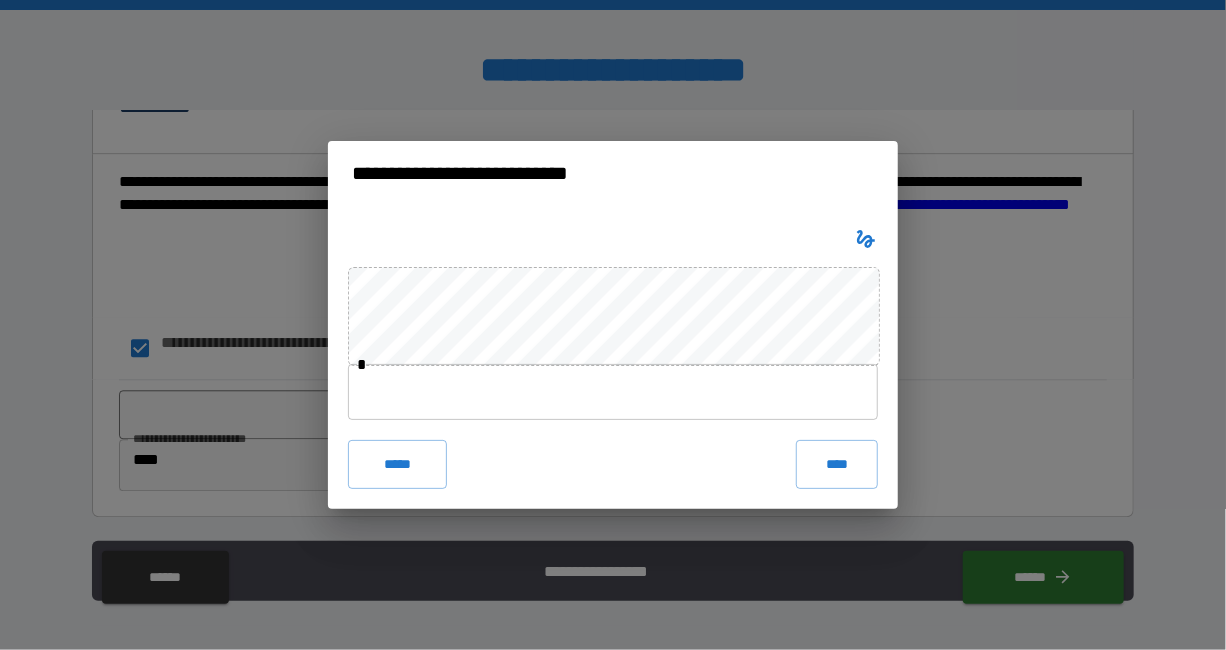 click at bounding box center (866, 239) 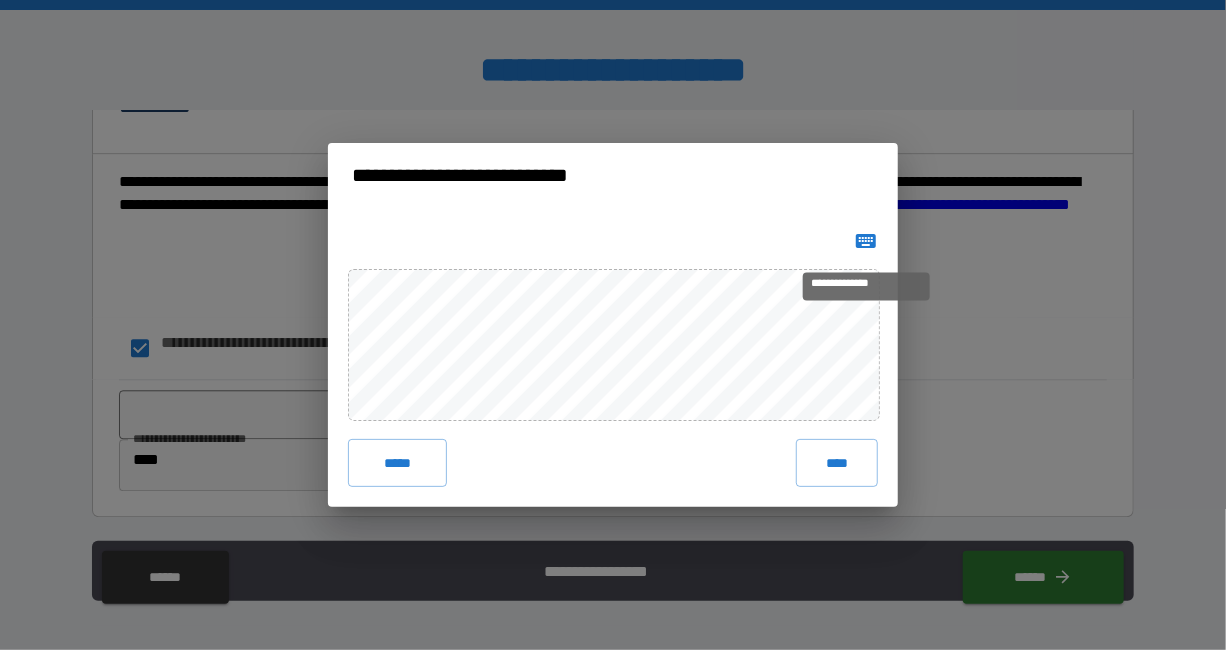 click 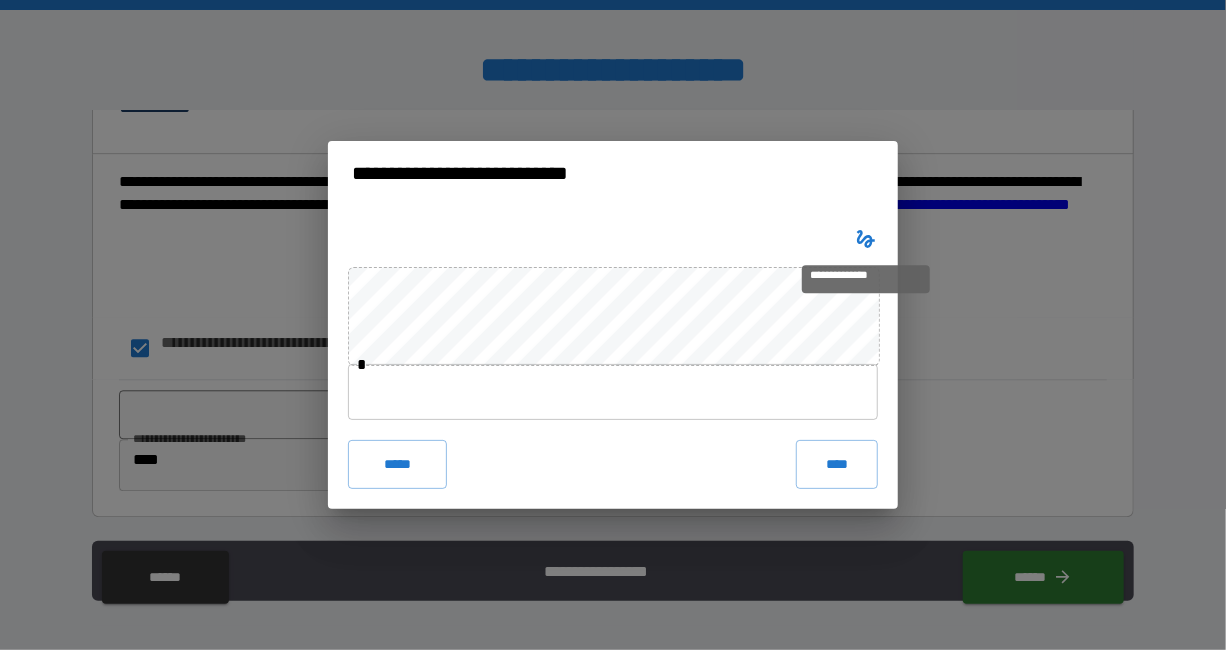 click 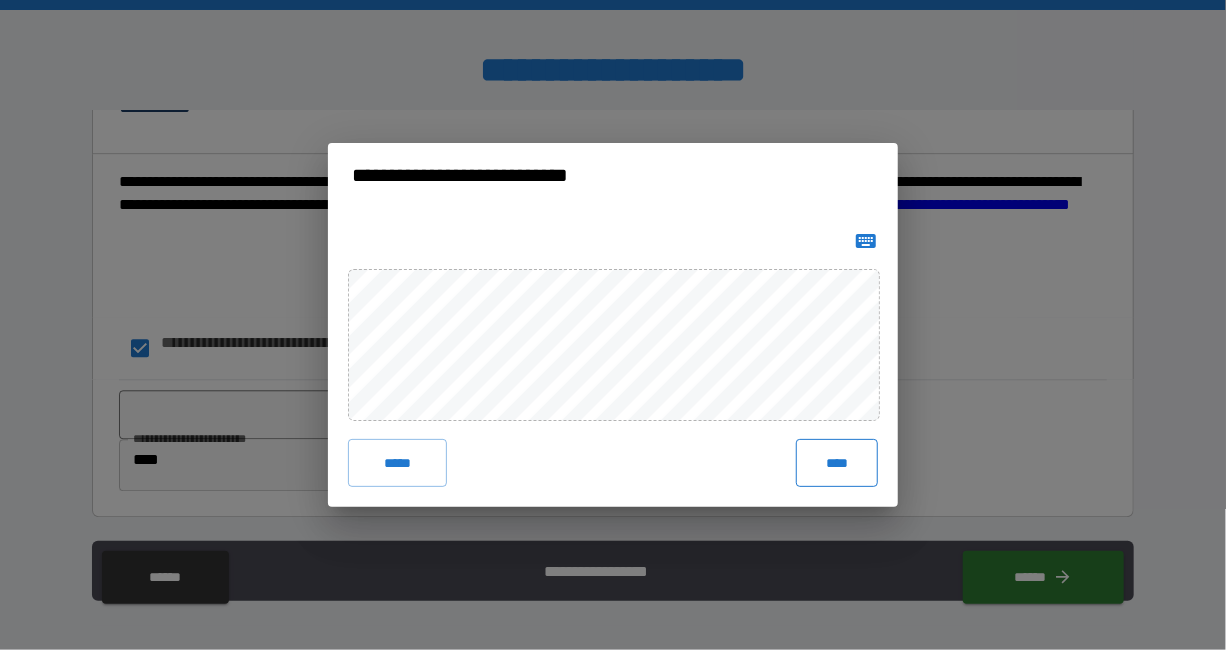 click on "****" at bounding box center [837, 463] 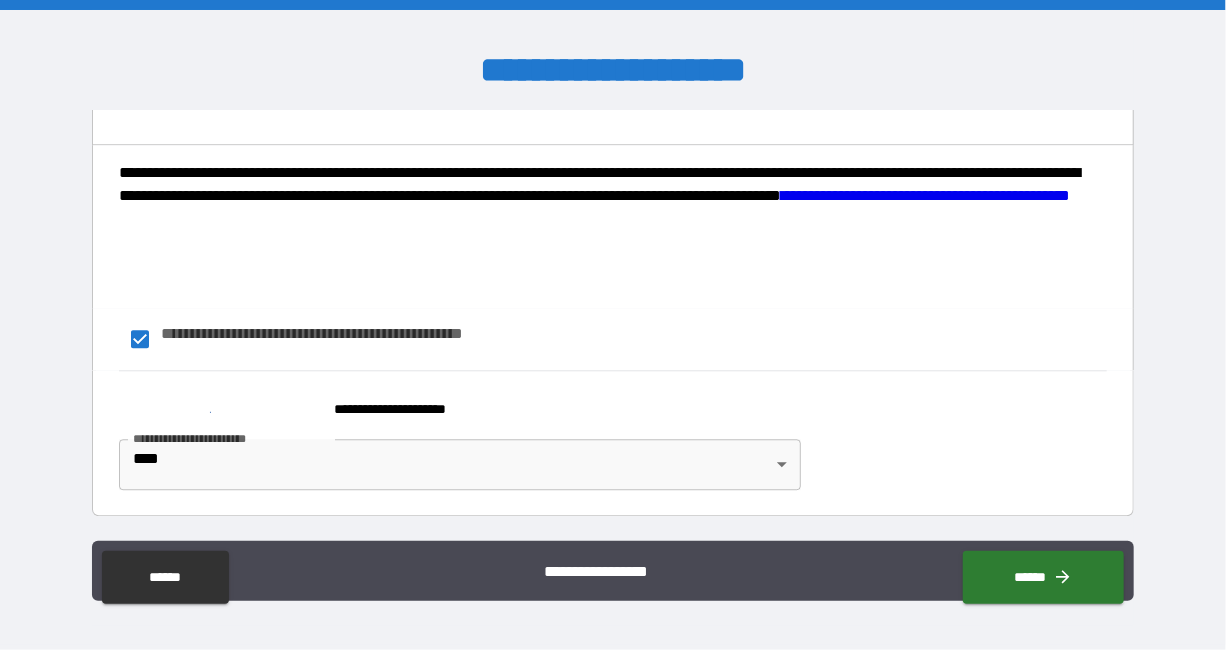 scroll, scrollTop: 2333, scrollLeft: 0, axis: vertical 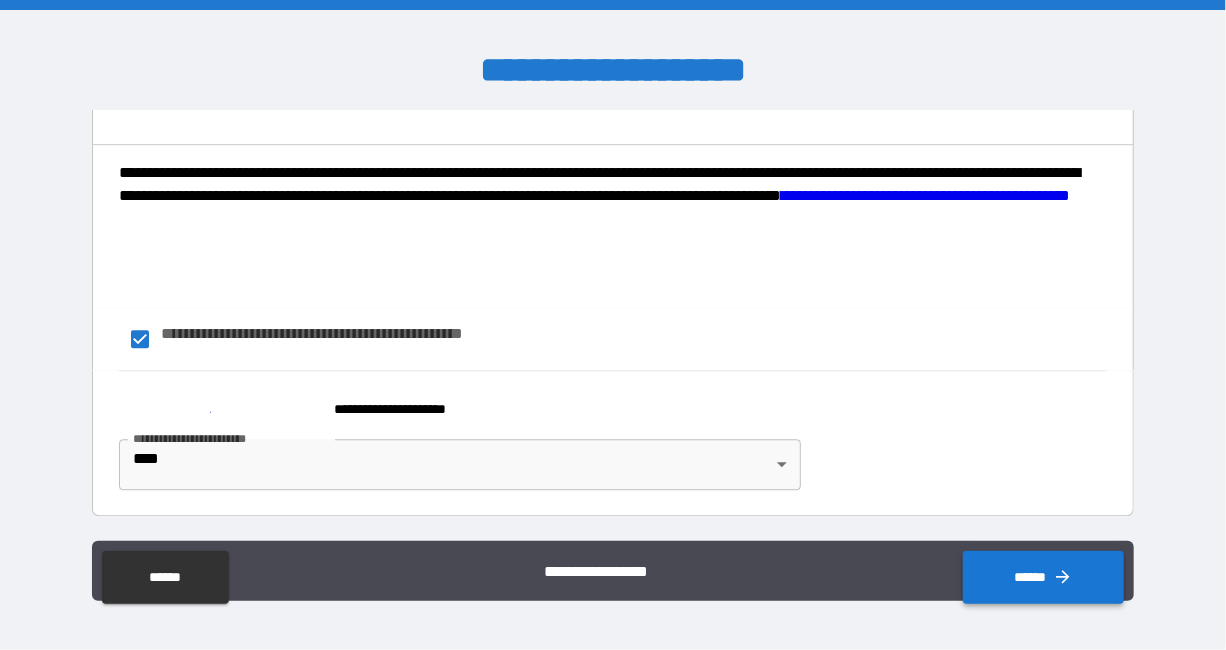 click on "******" at bounding box center (1043, 577) 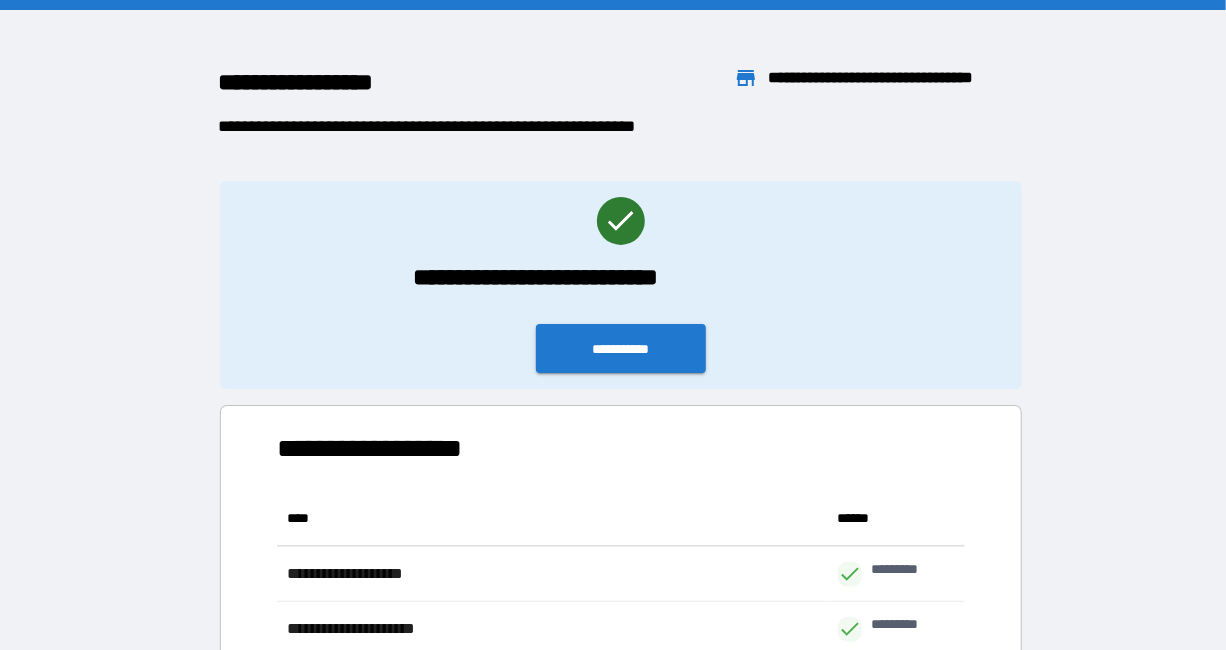 scroll, scrollTop: 0, scrollLeft: 1, axis: horizontal 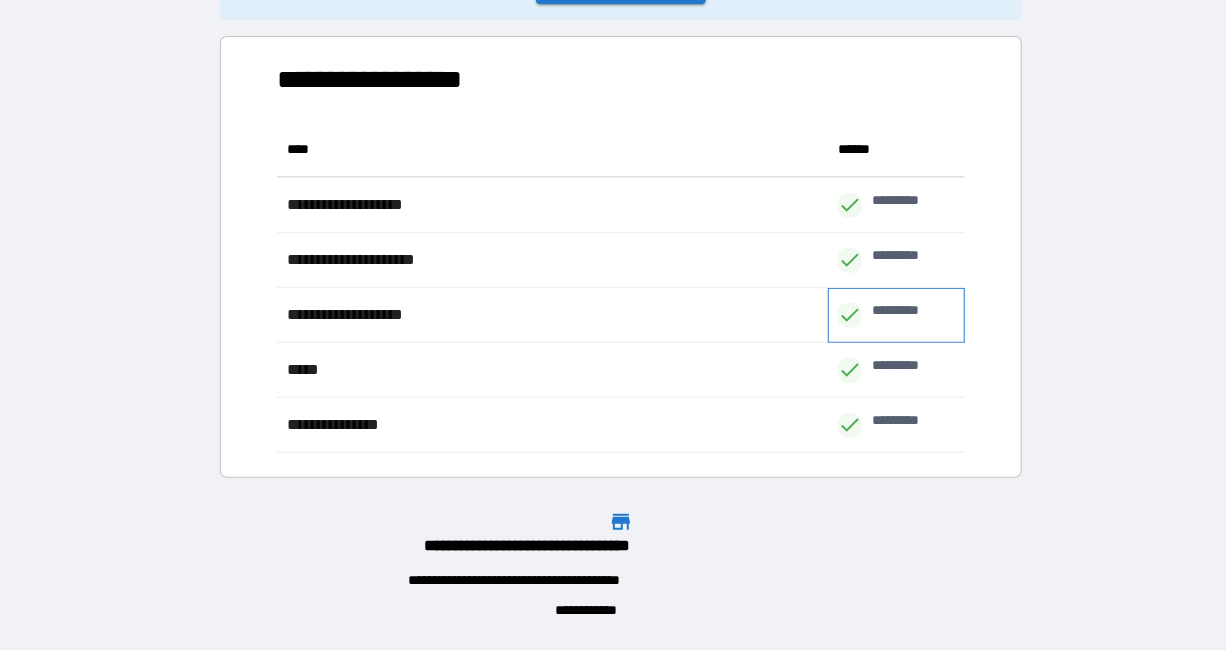 click on "*********" at bounding box center (924, 315) 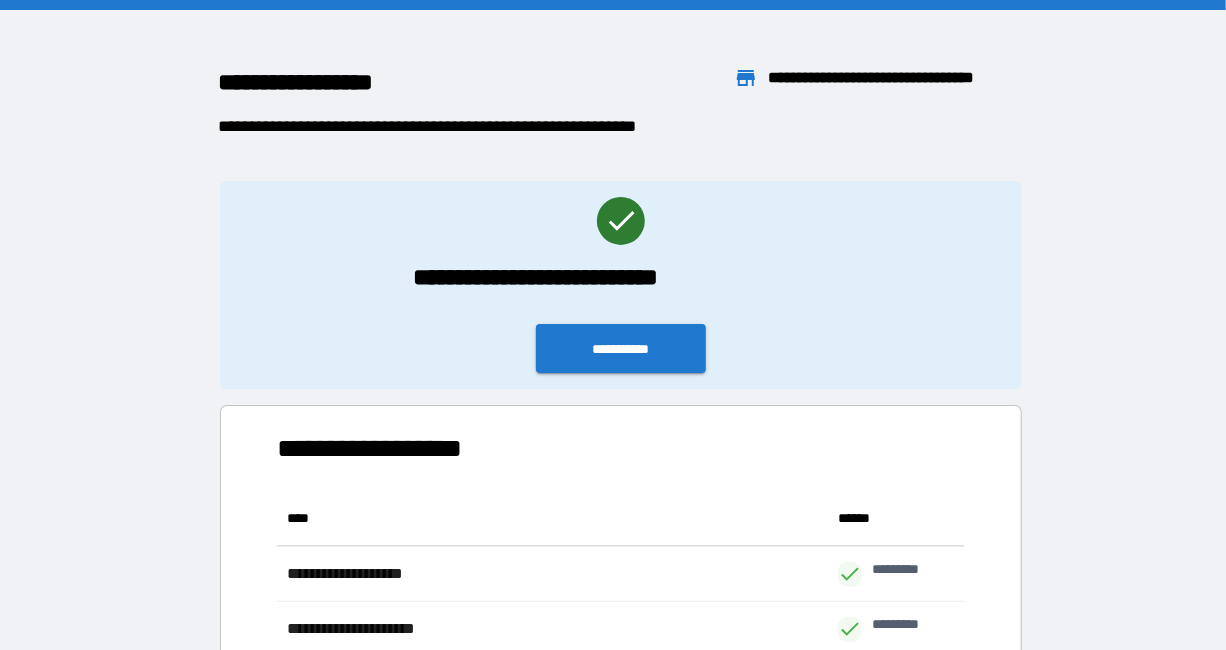 scroll, scrollTop: 0, scrollLeft: 0, axis: both 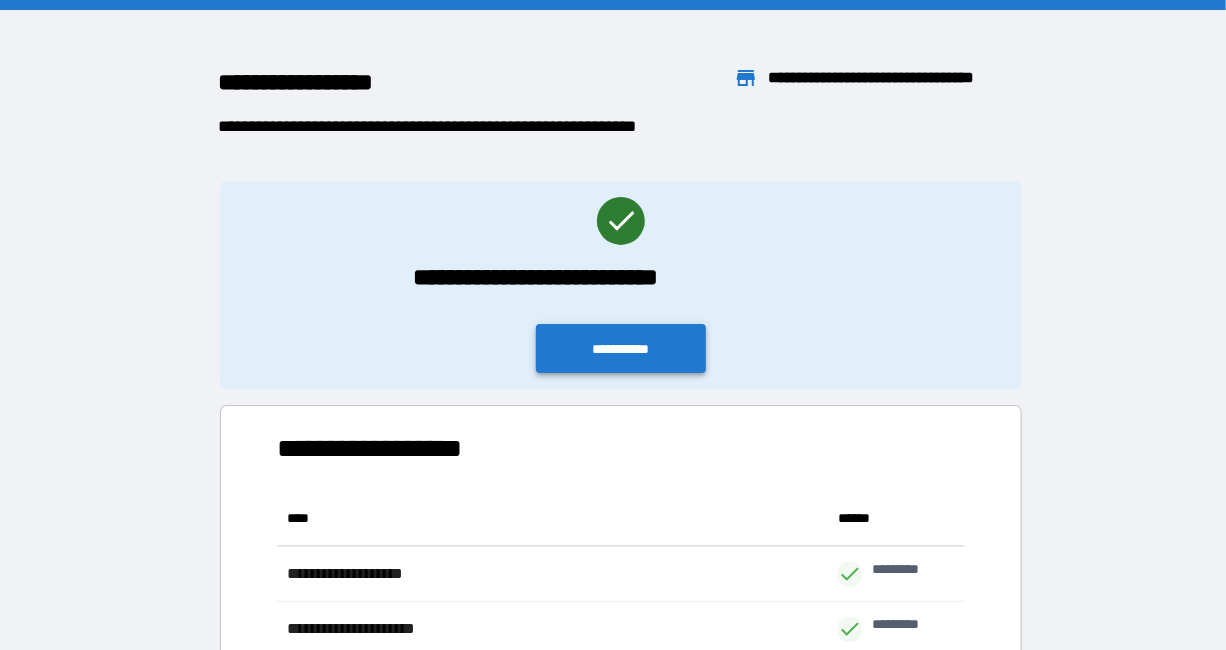 click on "**********" at bounding box center [621, 348] 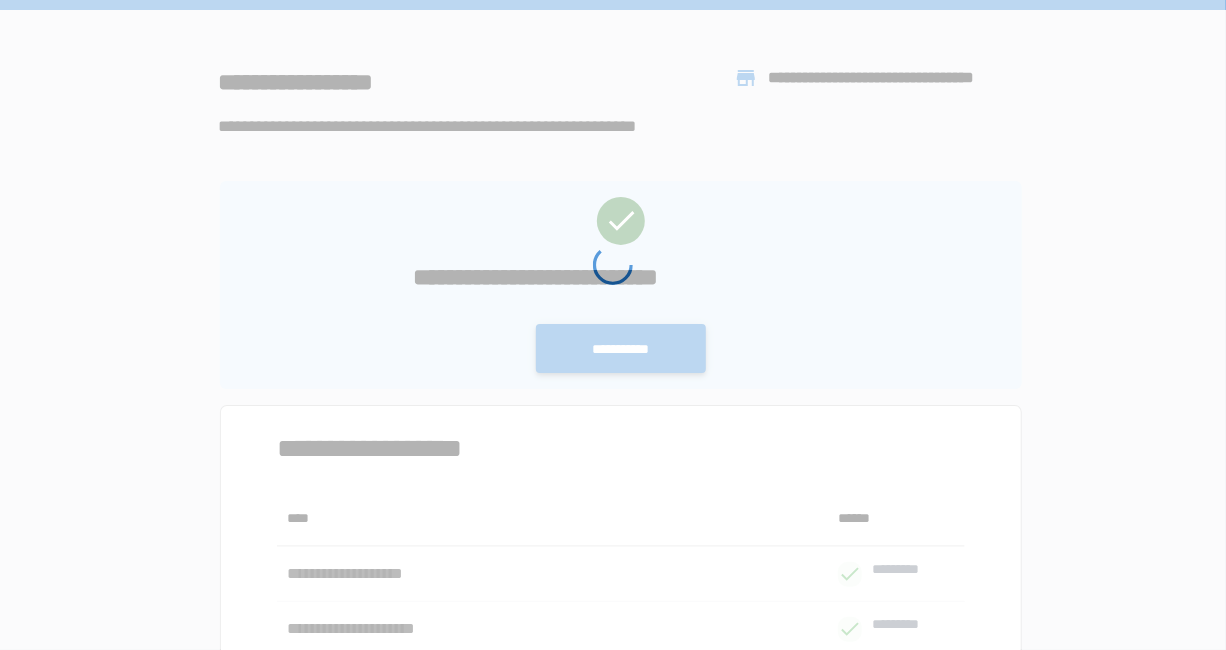scroll, scrollTop: 0, scrollLeft: 0, axis: both 